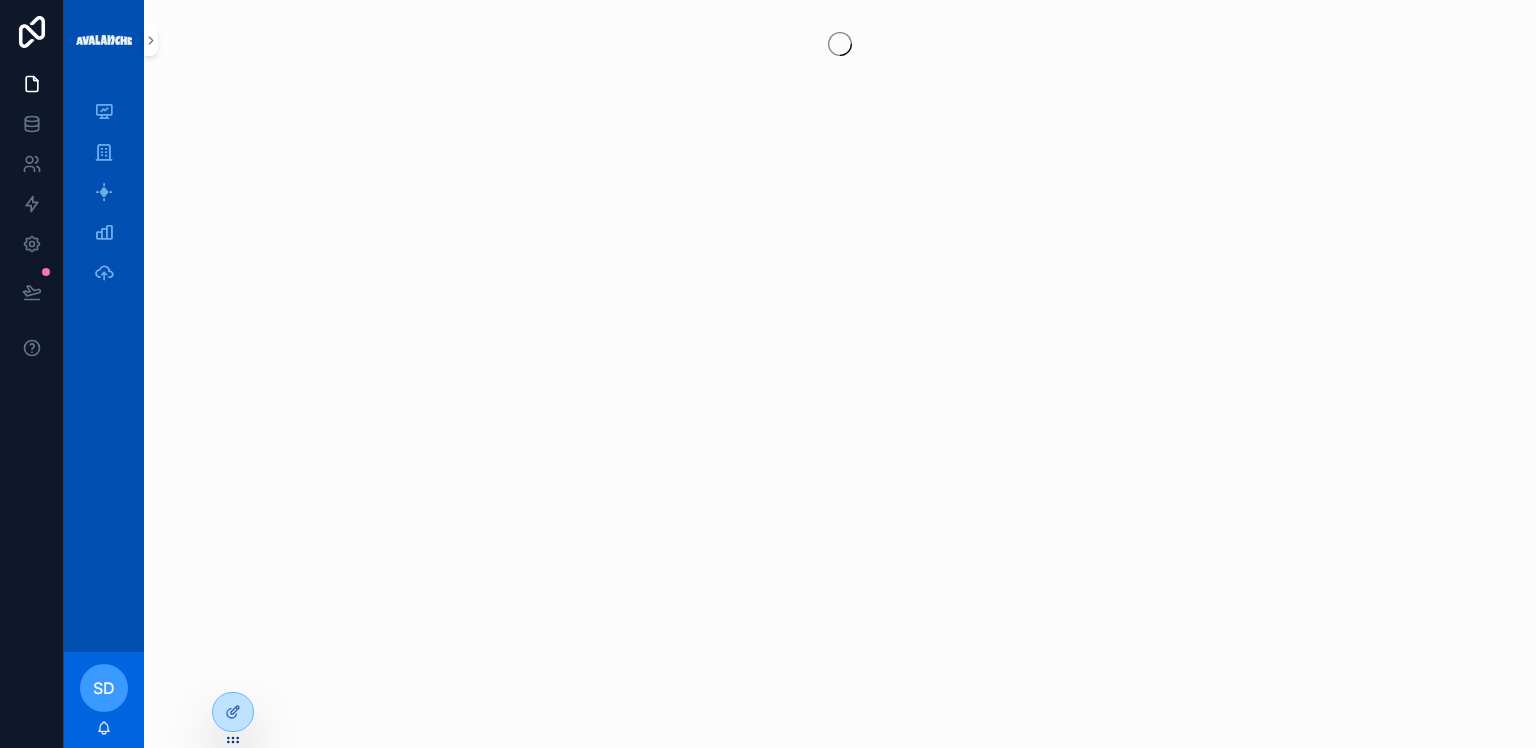 scroll, scrollTop: 0, scrollLeft: 0, axis: both 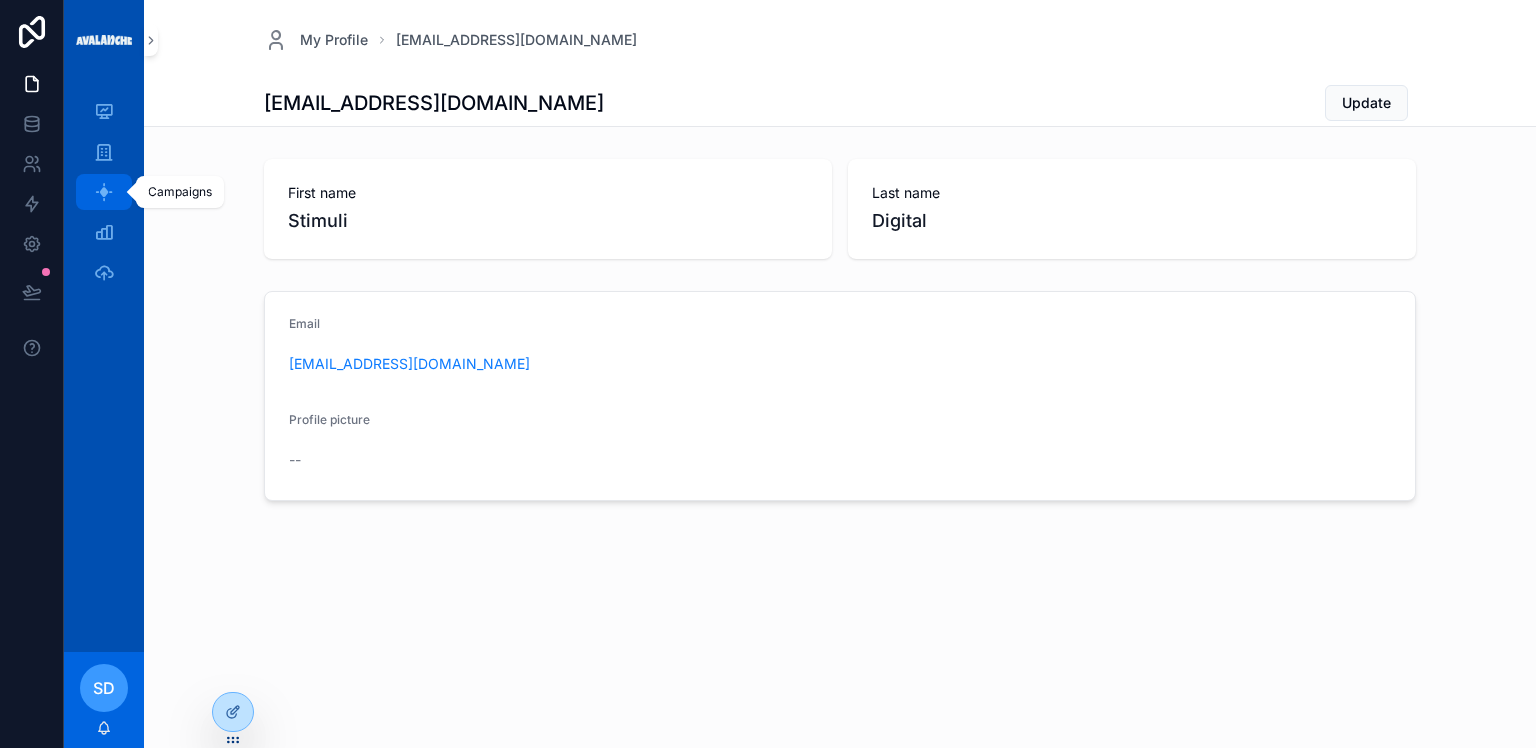 click at bounding box center (104, 192) 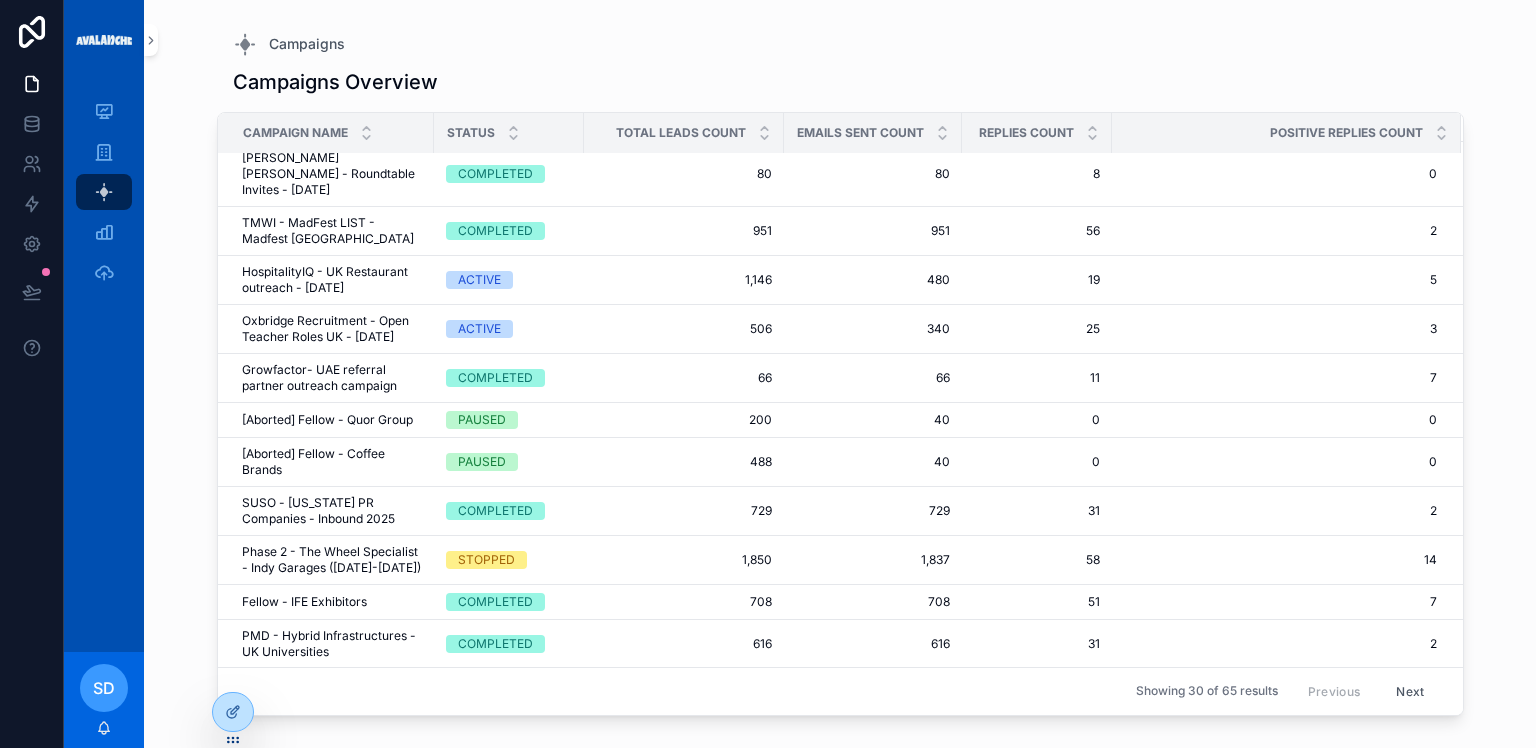 scroll, scrollTop: 0, scrollLeft: 0, axis: both 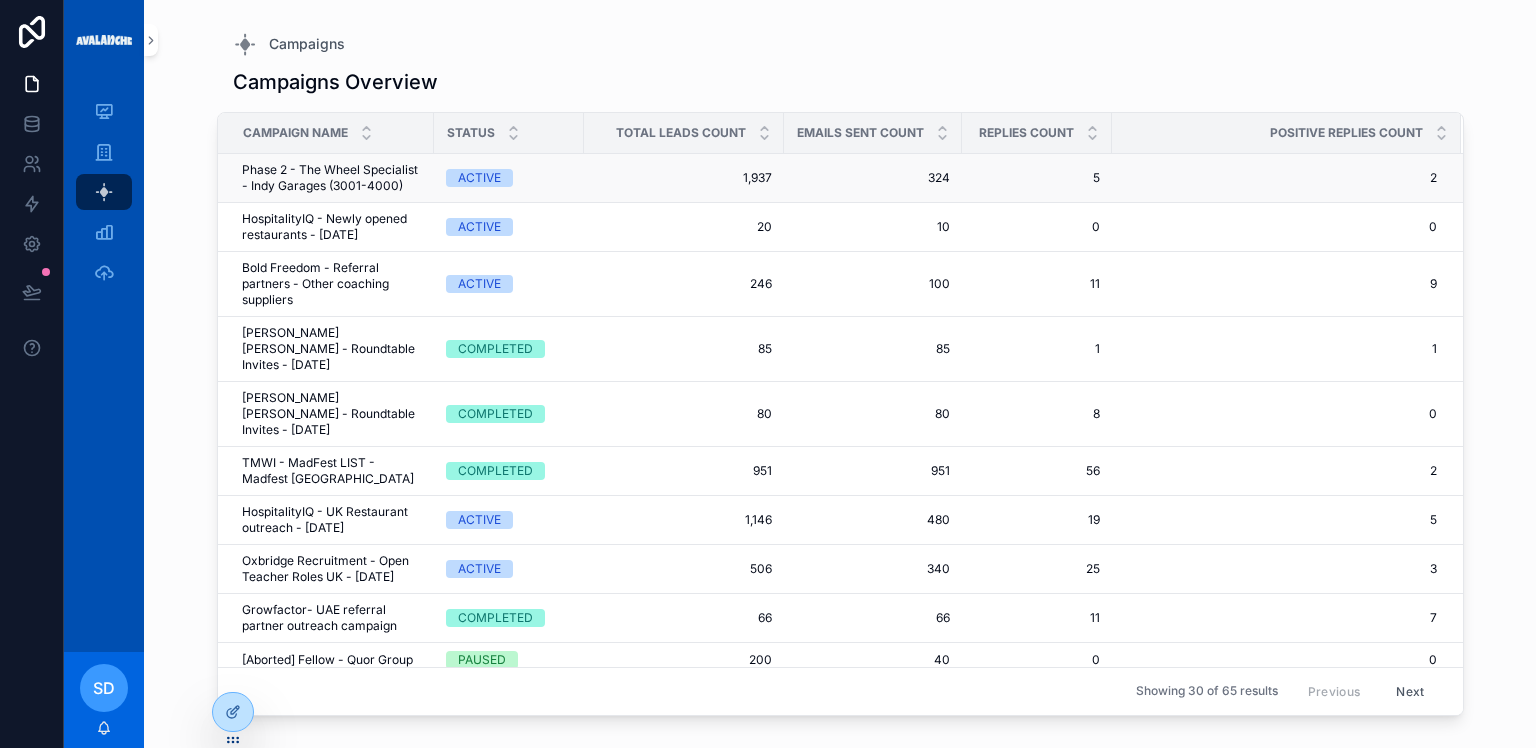 click on "Phase 2 - The Wheel Specialist - Indy Garages (3001-4000)" at bounding box center [332, 178] 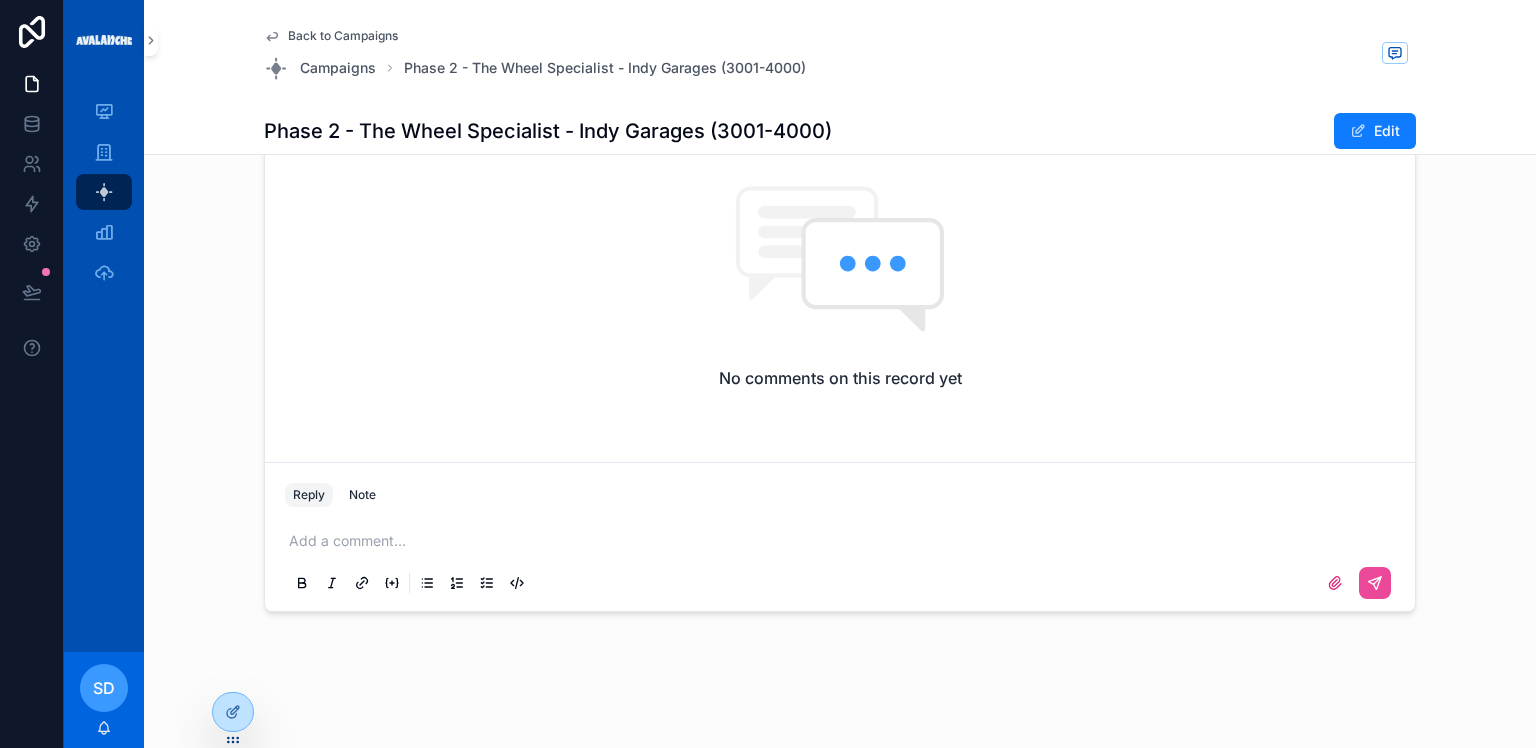 scroll, scrollTop: 0, scrollLeft: 0, axis: both 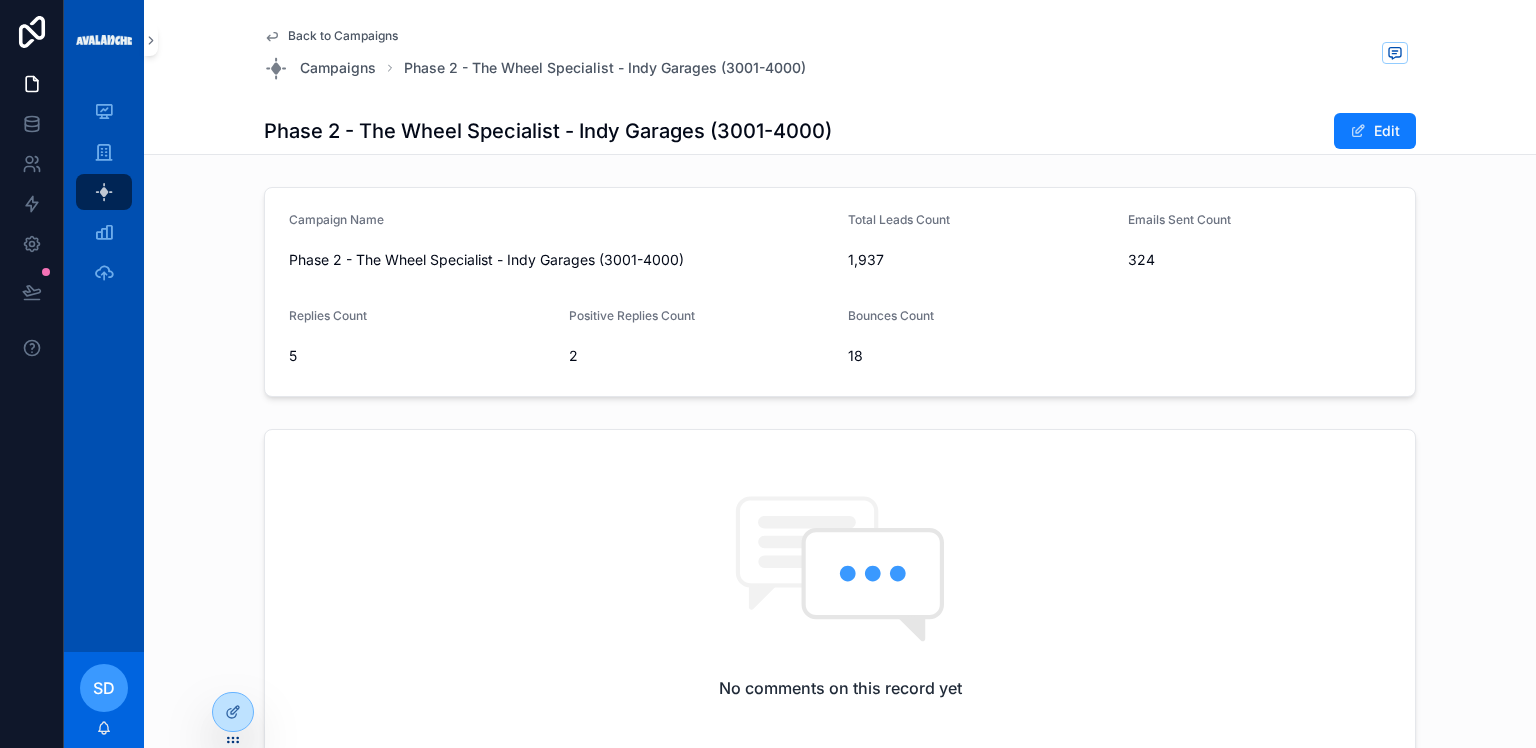 click on "Back to Campaigns" at bounding box center [343, 36] 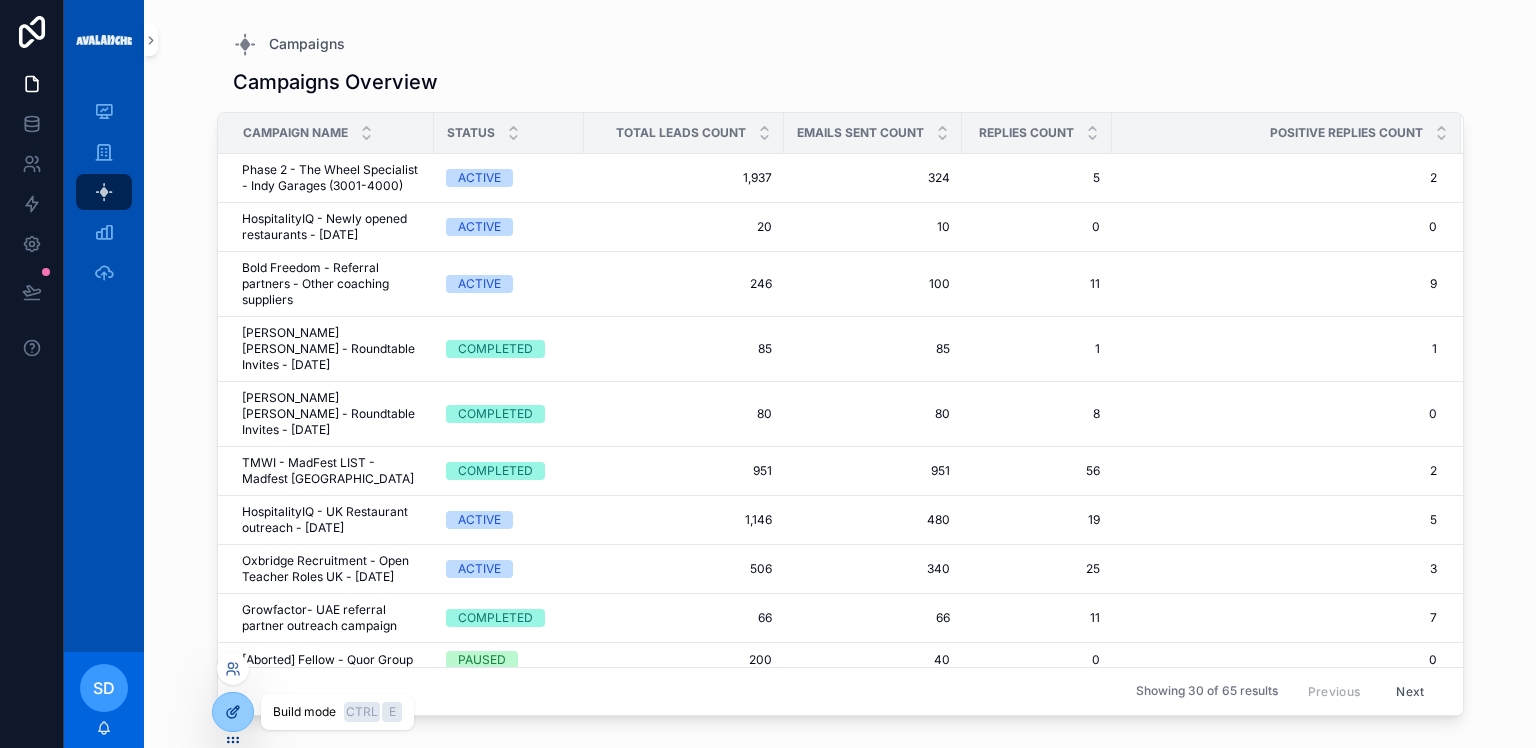 click 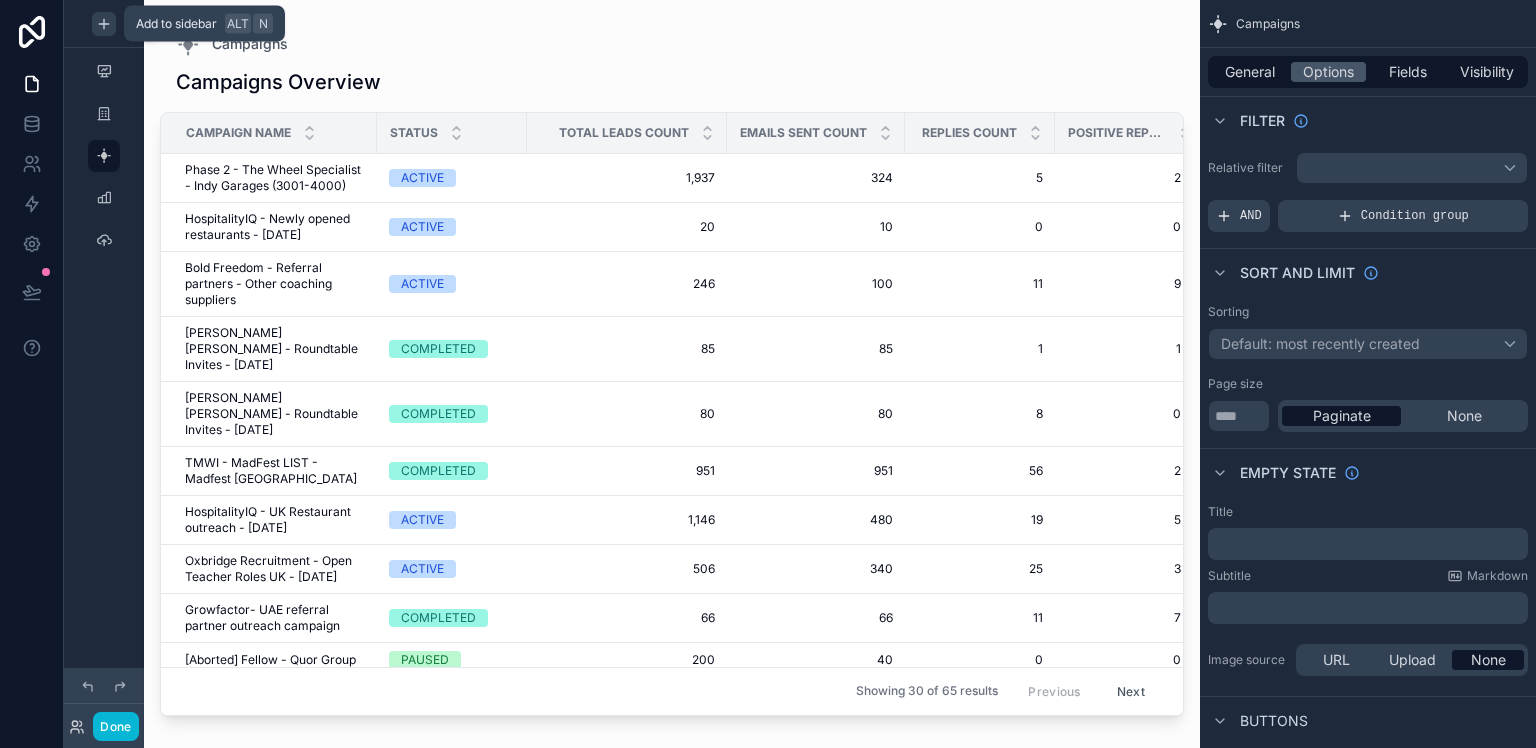 click 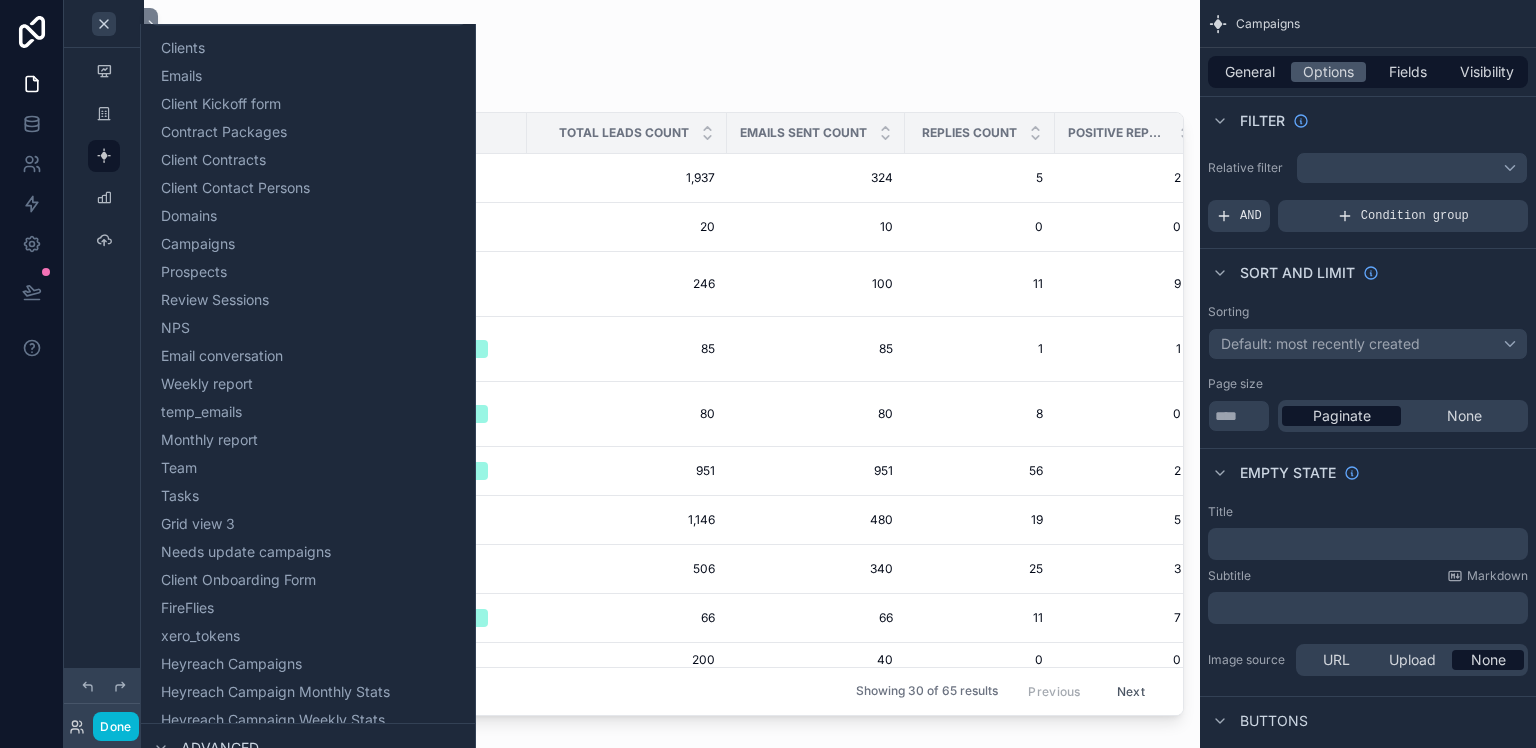 scroll, scrollTop: 376, scrollLeft: 0, axis: vertical 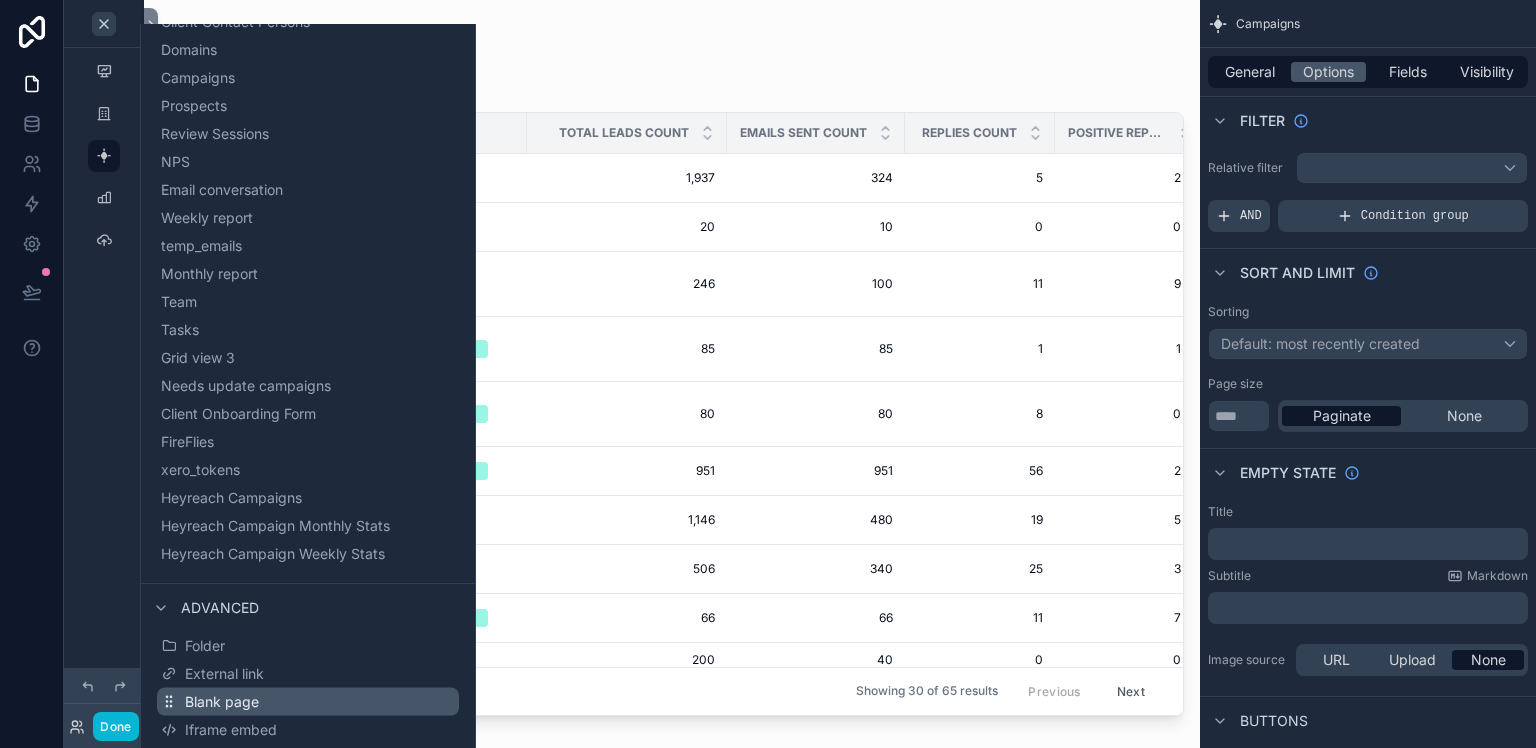 click on "Blank page" at bounding box center (308, 702) 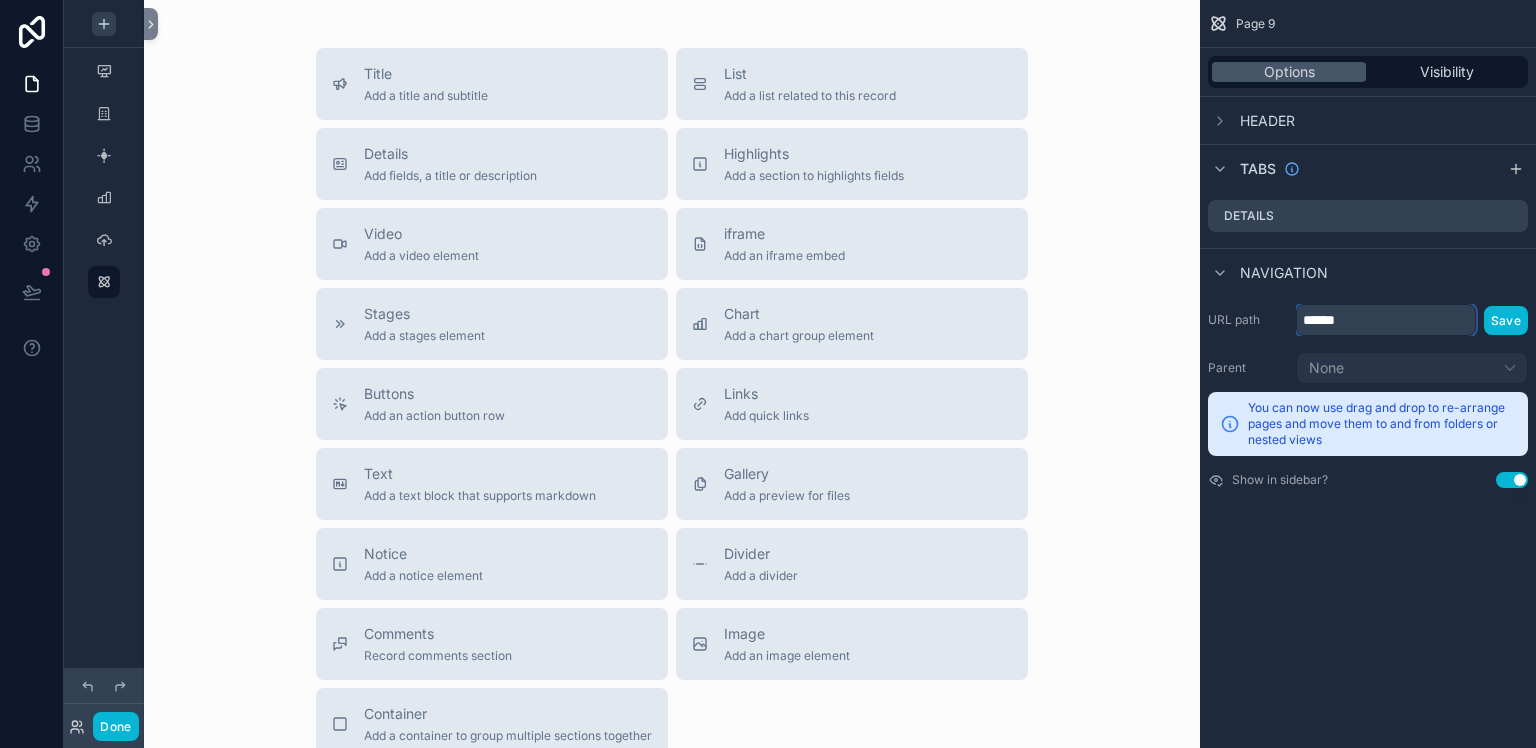 click on "******" at bounding box center (1386, 320) 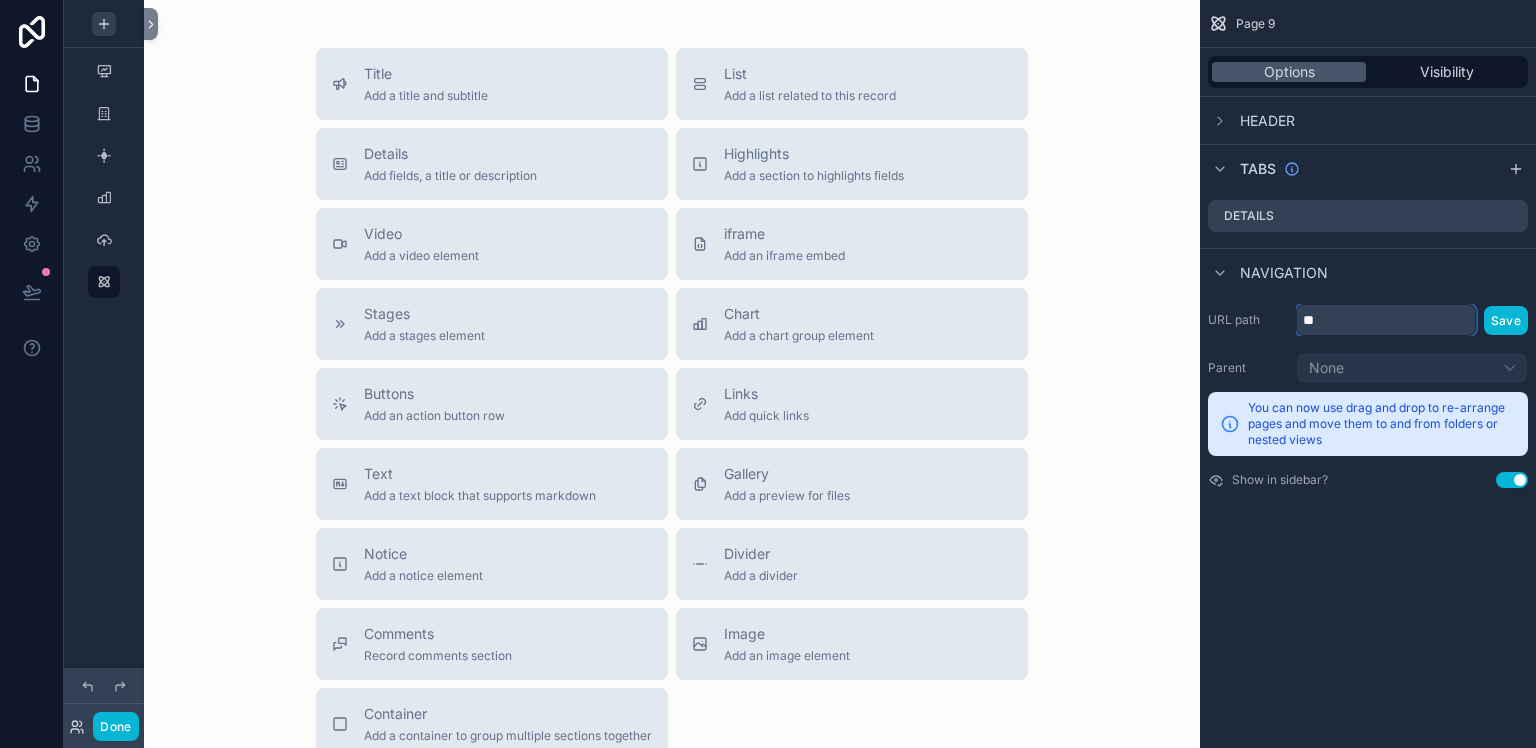 type on "*" 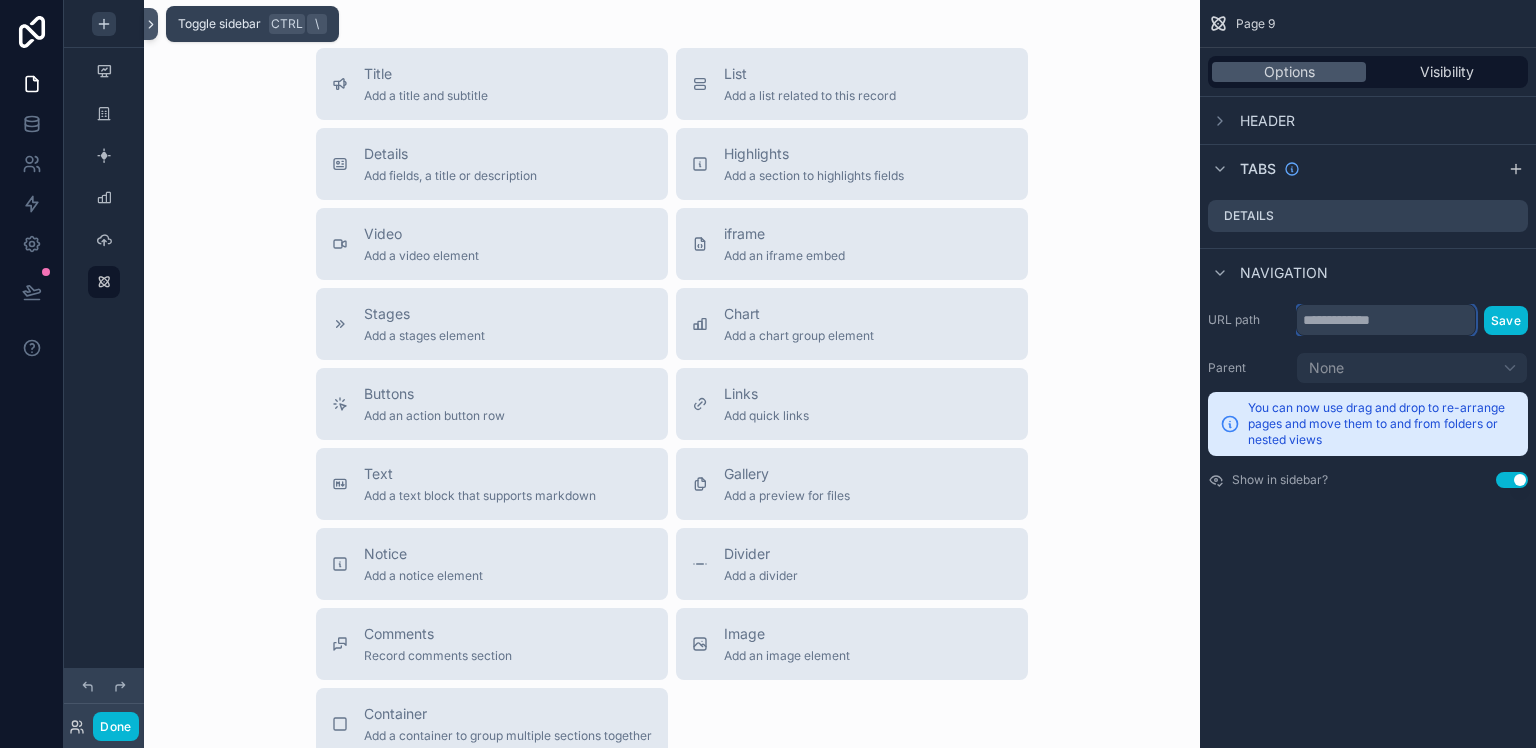 type 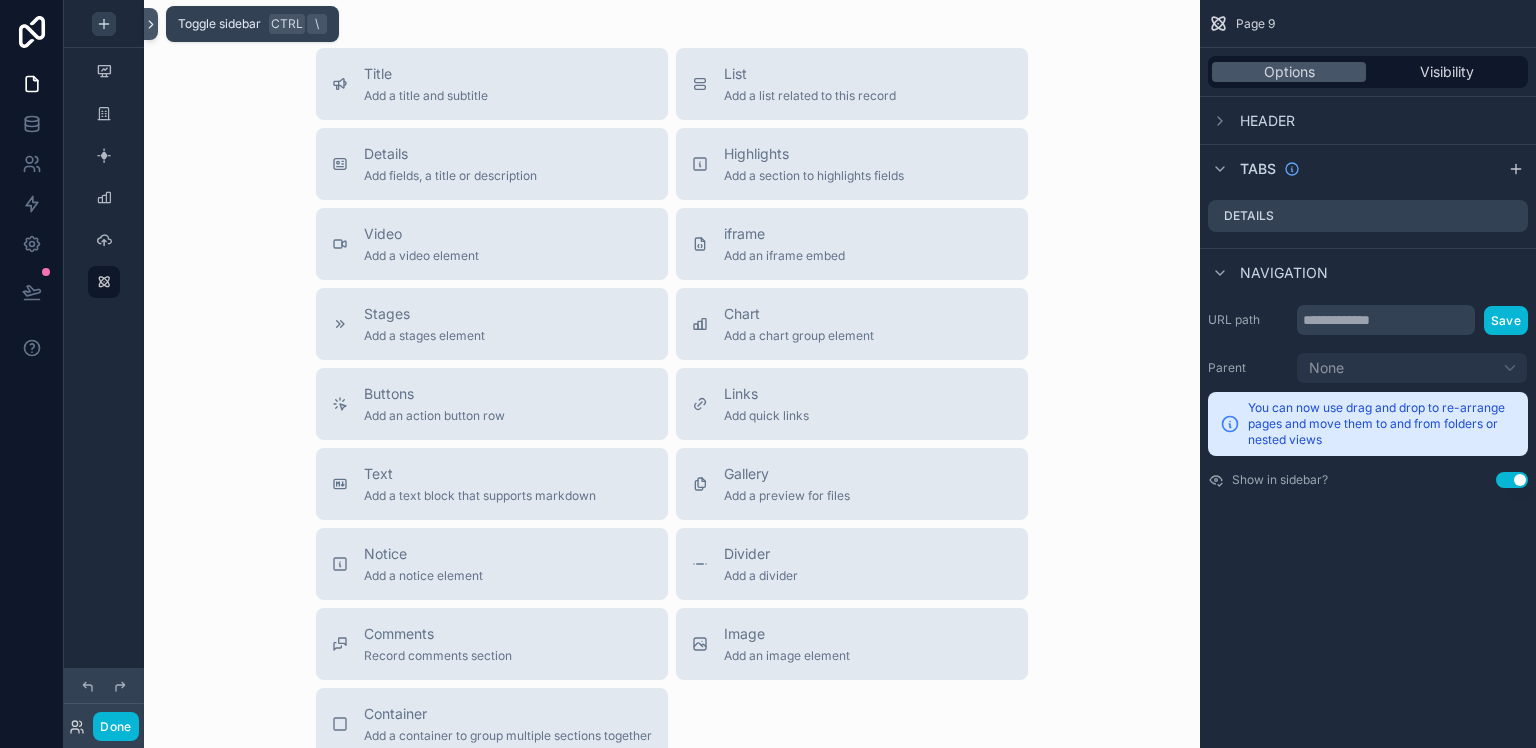 click 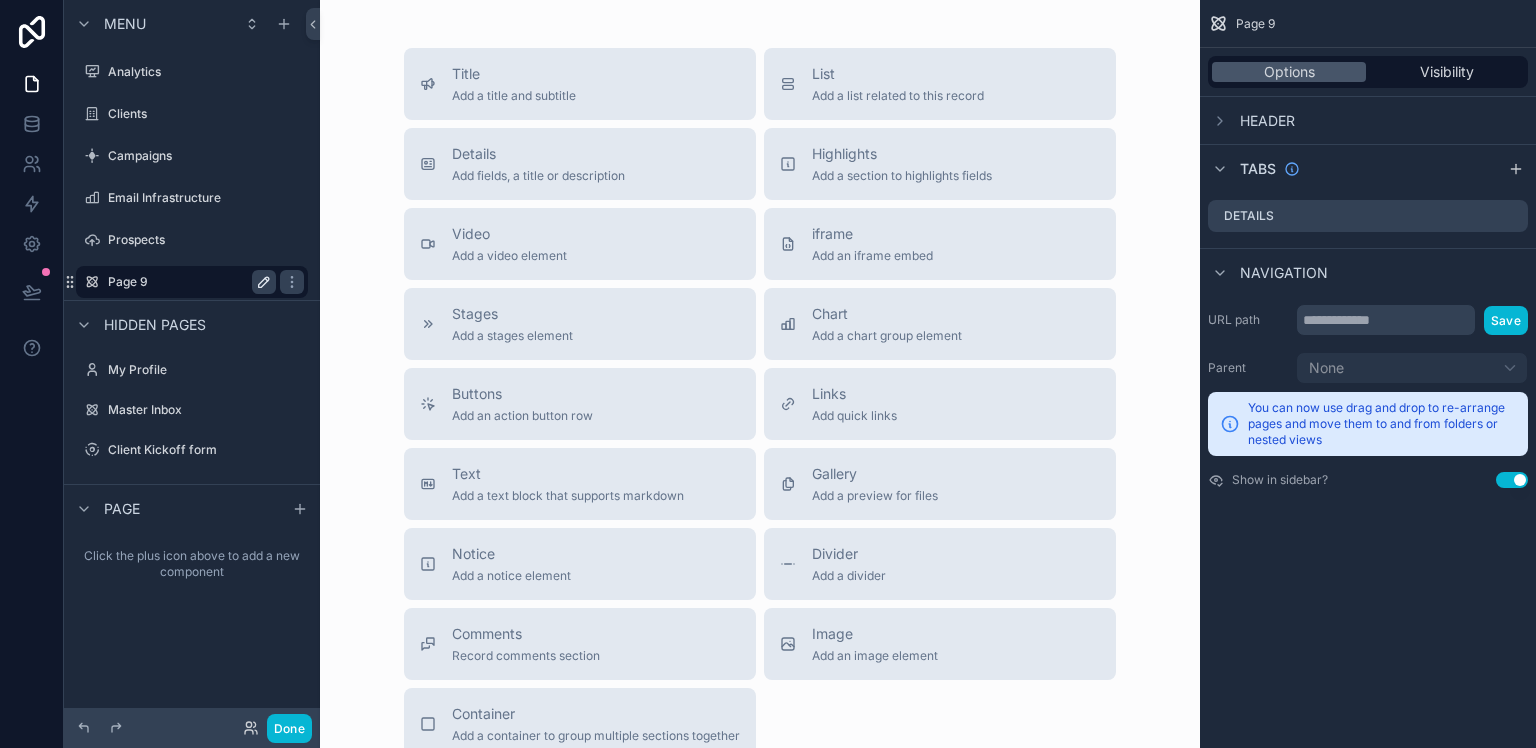 click at bounding box center (264, 282) 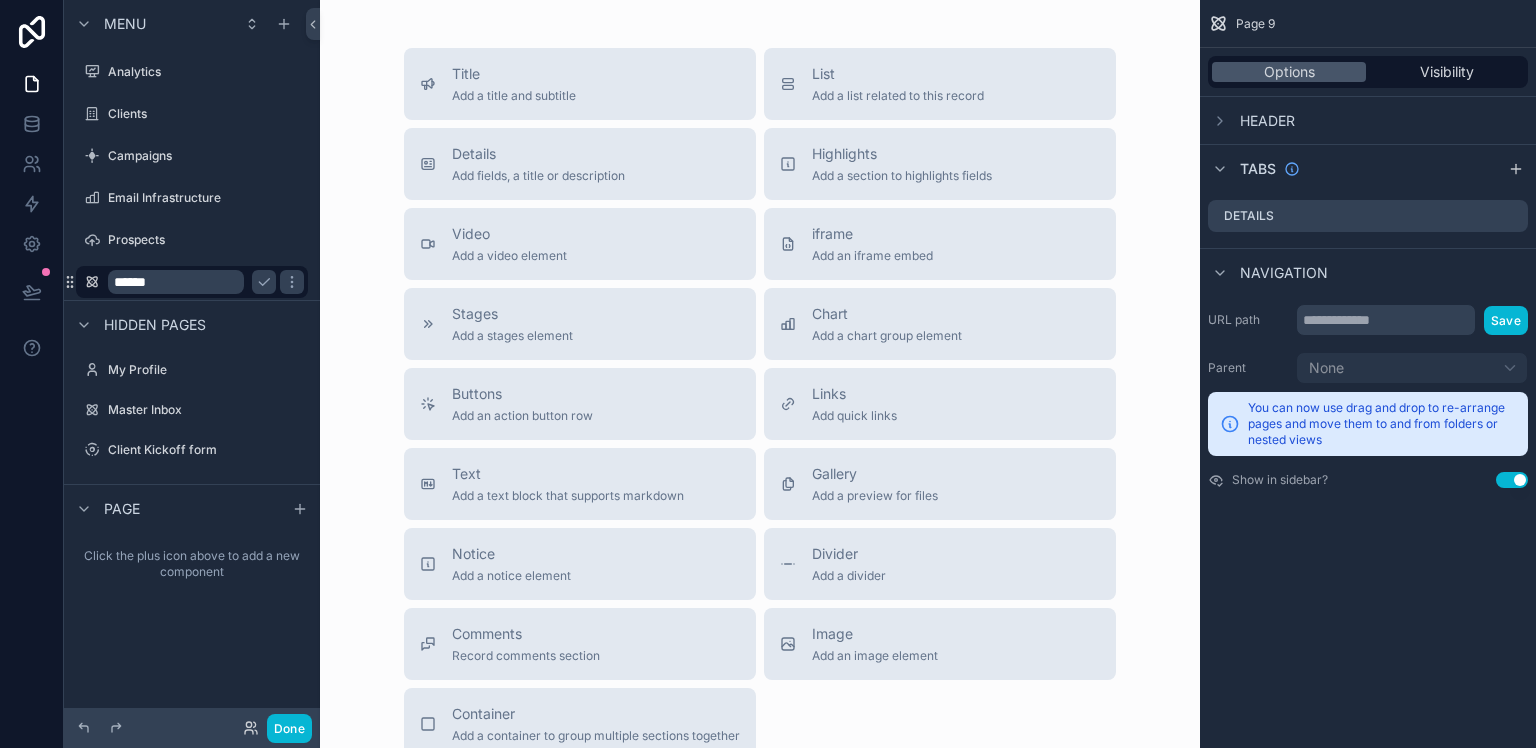 click on "******" at bounding box center (176, 282) 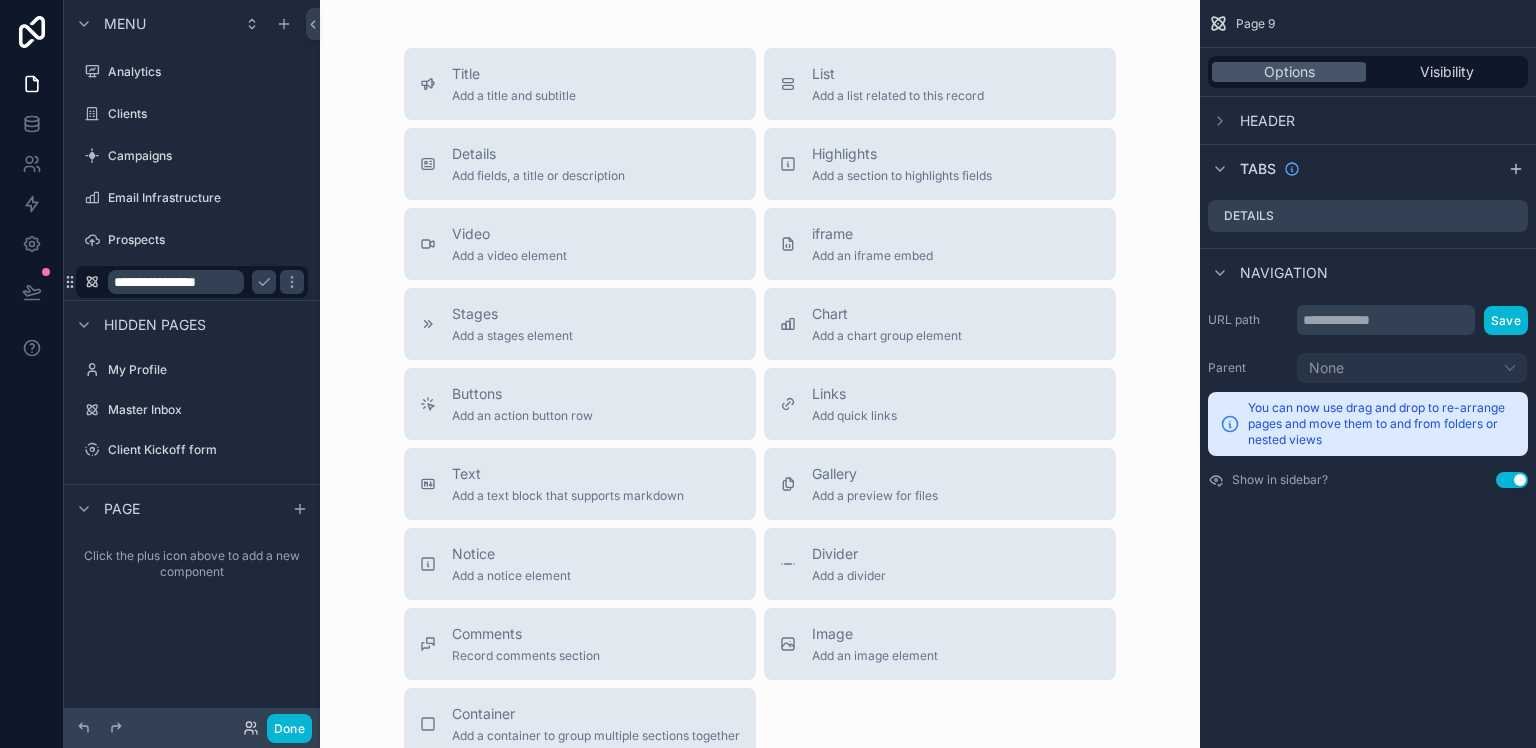 type on "**********" 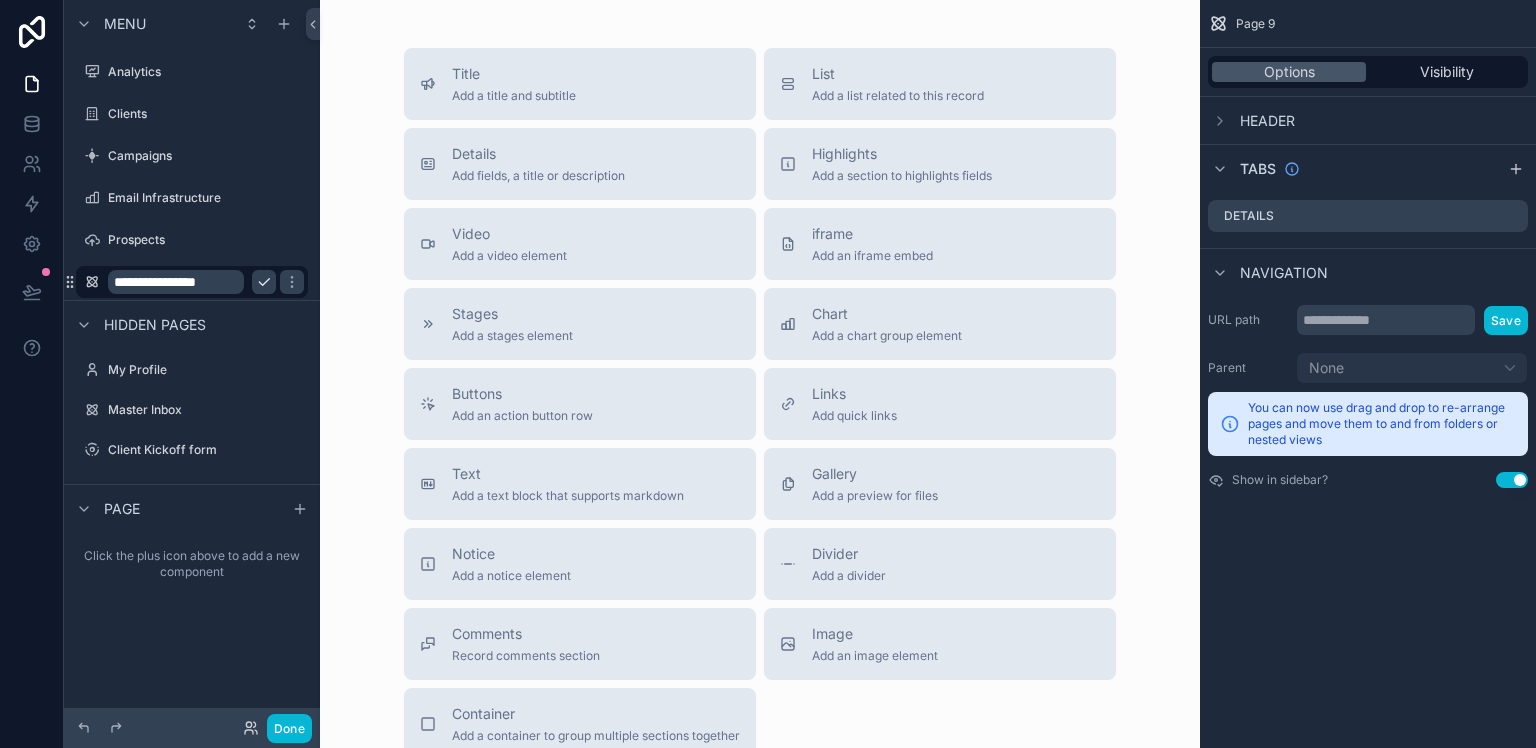 click 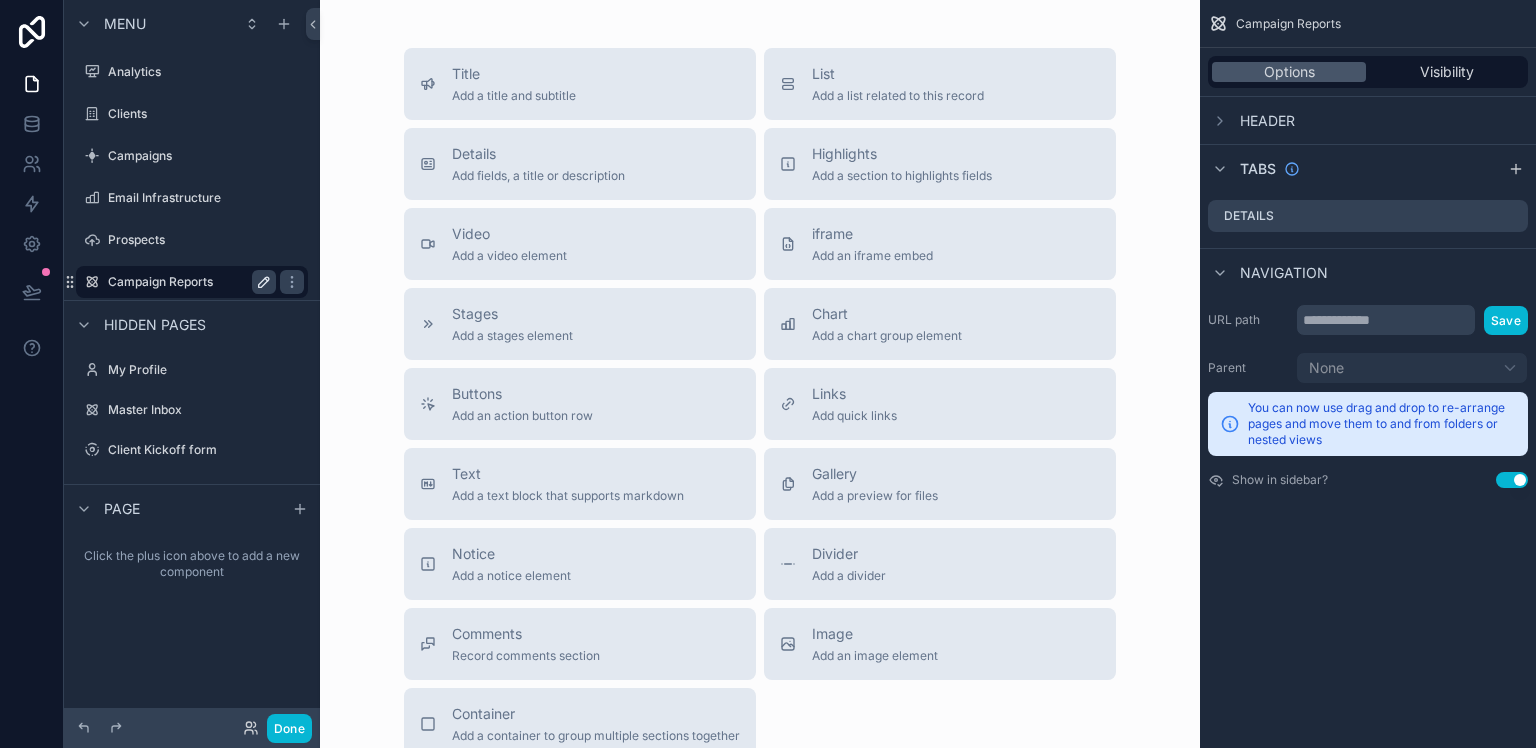 click on "Title Add a title and subtitle List Add a list related to this record Details Add fields, a title or description Highlights Add a section to highlights fields Video Add a video element iframe Add an iframe embed Stages Add a stages element Chart Add a chart group element Buttons Add an action button row Links Add quick links Text Add a text block that supports markdown Gallery Add a preview for files Notice Add a notice element Divider Add a divider Comments Record comments section Image Add an image element Container Add a container to group multiple sections together" at bounding box center [760, 404] 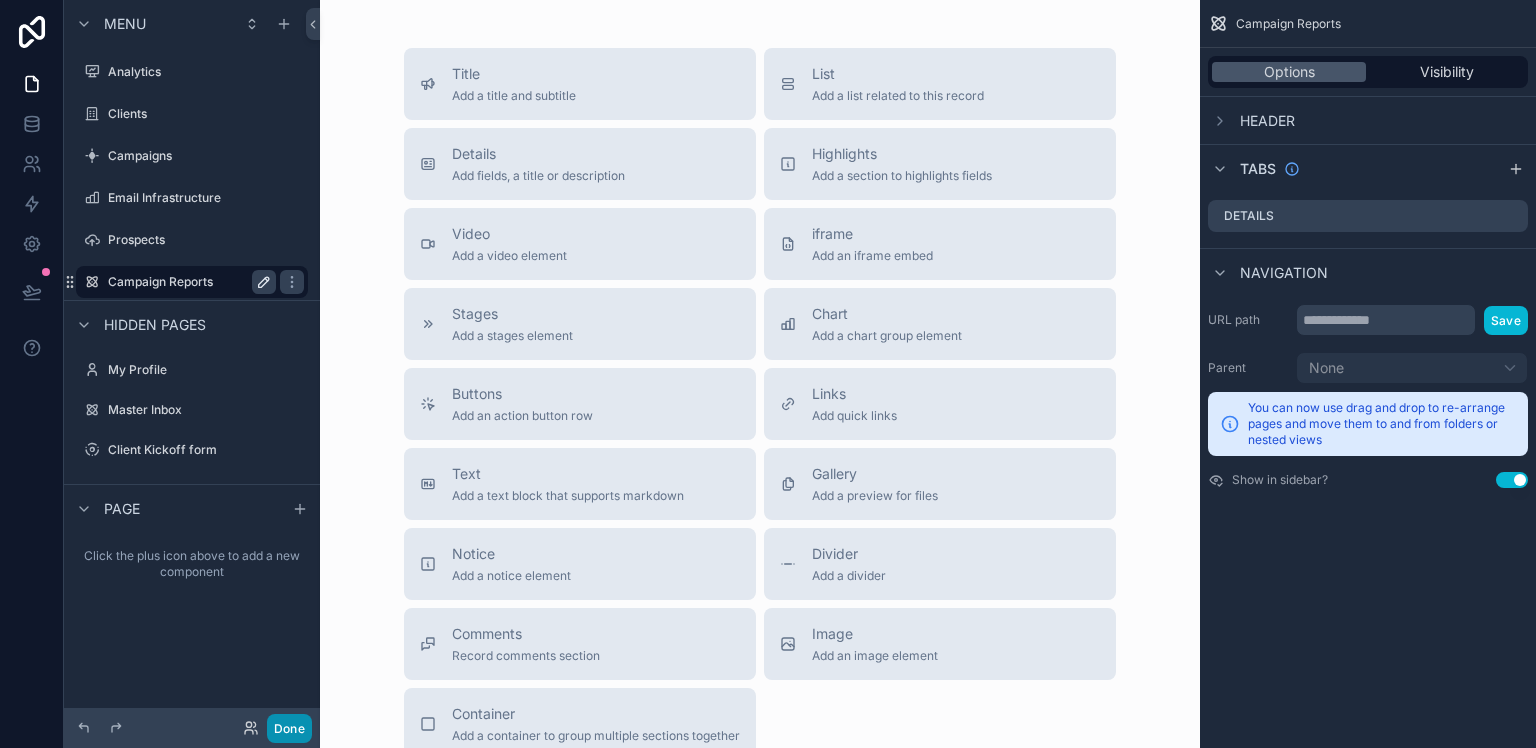 click on "Done" at bounding box center (289, 728) 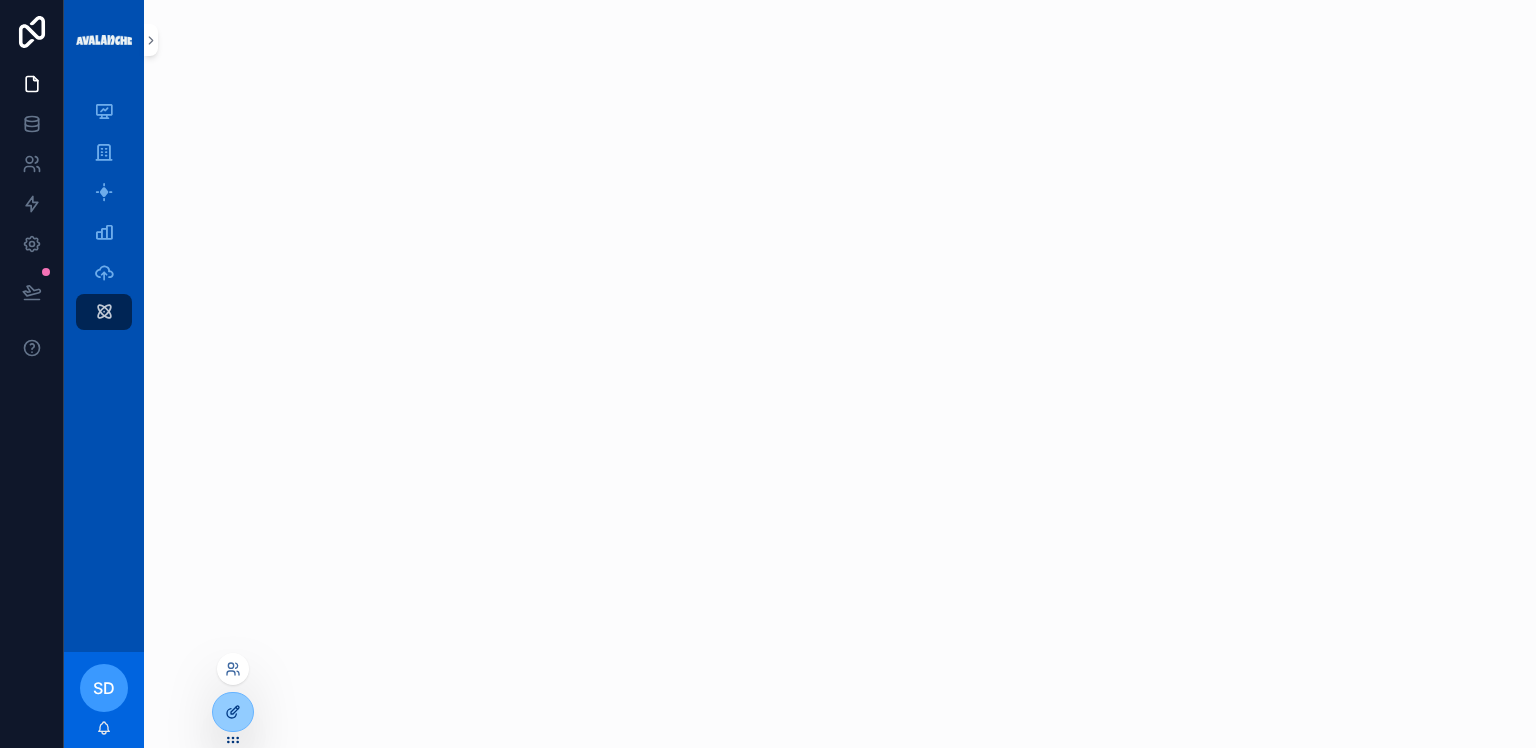 click 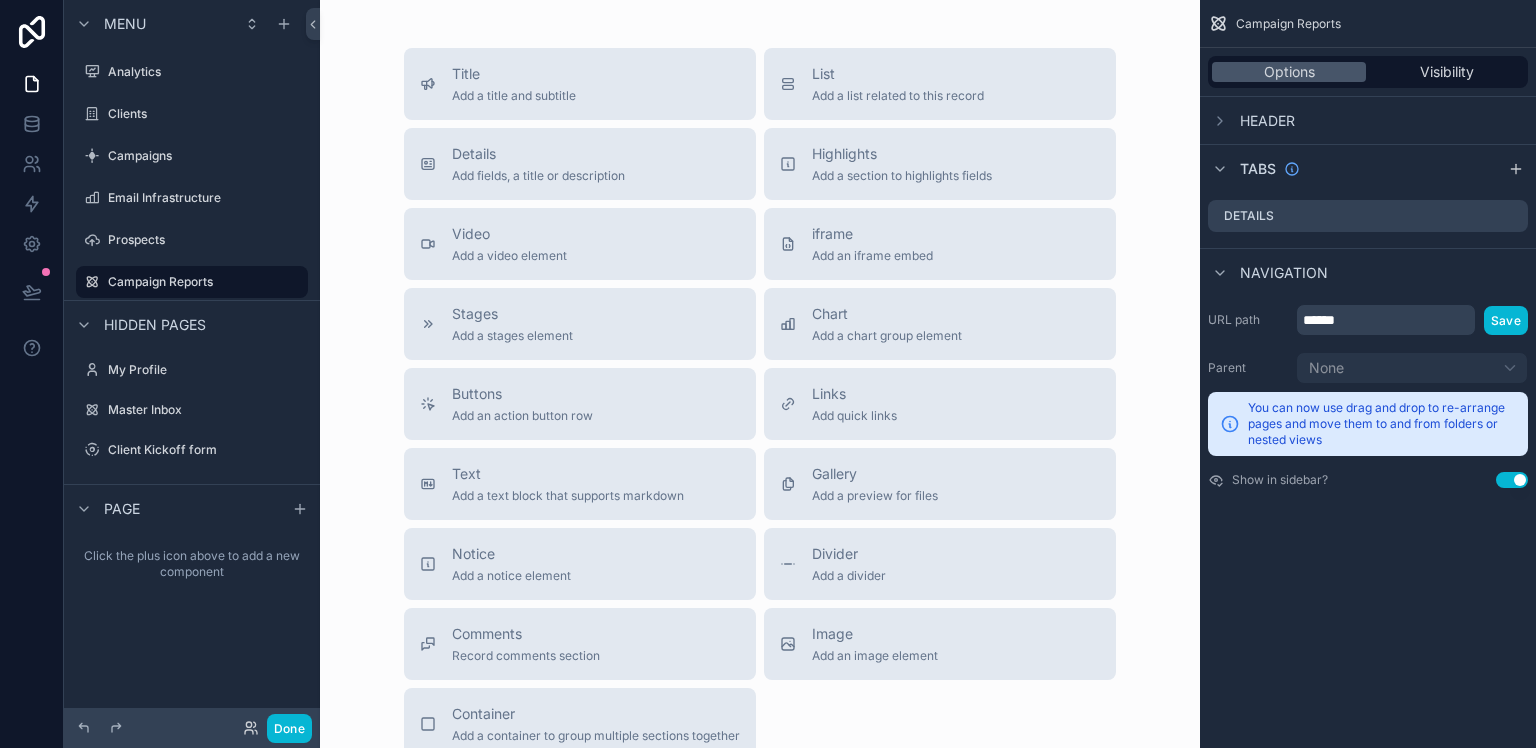 click on "Tabs" at bounding box center (1368, 168) 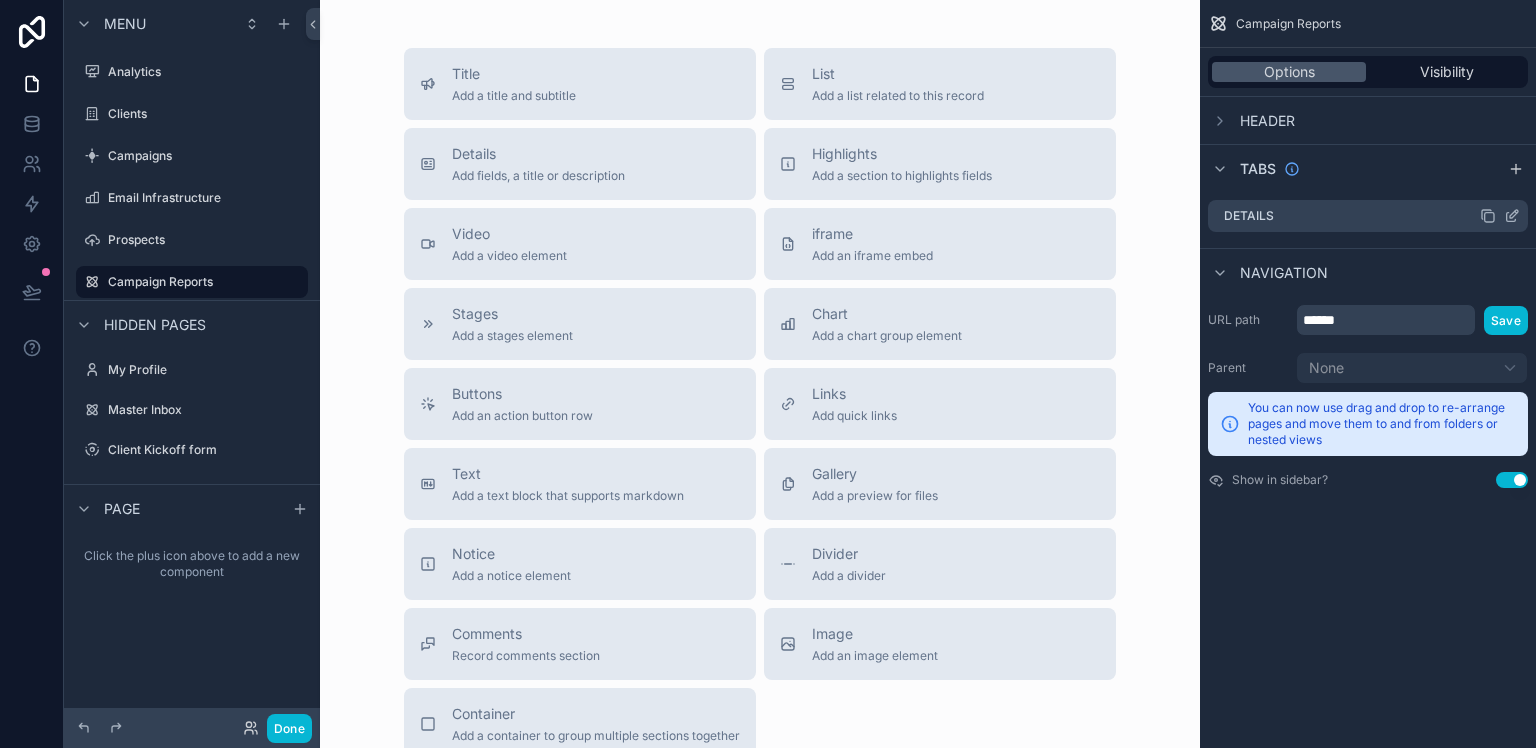 click on "Details" at bounding box center (1368, 216) 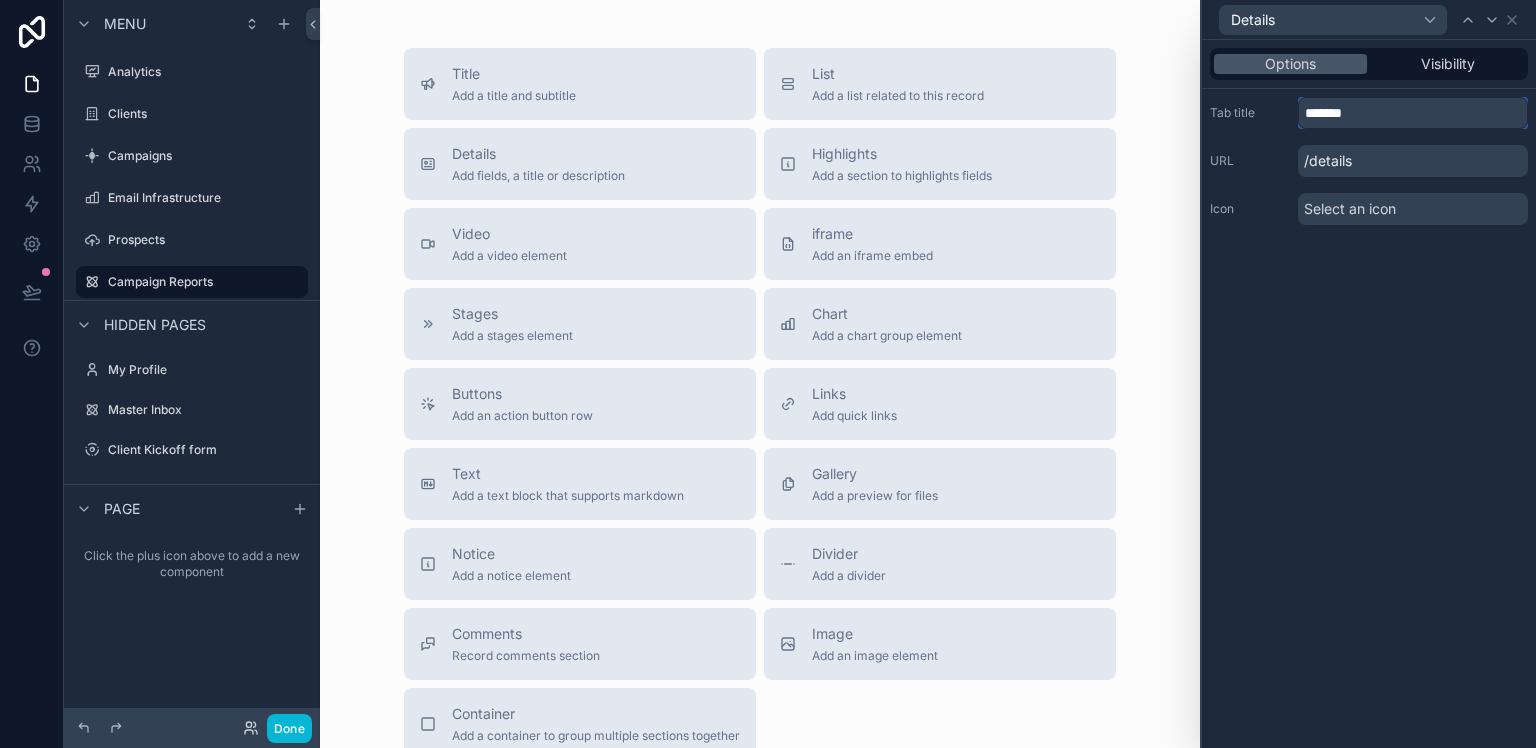 click on "*******" at bounding box center [1413, 113] 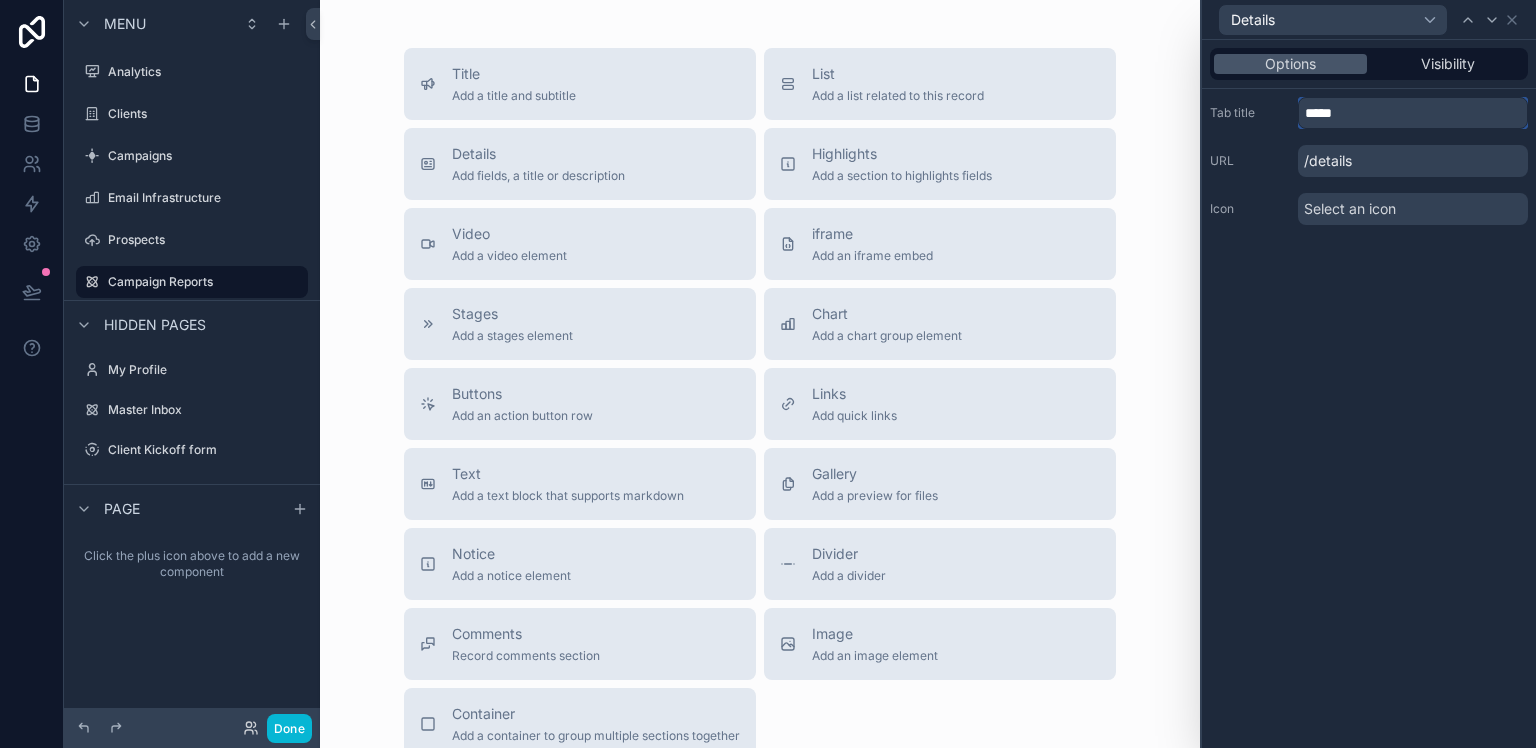 type on "*****" 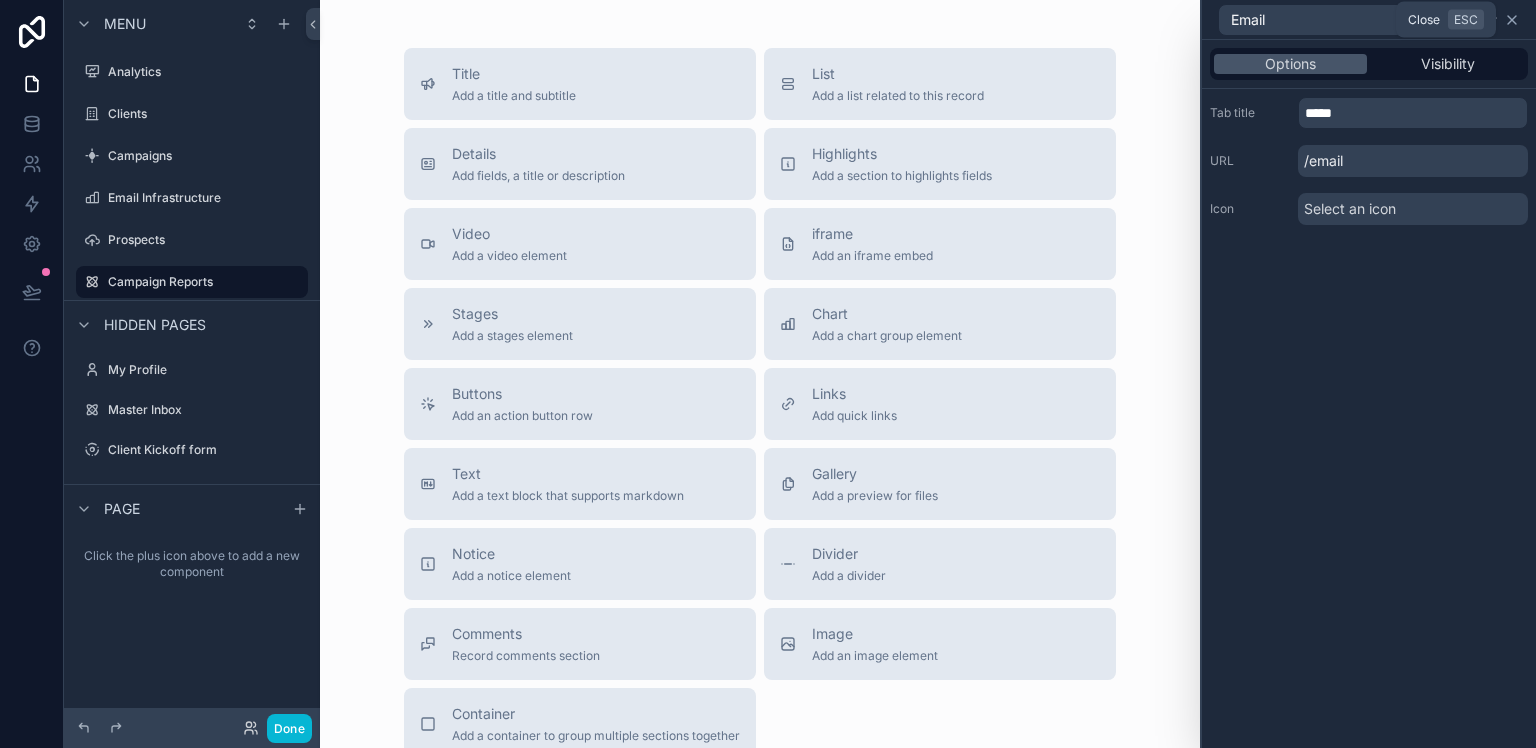 click 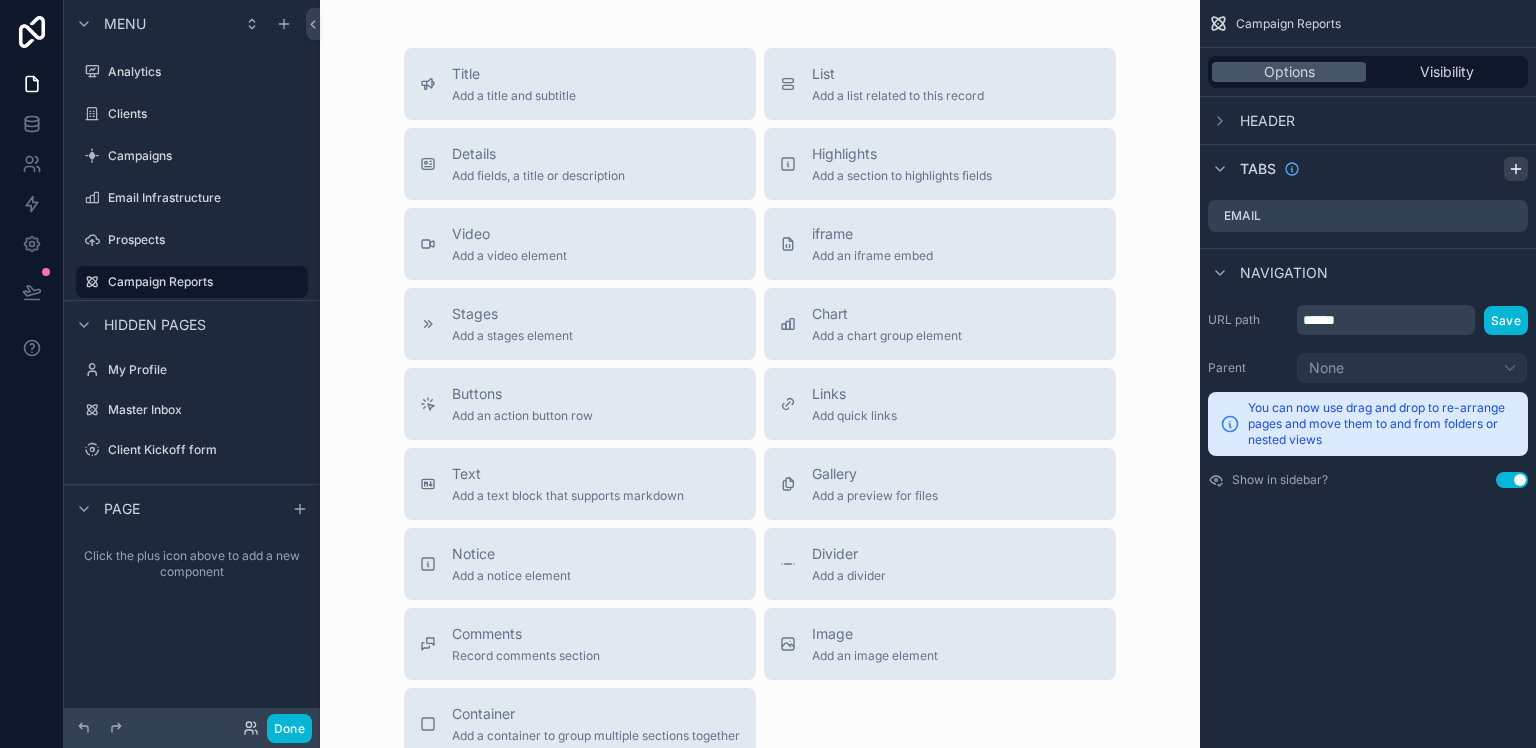 click 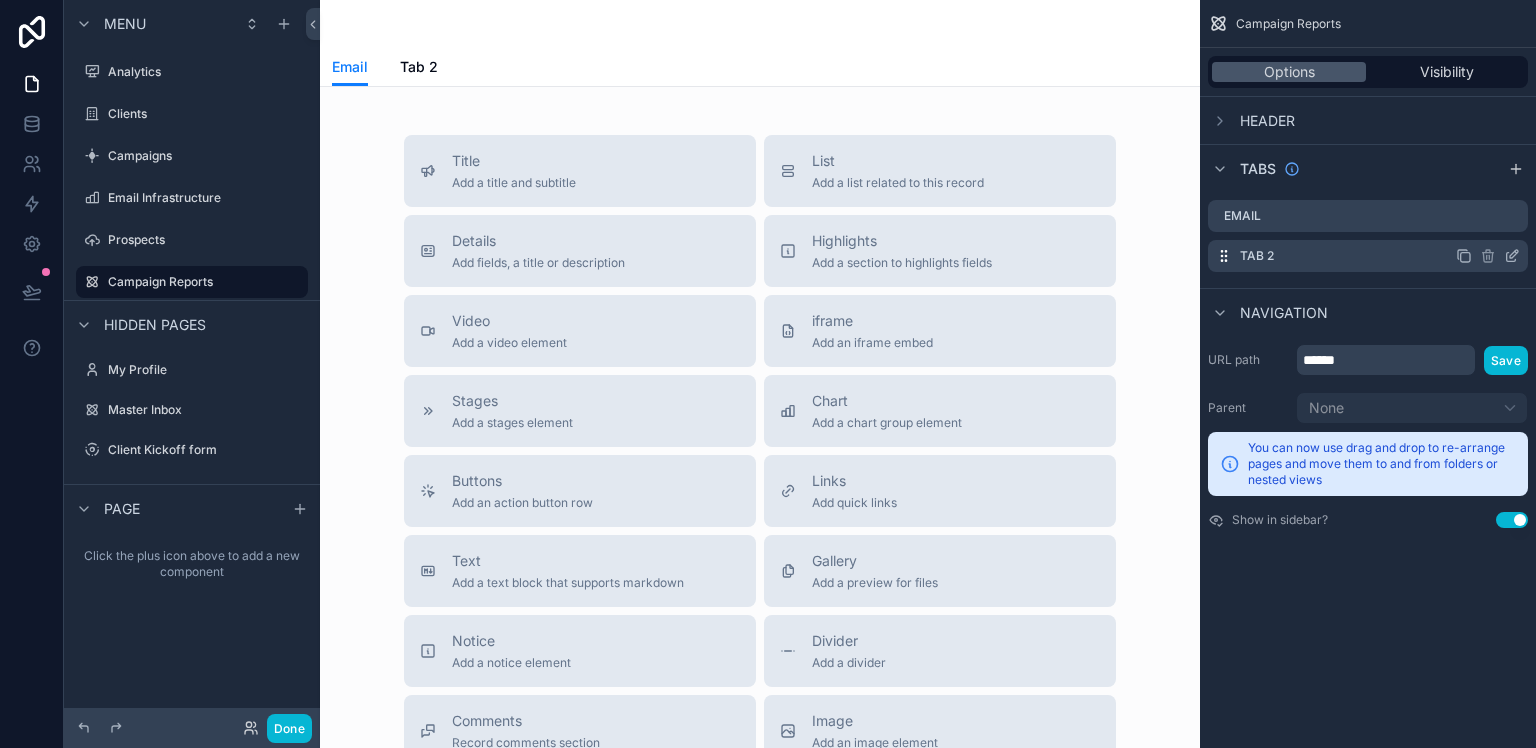 click 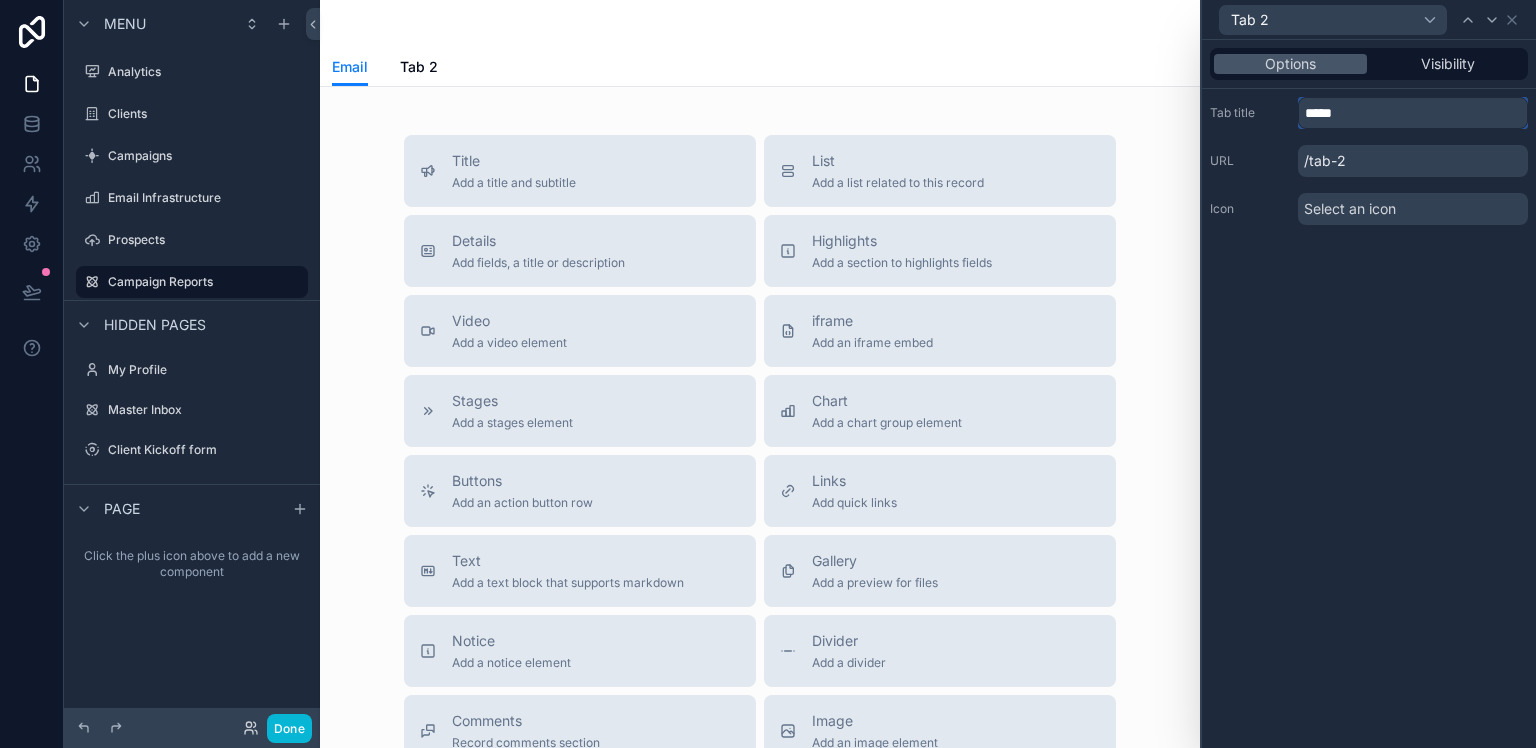 click on "*****" at bounding box center (1413, 113) 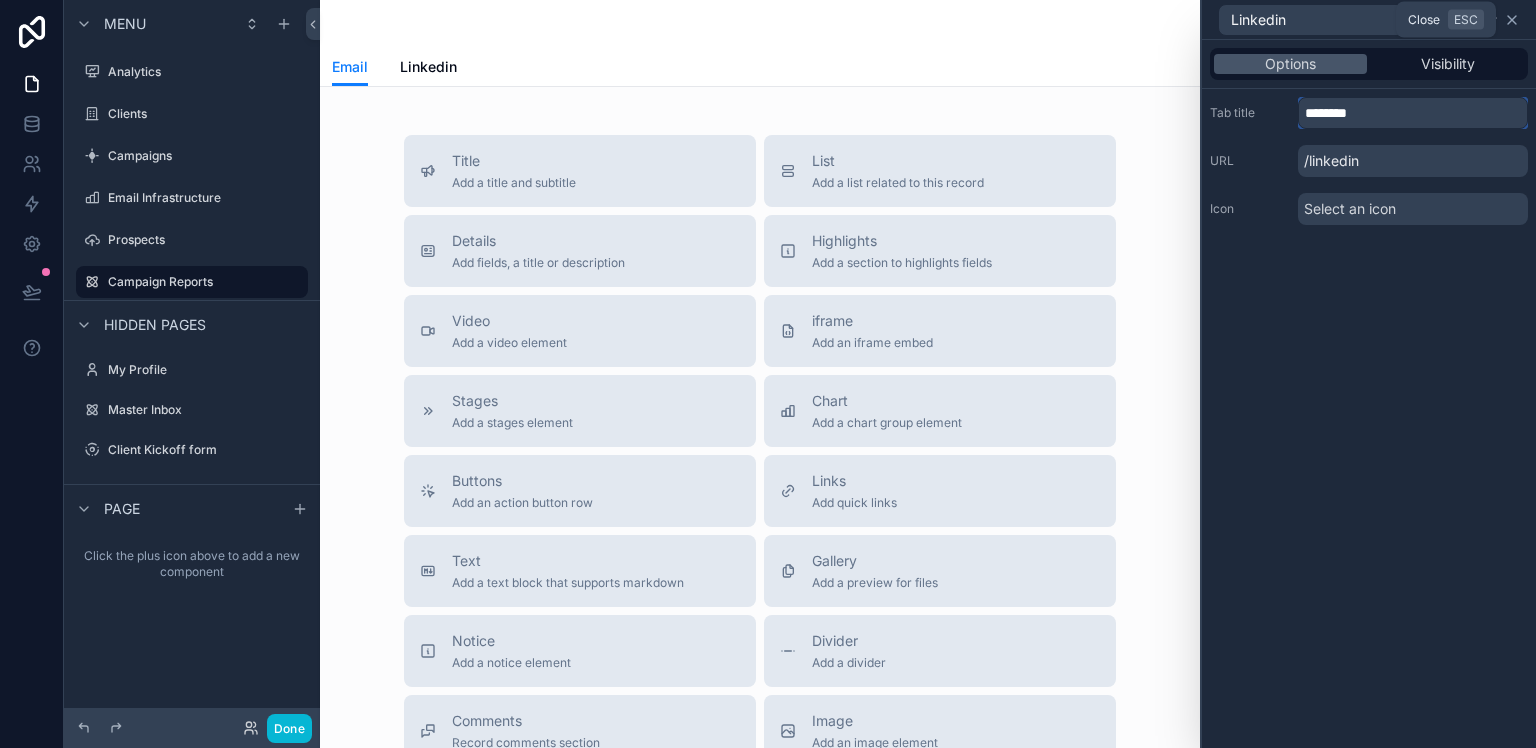 type on "********" 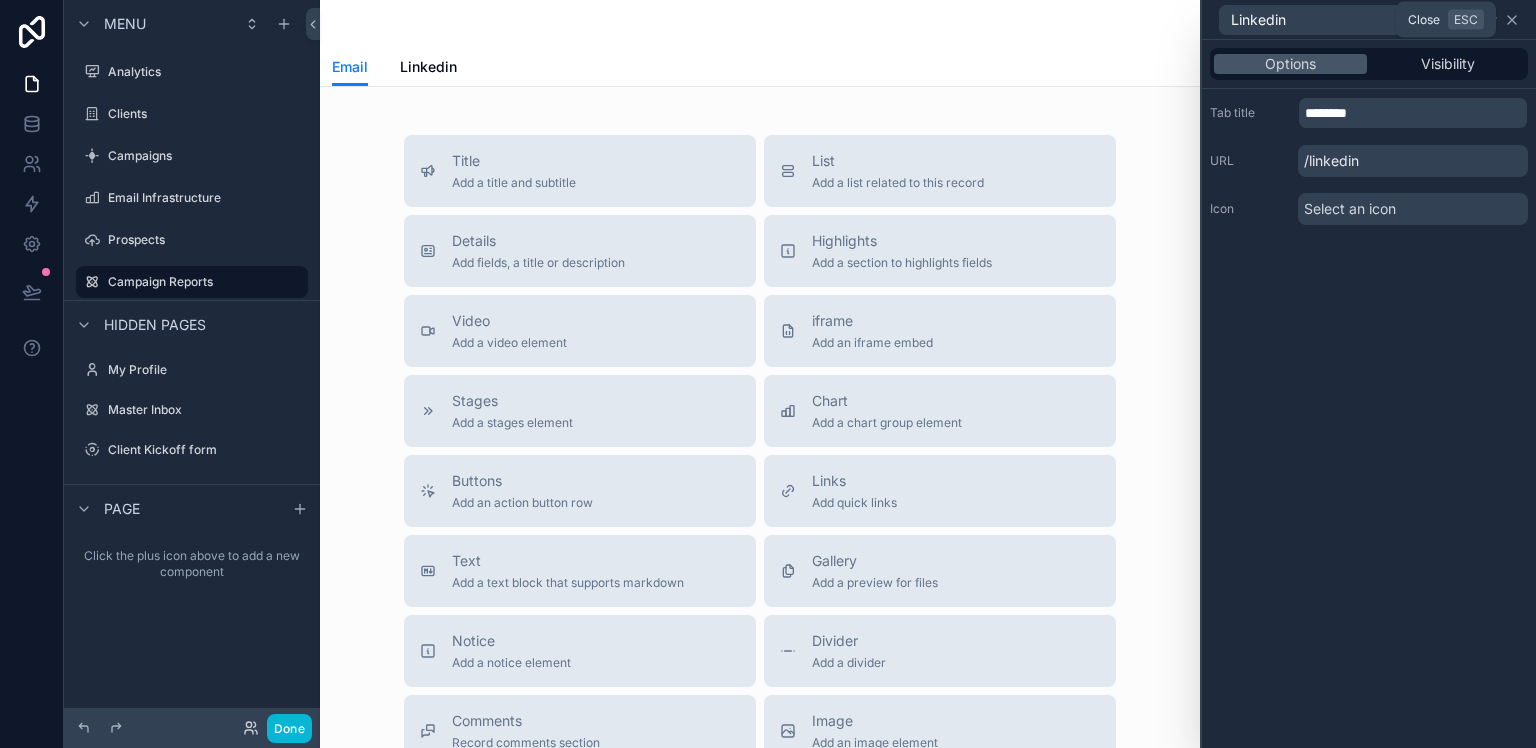 click 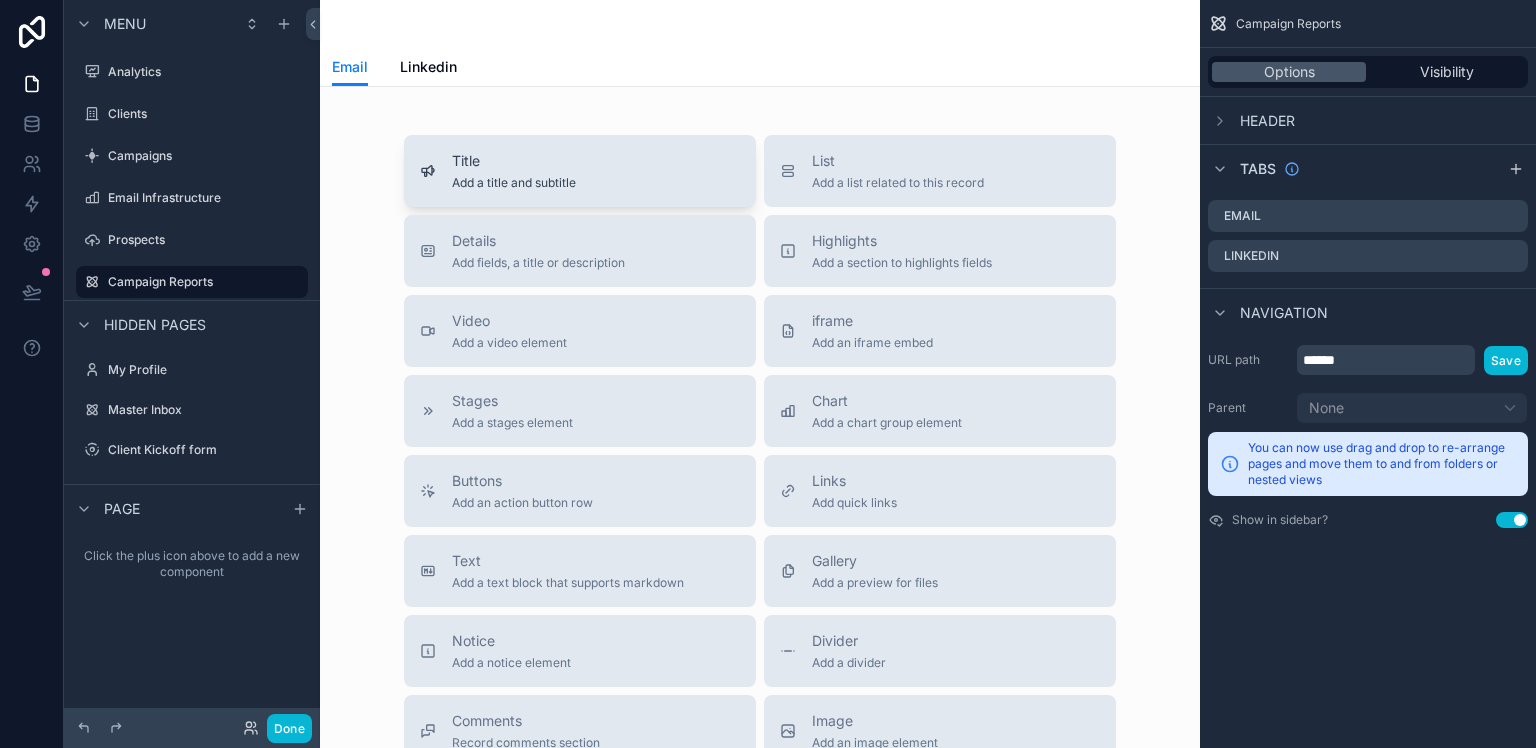 click on "Add a title and subtitle" at bounding box center (514, 183) 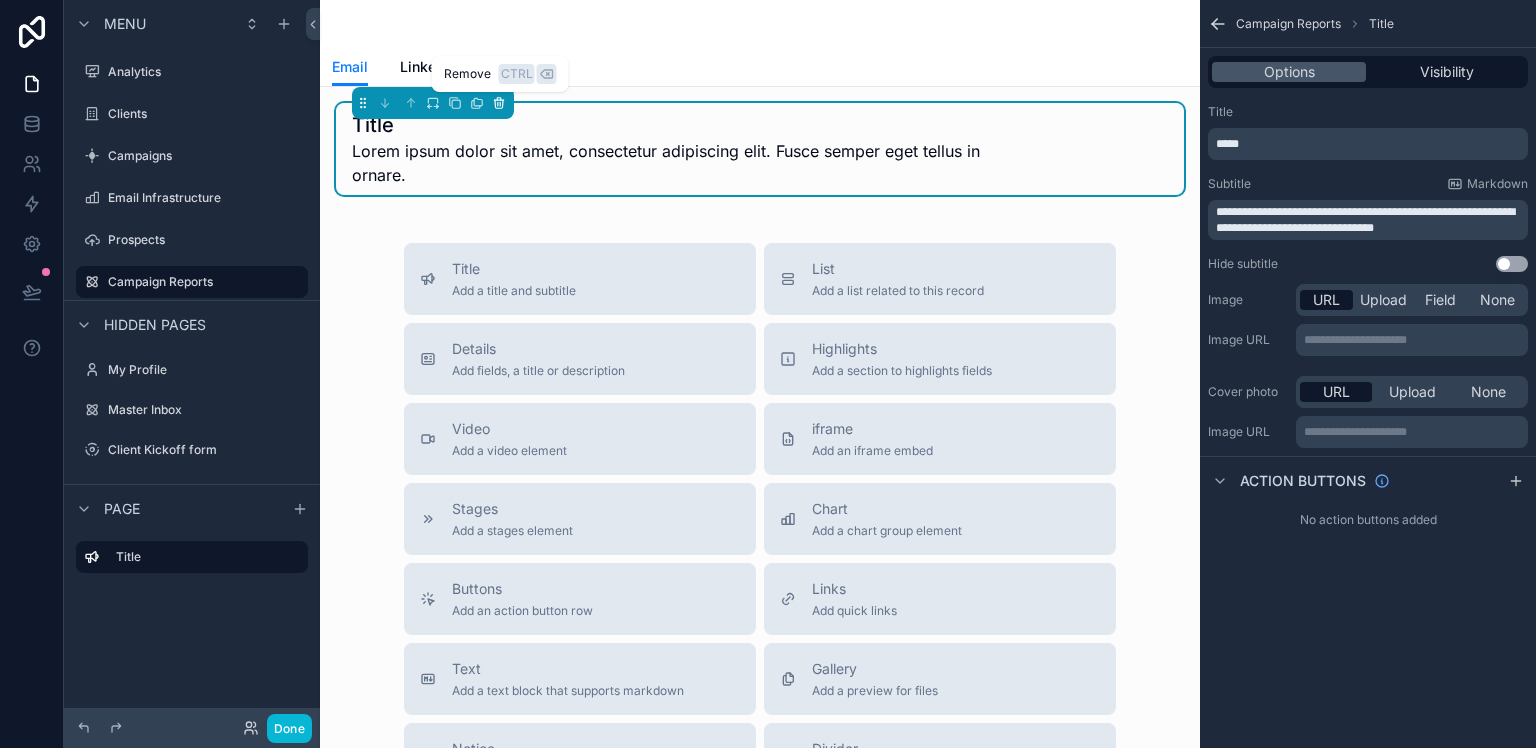 click 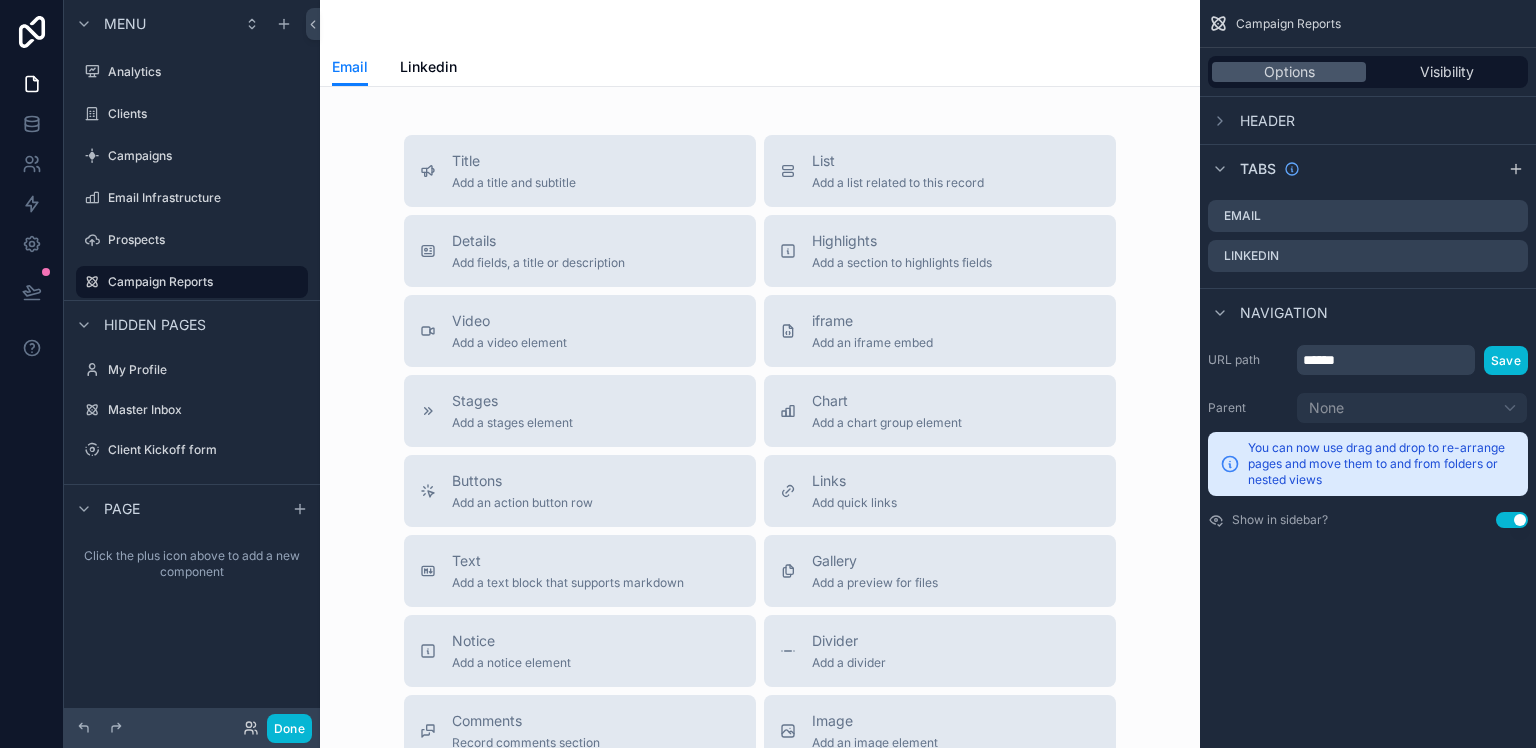 click at bounding box center [760, 24] 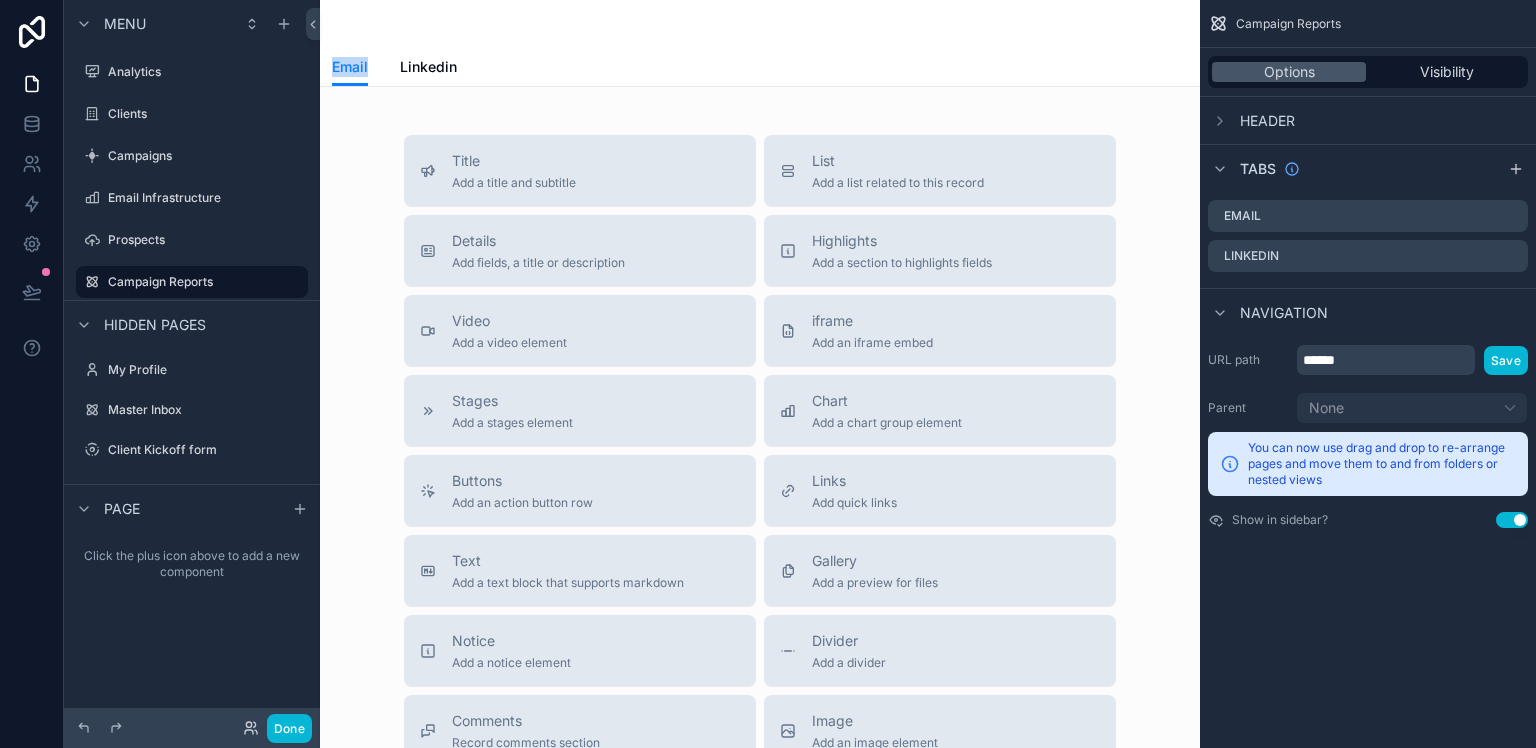 click at bounding box center [760, 24] 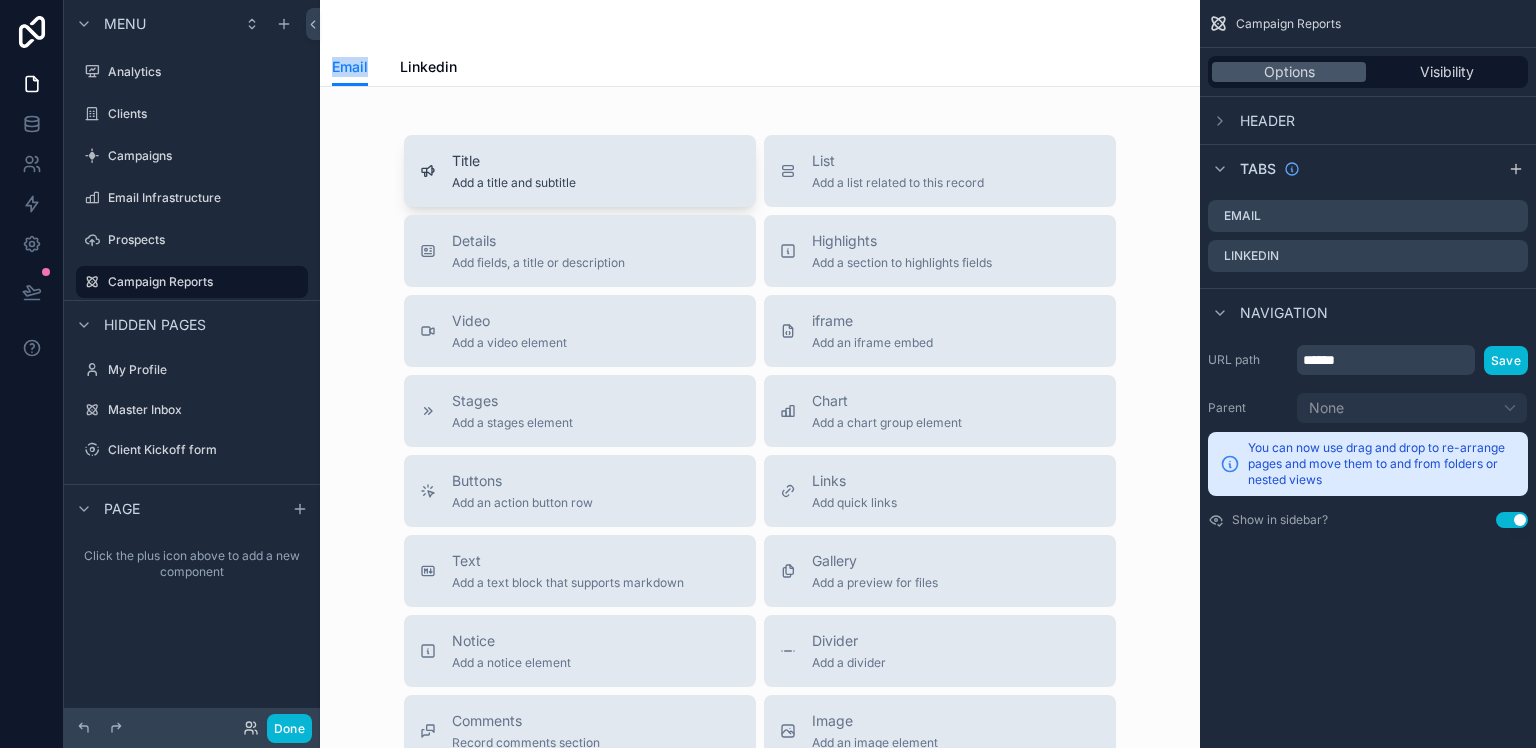 click on "Title Add a title and subtitle" at bounding box center (580, 171) 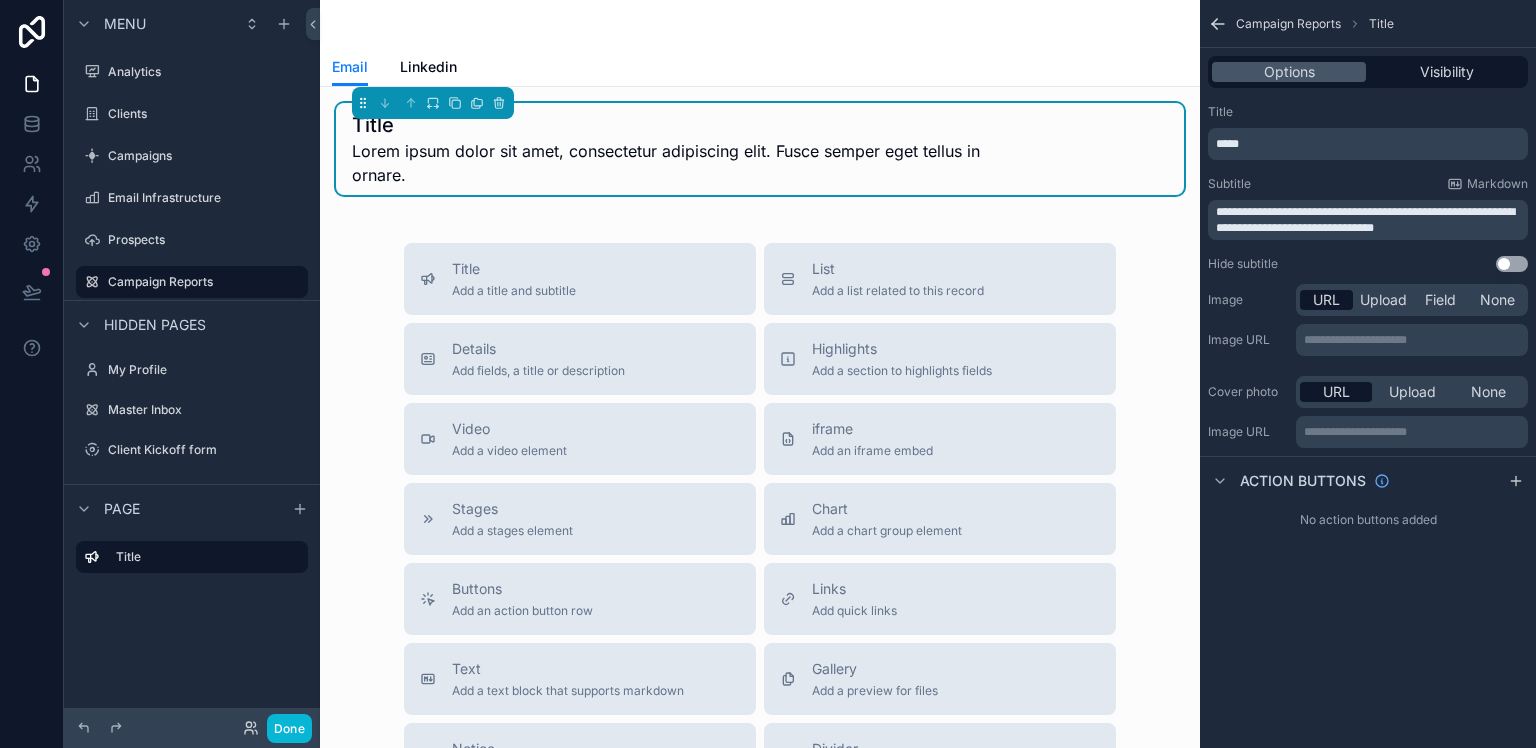 click at bounding box center [433, 103] 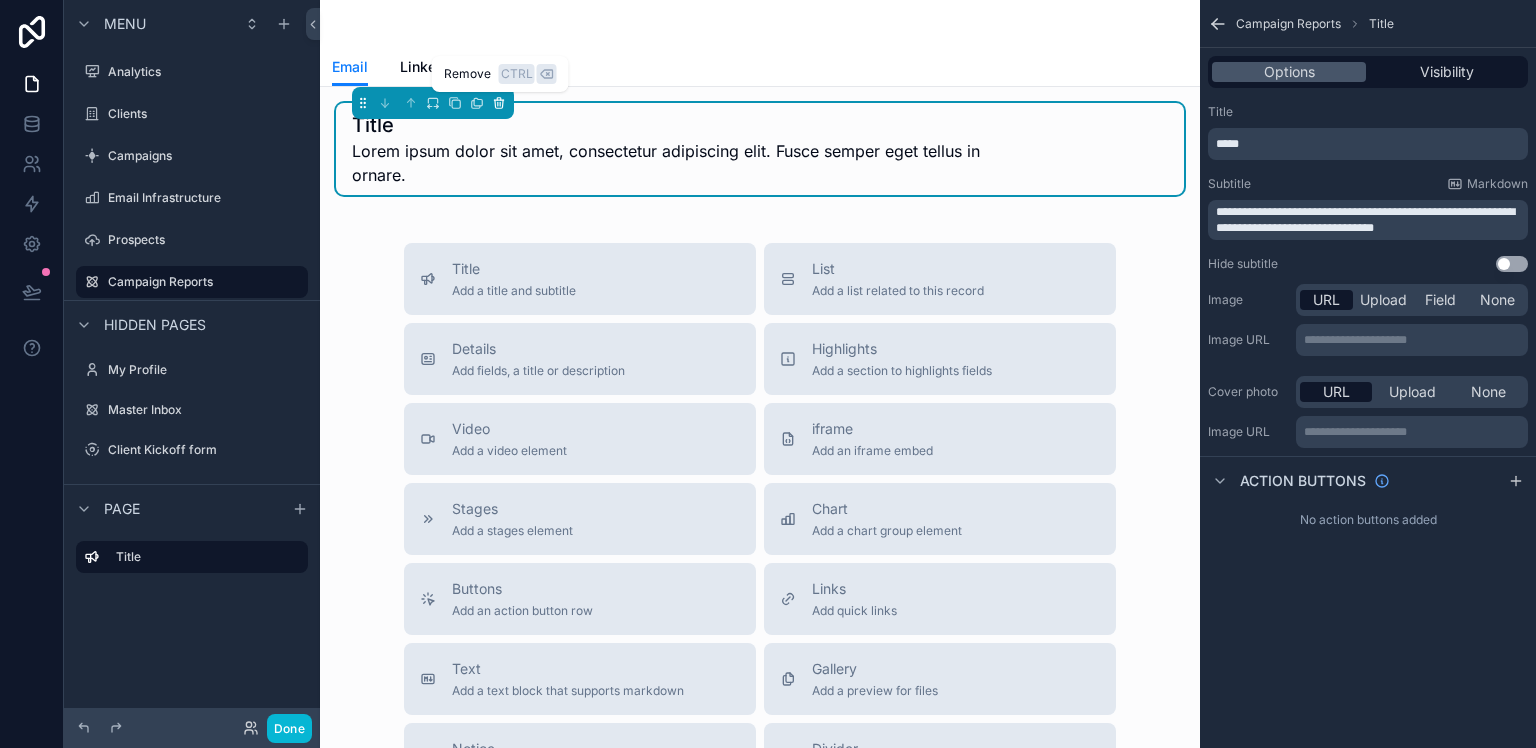 click 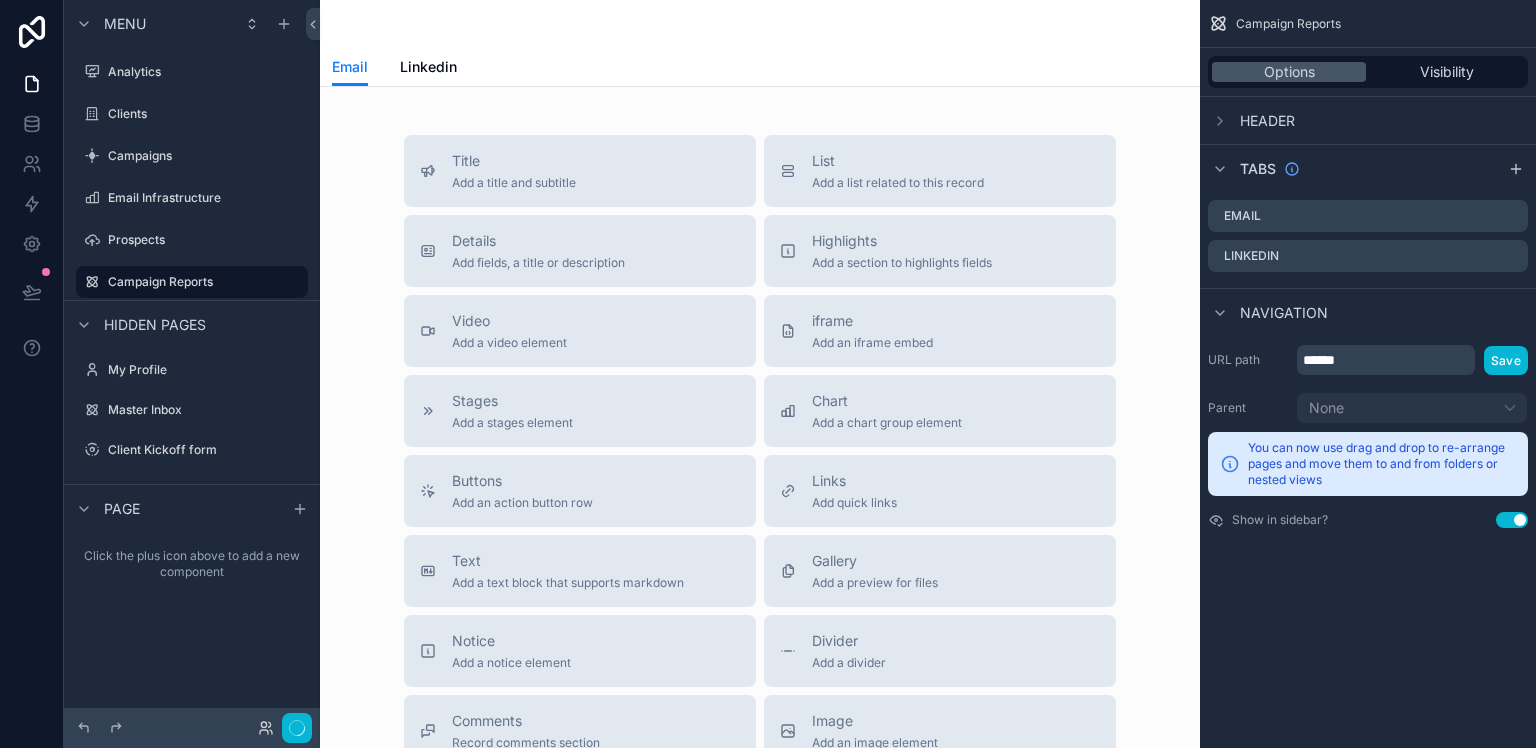click on "Title Add a title and subtitle List Add a list related to this record Details Add fields, a title or description Highlights Add a section to highlights fields Video Add a video element iframe Add an iframe embed Stages Add a stages element Chart Add a chart group element Buttons Add an action button row Links Add quick links Text Add a text block that supports markdown Gallery Add a preview for files Notice Add a notice element Divider Add a divider Comments Record comments section Image Add an image element Container Add a container to group multiple sections together" at bounding box center (760, 547) 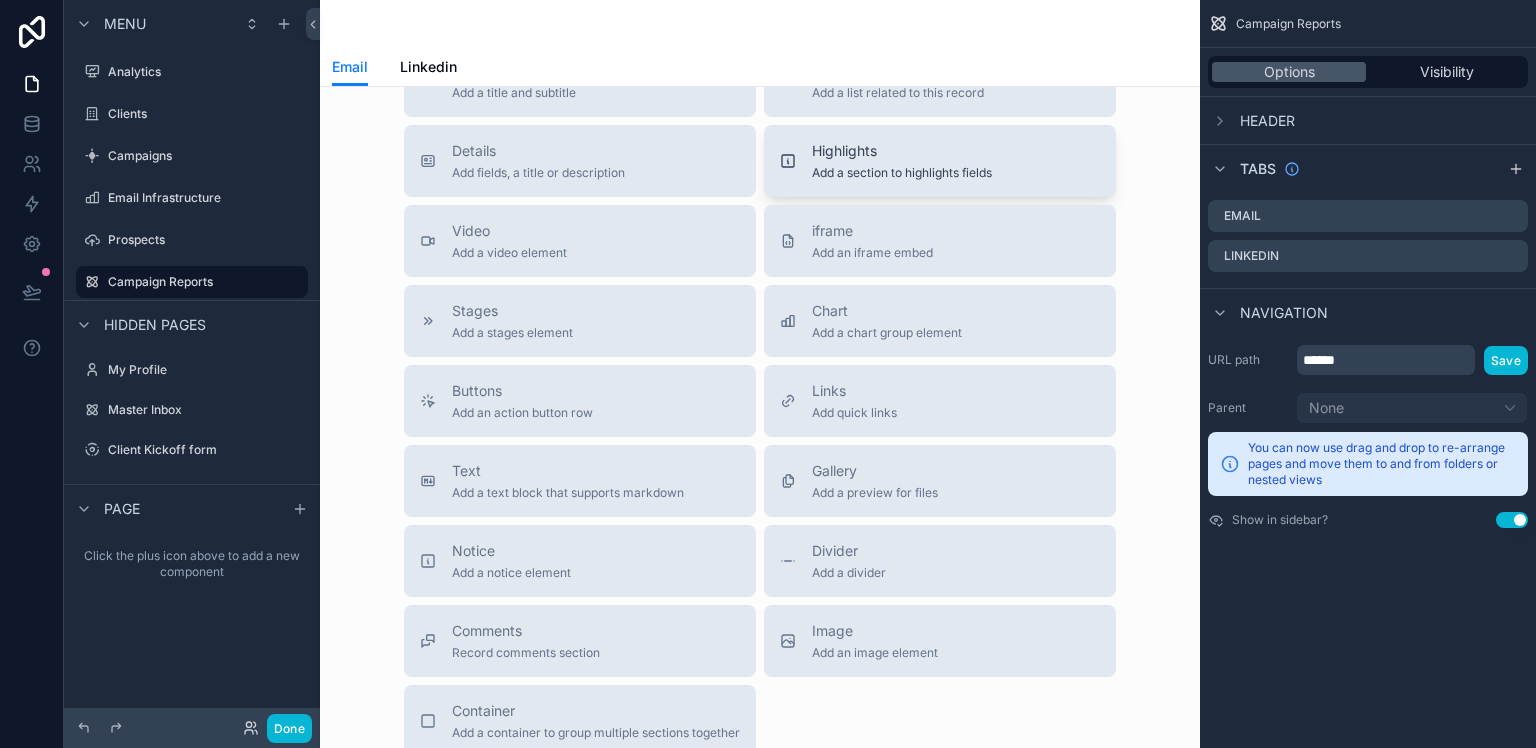 scroll, scrollTop: 240, scrollLeft: 0, axis: vertical 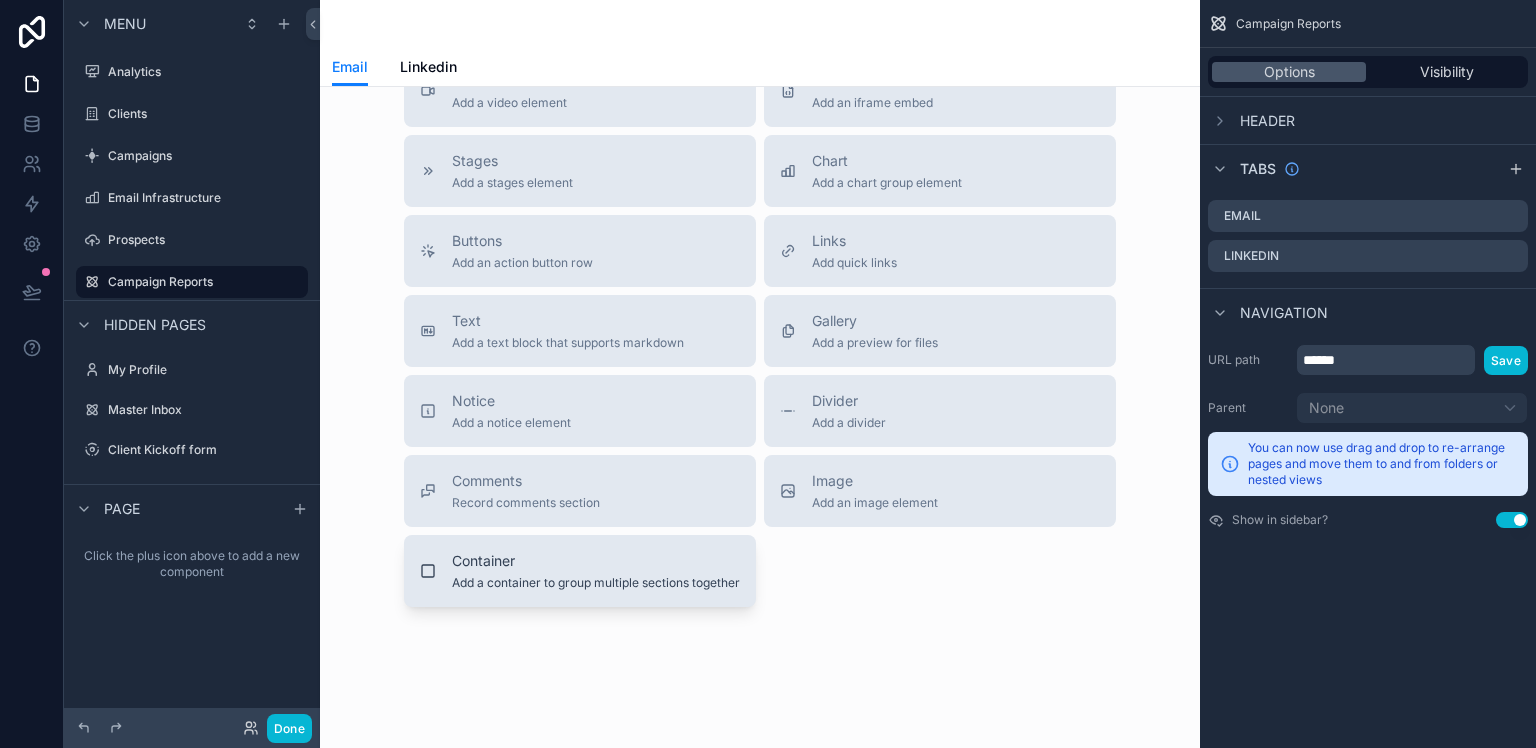 click on "Container" at bounding box center (596, 561) 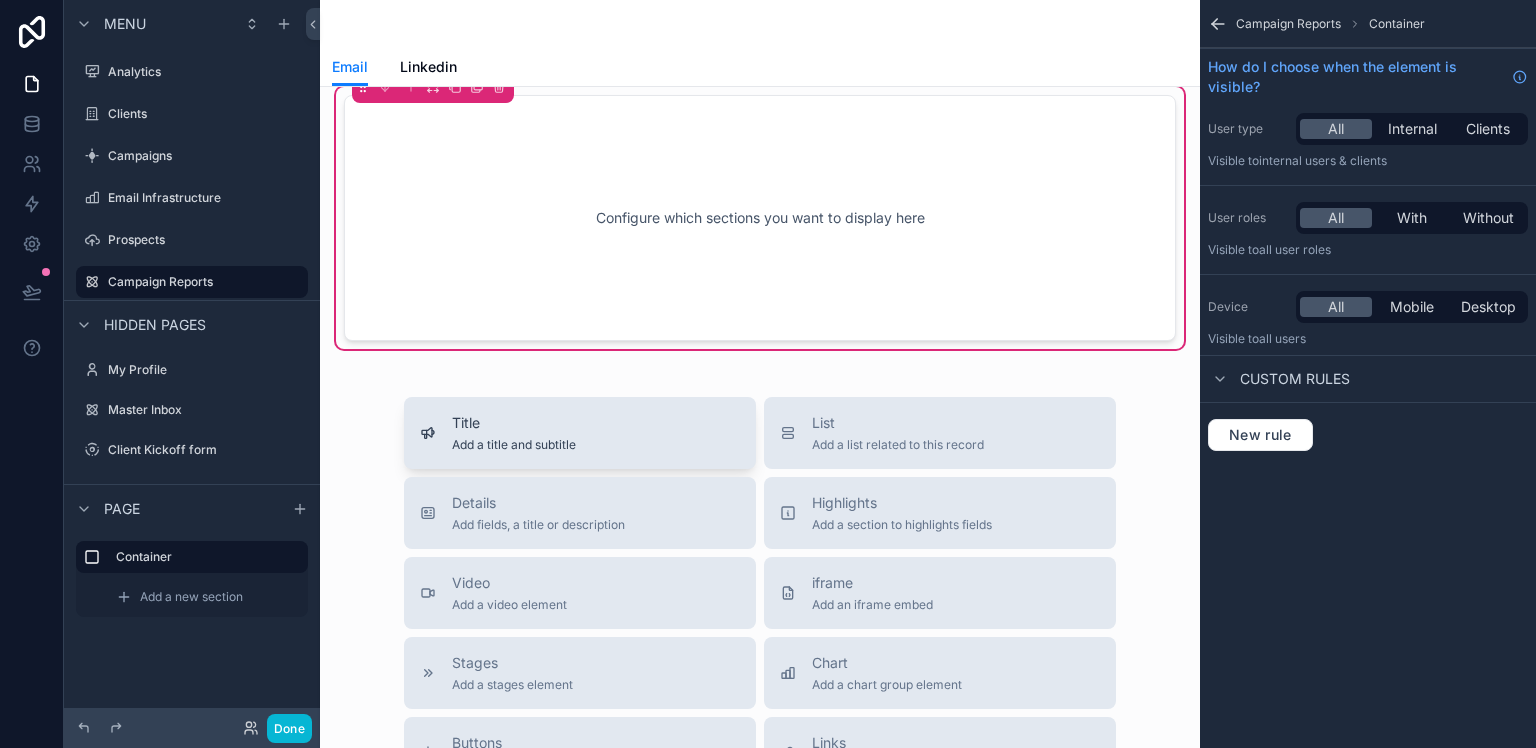 scroll, scrollTop: 0, scrollLeft: 0, axis: both 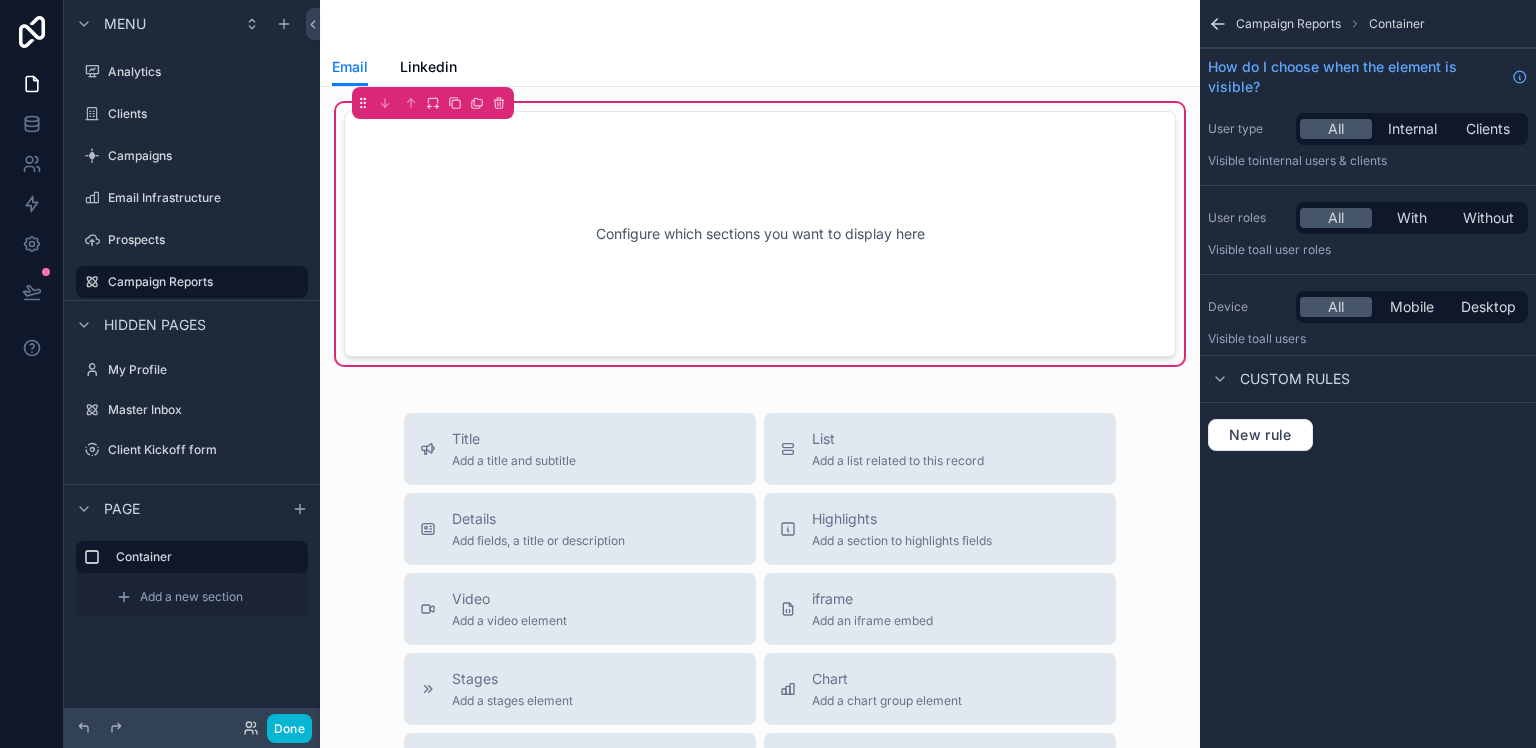 click on "Configure which sections you want to display here" at bounding box center (760, 234) 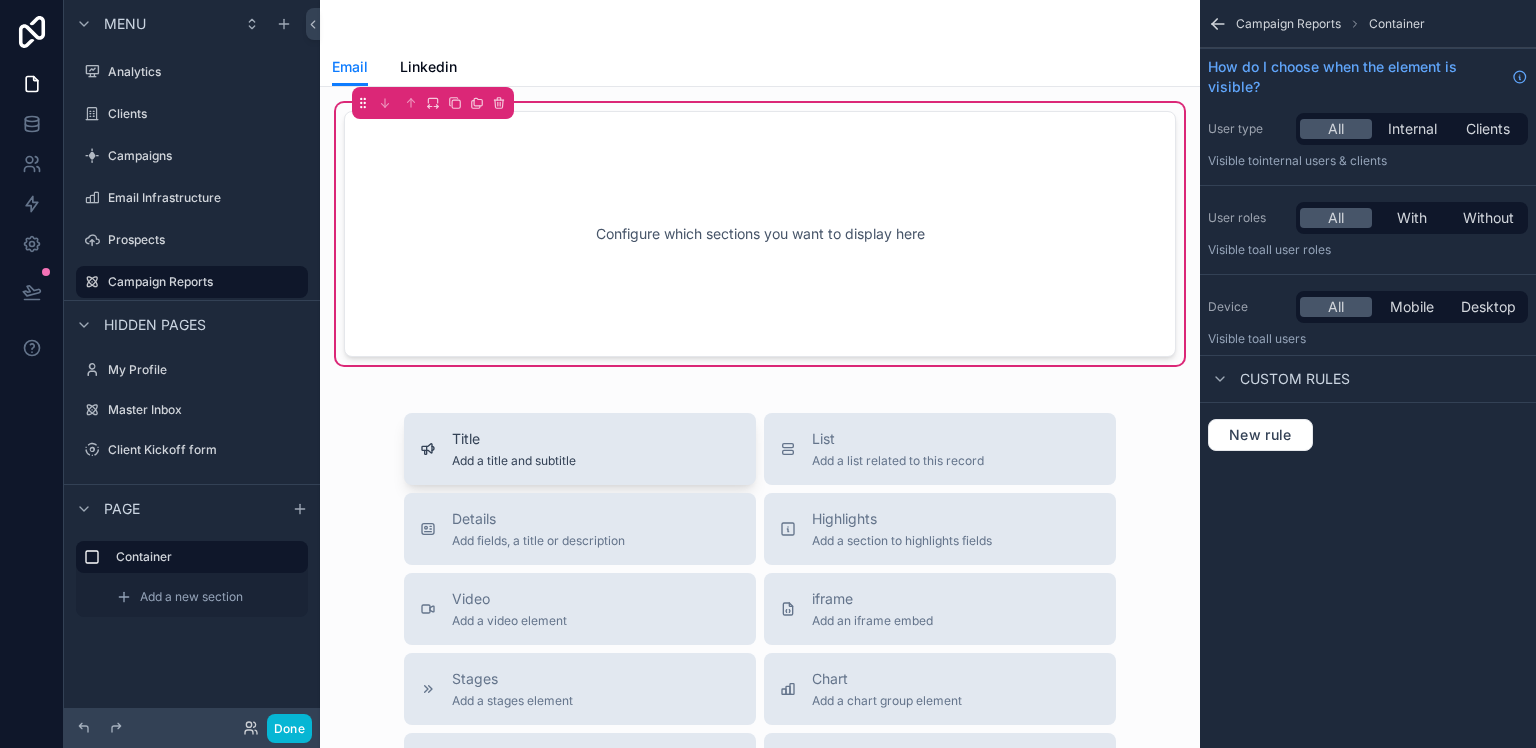 click on "Add a title and subtitle" at bounding box center (514, 461) 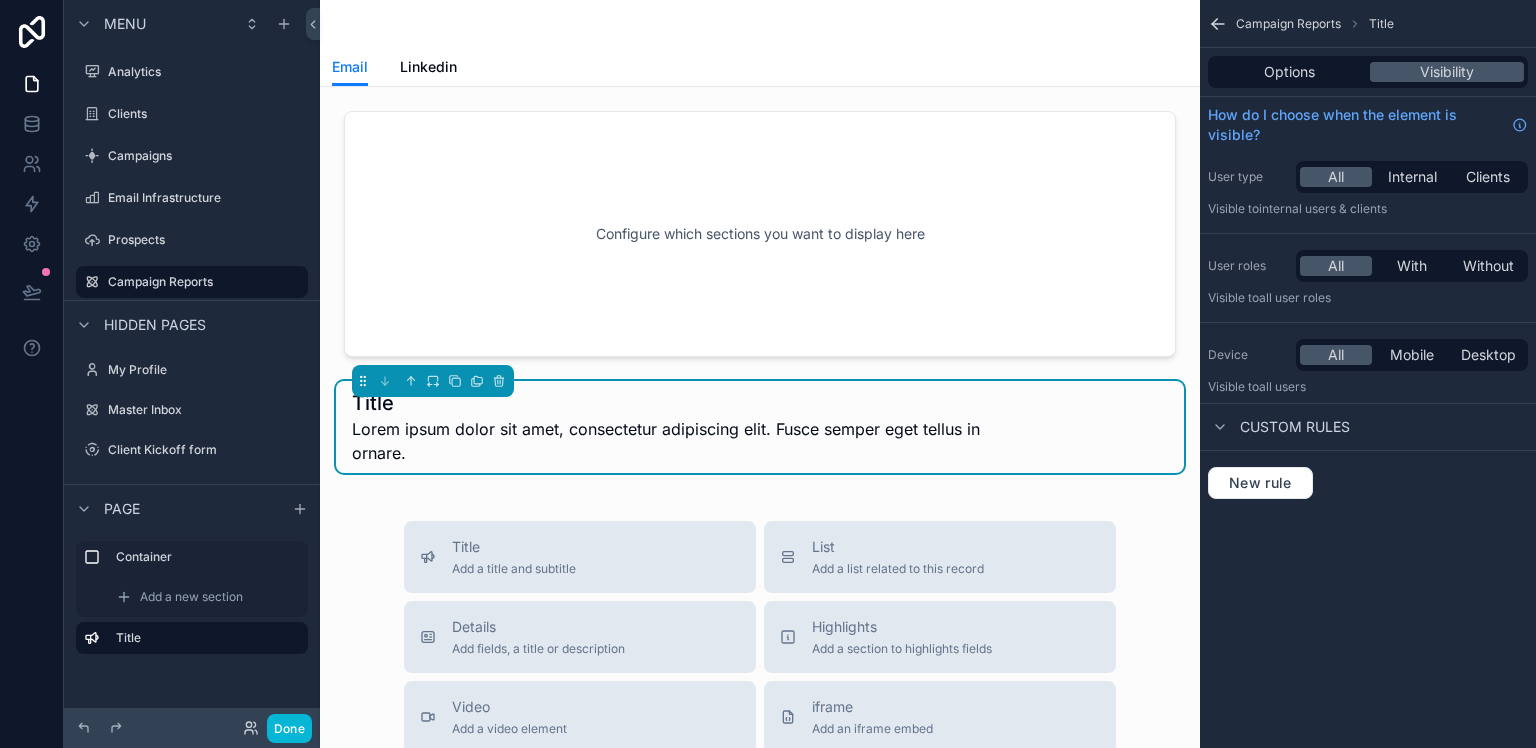 scroll, scrollTop: 53, scrollLeft: 0, axis: vertical 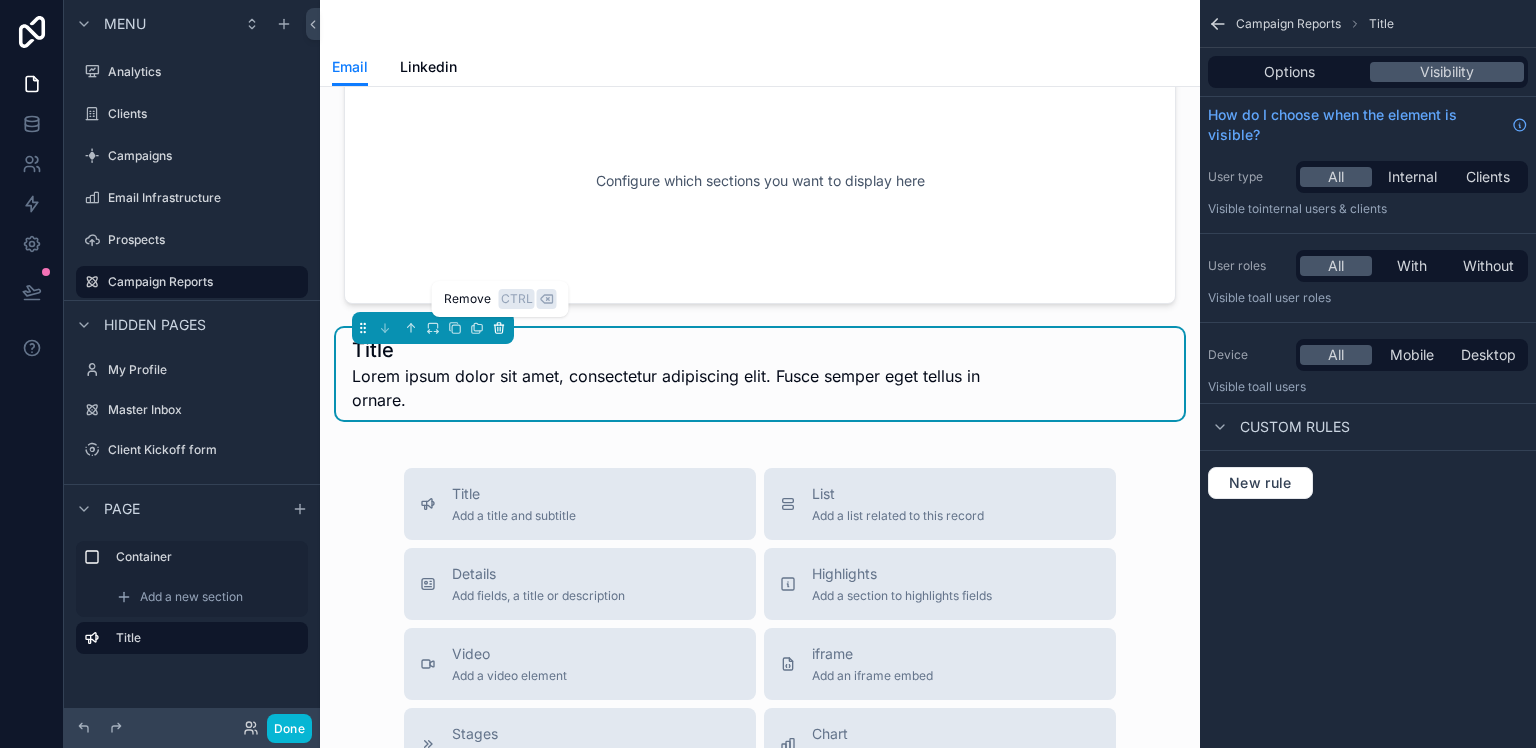 click 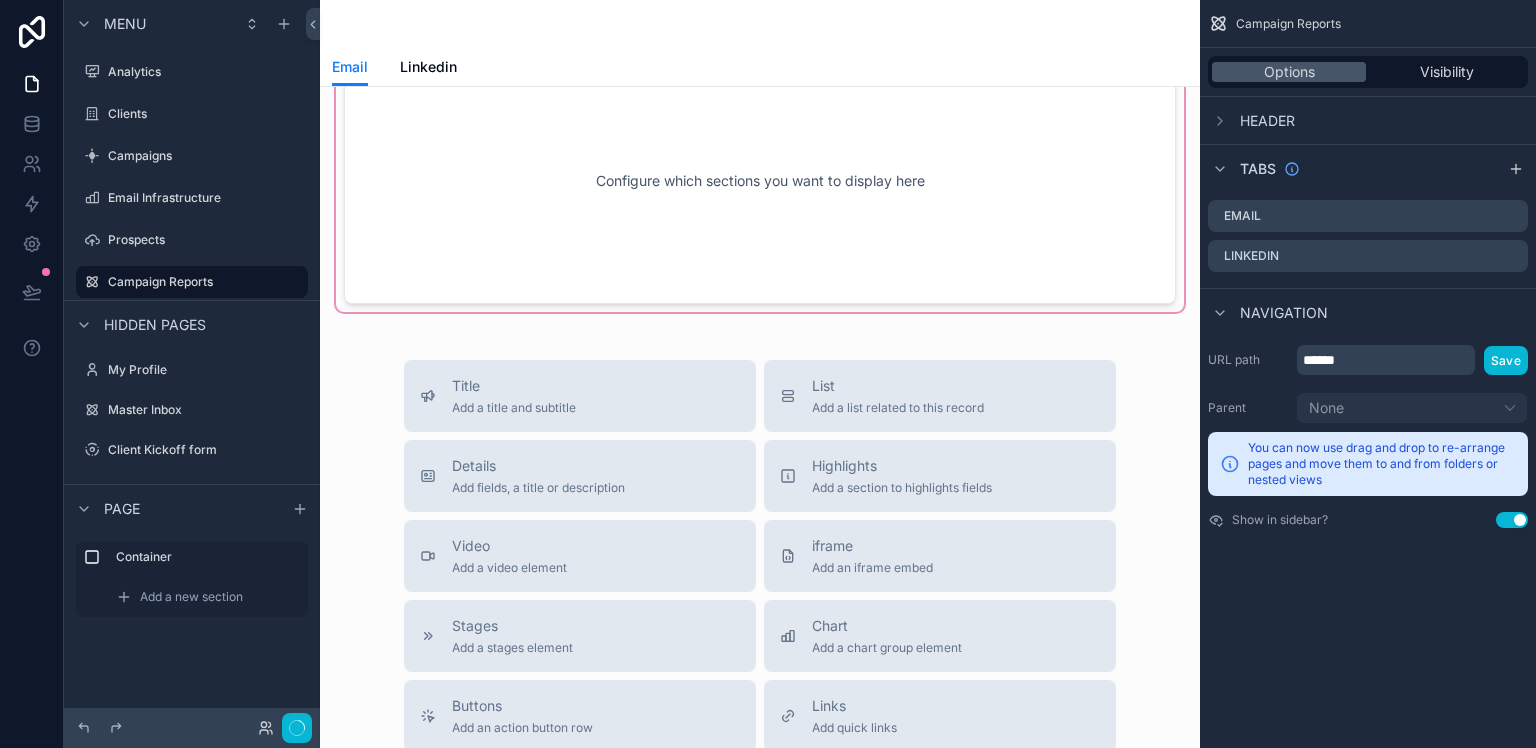 click at bounding box center (760, 181) 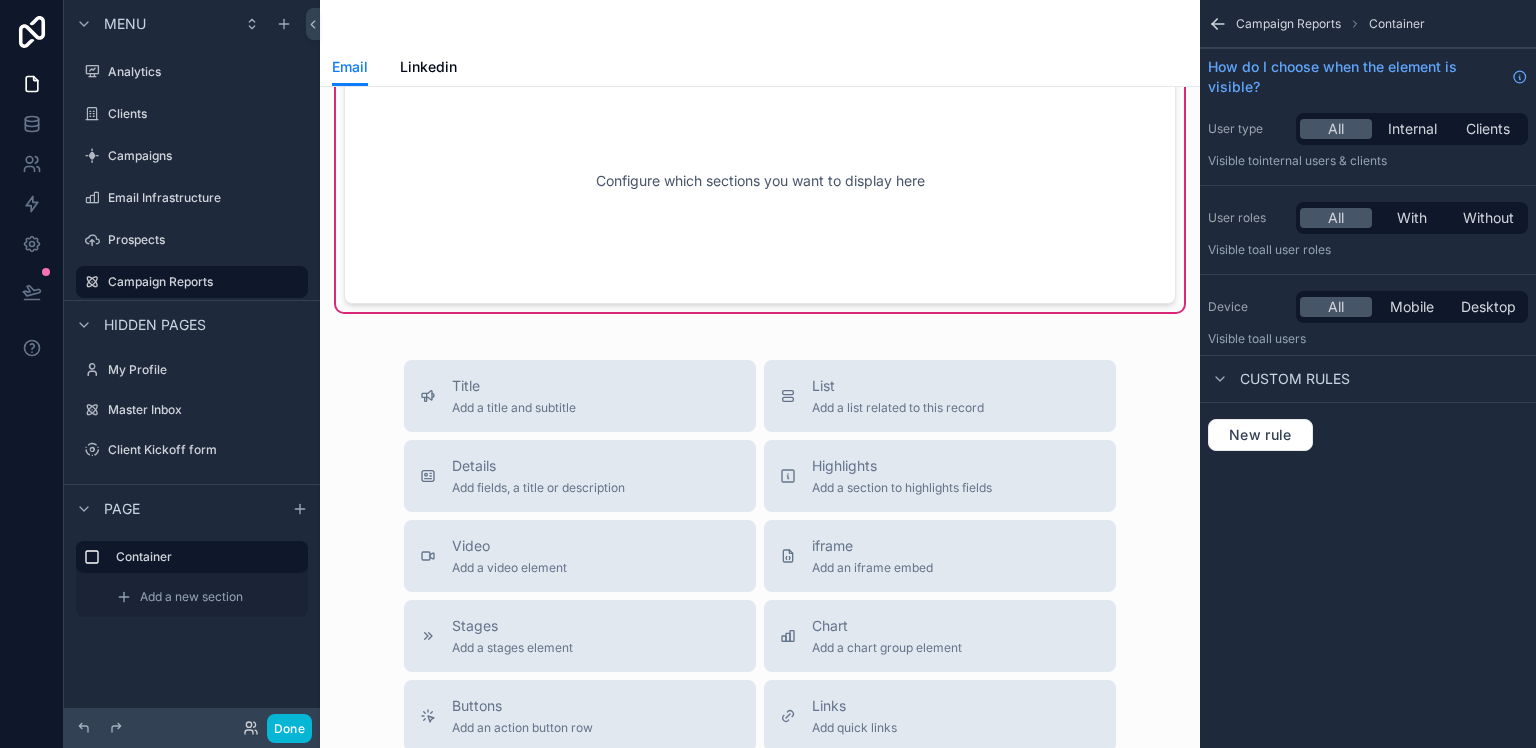 click on "Configure which sections you want to display here" at bounding box center [760, 181] 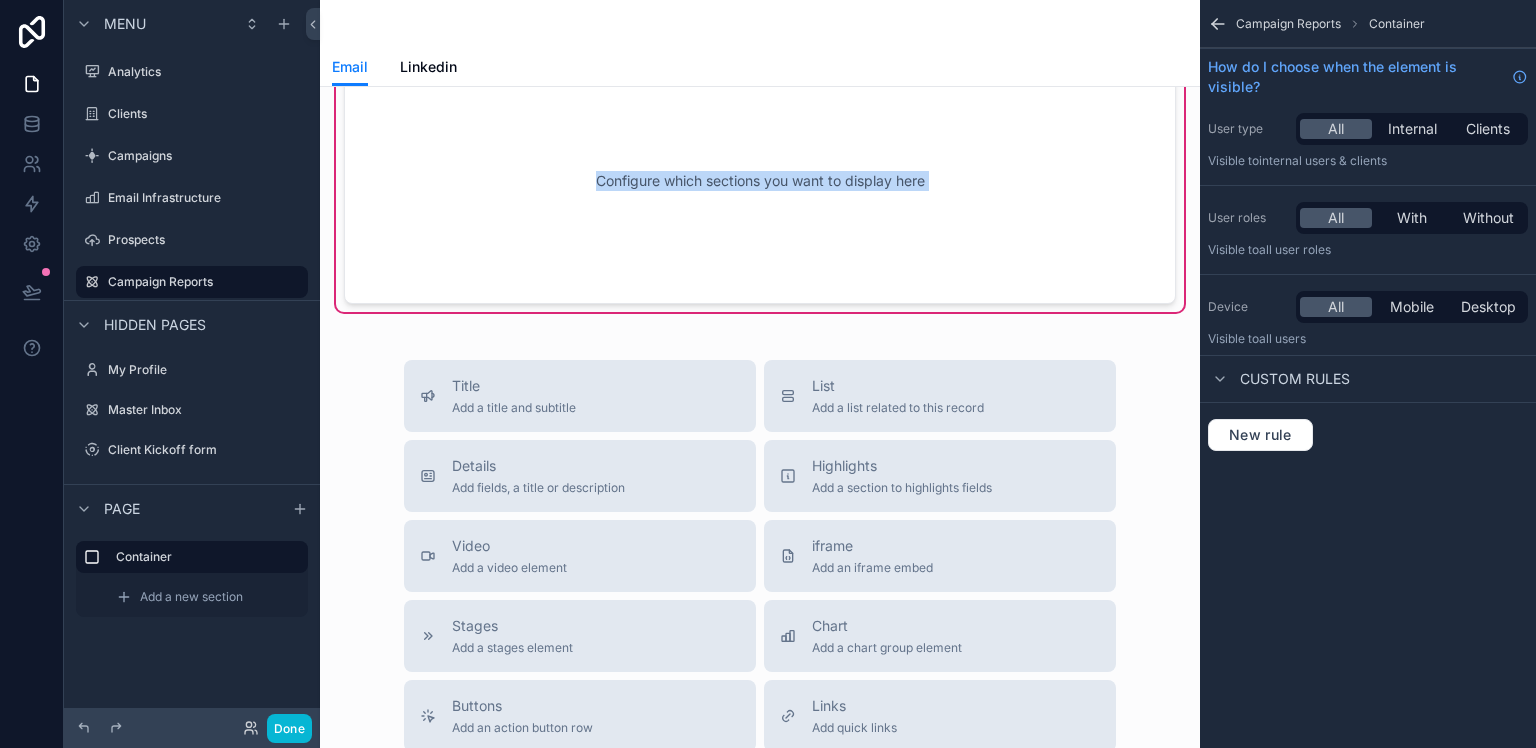 click on "Configure which sections you want to display here" at bounding box center (760, 181) 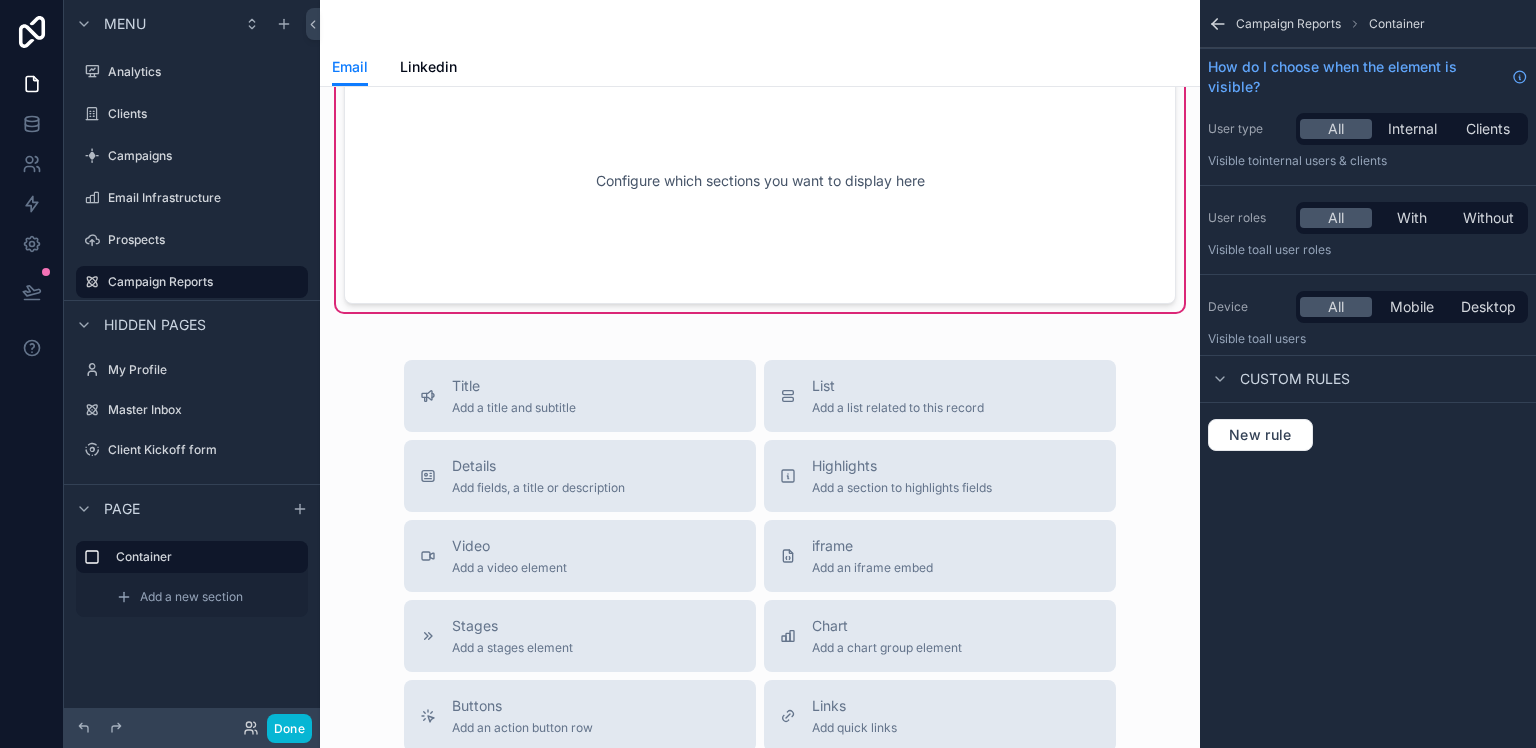 drag, startPoint x: 561, startPoint y: 395, endPoint x: 568, endPoint y: 195, distance: 200.12247 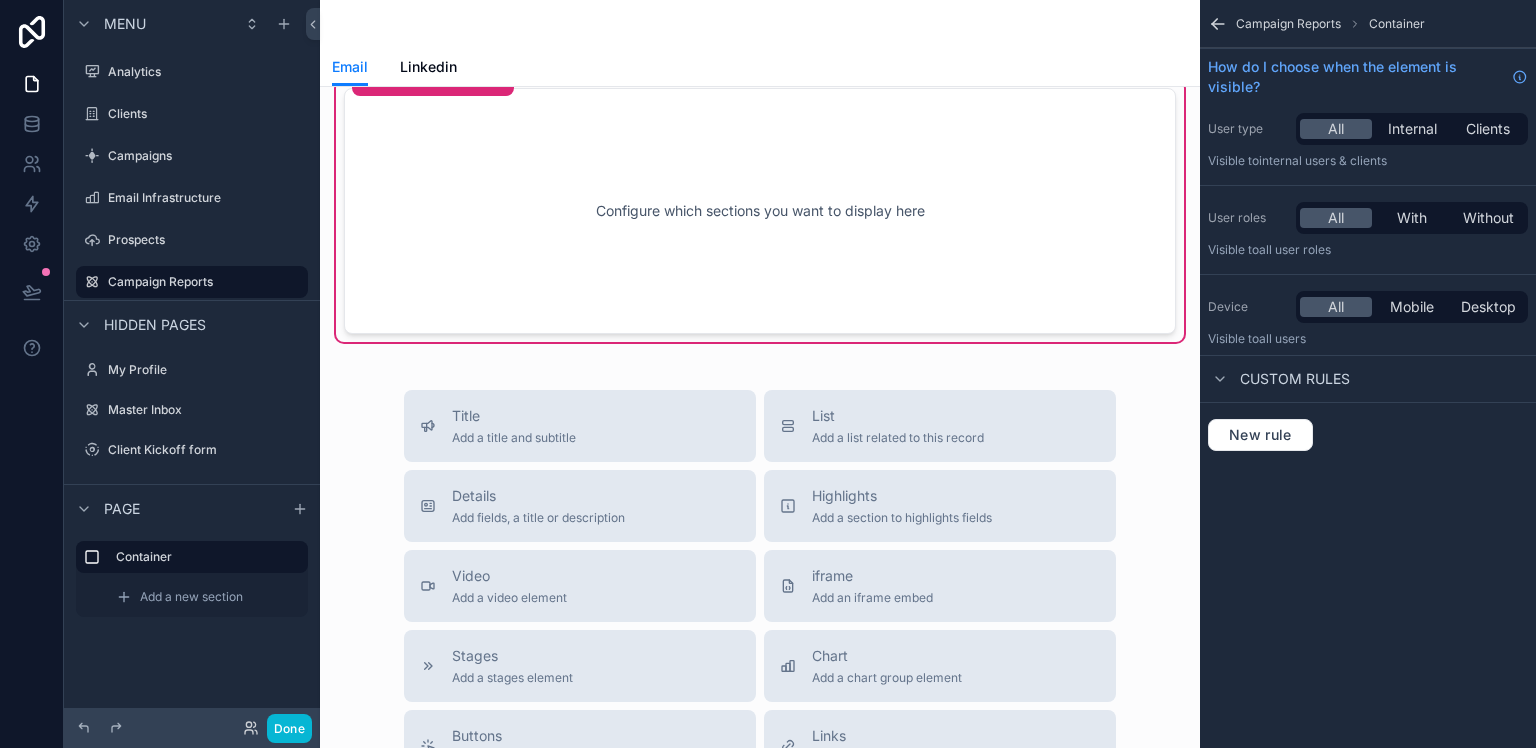 scroll, scrollTop: 0, scrollLeft: 0, axis: both 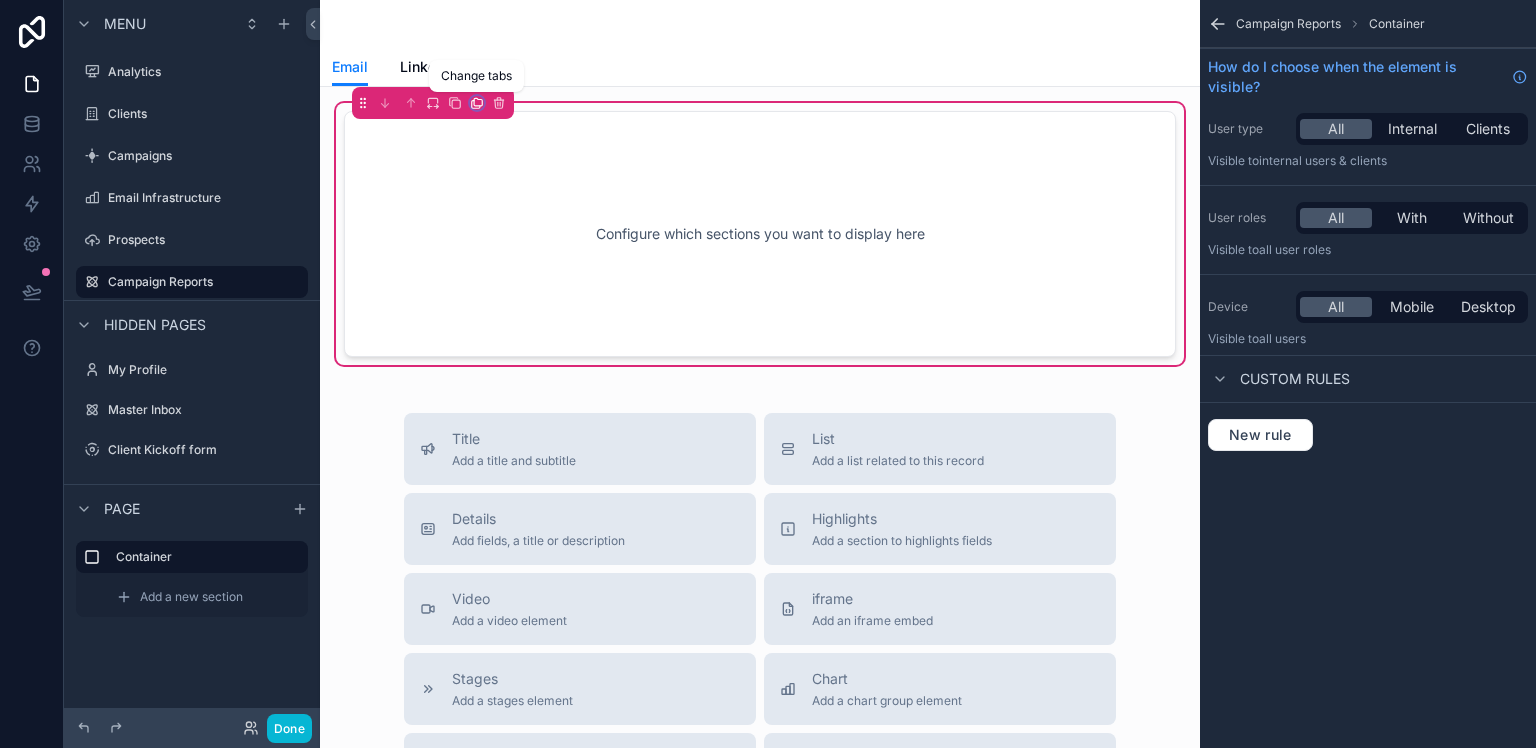 click 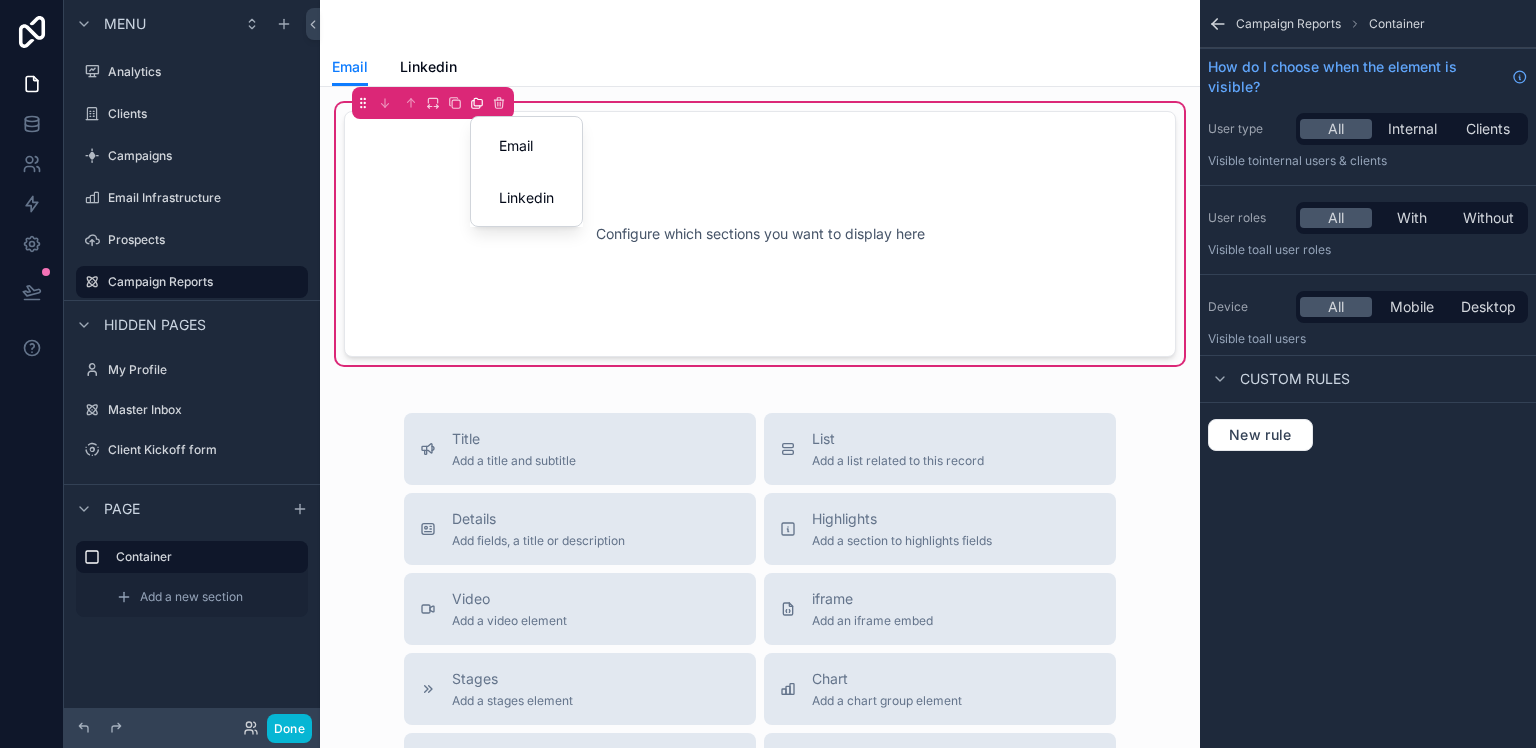click at bounding box center [768, 374] 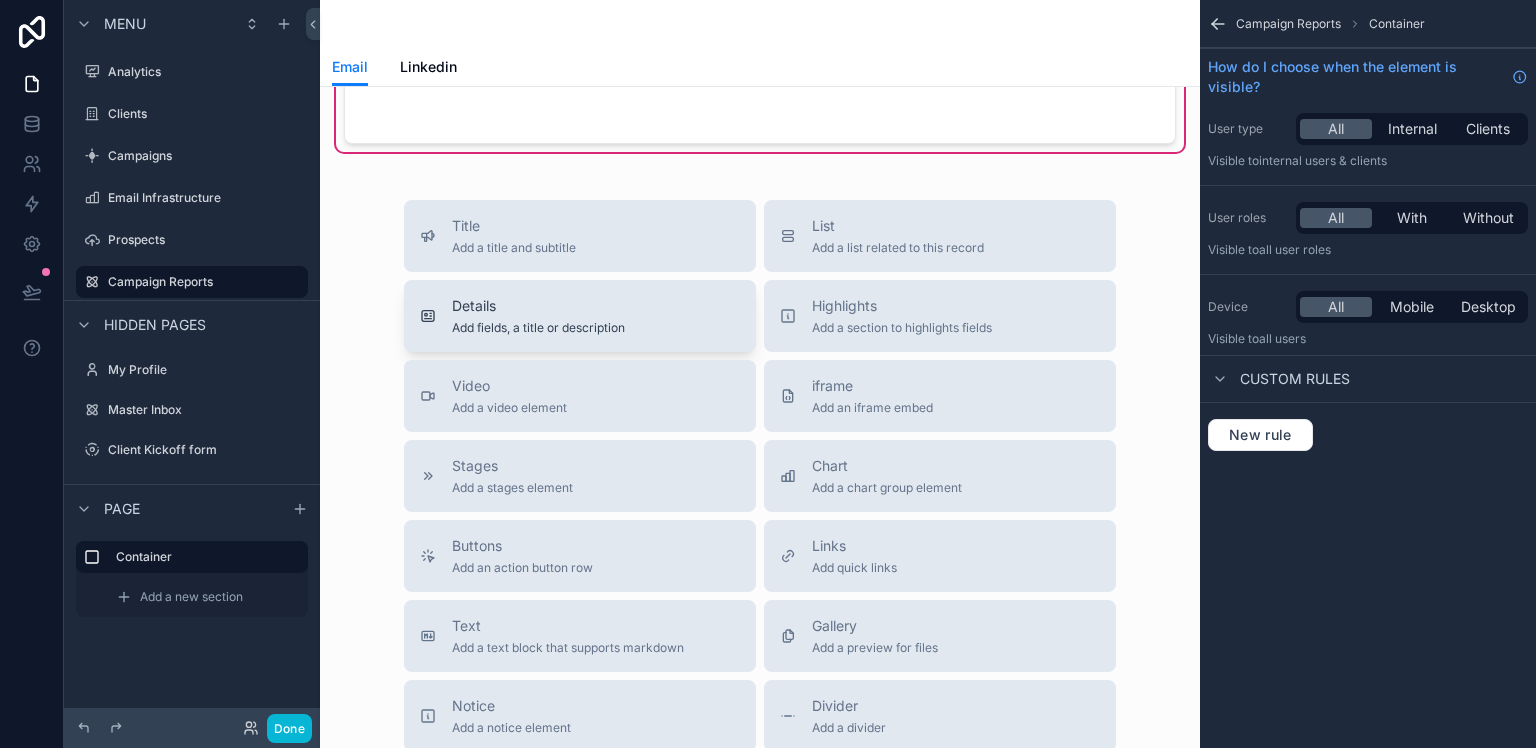 scroll, scrollTop: 240, scrollLeft: 0, axis: vertical 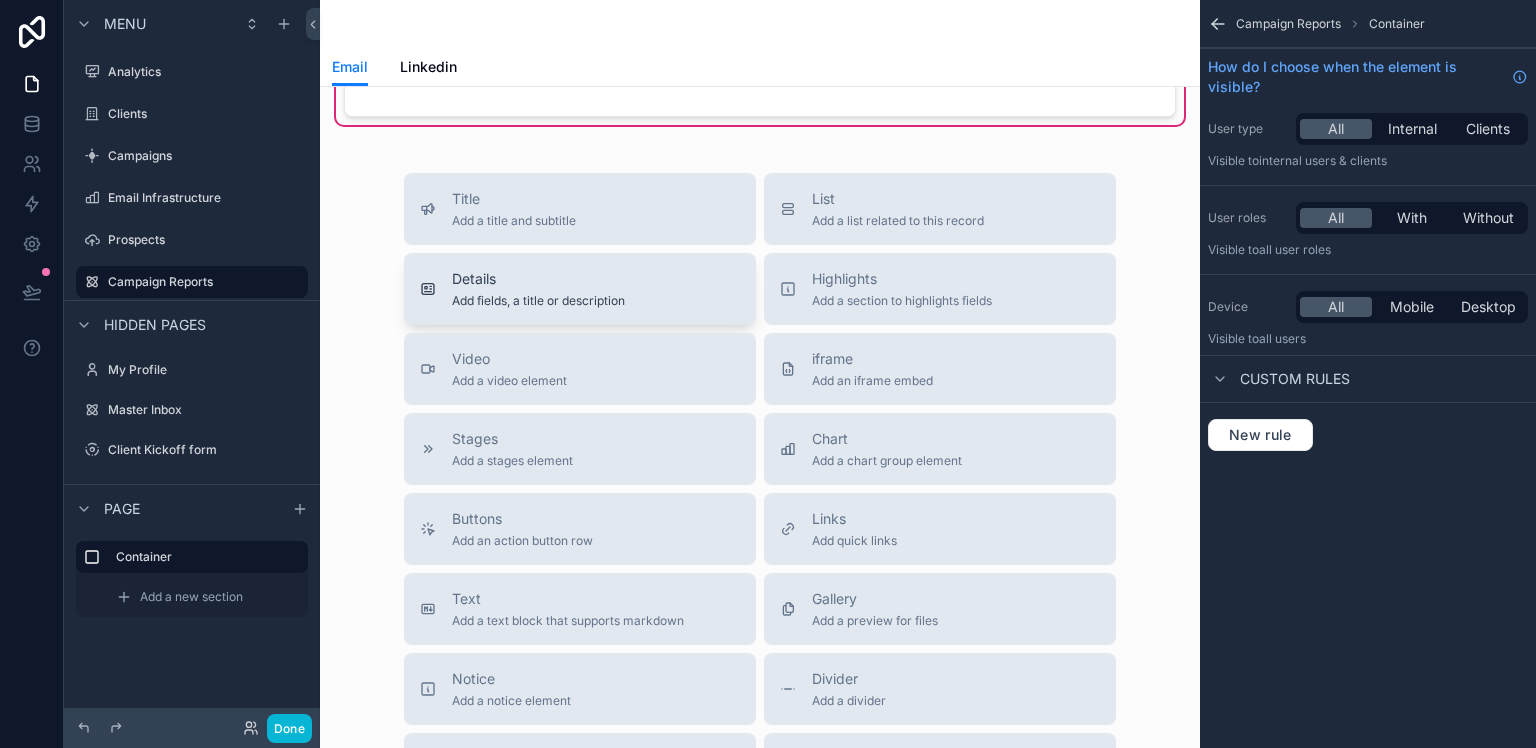 click on "Details Add fields, a title or description" at bounding box center [538, 289] 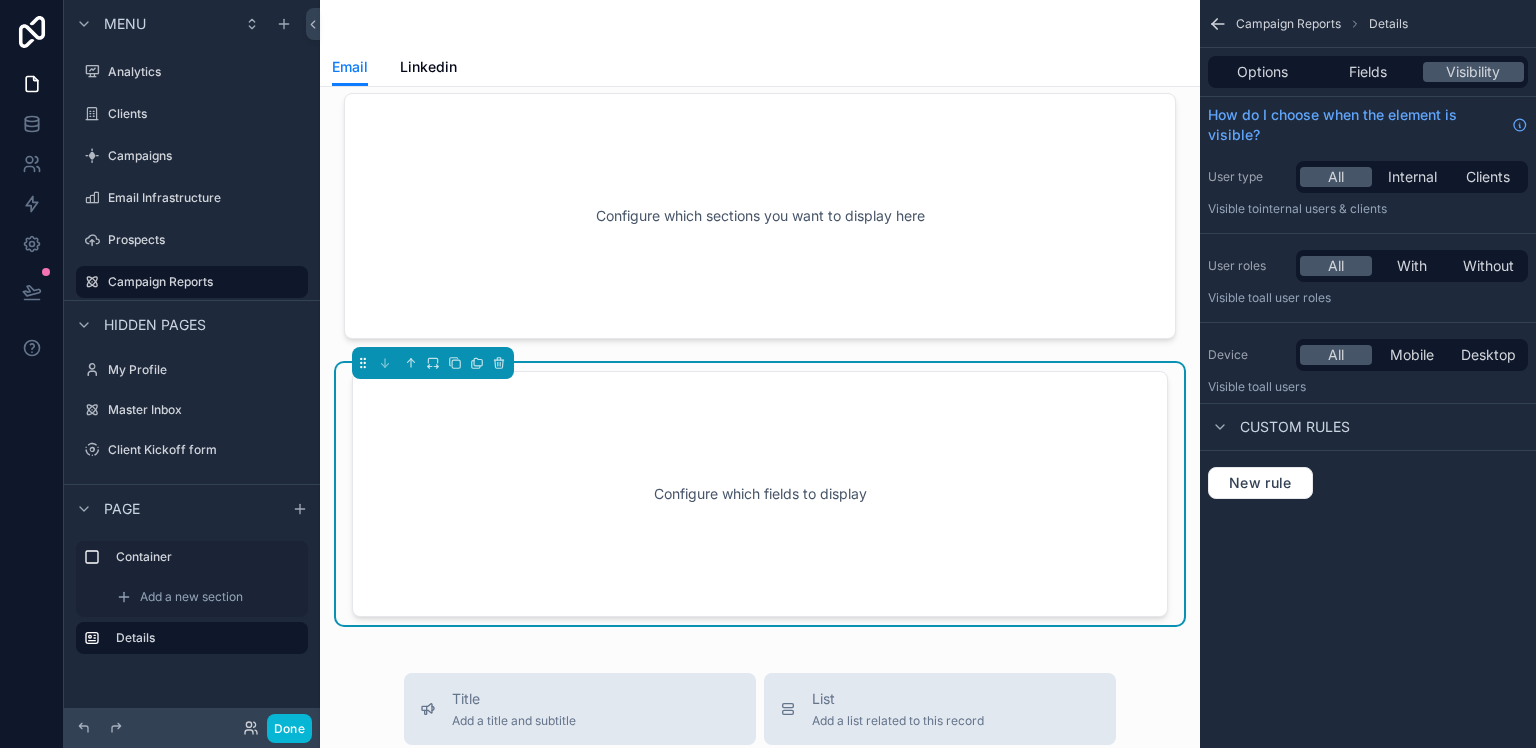 scroll, scrollTop: 138, scrollLeft: 0, axis: vertical 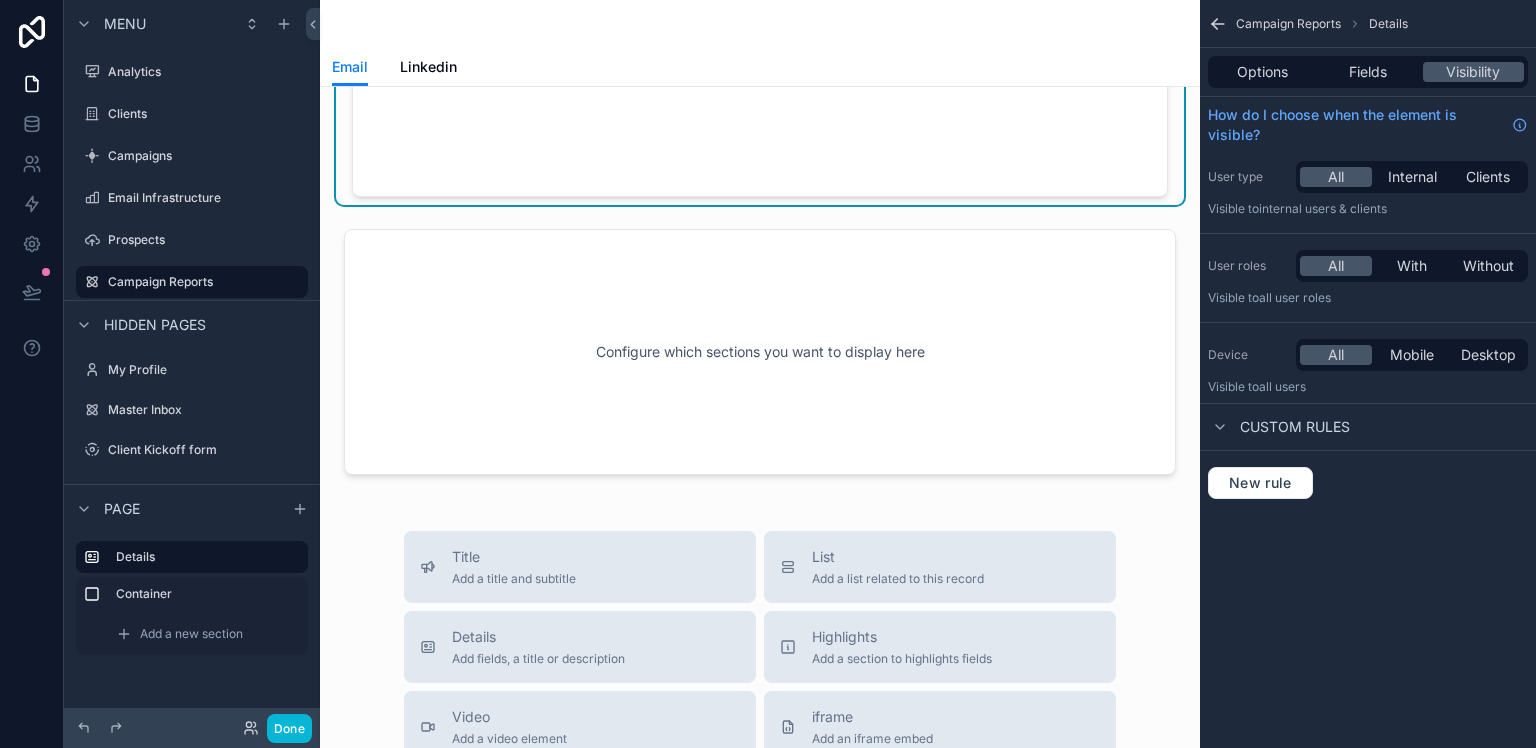 drag, startPoint x: 369, startPoint y: 244, endPoint x: 458, endPoint y: 166, distance: 118.34272 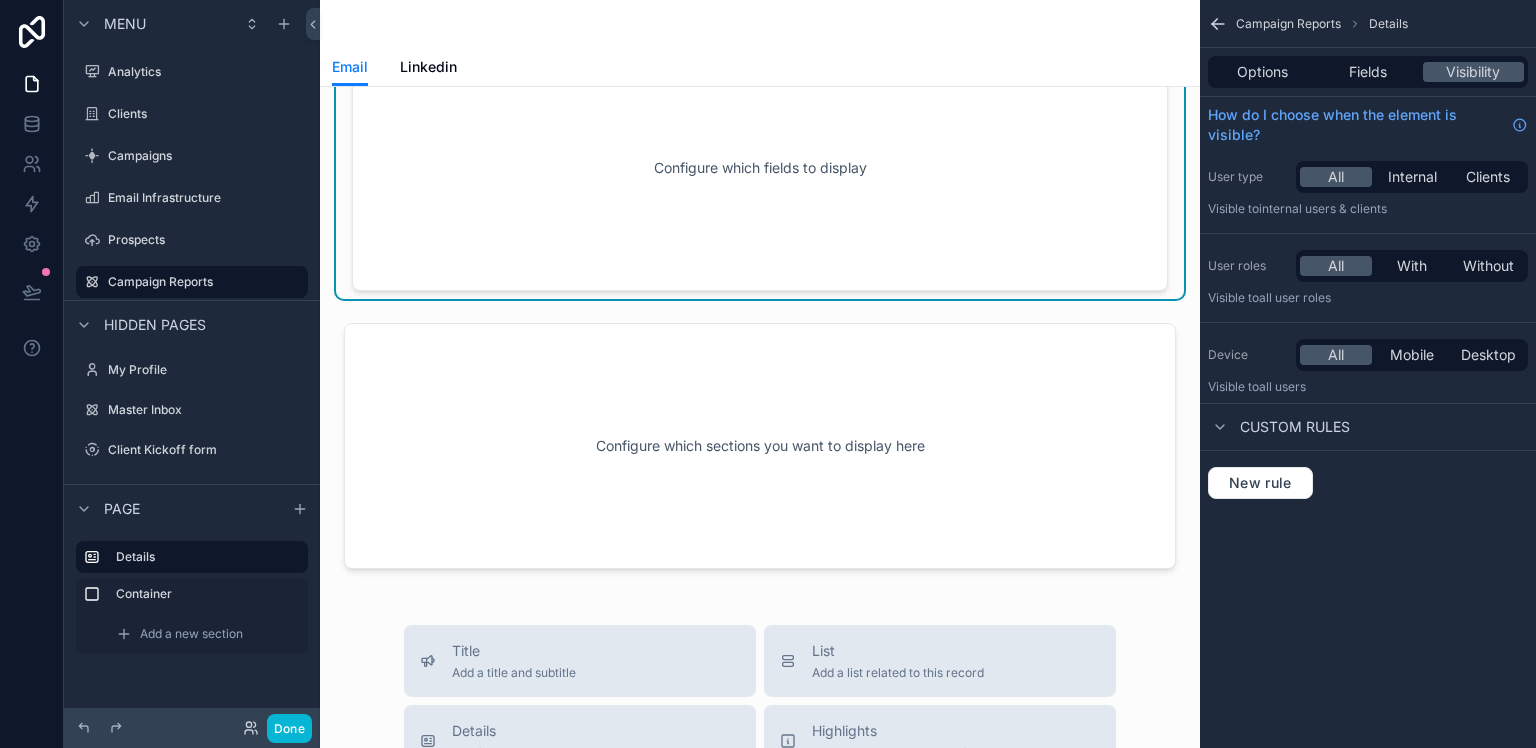 scroll, scrollTop: 0, scrollLeft: 0, axis: both 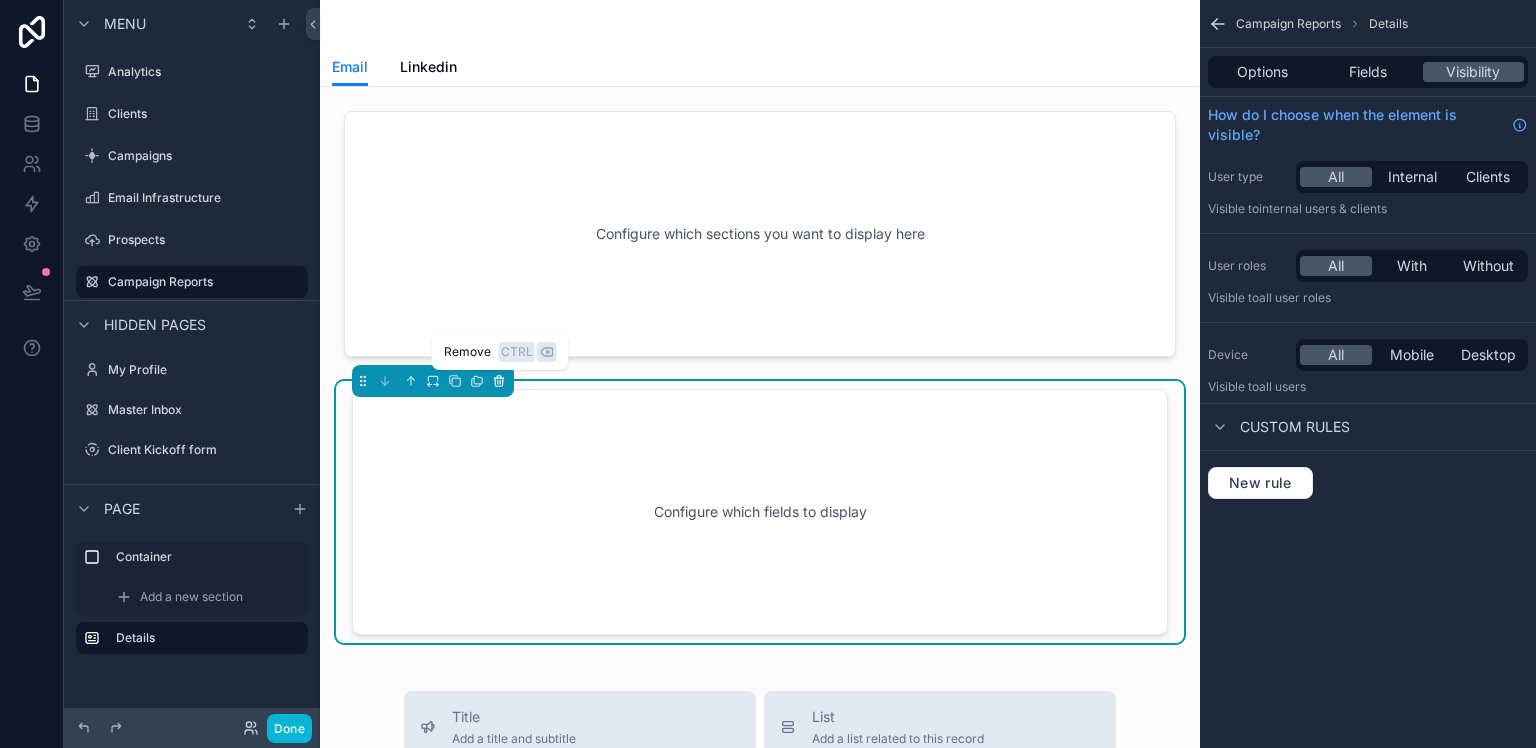 click 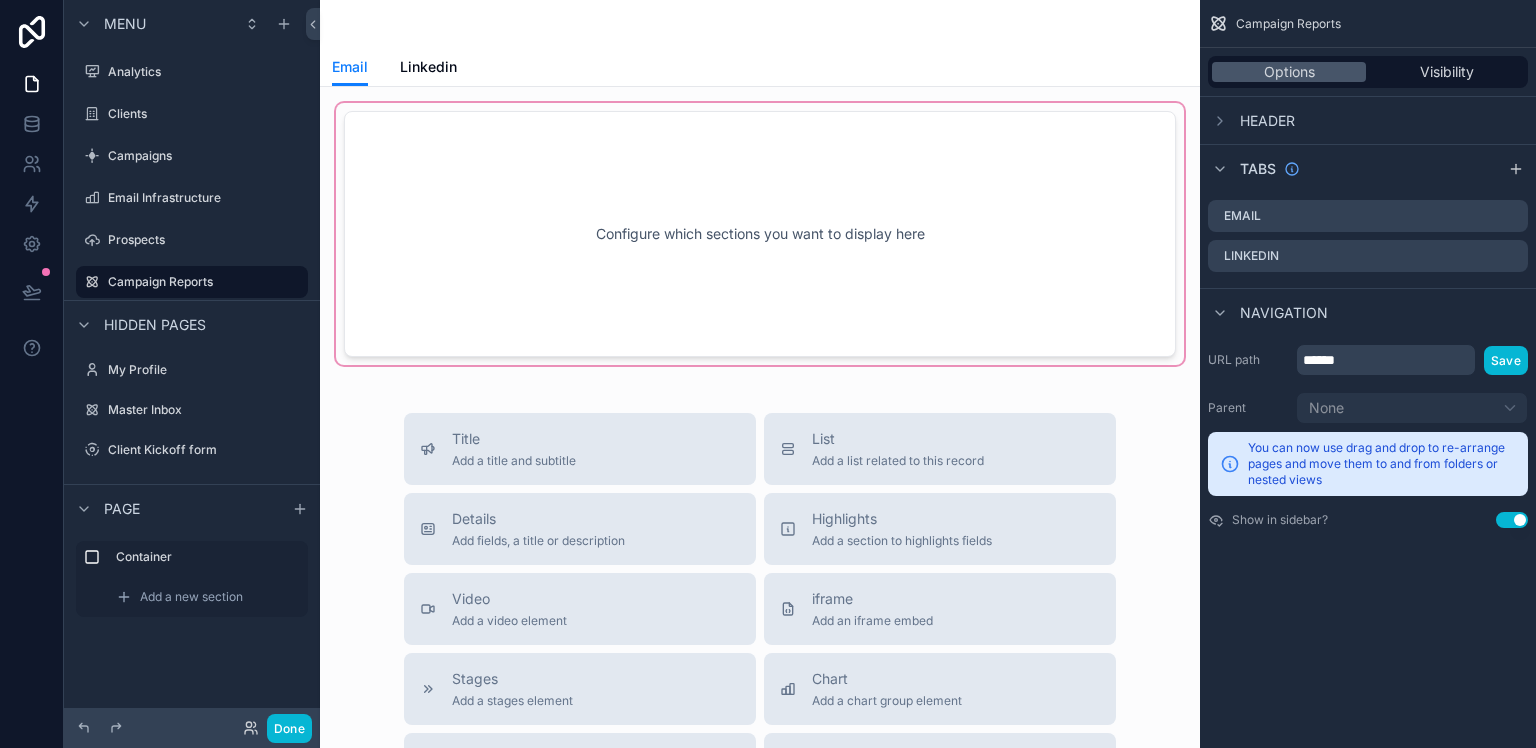drag, startPoint x: 497, startPoint y: 278, endPoint x: 449, endPoint y: 275, distance: 48.09366 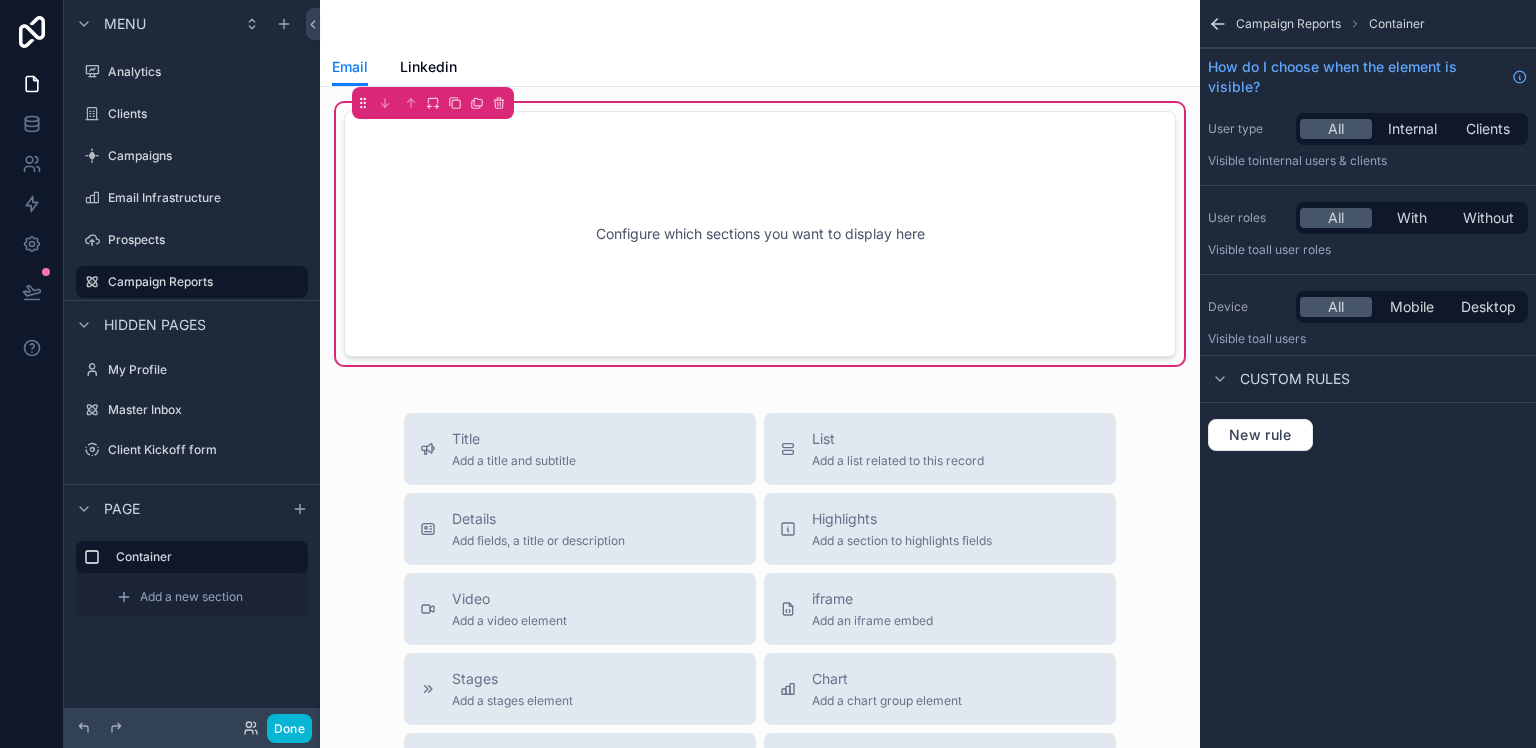 click on "Configure which sections you want to display here" at bounding box center (760, 234) 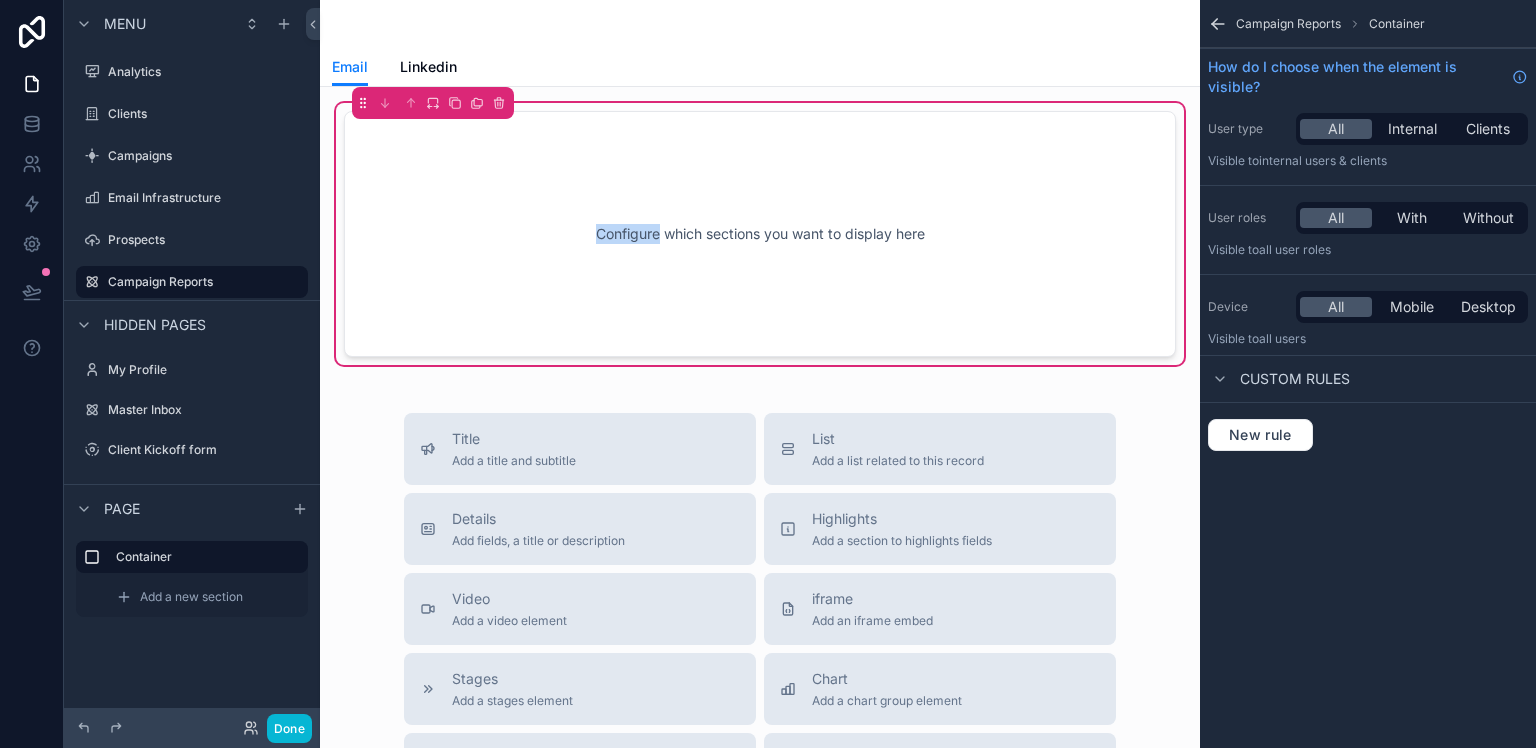 click on "Configure which sections you want to display here" at bounding box center (760, 234) 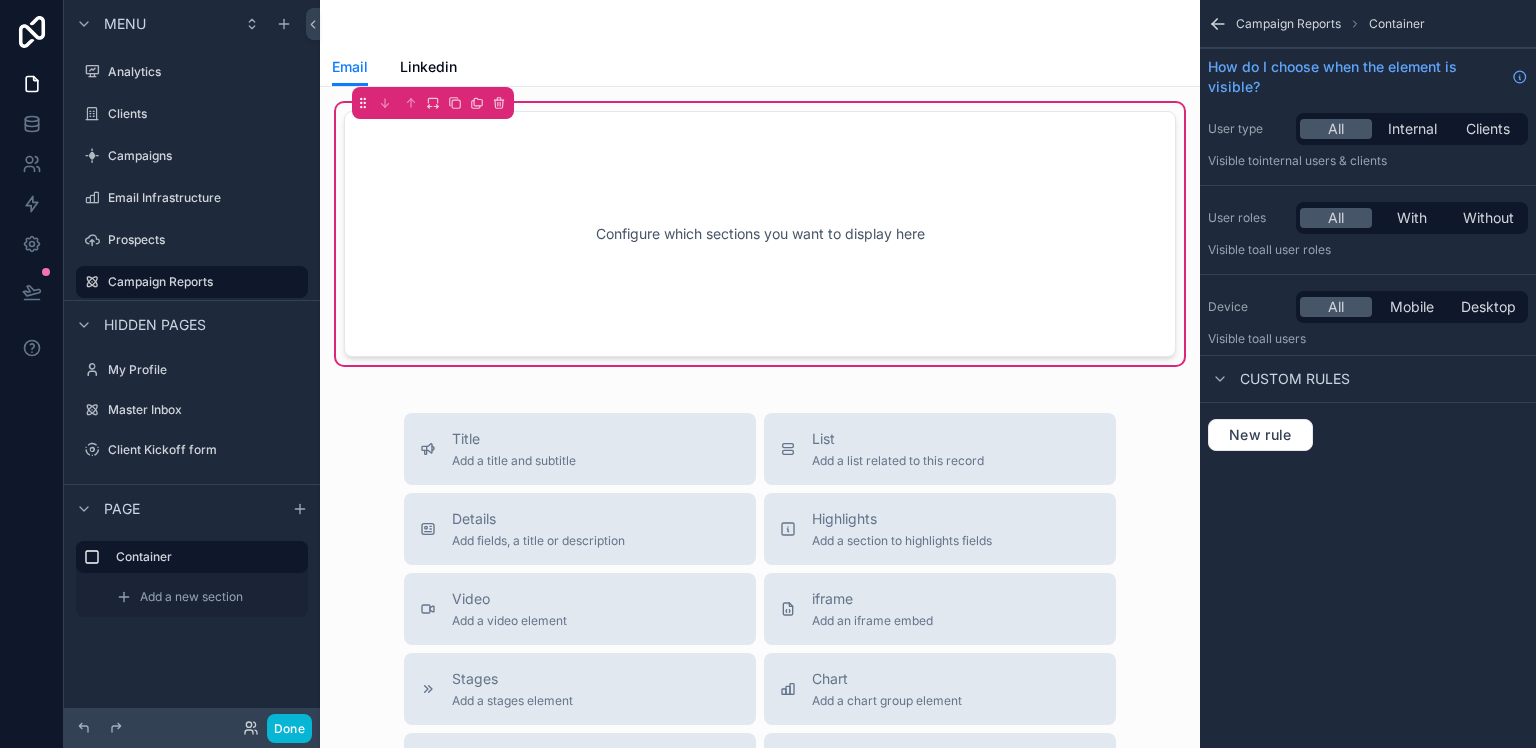 click on "Configure which sections you want to display here" at bounding box center (760, 234) 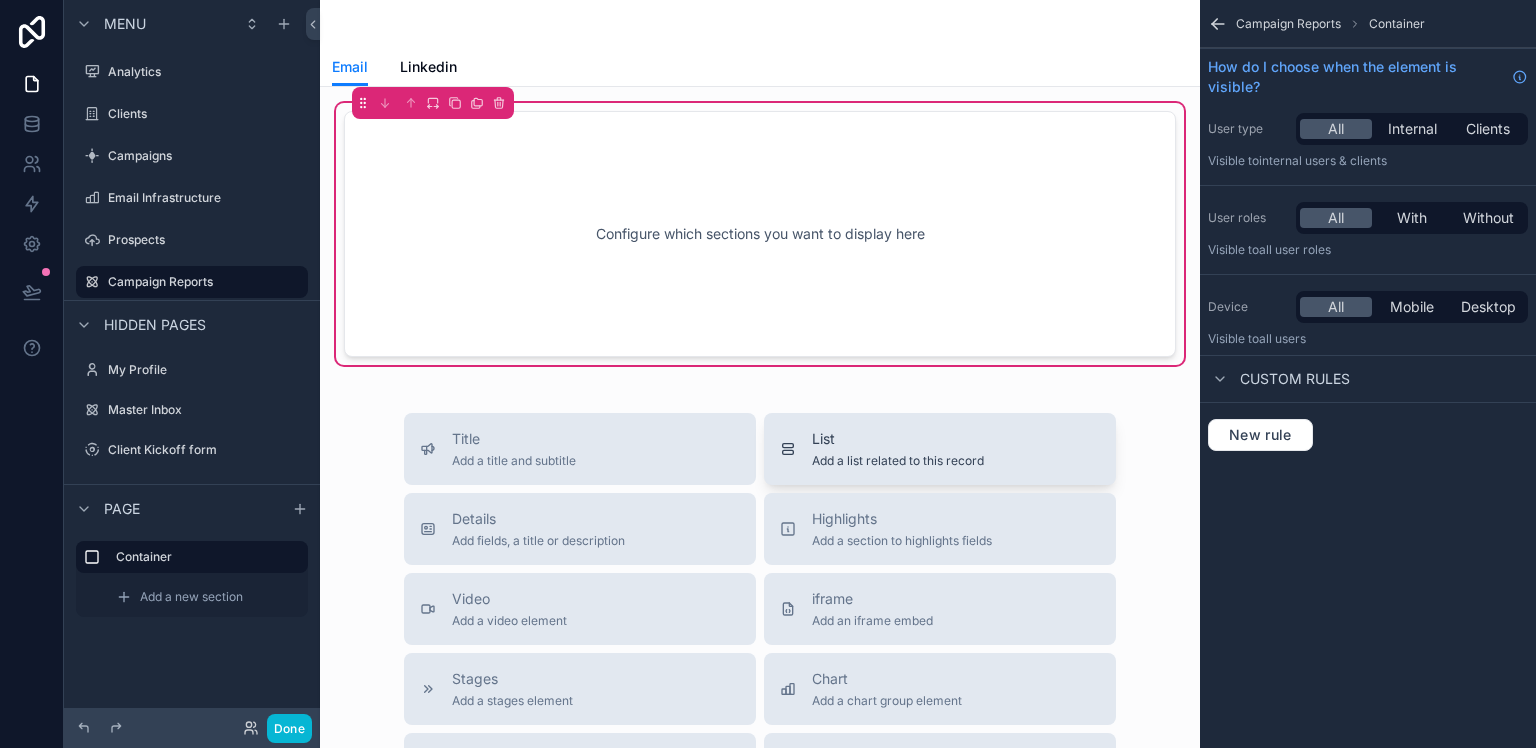 click on "Add a list related to this record" at bounding box center [898, 461] 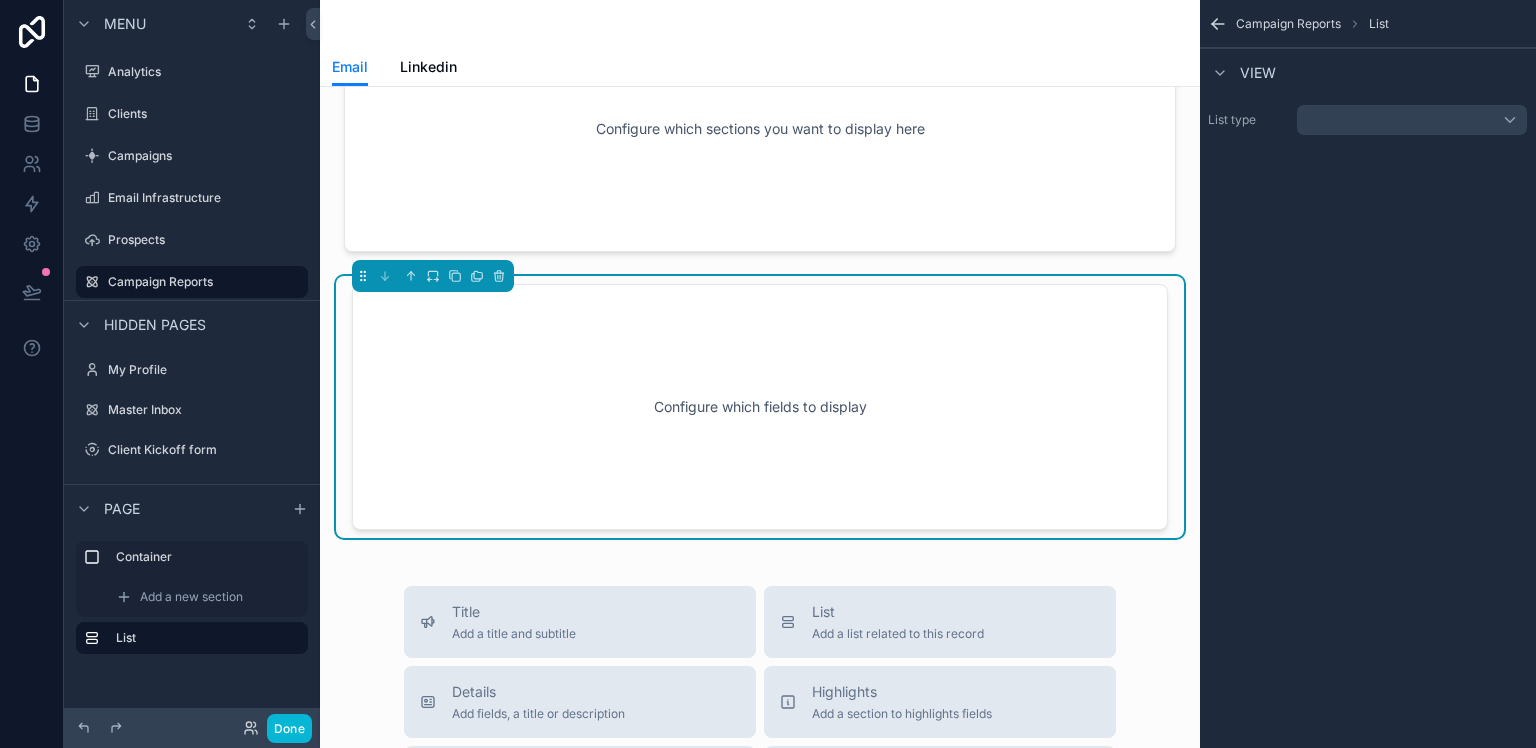 scroll, scrollTop: 138, scrollLeft: 0, axis: vertical 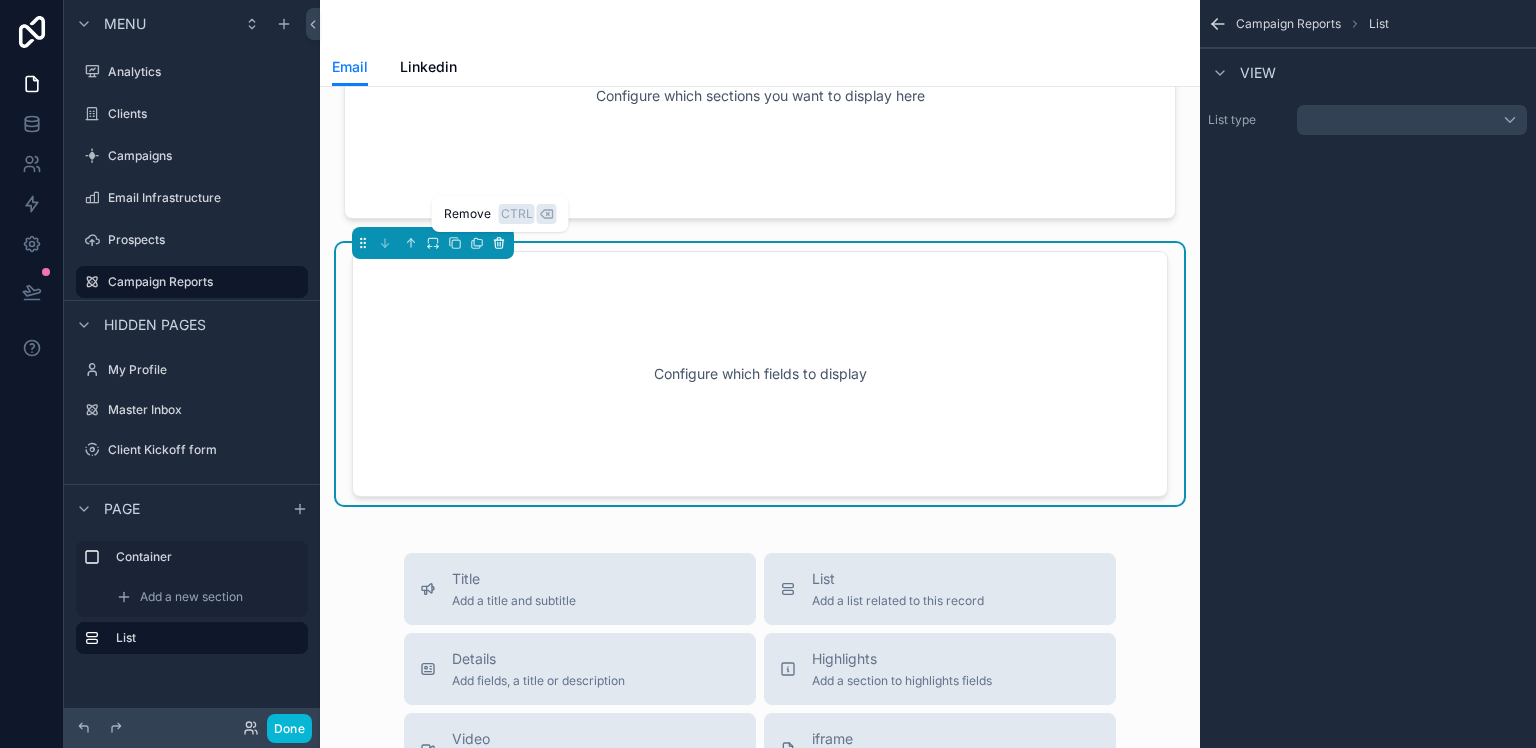 click 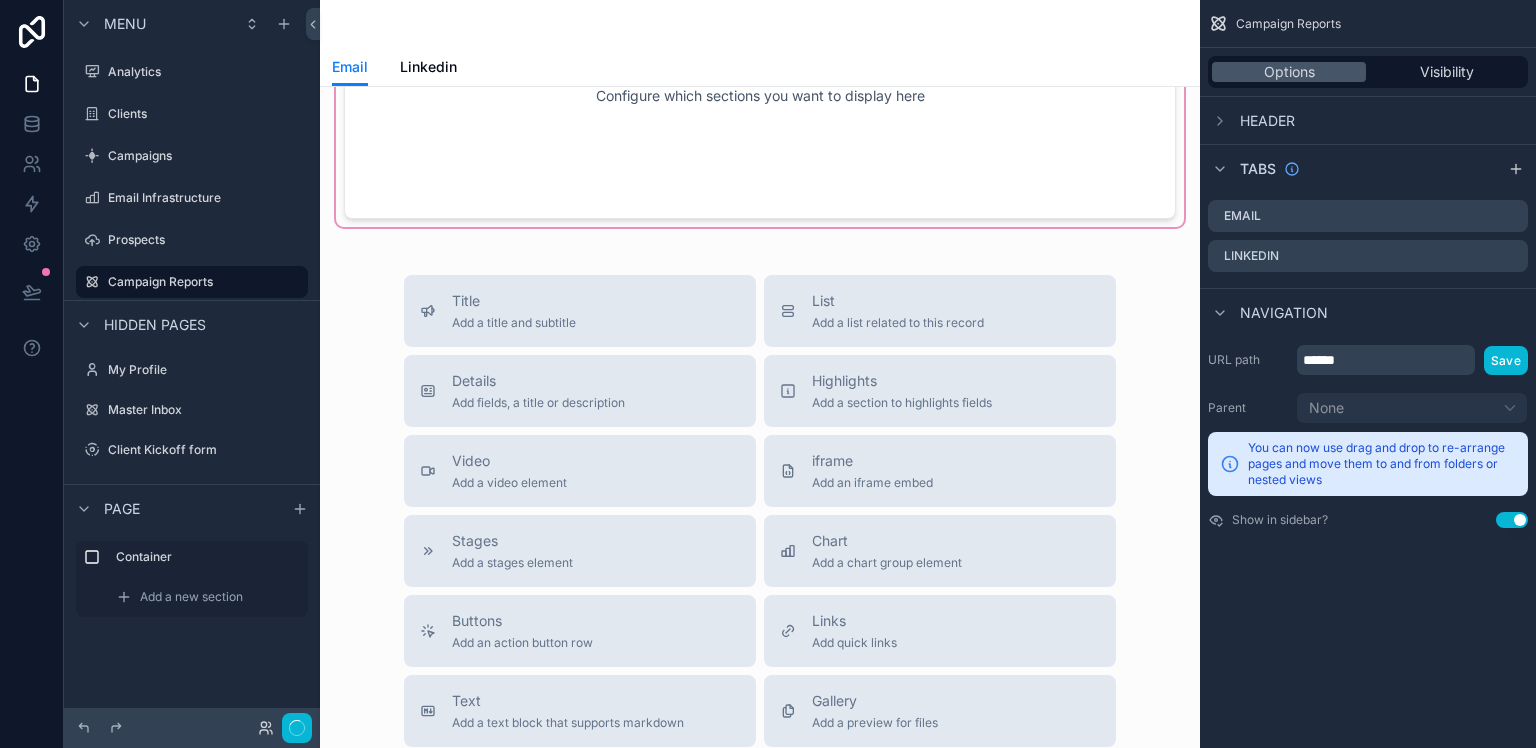 click at bounding box center (760, 96) 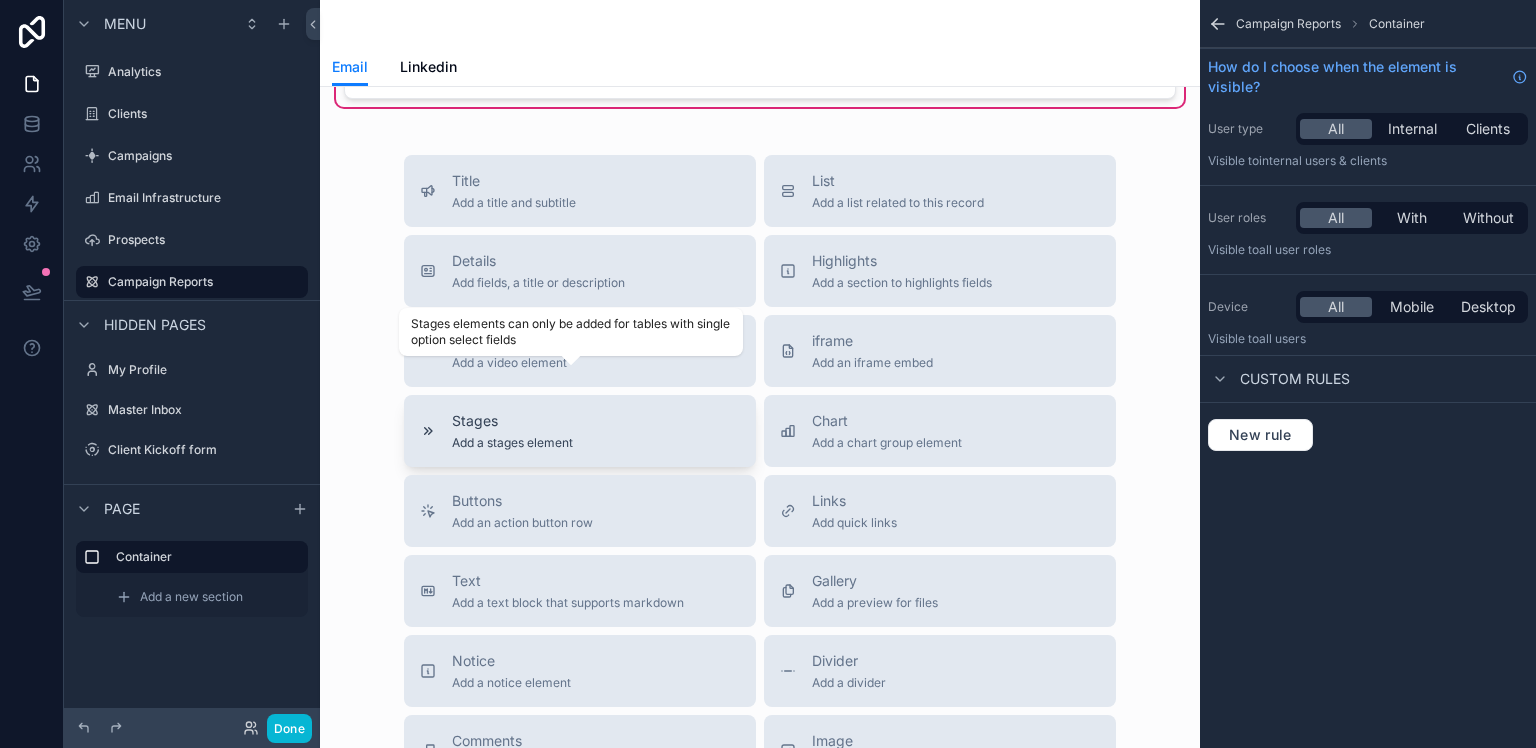 scroll, scrollTop: 498, scrollLeft: 0, axis: vertical 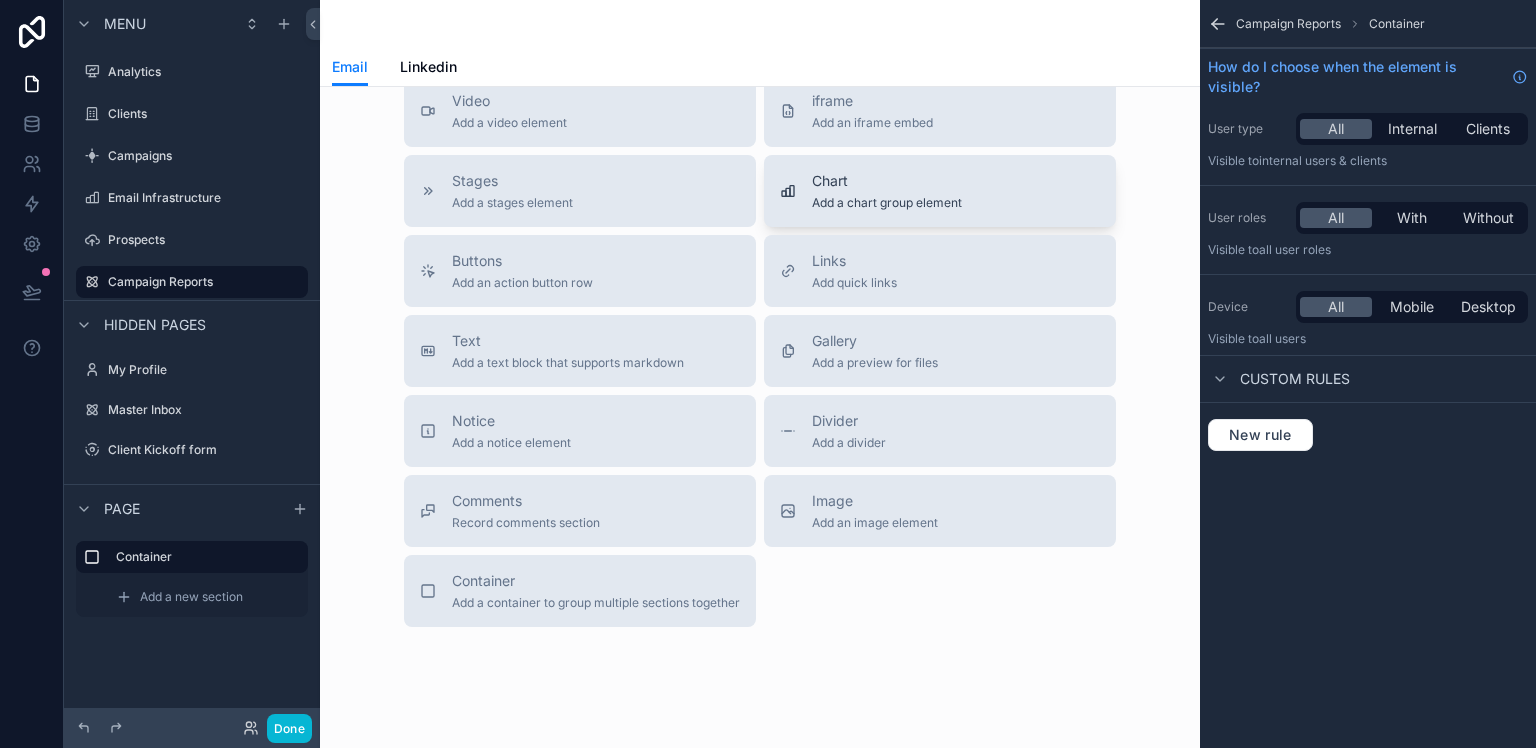 click on "Add a chart group element" at bounding box center [887, 203] 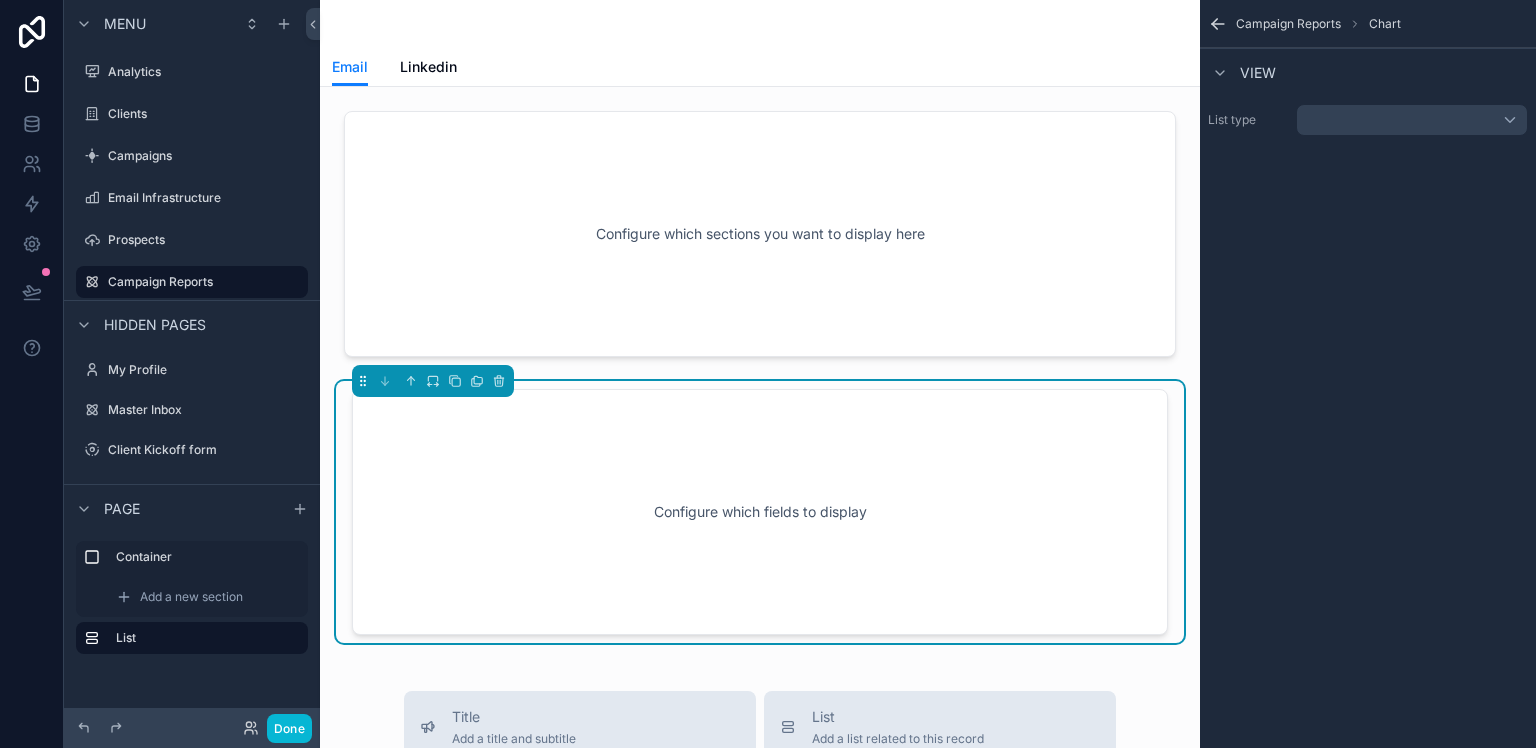 scroll, scrollTop: 0, scrollLeft: 0, axis: both 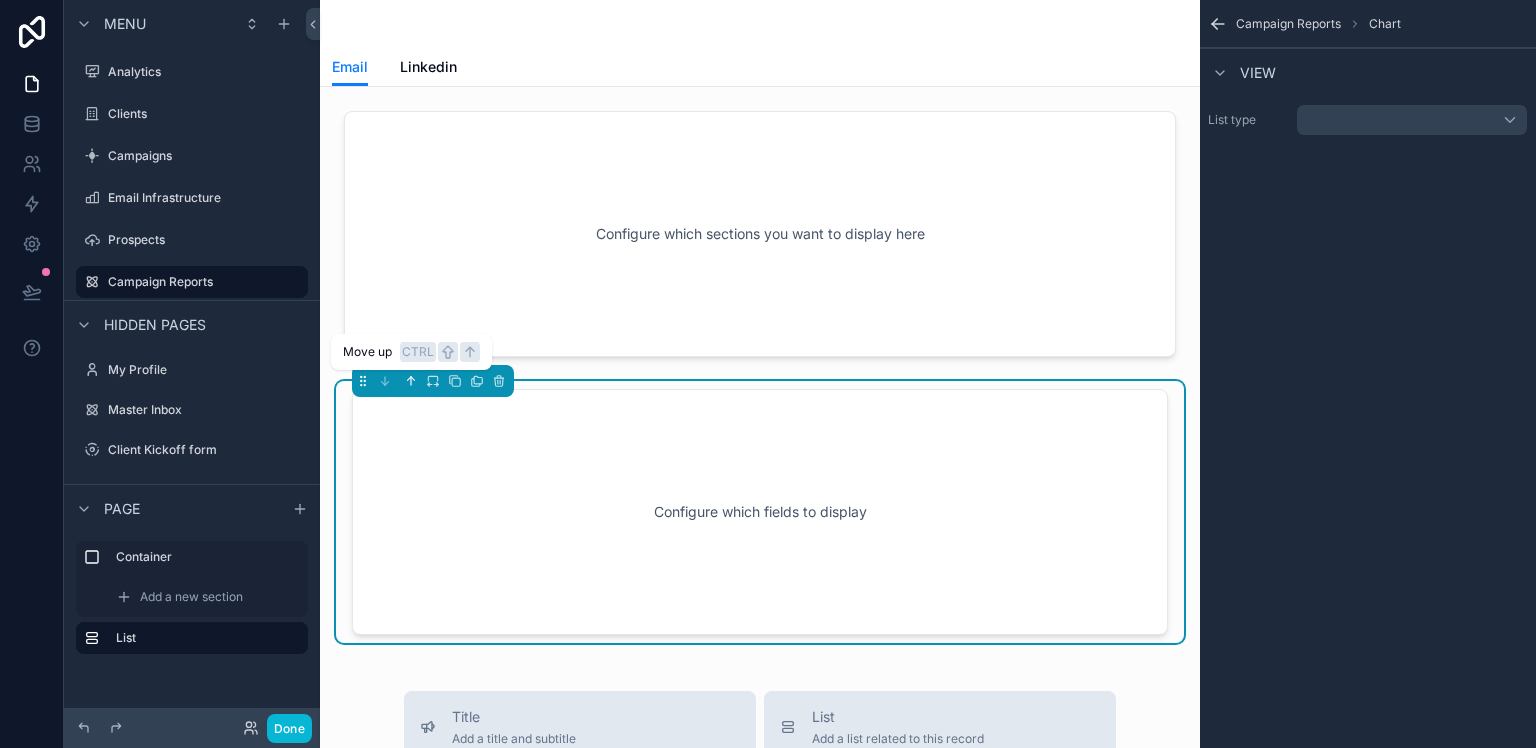 click 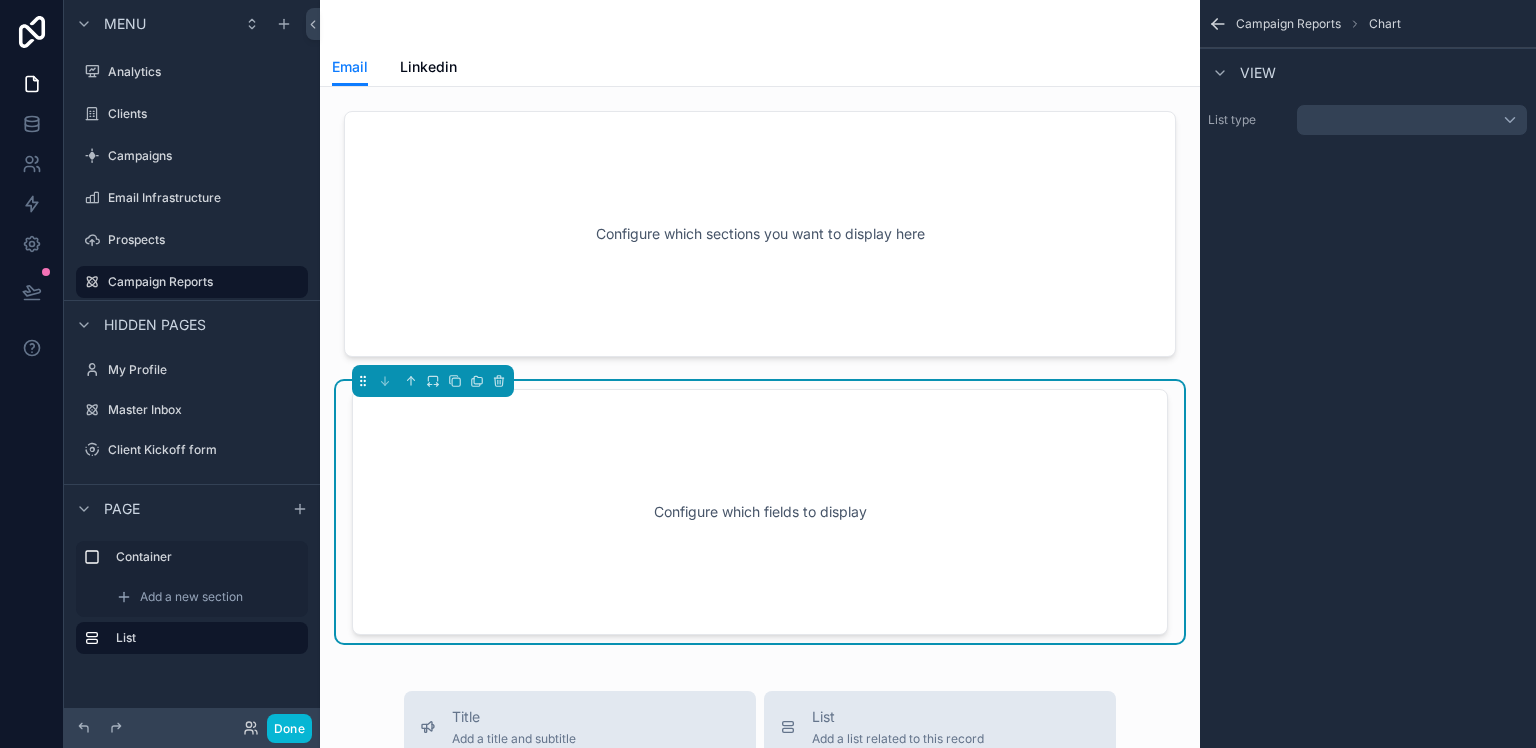 drag, startPoint x: 360, startPoint y: 105, endPoint x: 545, endPoint y: 449, distance: 390.59058 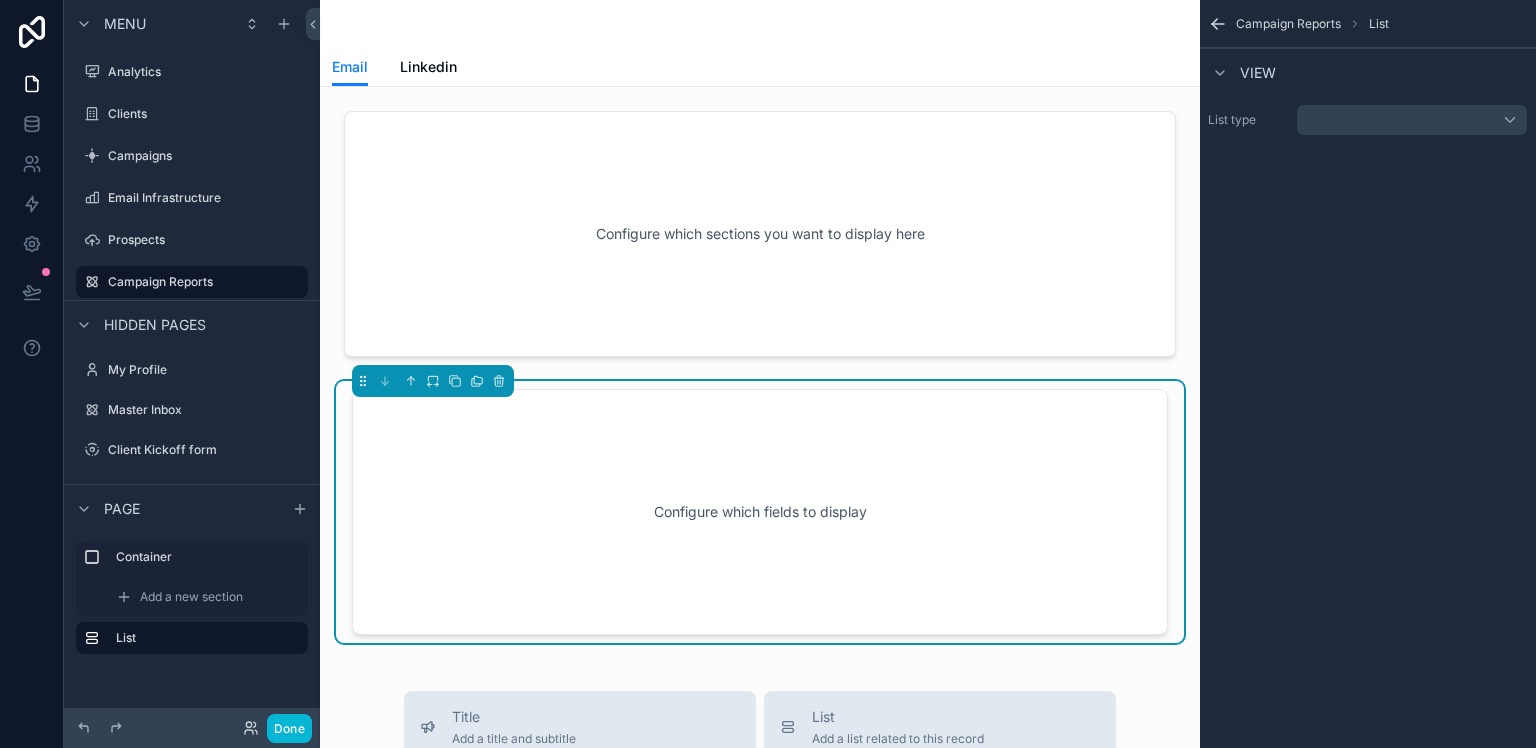 click on "Configure which fields to display" at bounding box center [760, 512] 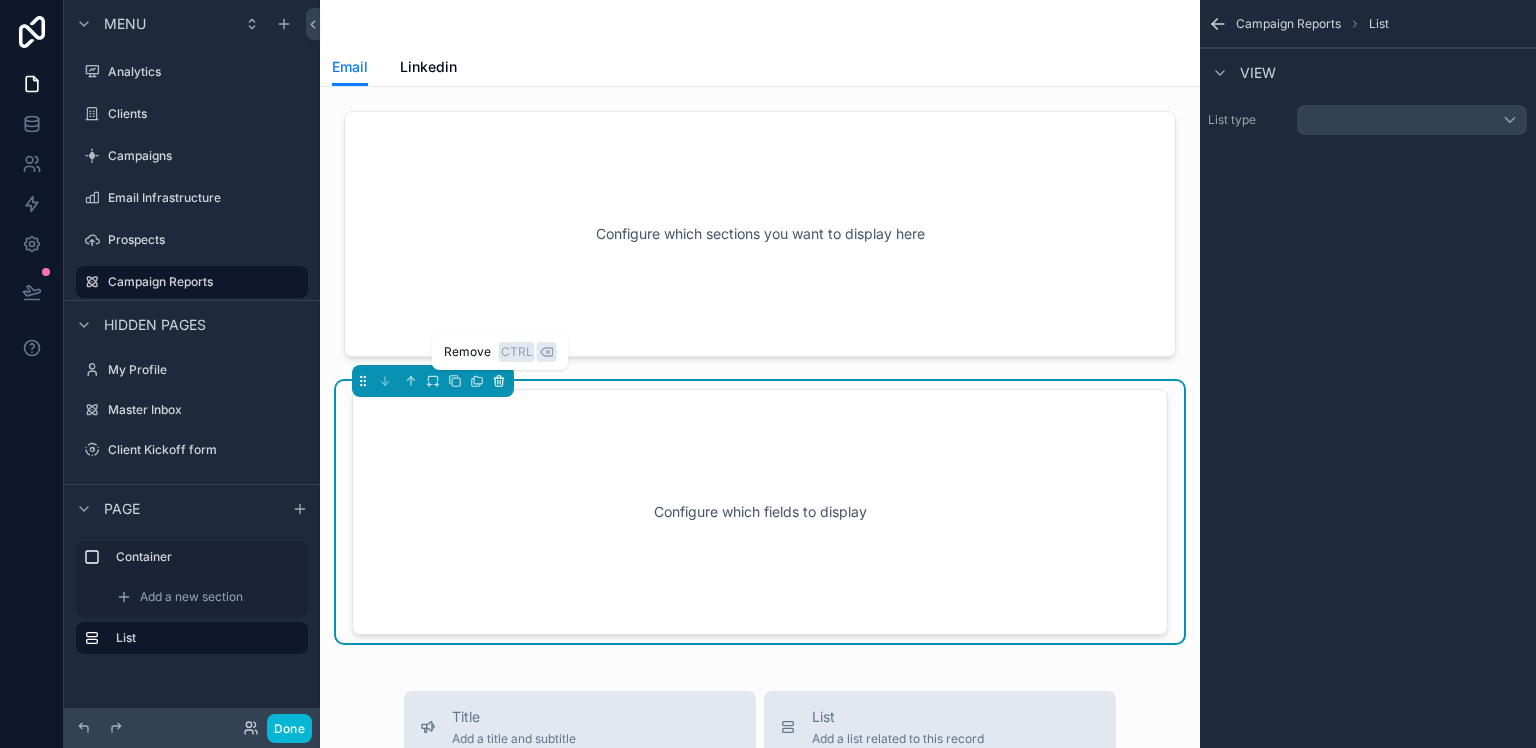 click 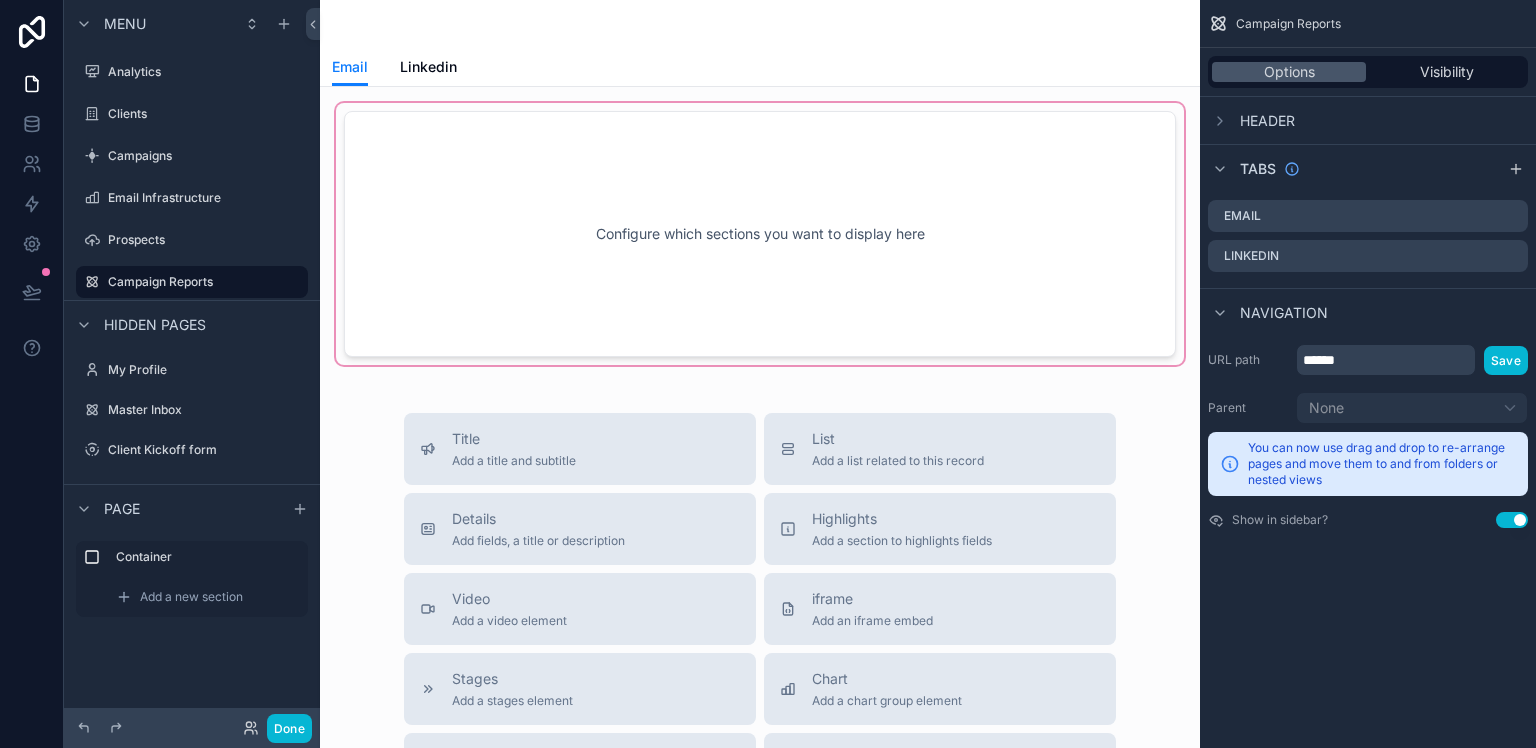 click at bounding box center (760, 234) 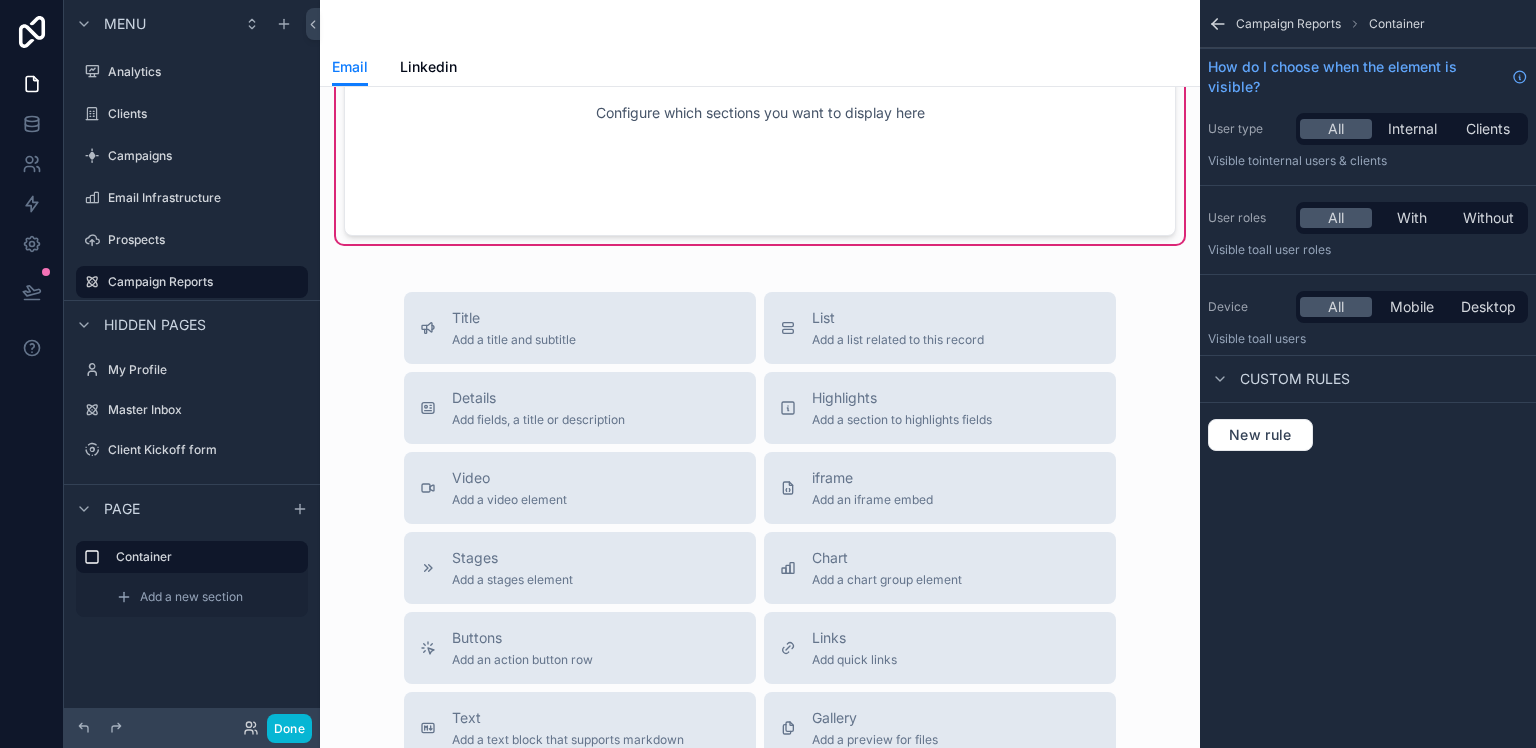 scroll, scrollTop: 0, scrollLeft: 0, axis: both 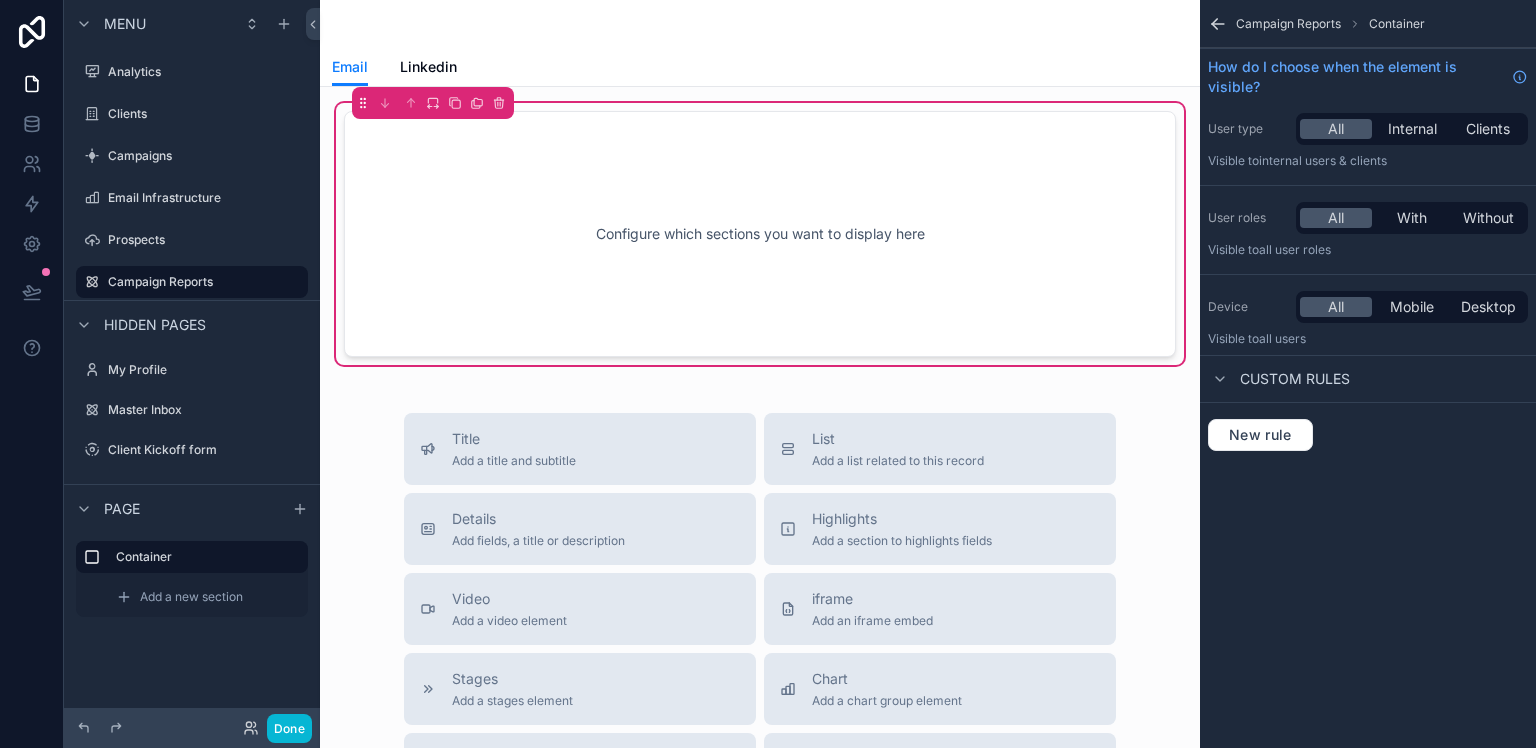 click on "Configure which sections you want to display here" at bounding box center (760, 234) 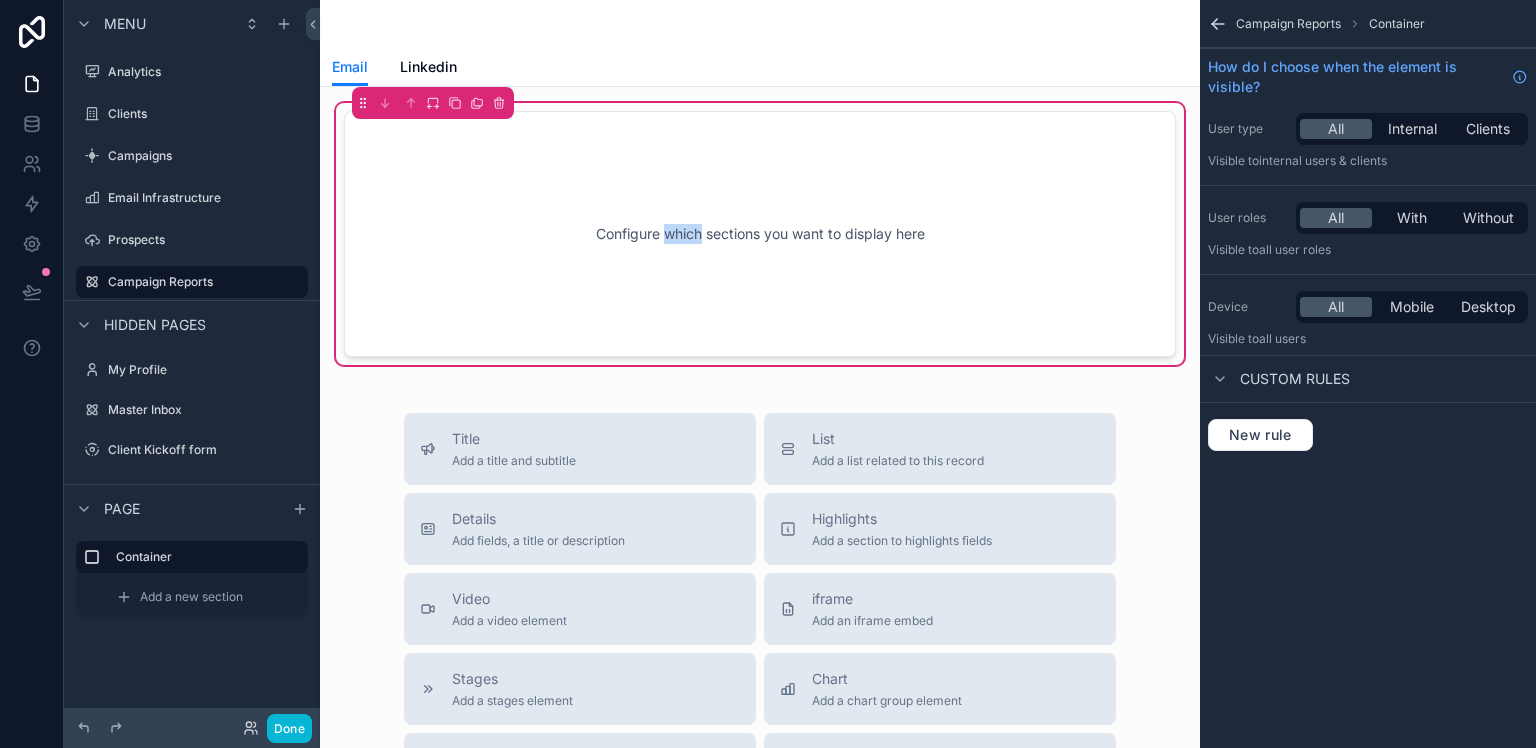 click on "Configure which sections you want to display here" at bounding box center (760, 234) 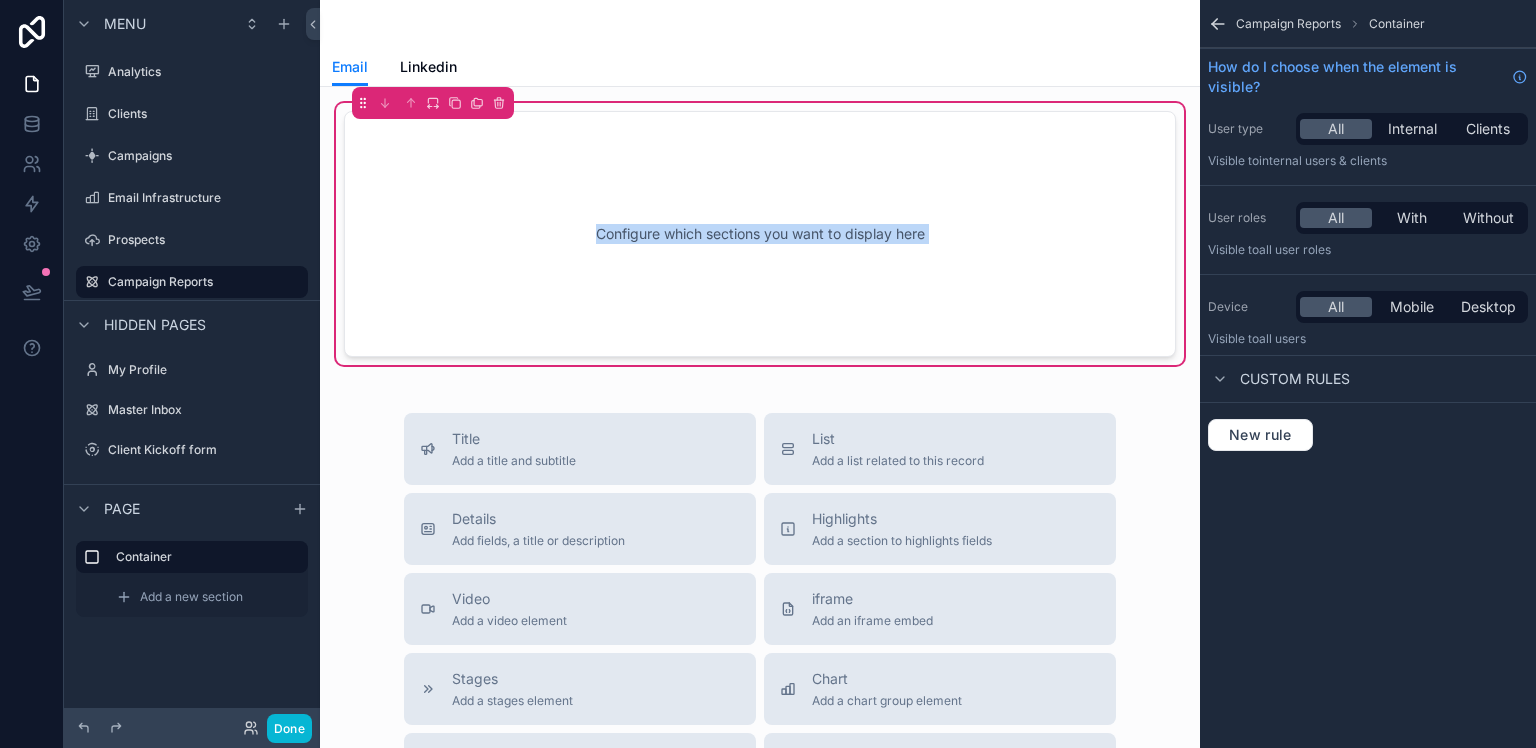 click on "Configure which sections you want to display here" at bounding box center (760, 234) 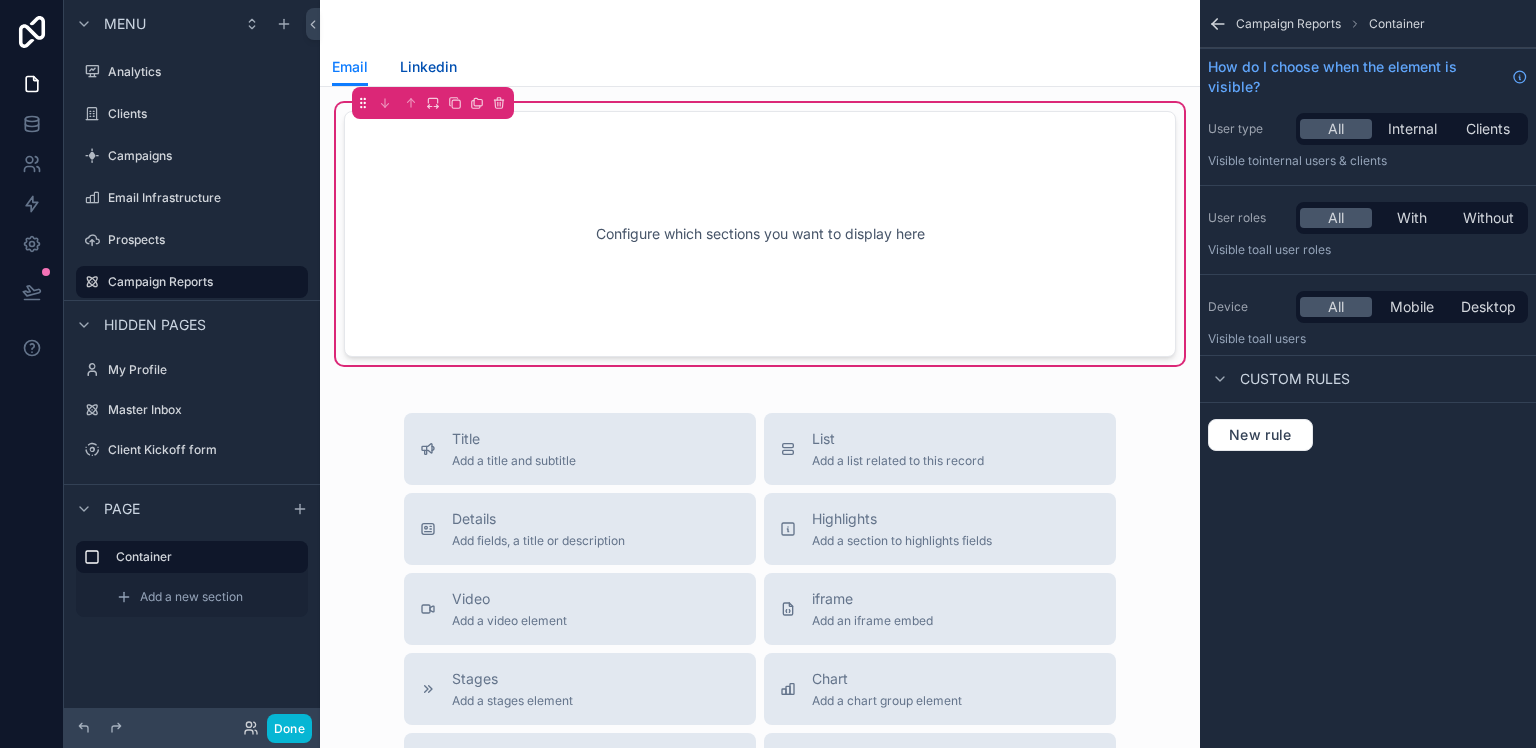 click on "Linkedin" at bounding box center [428, 67] 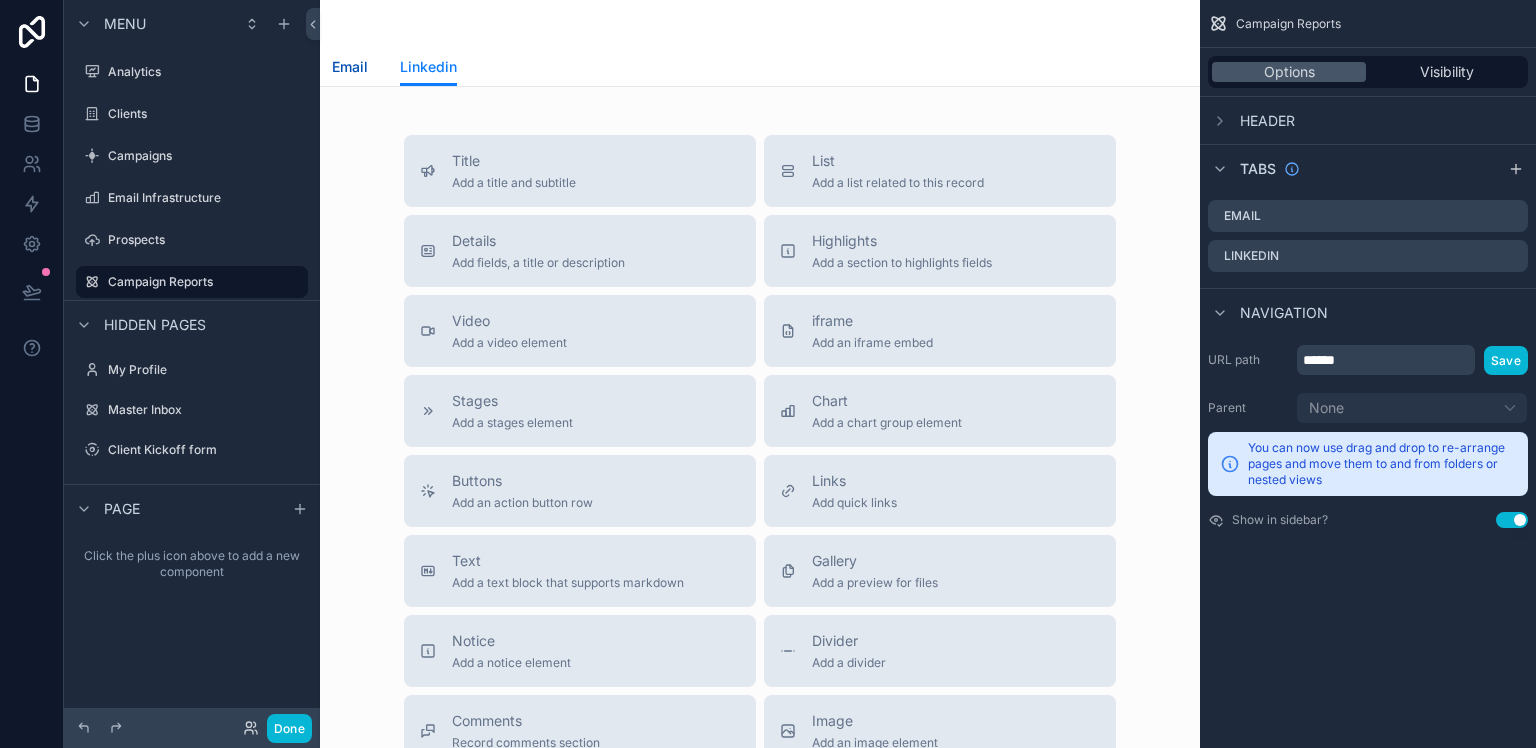 click on "Email" at bounding box center (350, 67) 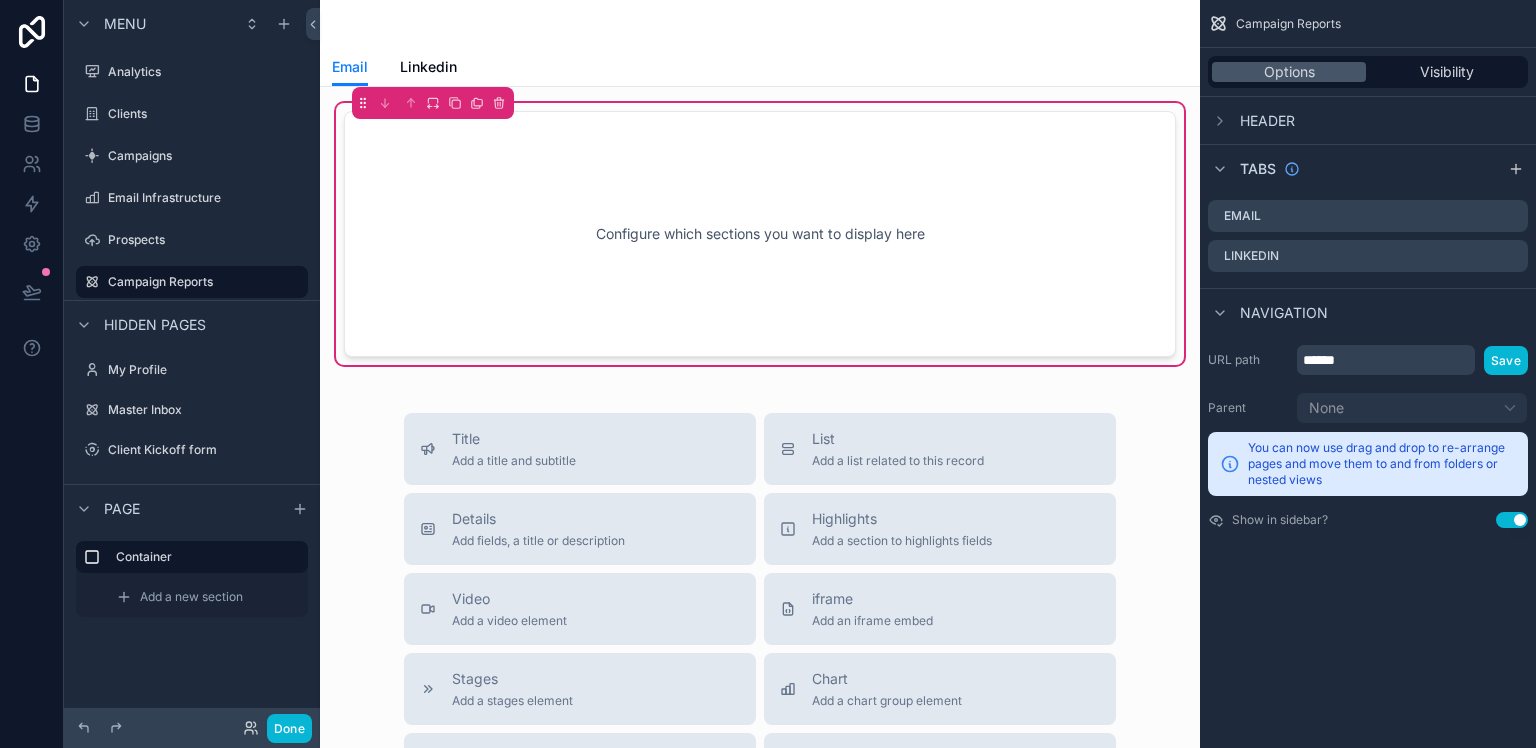 click on "Configure which sections you want to display here" at bounding box center (760, 234) 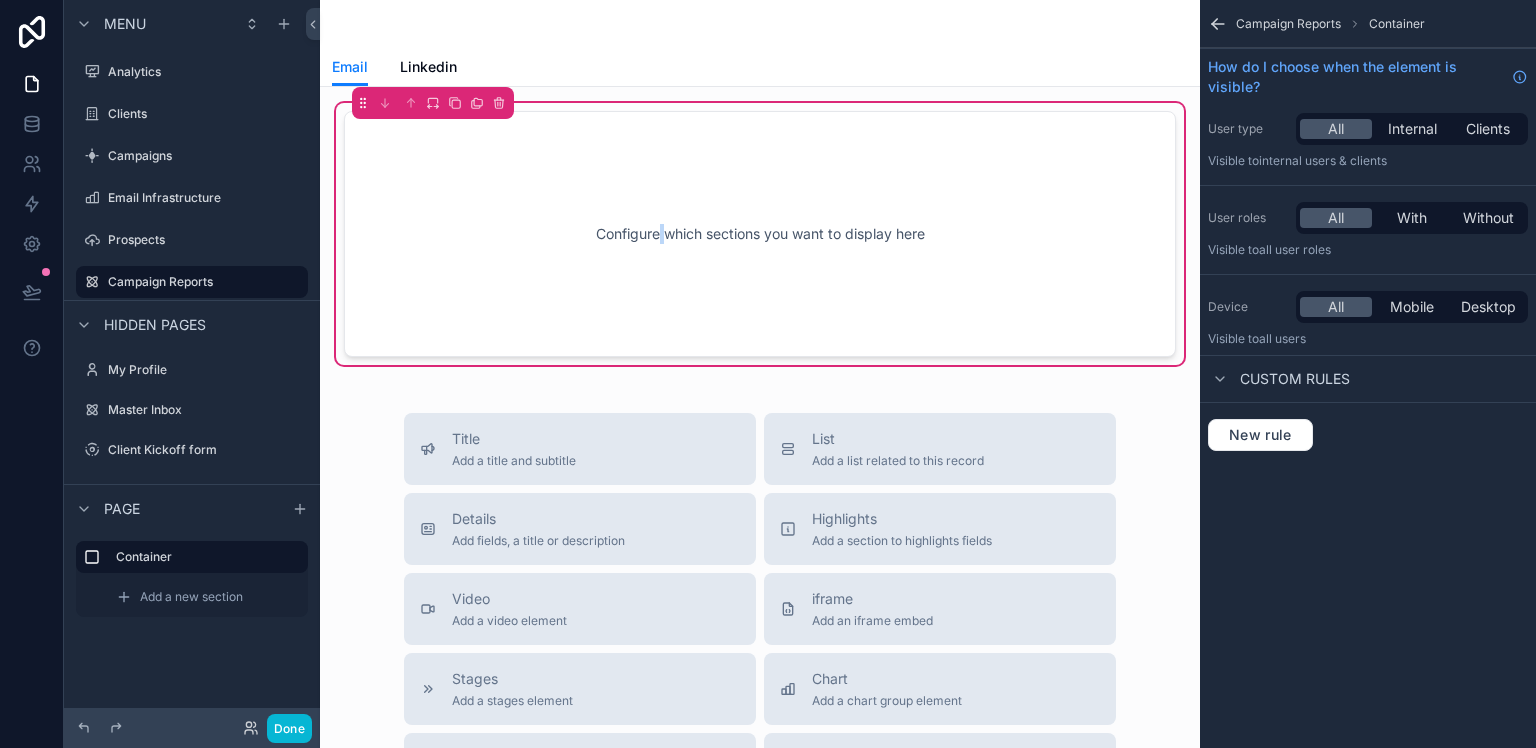 click on "Configure which sections you want to display here" at bounding box center [760, 234] 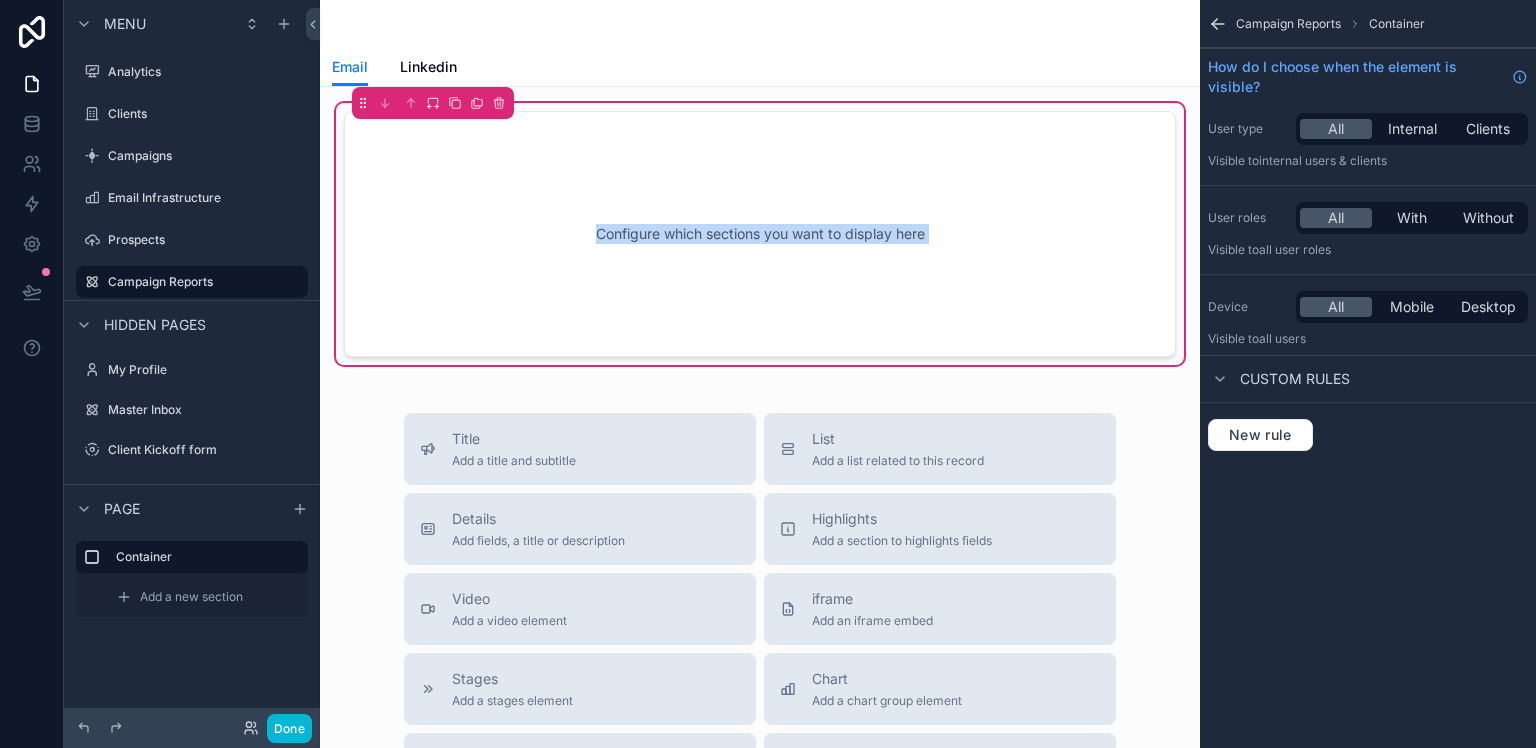 click on "Configure which sections you want to display here" at bounding box center (760, 234) 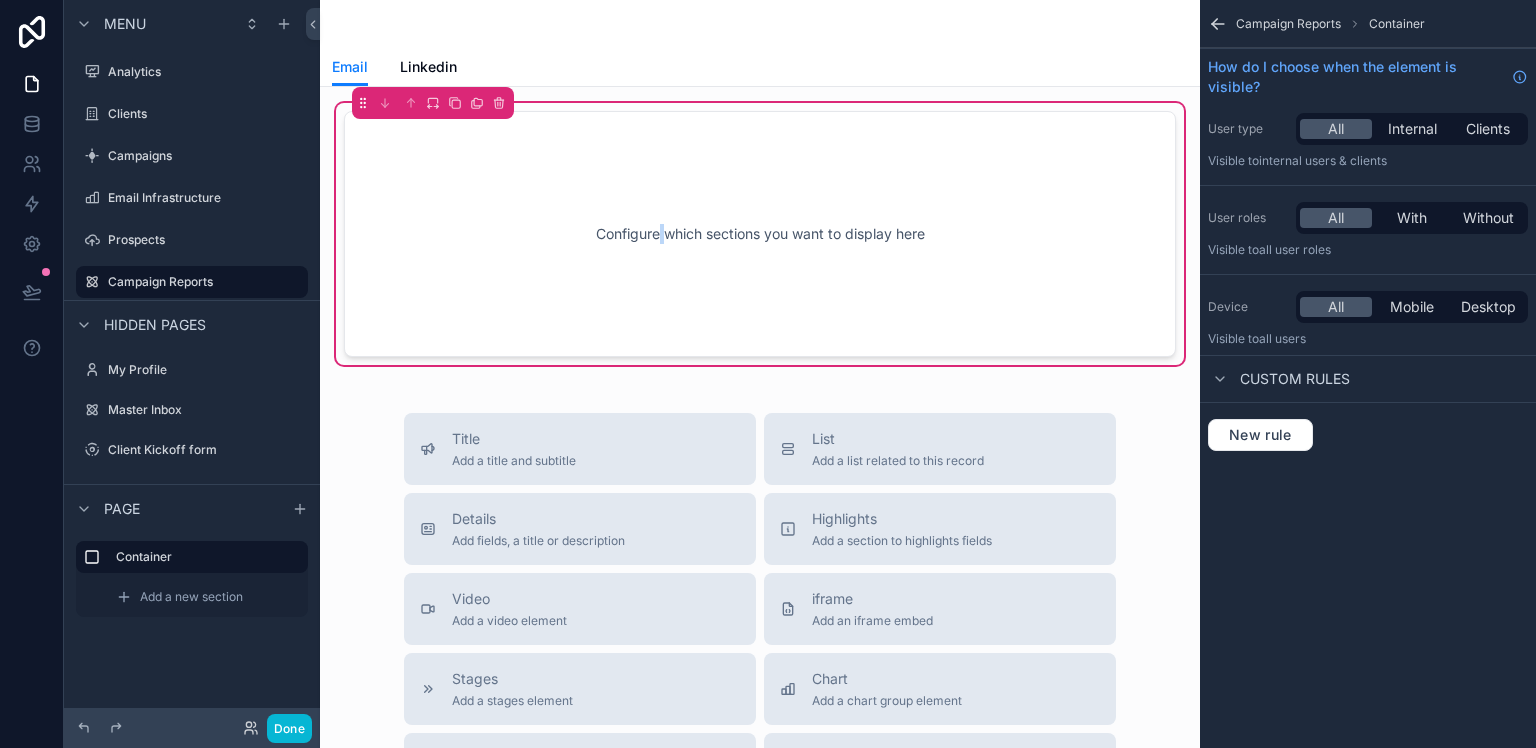 click on "Configure which sections you want to display here" at bounding box center [760, 234] 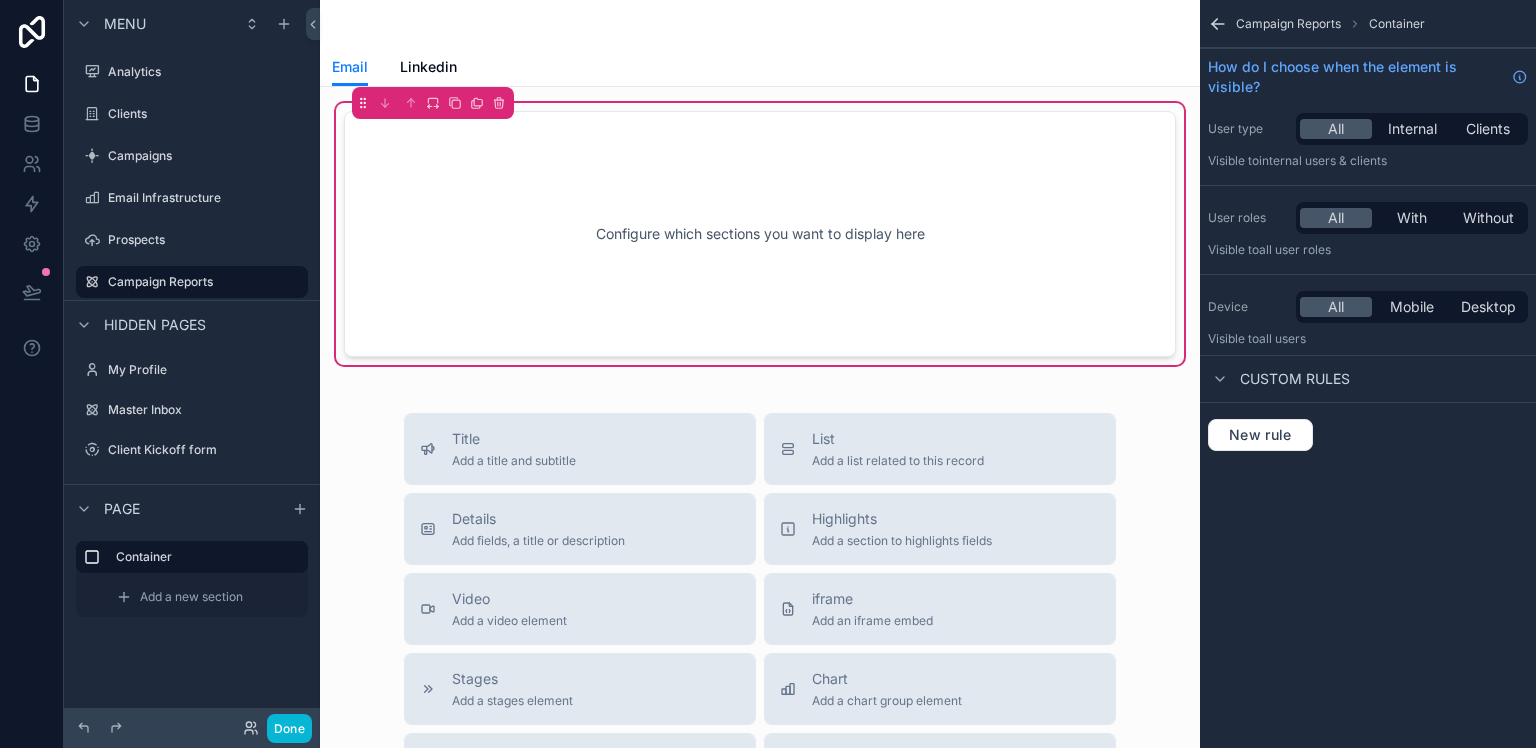 click on "Configure which sections you want to display here" at bounding box center (760, 234) 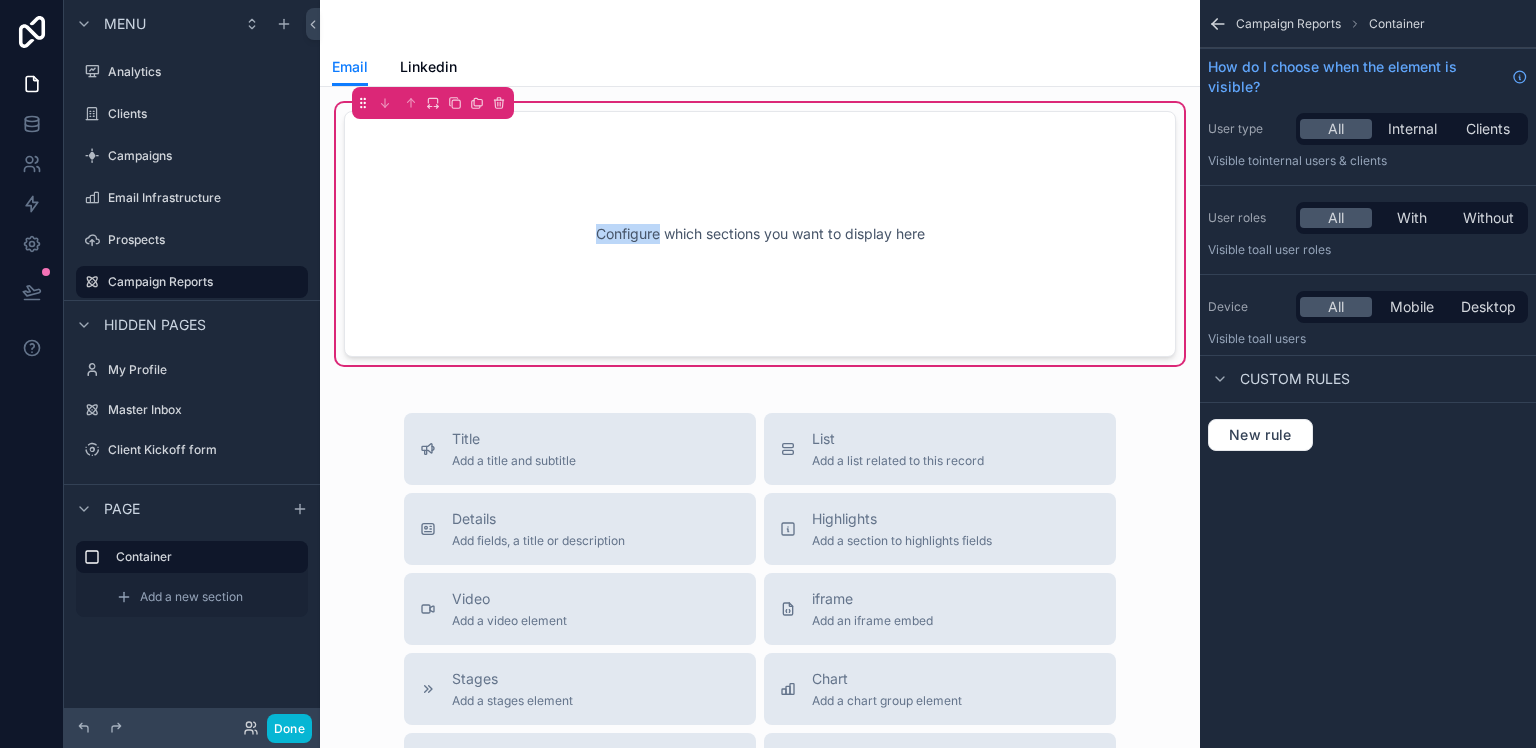 click on "Configure which sections you want to display here" at bounding box center (760, 234) 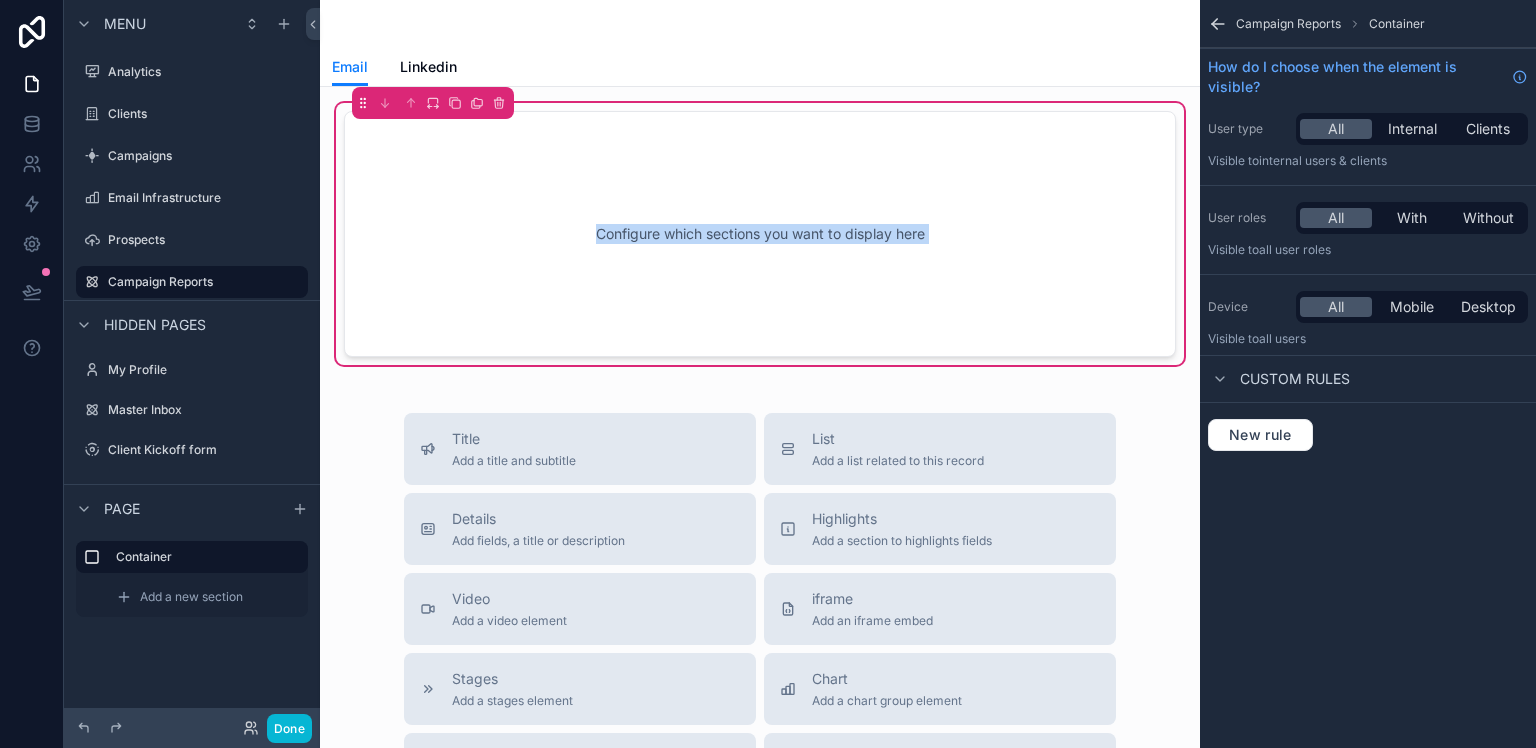 click on "Configure which sections you want to display here" at bounding box center [760, 234] 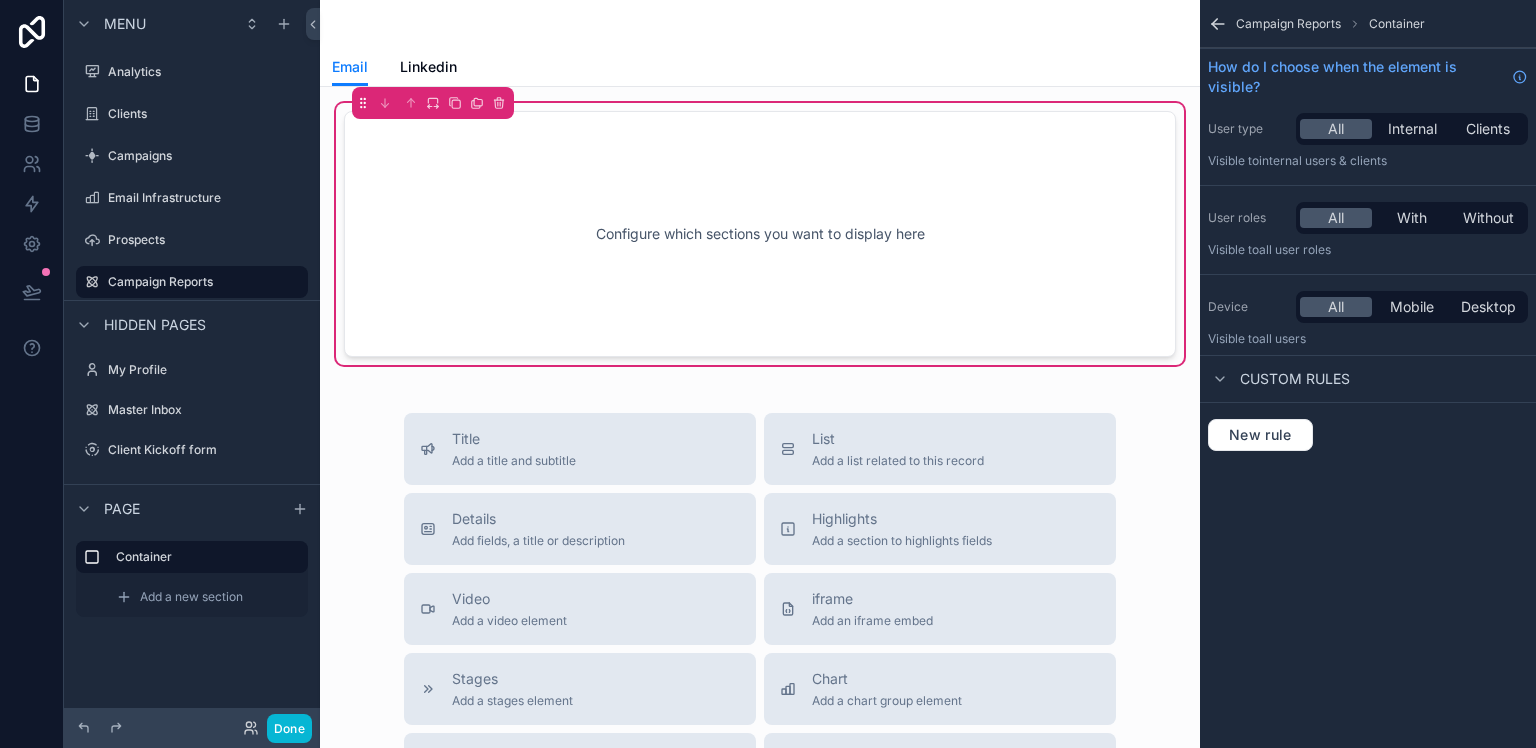 click on "Custom rules" at bounding box center [1295, 379] 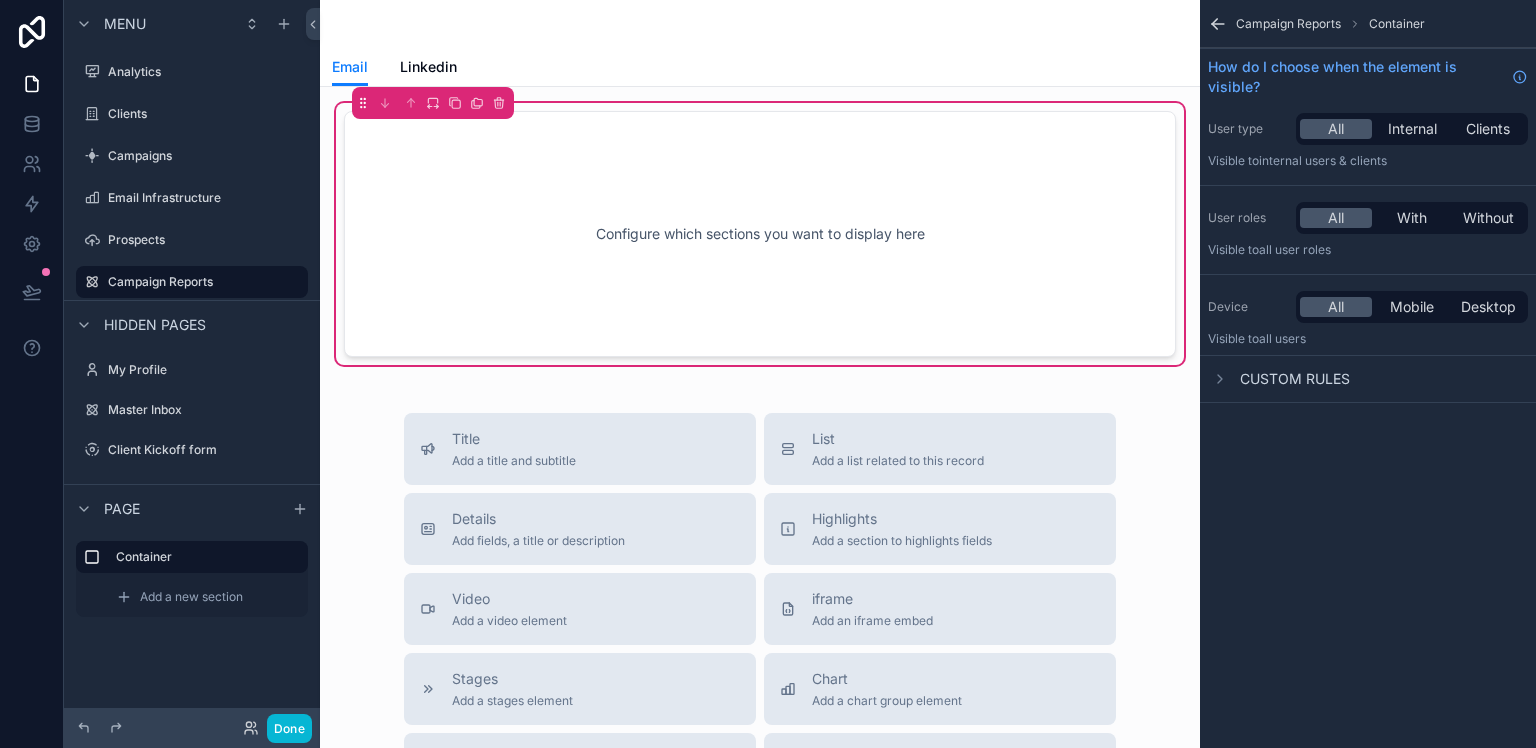 click on "Custom rules" at bounding box center [1295, 379] 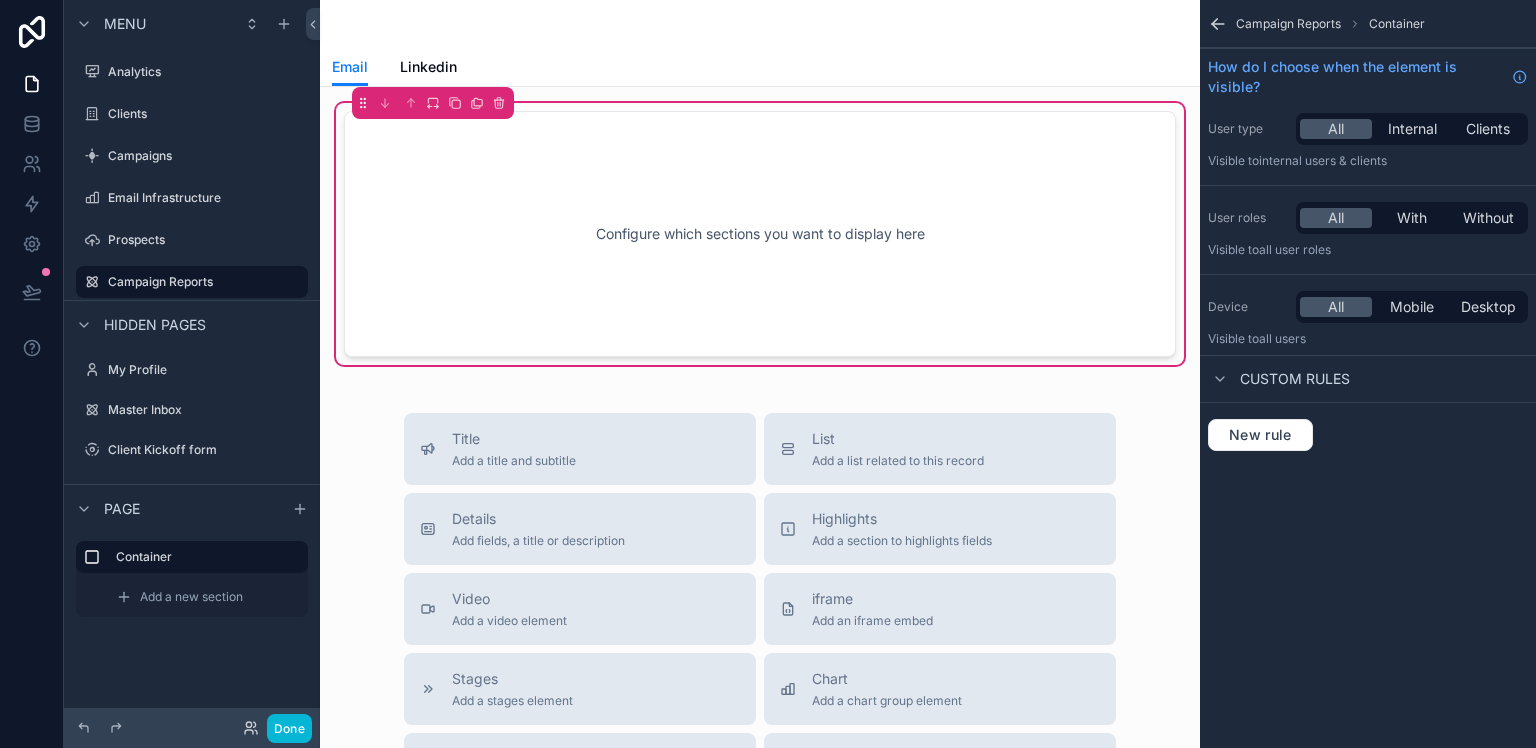 click on "Custom rules" at bounding box center (1295, 379) 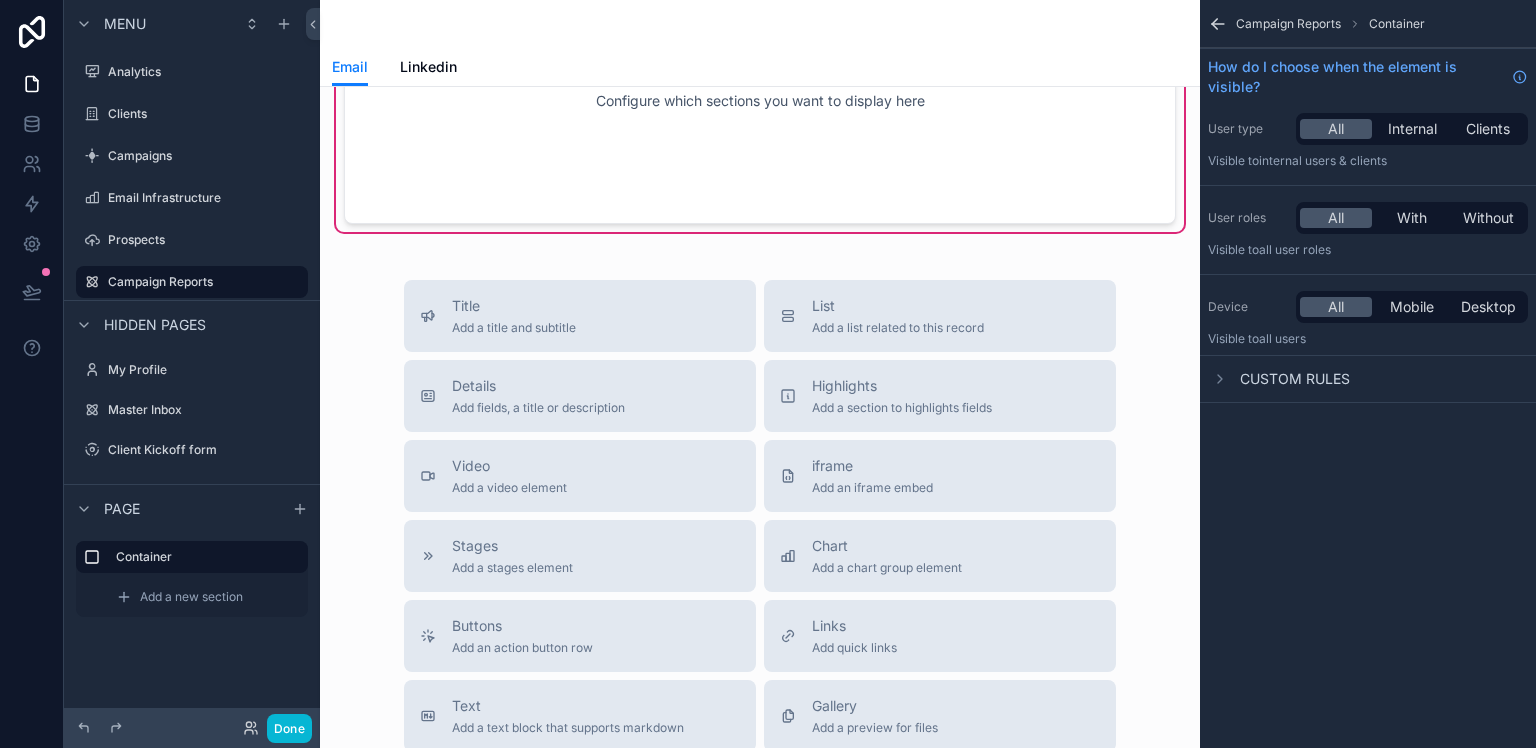 scroll, scrollTop: 0, scrollLeft: 0, axis: both 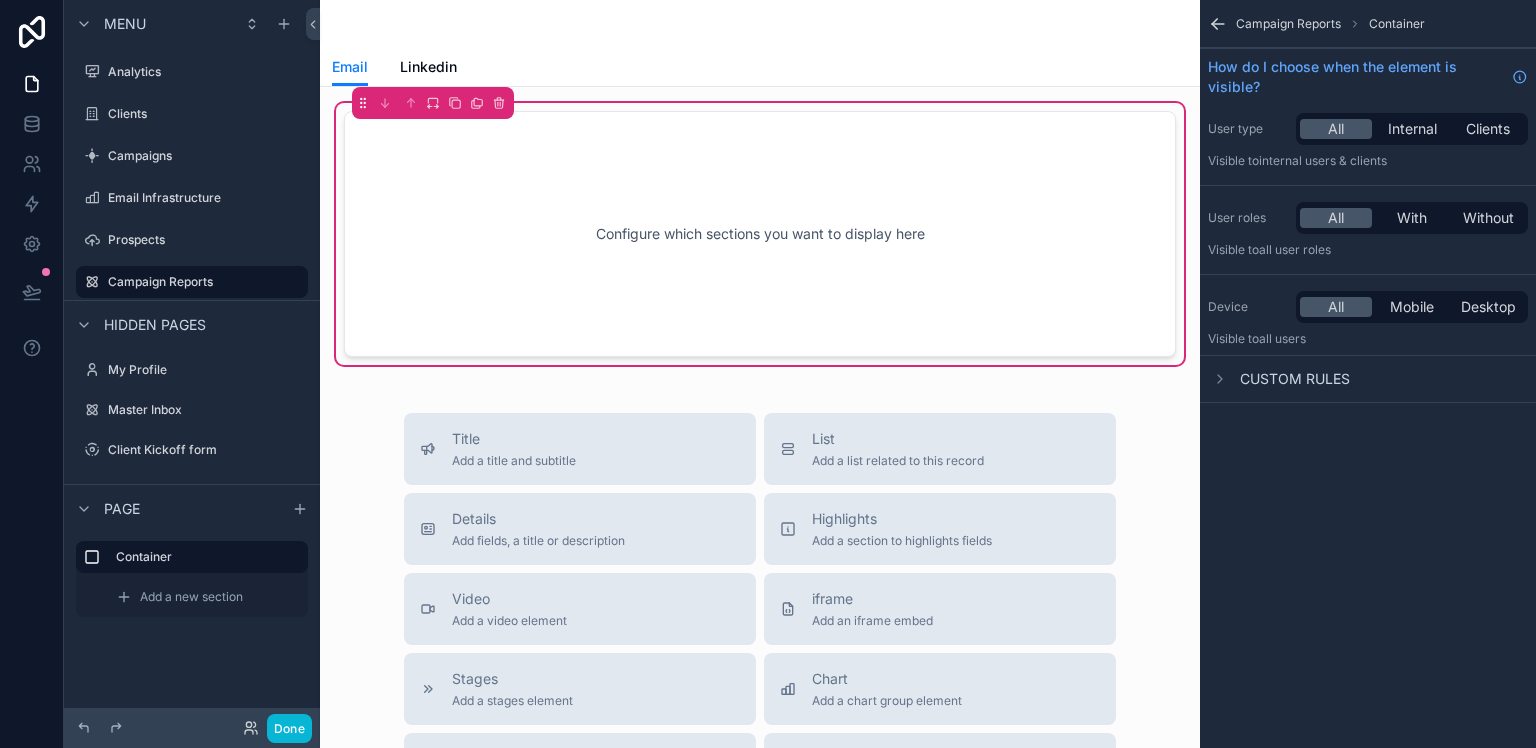 drag, startPoint x: 822, startPoint y: 452, endPoint x: 734, endPoint y: 212, distance: 255.62473 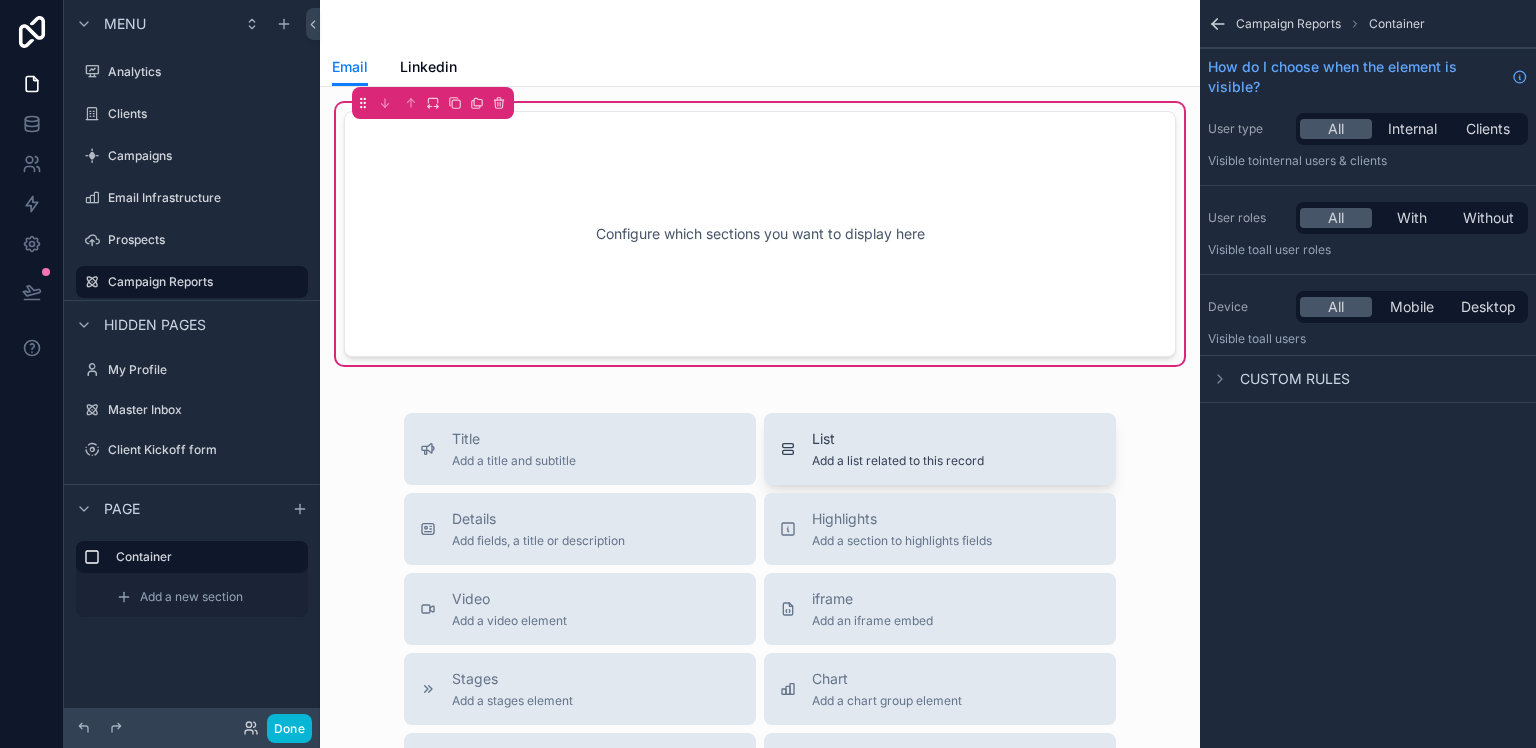 click on "List Add a list related to this record" at bounding box center [940, 449] 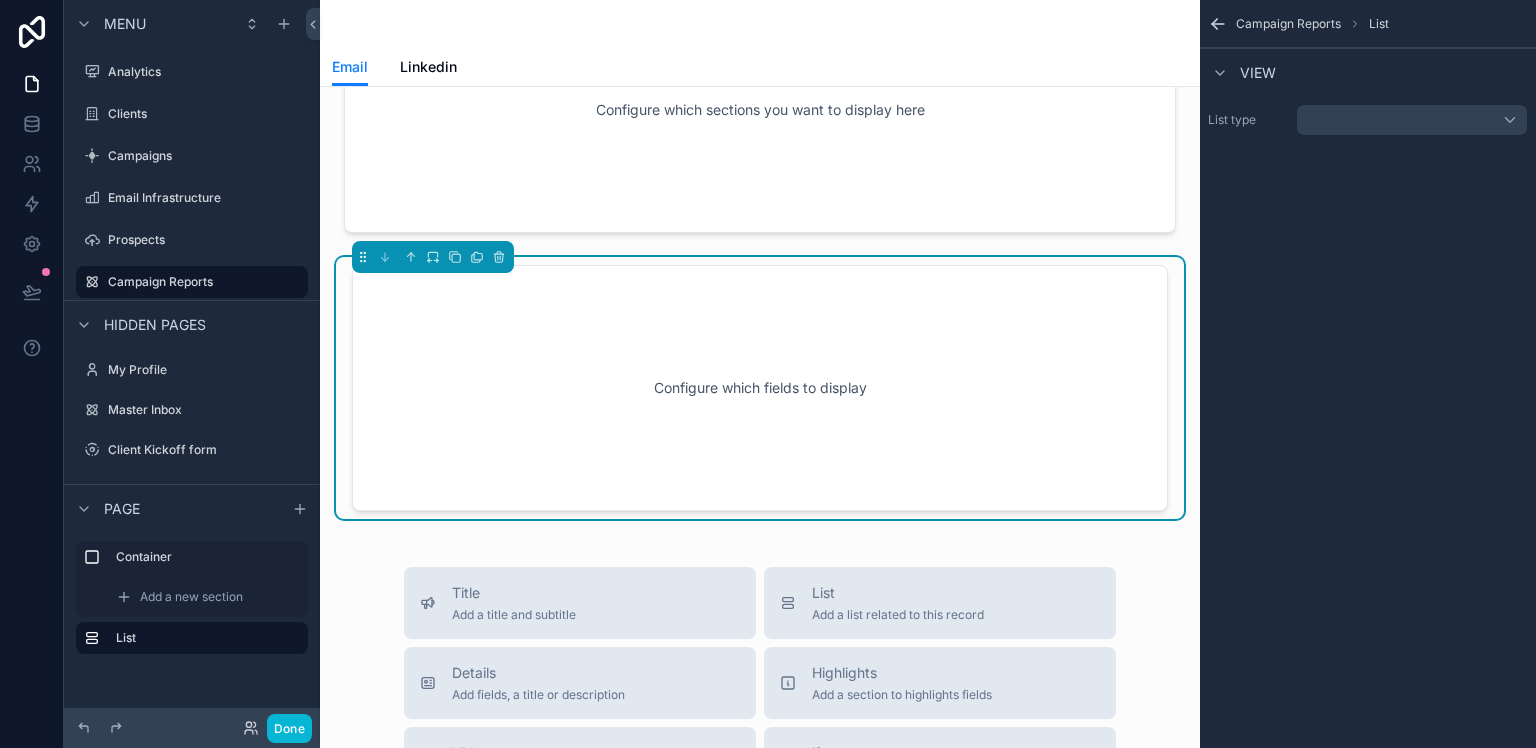 scroll, scrollTop: 138, scrollLeft: 0, axis: vertical 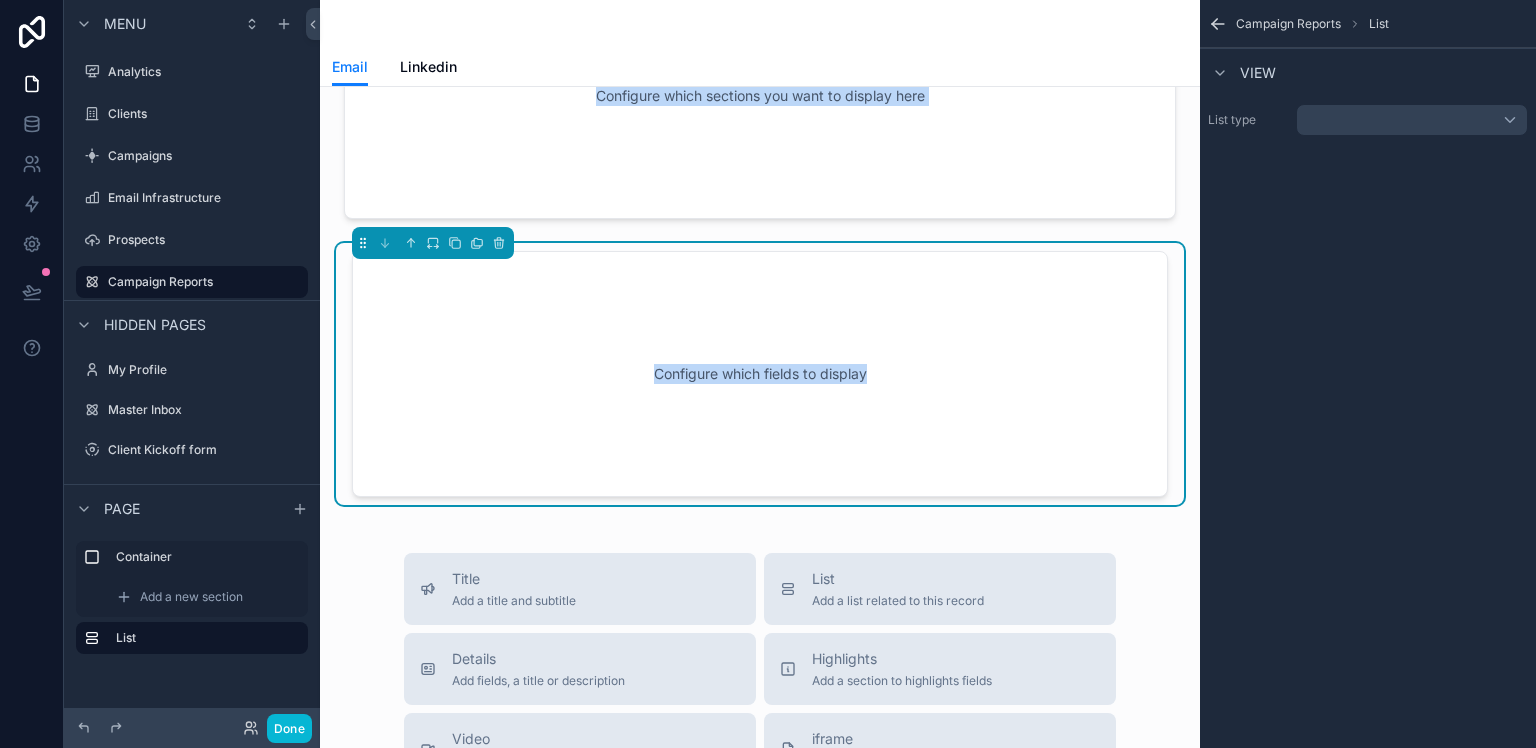 drag, startPoint x: 678, startPoint y: 402, endPoint x: 712, endPoint y: 71, distance: 332.74164 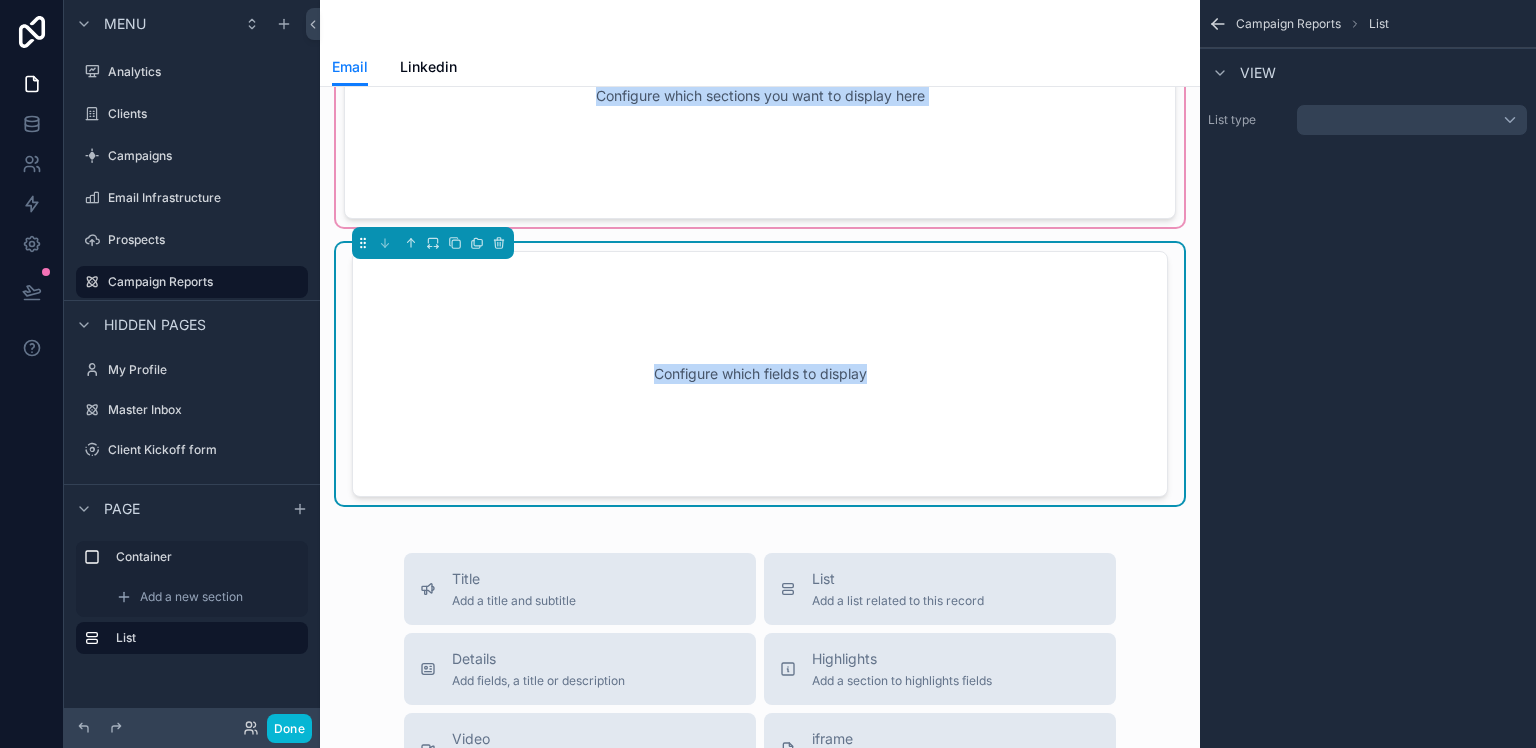 click at bounding box center (760, 96) 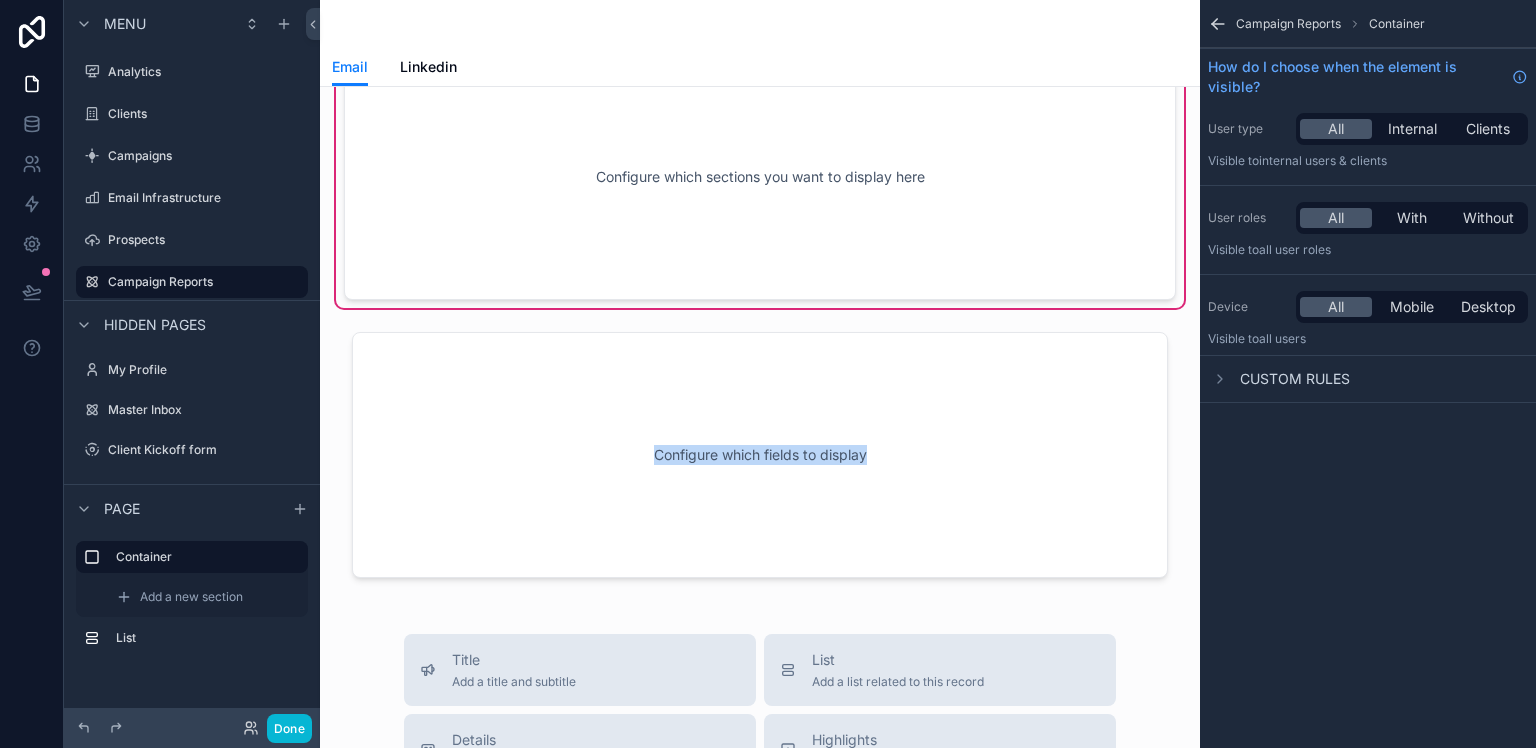 scroll, scrollTop: 0, scrollLeft: 0, axis: both 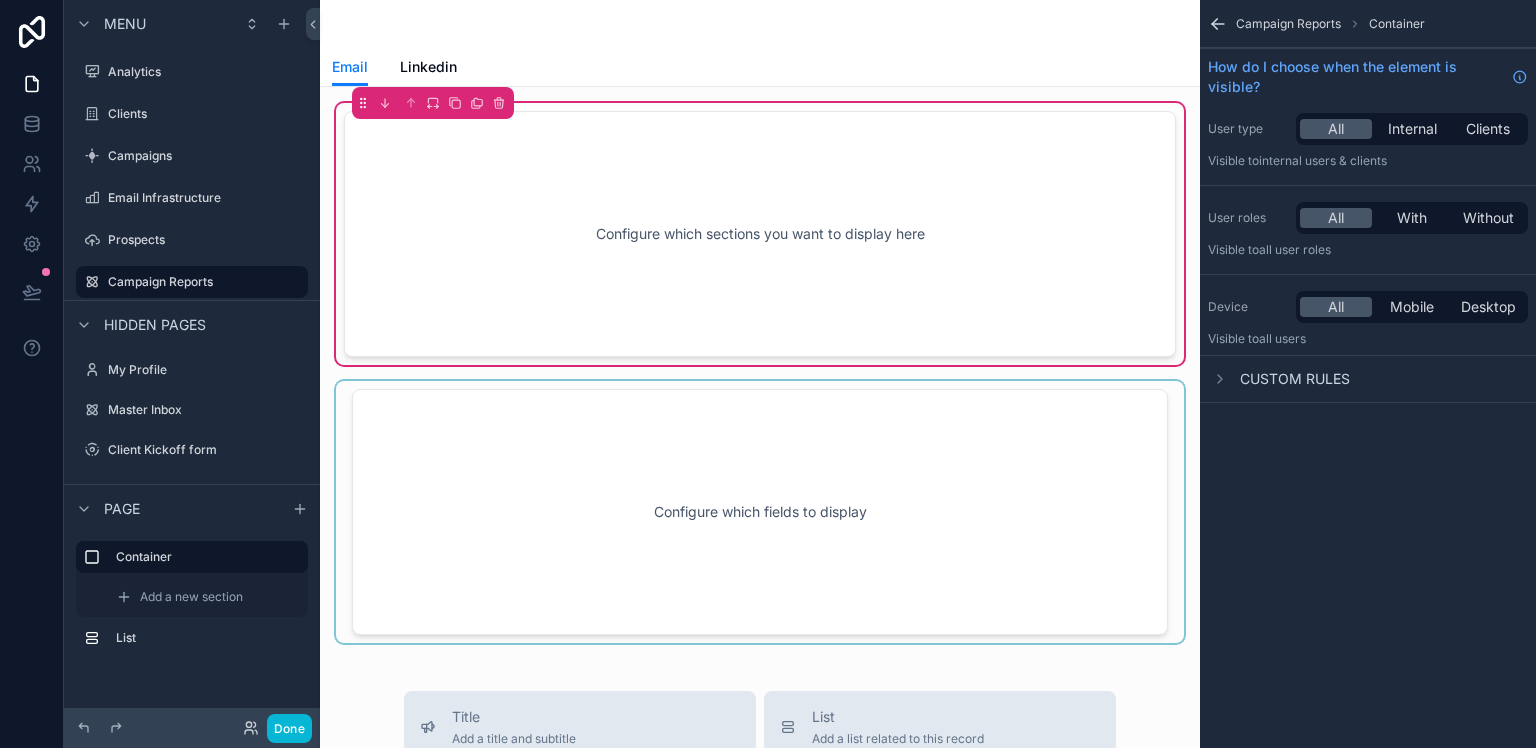 click at bounding box center [760, 512] 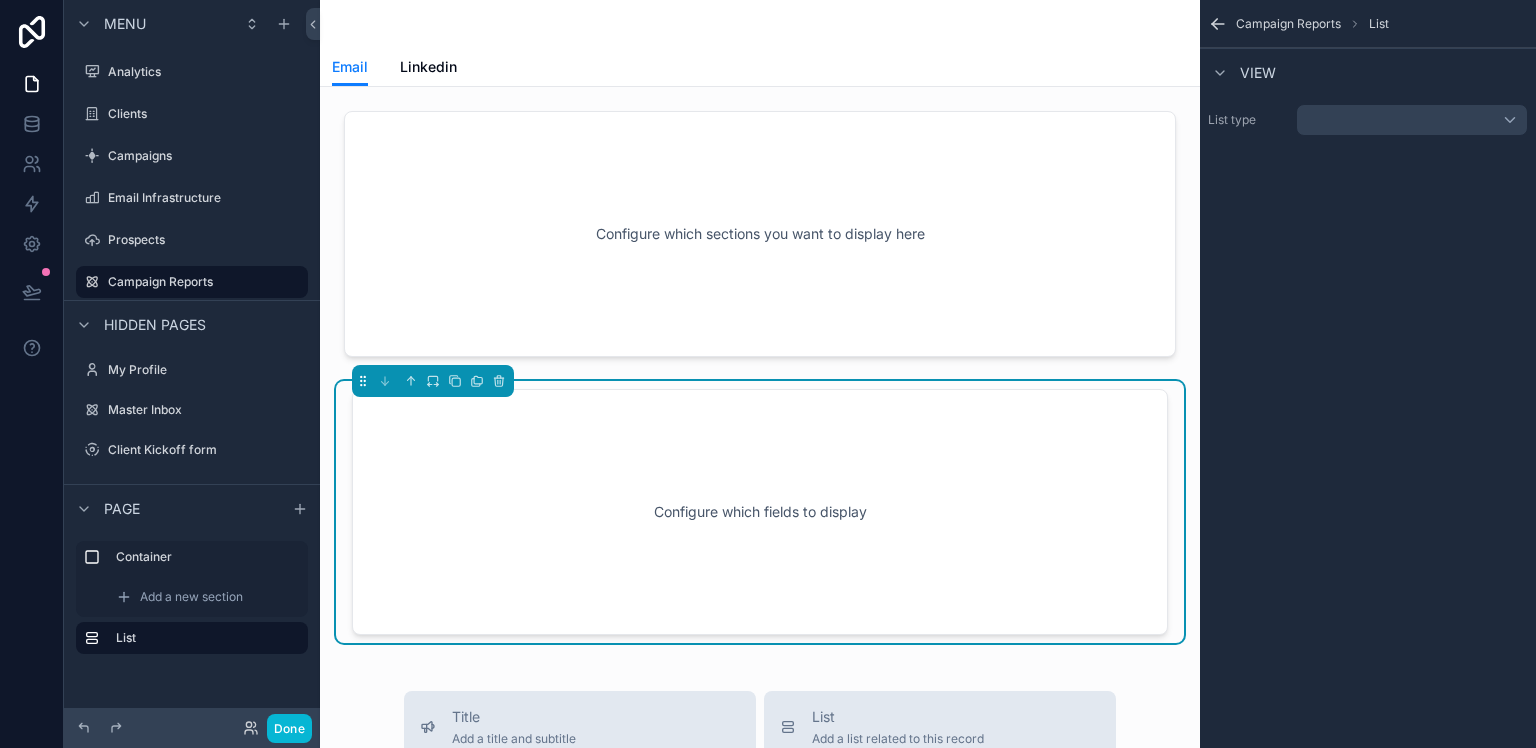 click on "Configure which fields to display" at bounding box center [760, 512] 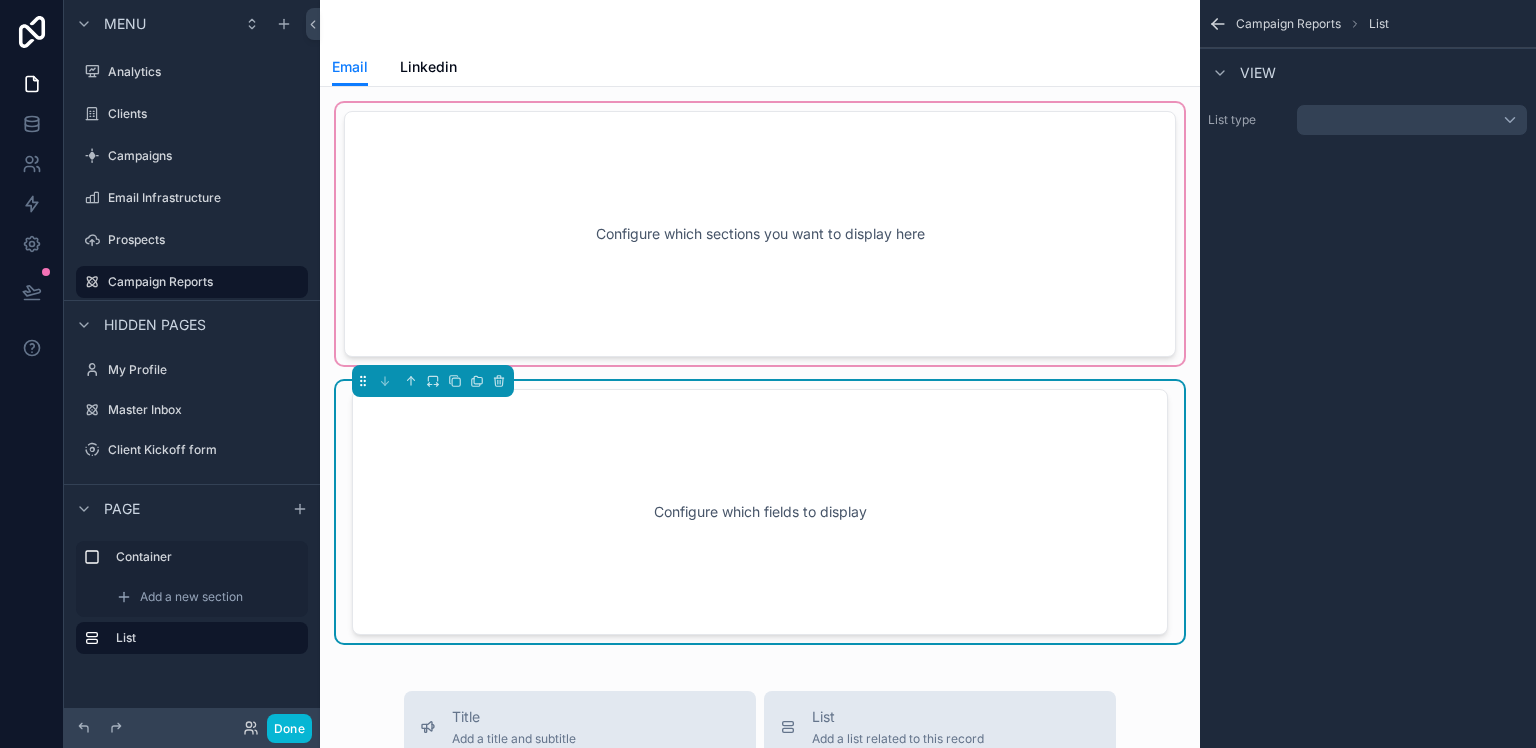 click at bounding box center [760, 234] 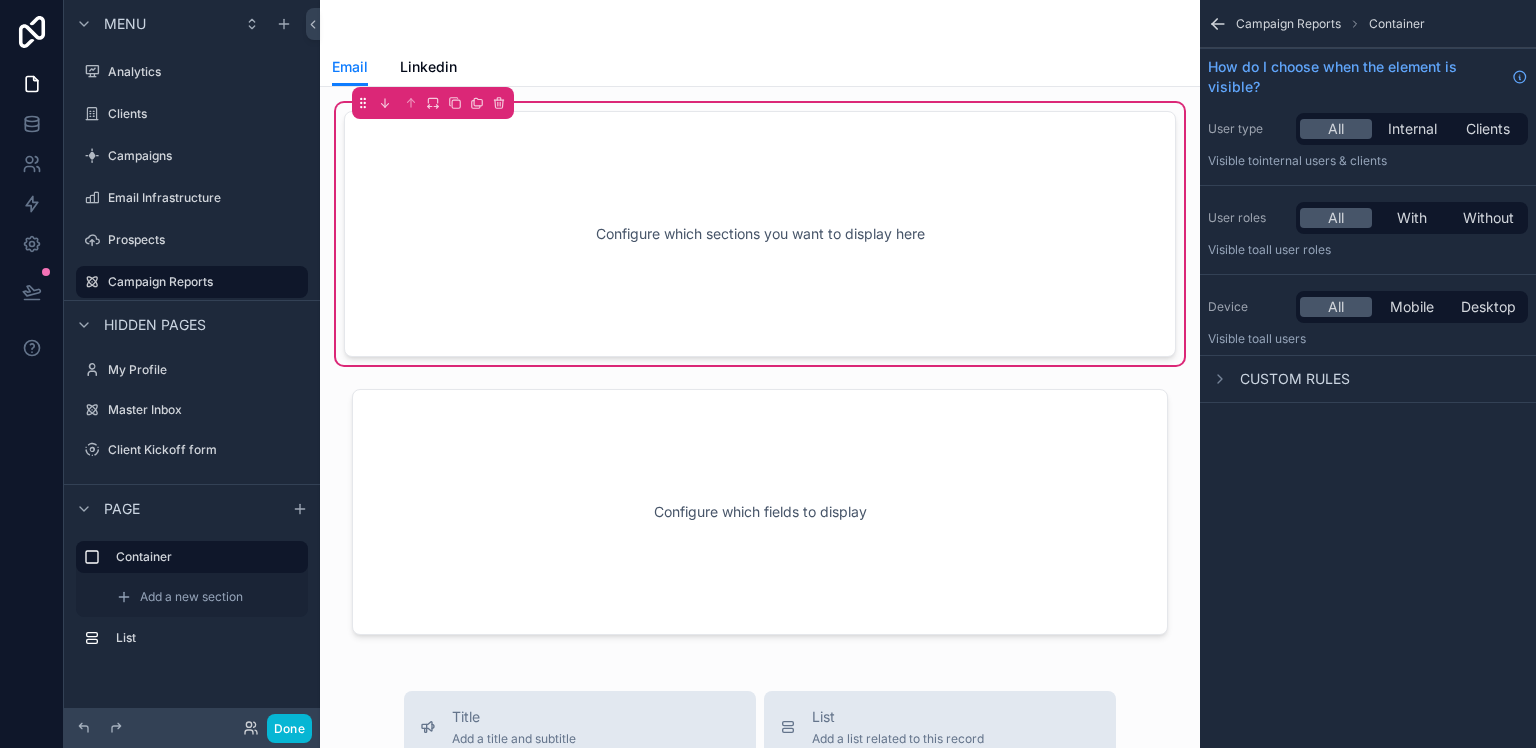 click on "Configure which sections you want to display here" at bounding box center (760, 234) 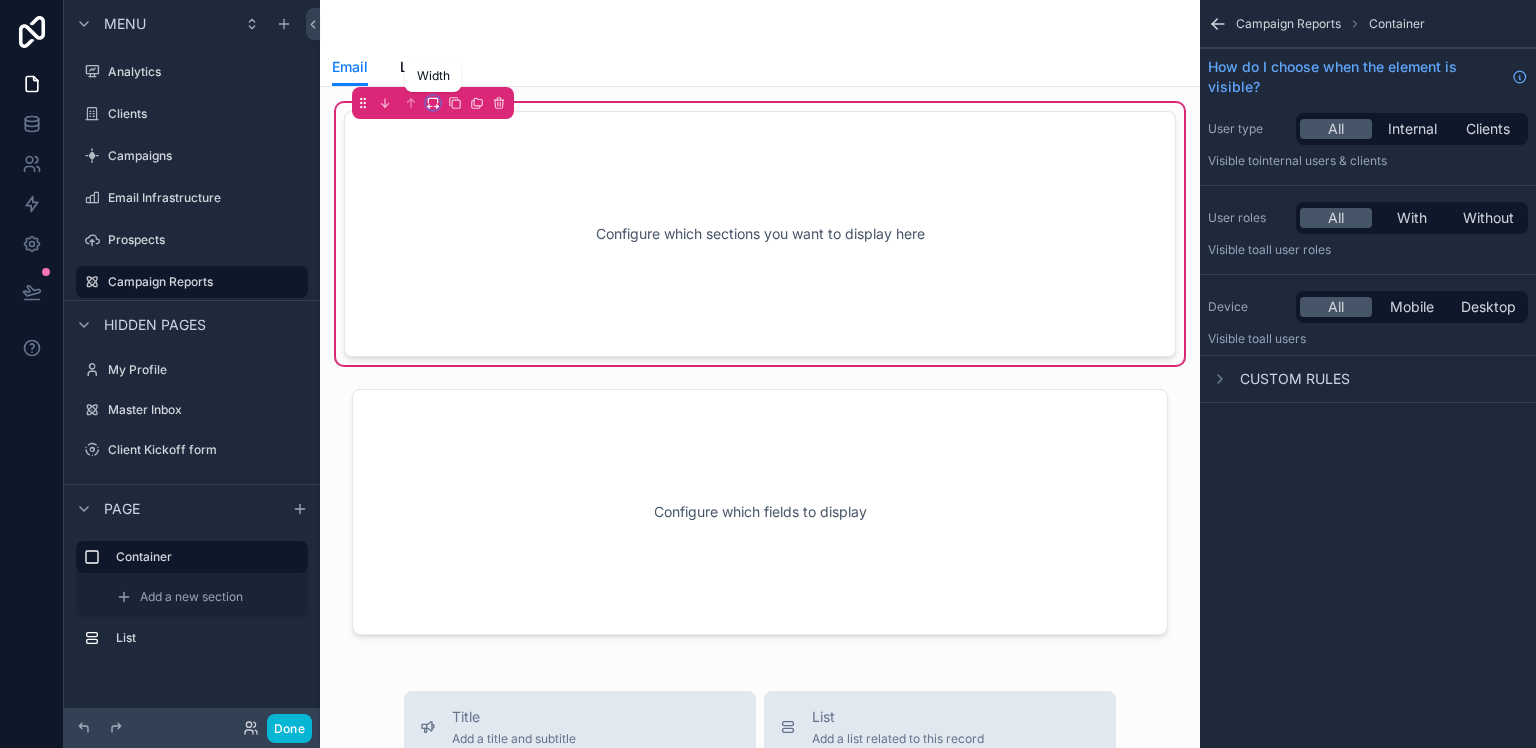 click 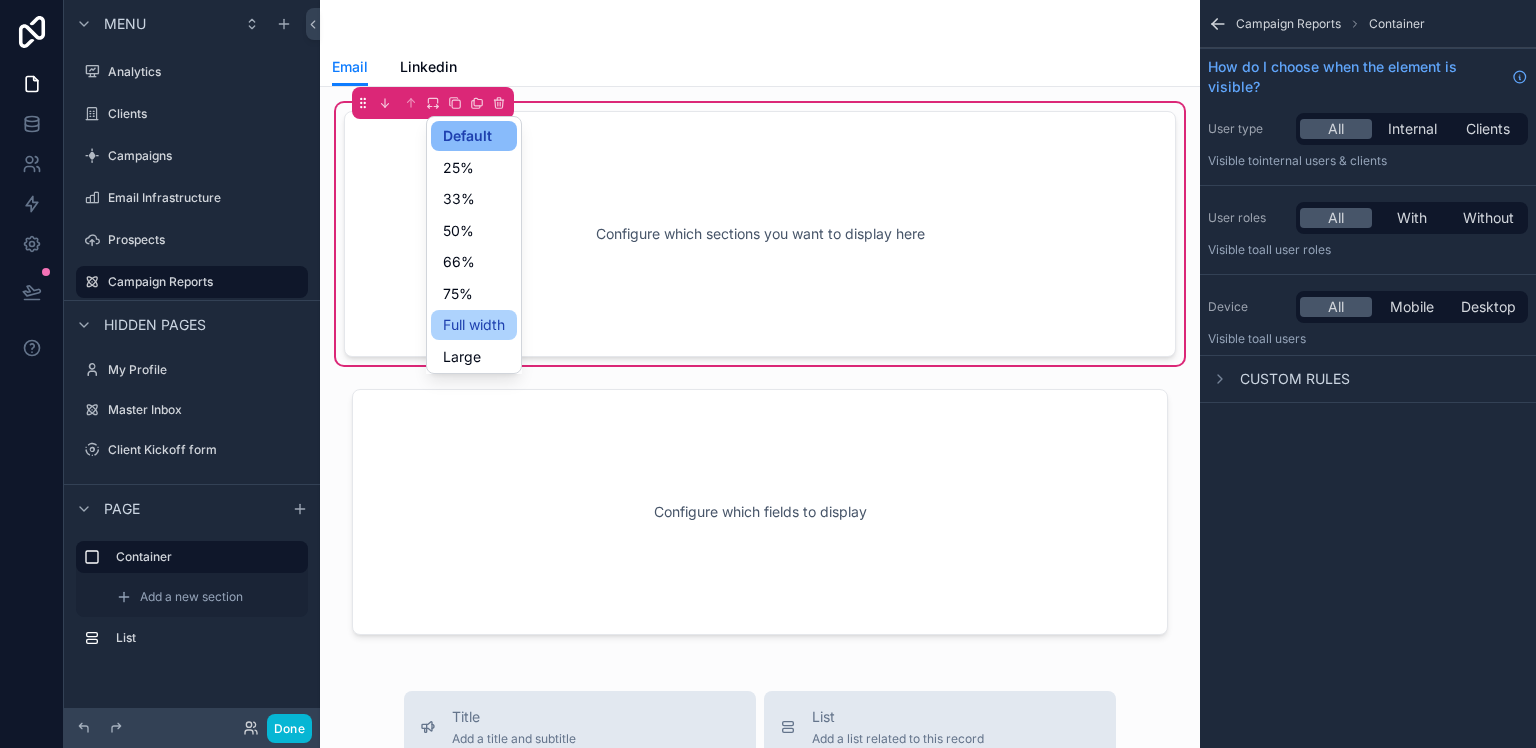 click on "Full width" at bounding box center [474, 325] 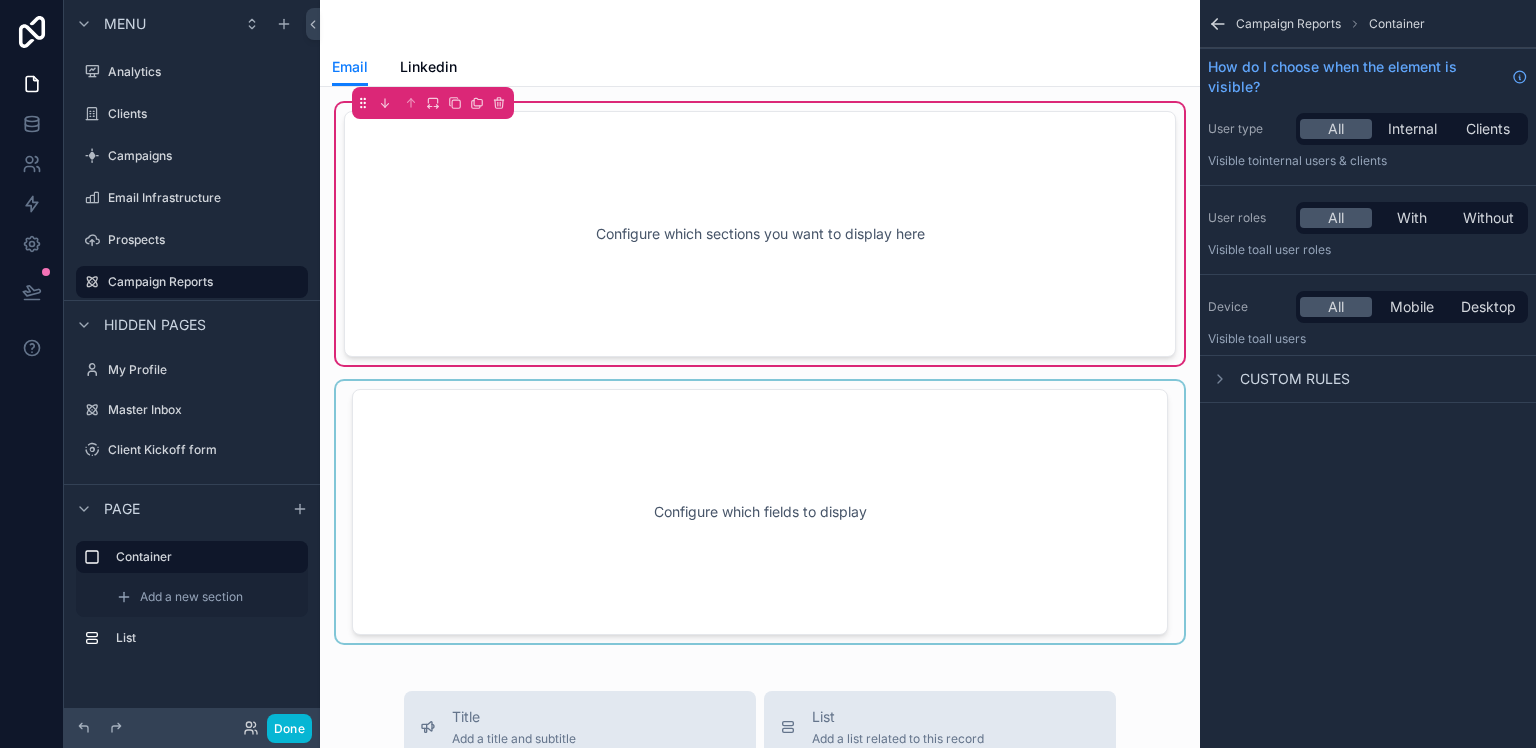 click at bounding box center (760, 512) 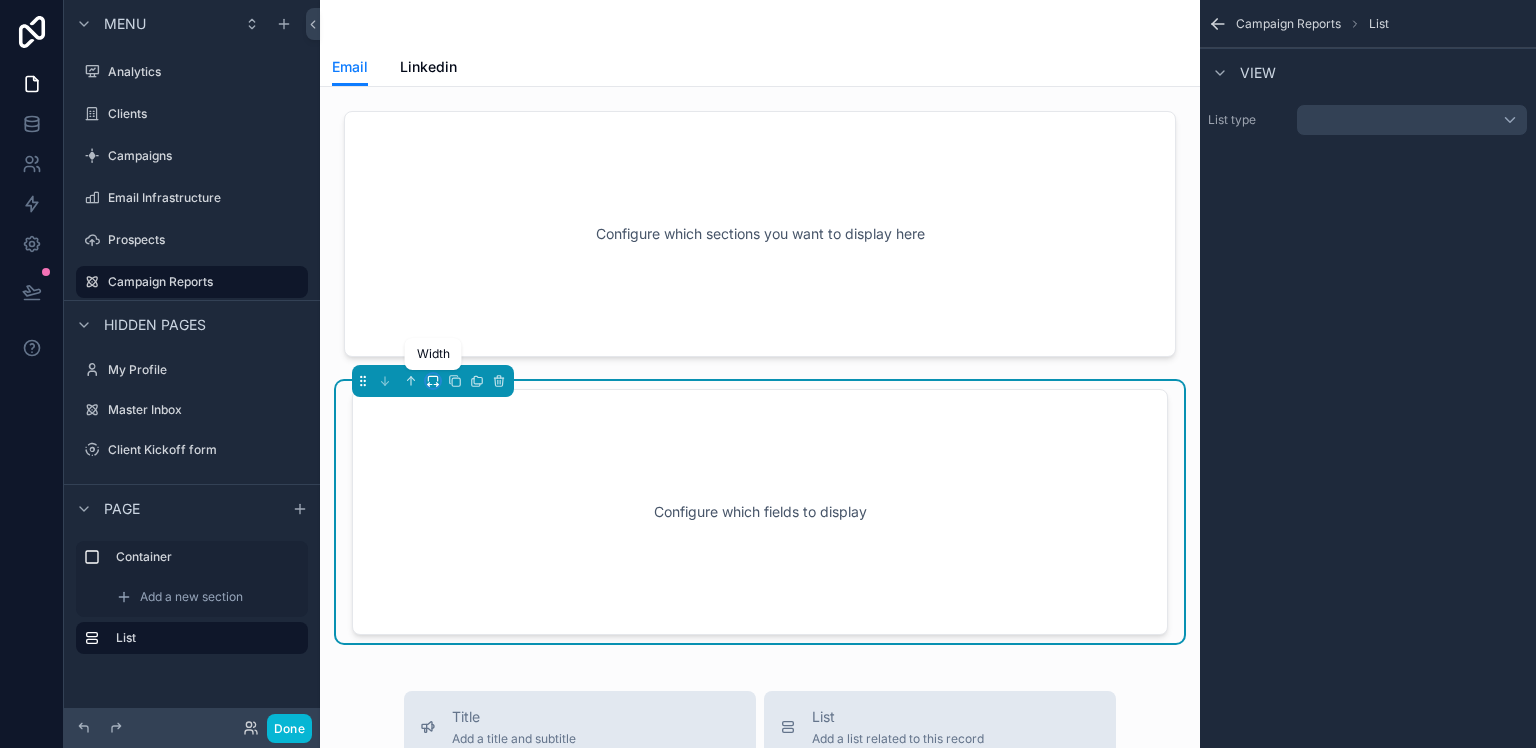 click 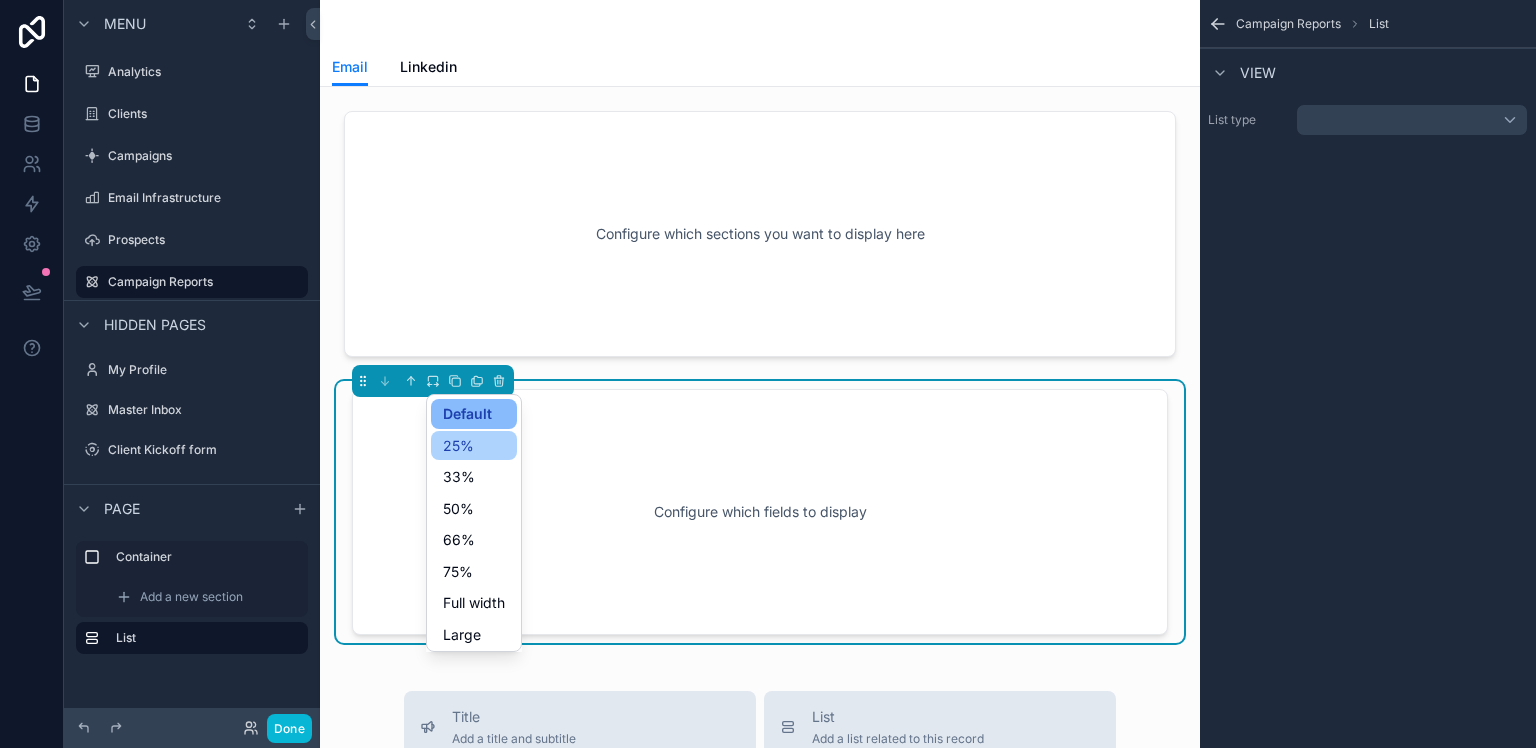 click on "25%" at bounding box center (458, 446) 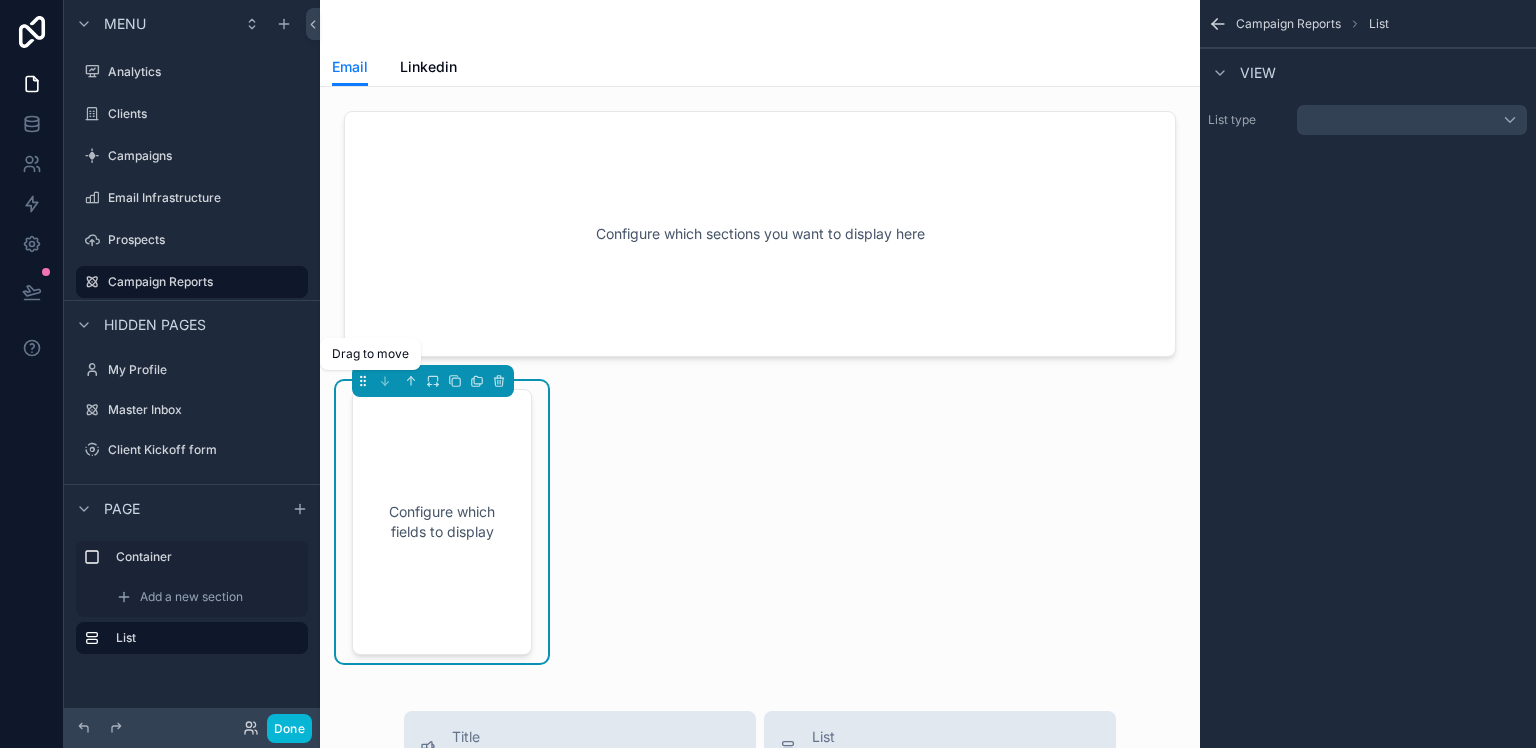 click at bounding box center (433, 381) 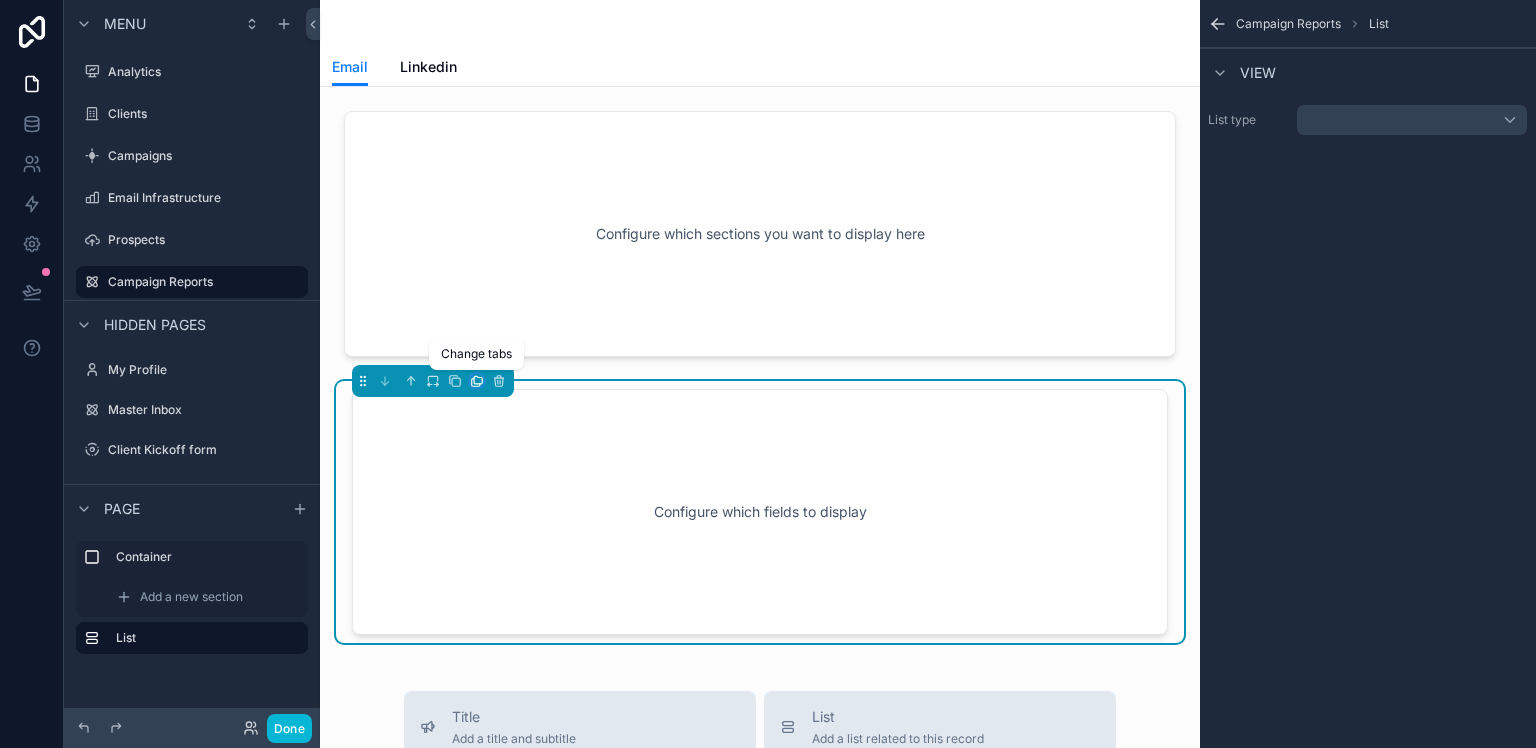 click 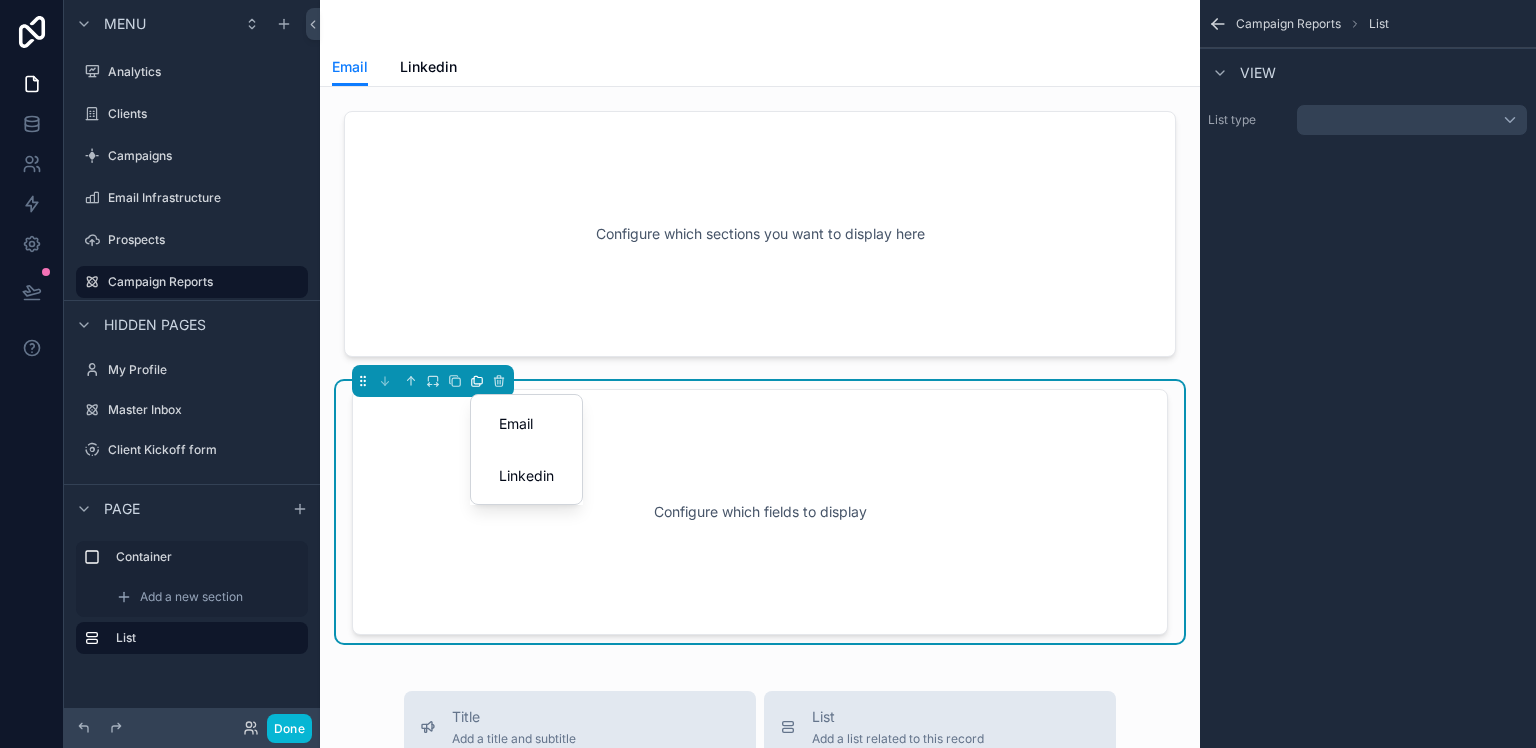 click at bounding box center [768, 374] 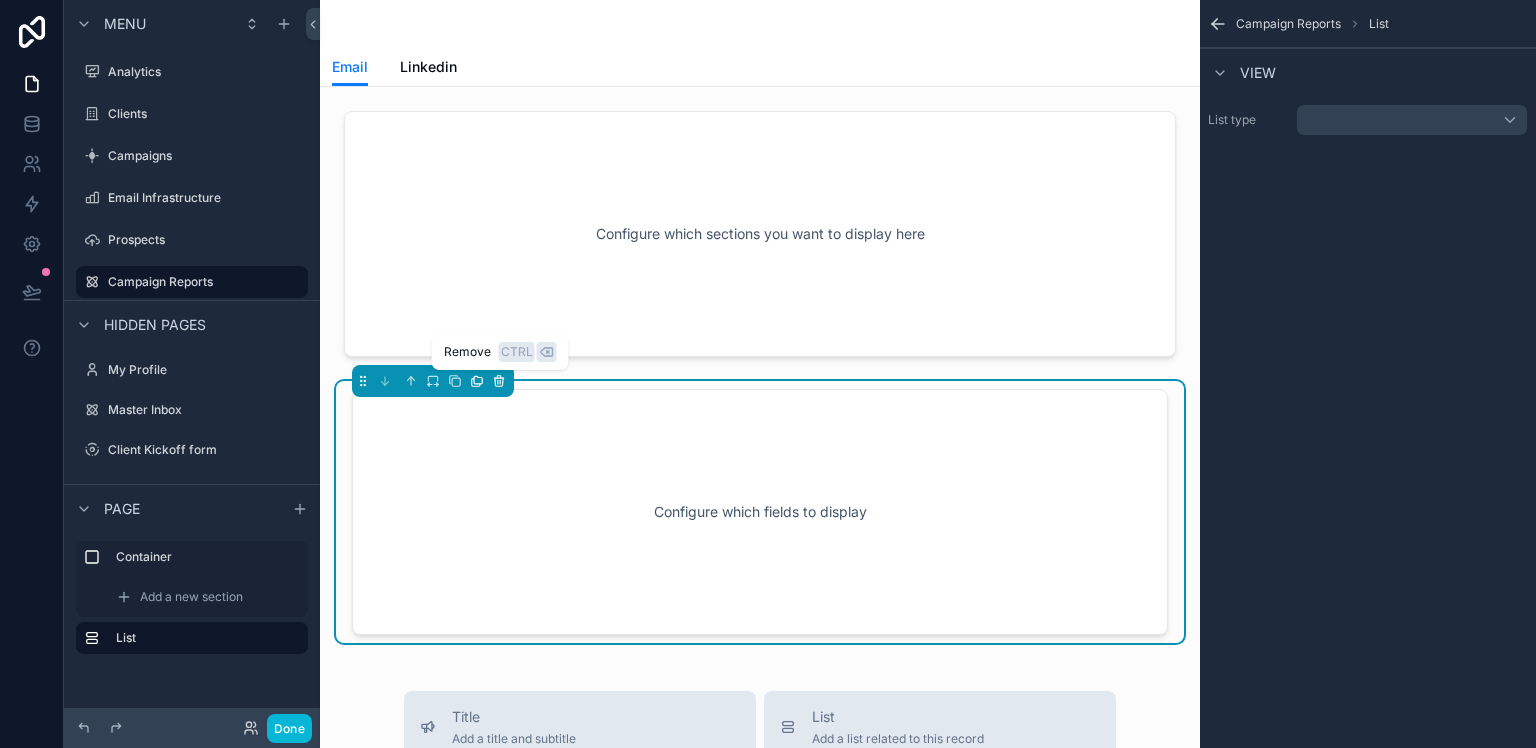 click 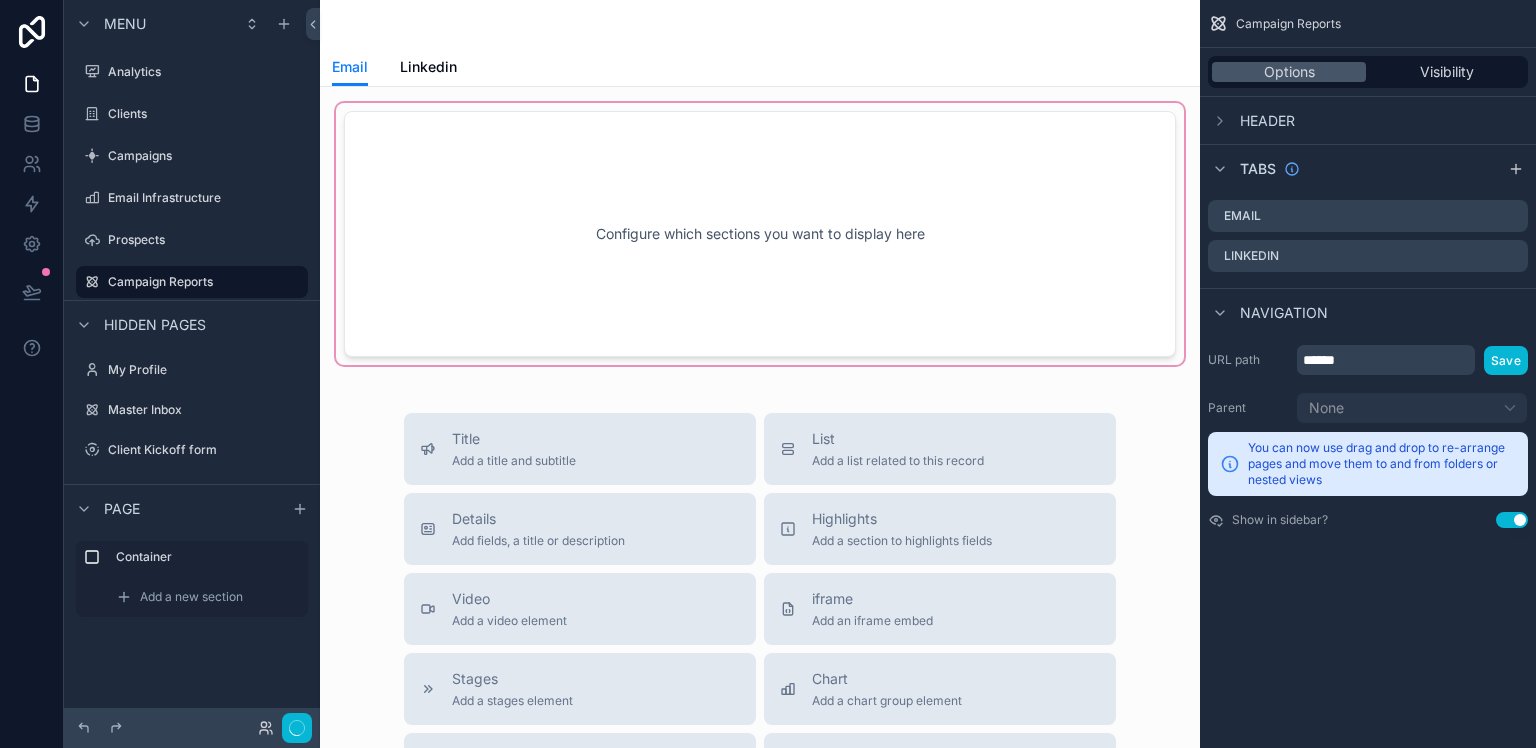 click at bounding box center (760, 234) 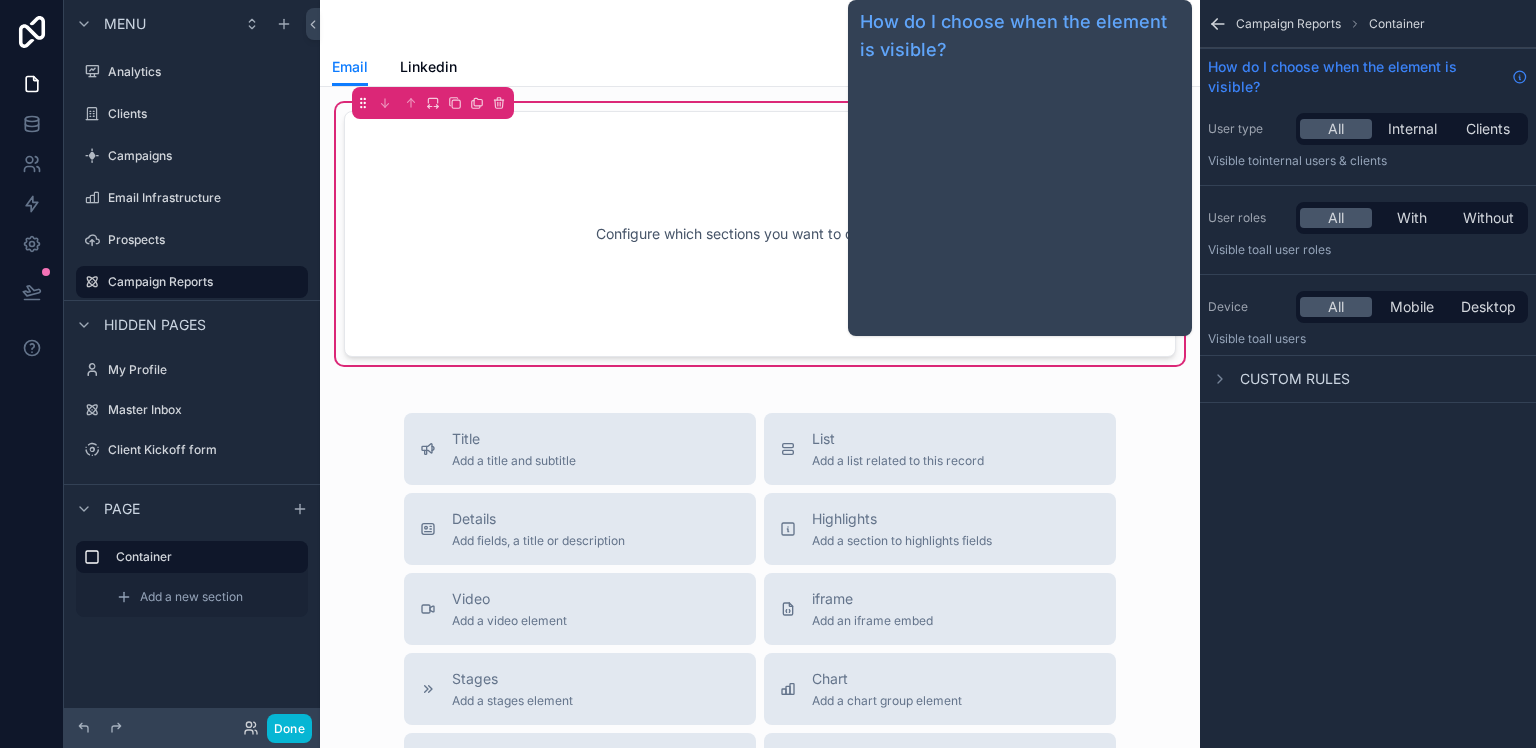click on "How do I choose when the element is visible?" at bounding box center [1356, 77] 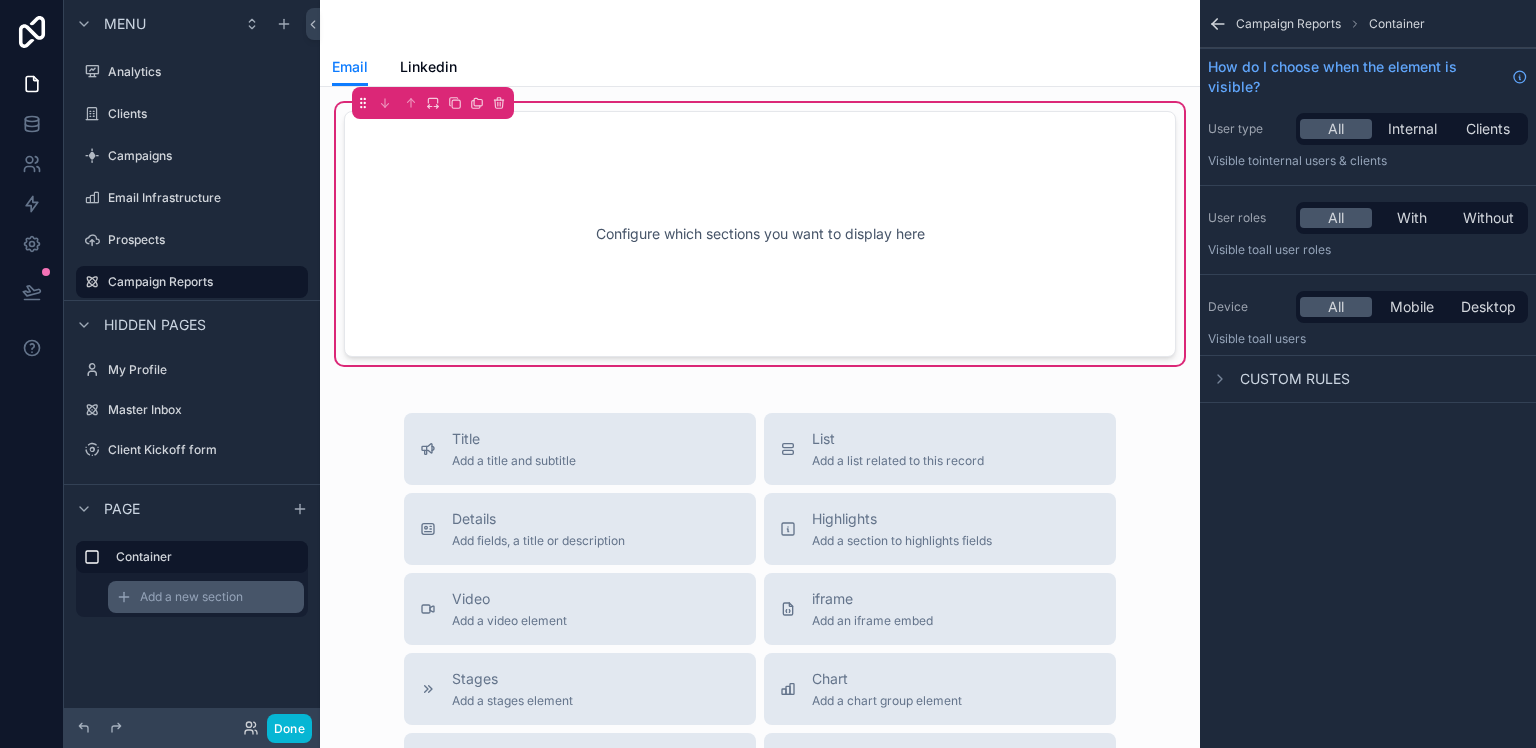 click on "Add a new section" at bounding box center (191, 597) 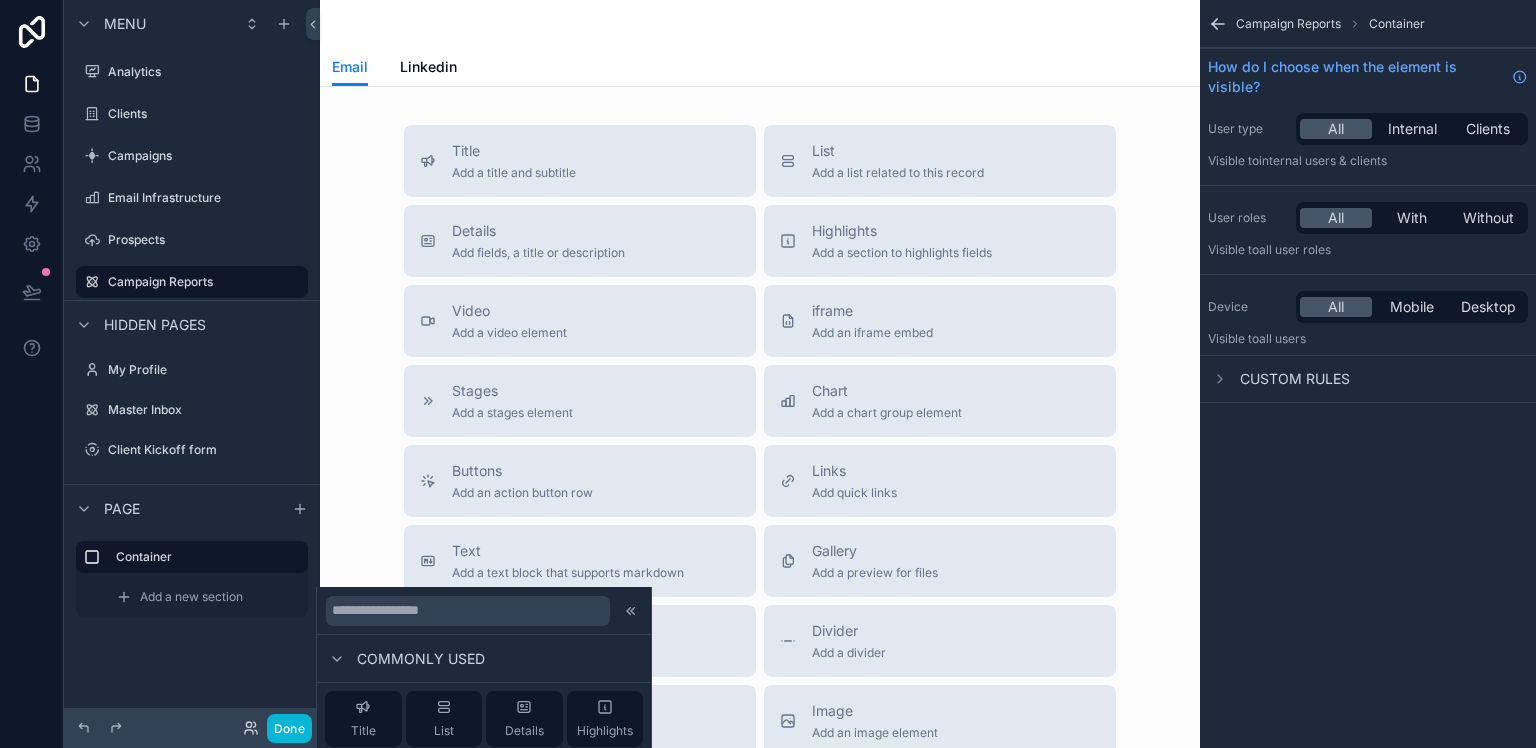 scroll, scrollTop: 360, scrollLeft: 0, axis: vertical 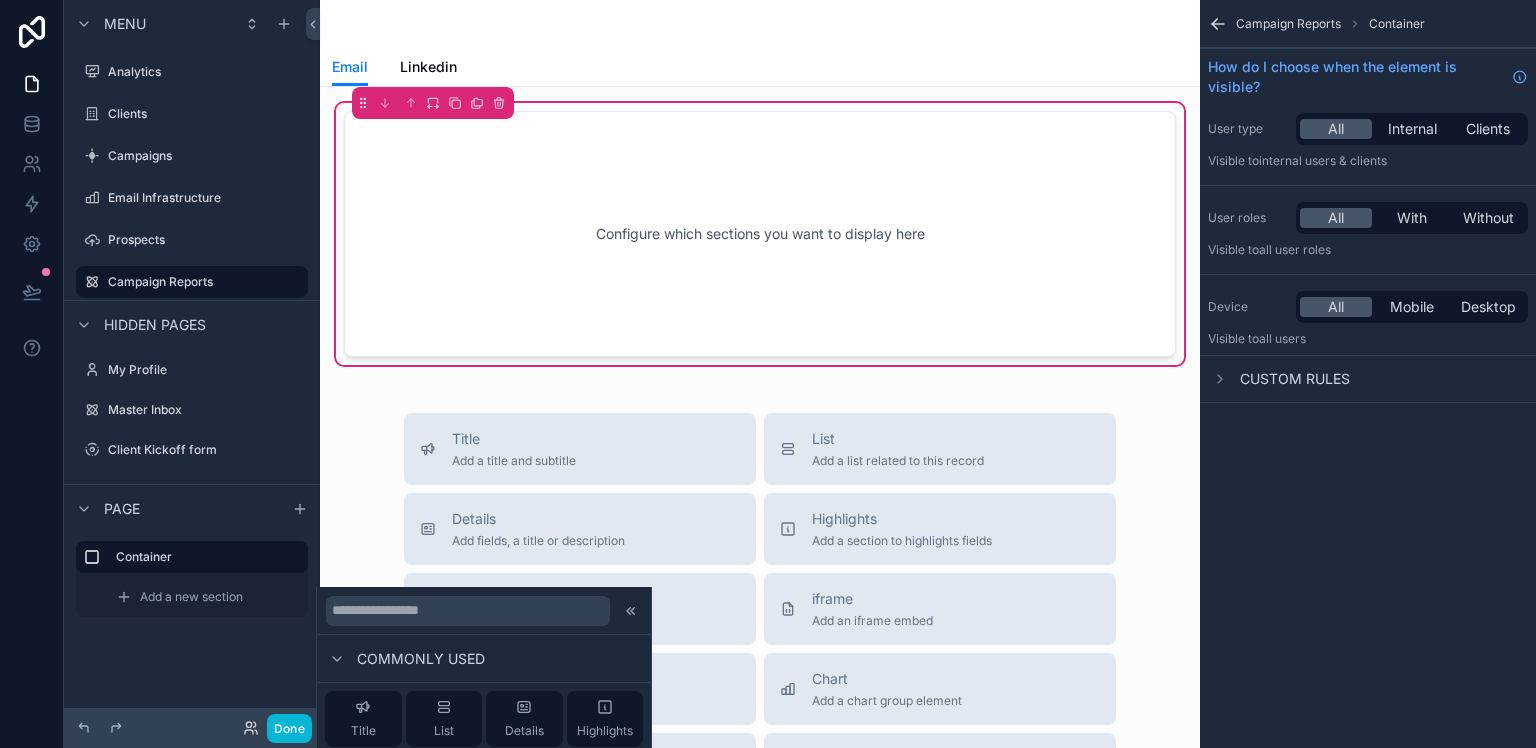 click at bounding box center (760, 24) 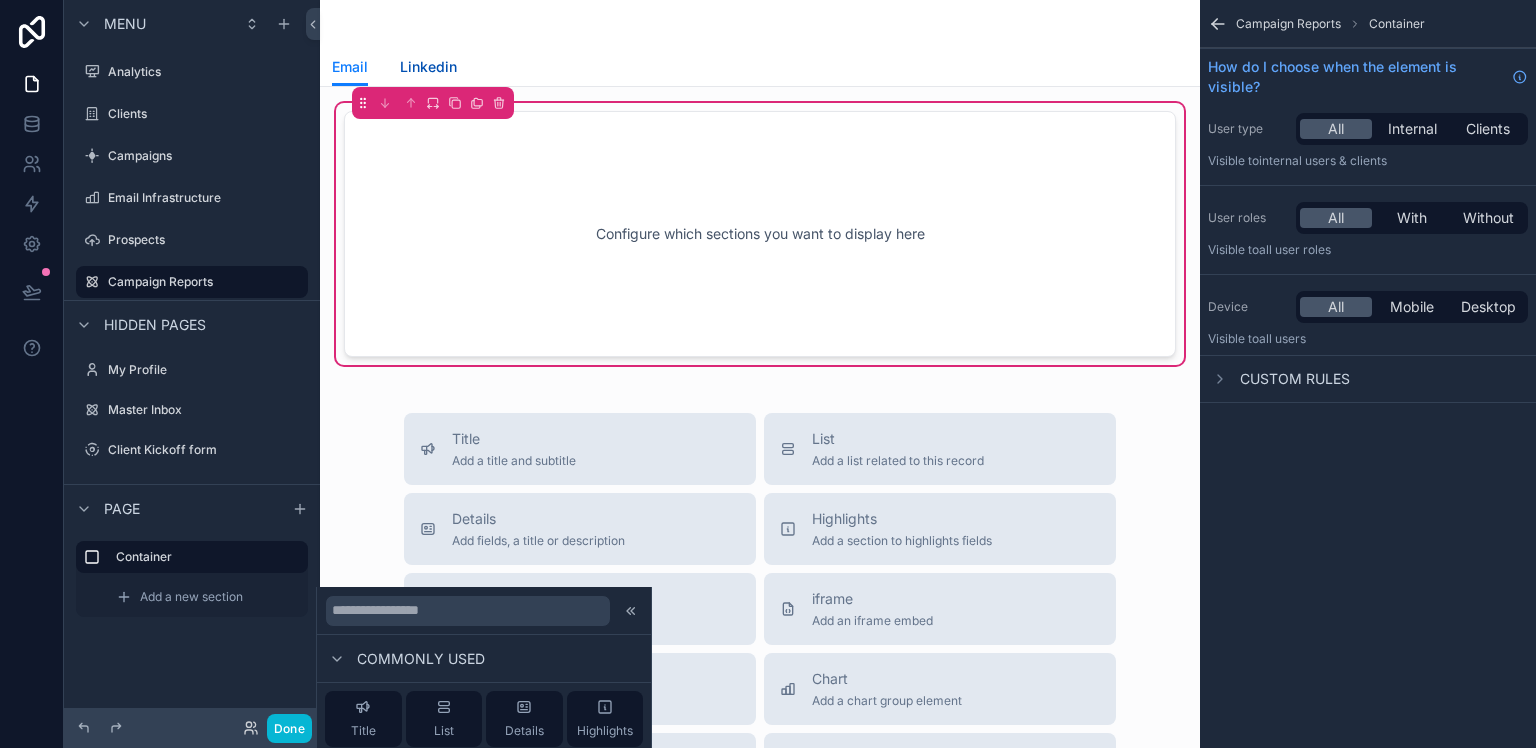 click on "Linkedin" at bounding box center [428, 67] 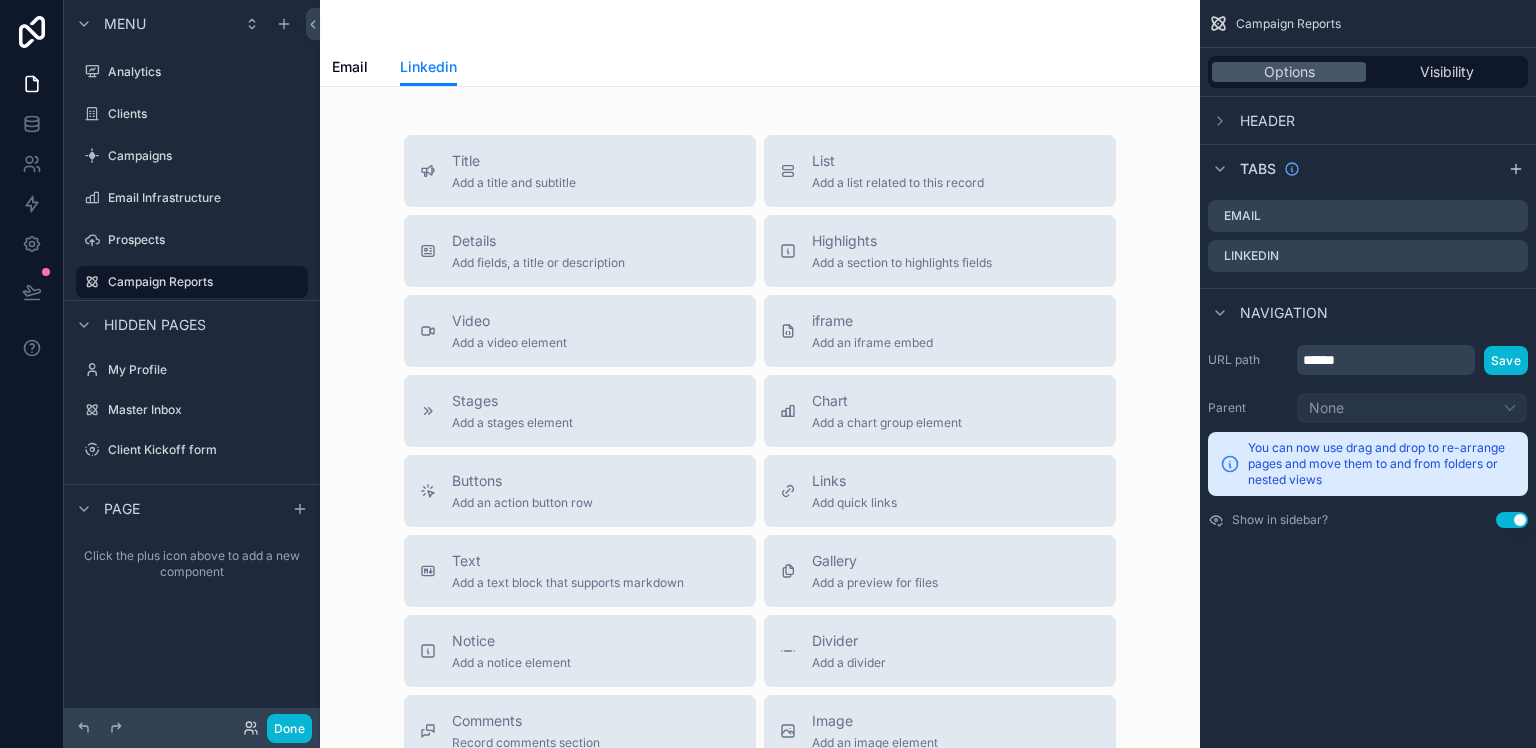 click on "Email Linkedin" at bounding box center [760, 67] 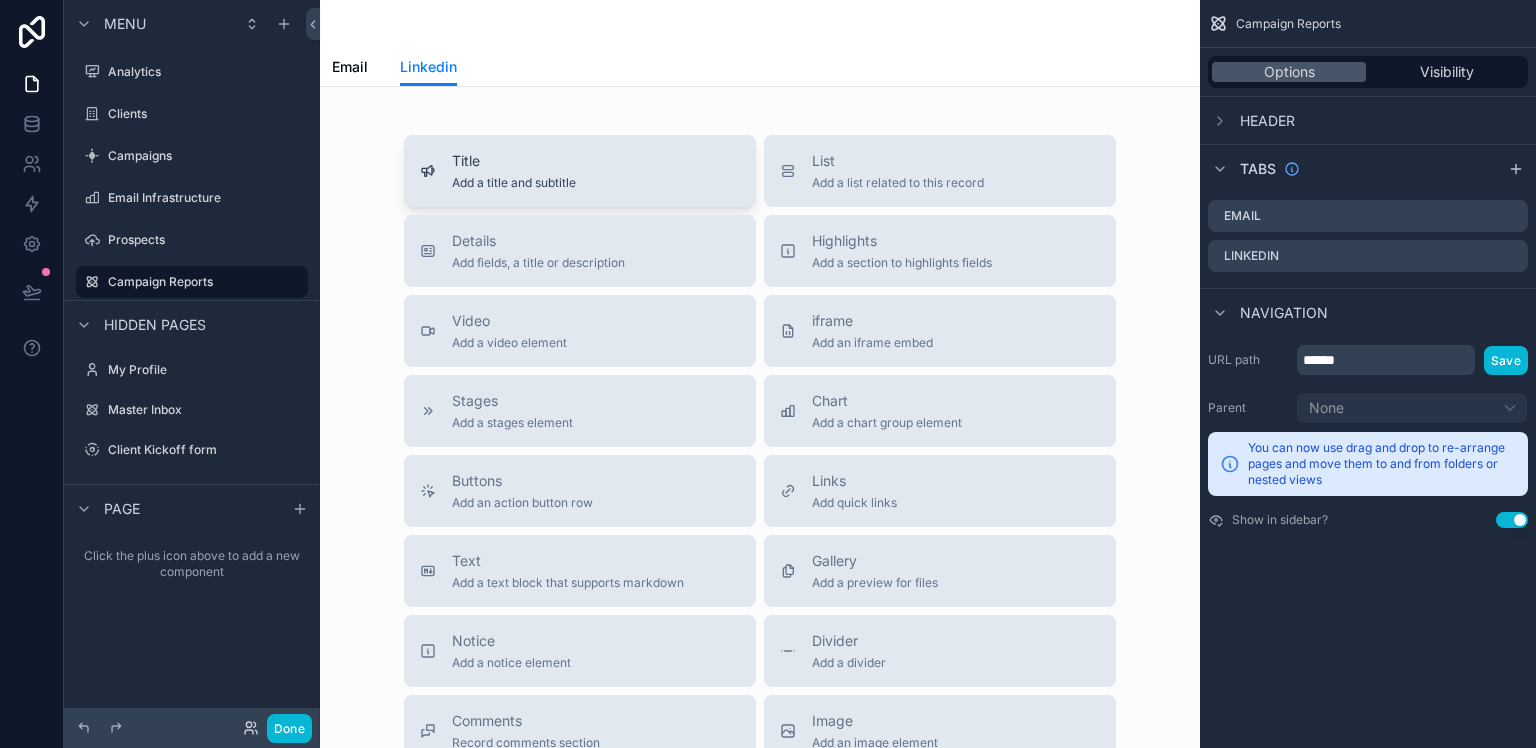 click on "Title Add a title and subtitle" at bounding box center [580, 171] 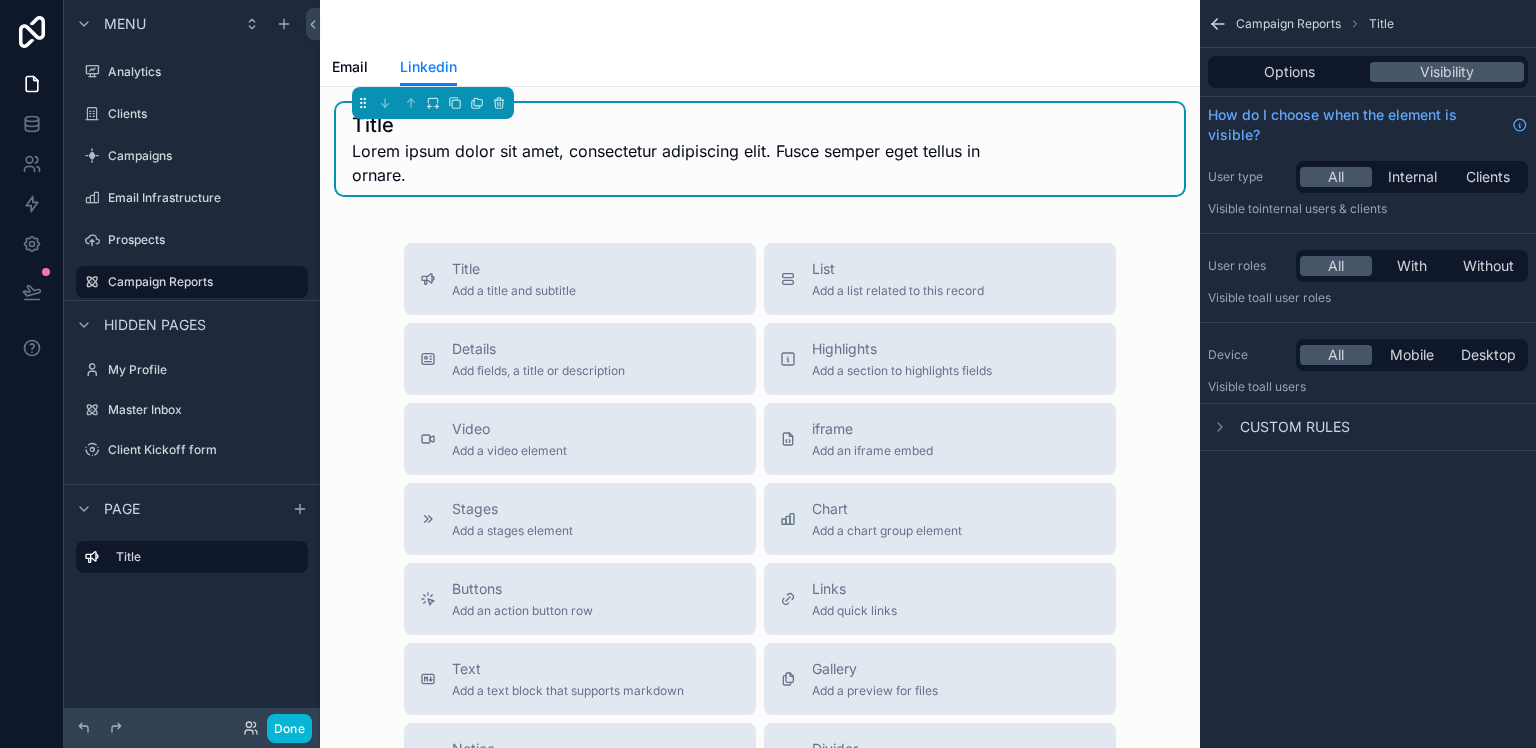 click on "Campaign Reports Title" at bounding box center (1368, 24) 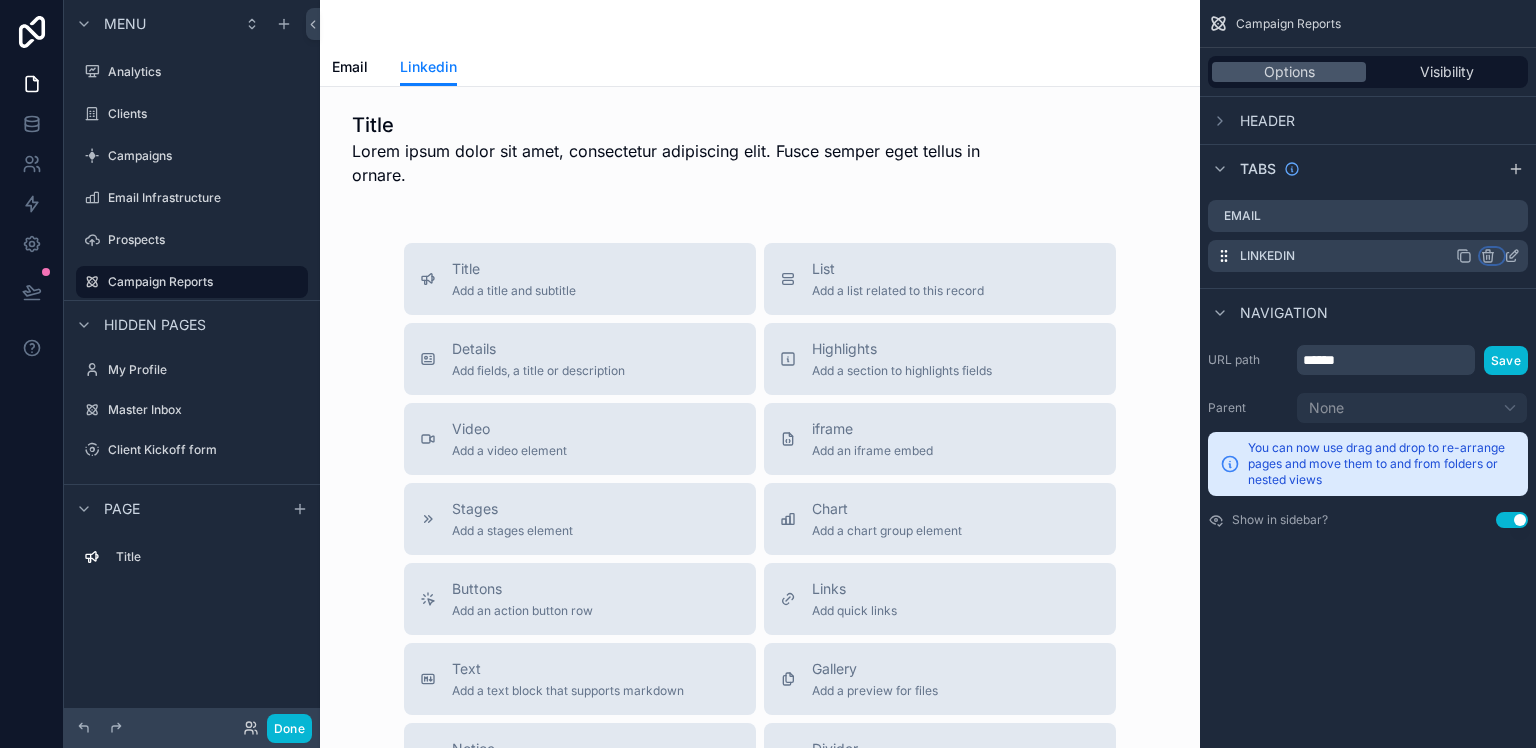 click 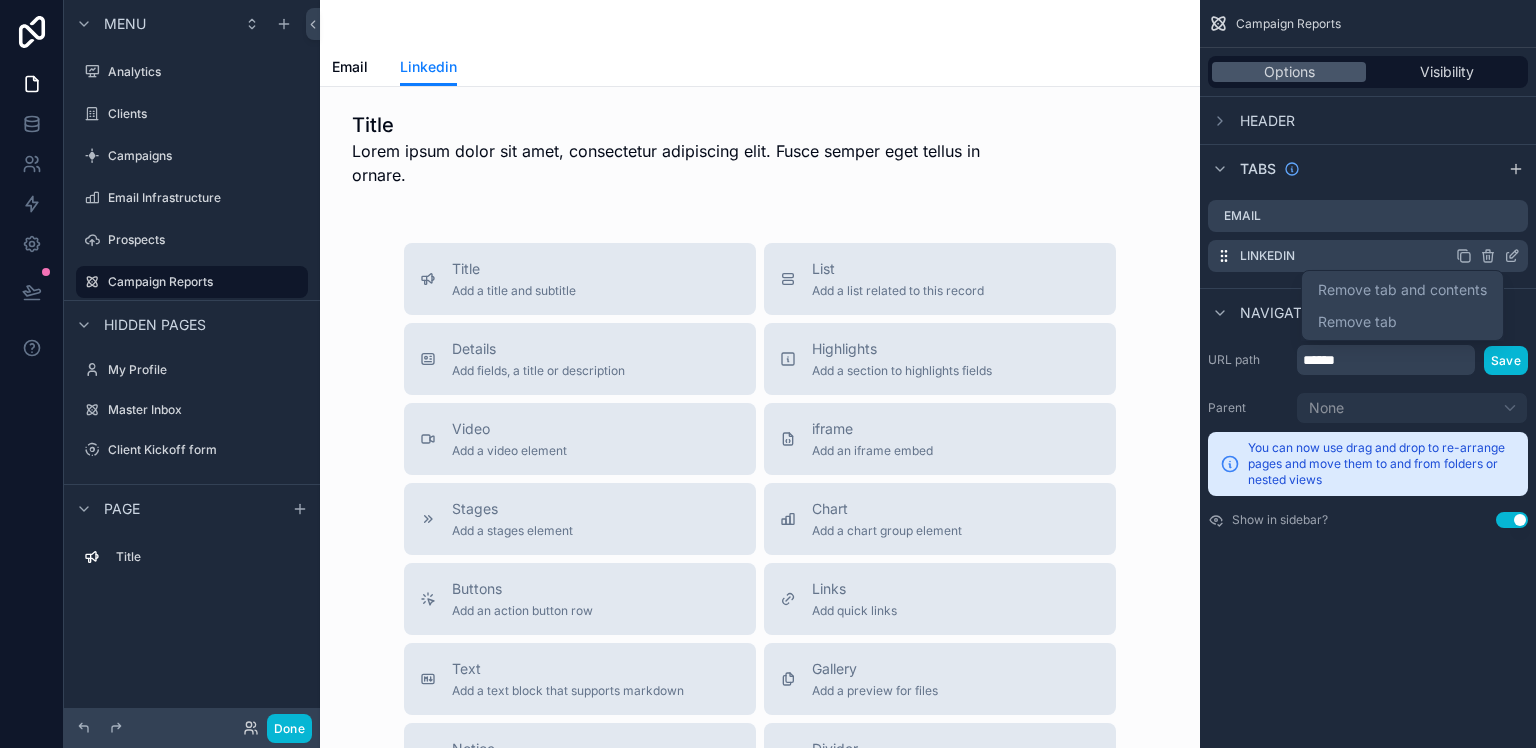 click at bounding box center [768, 374] 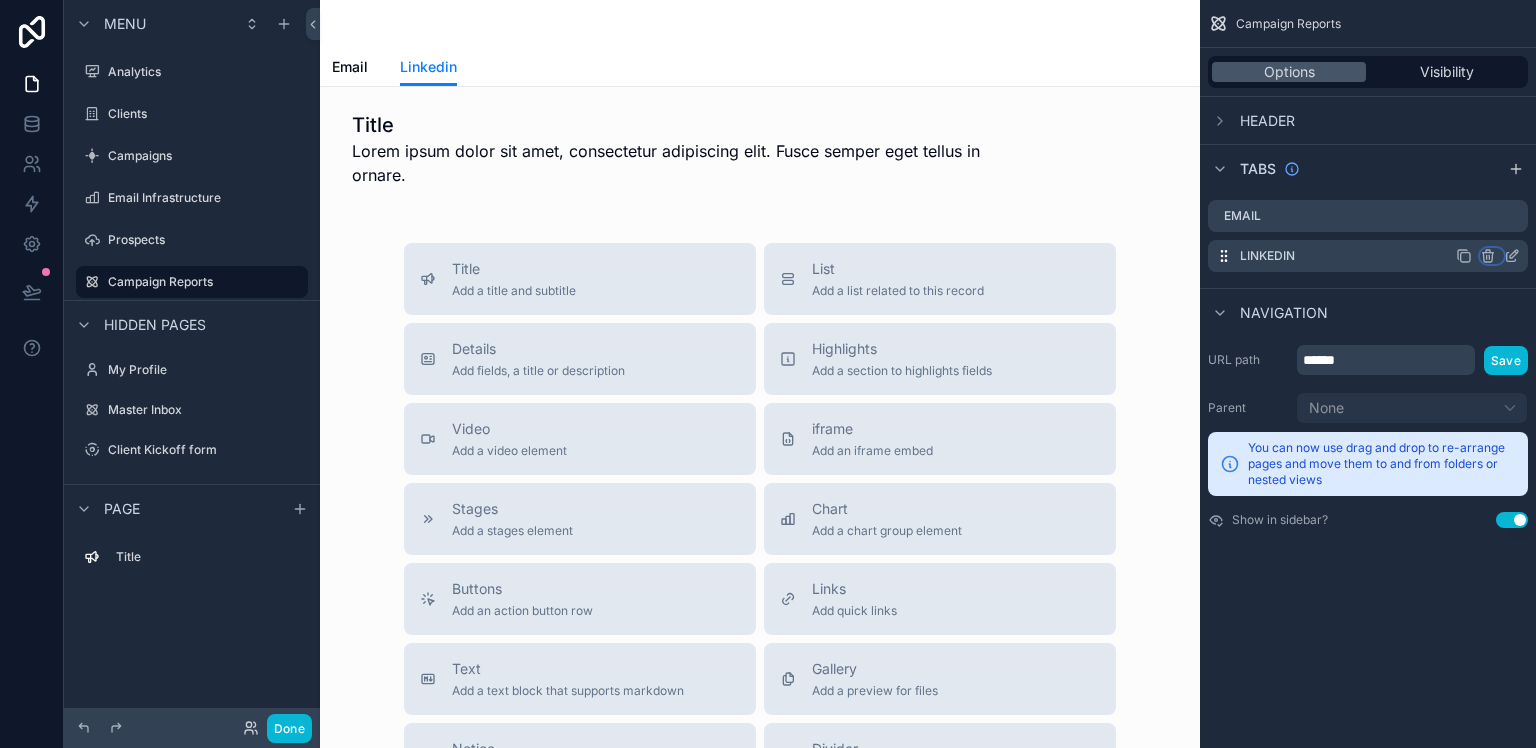 click 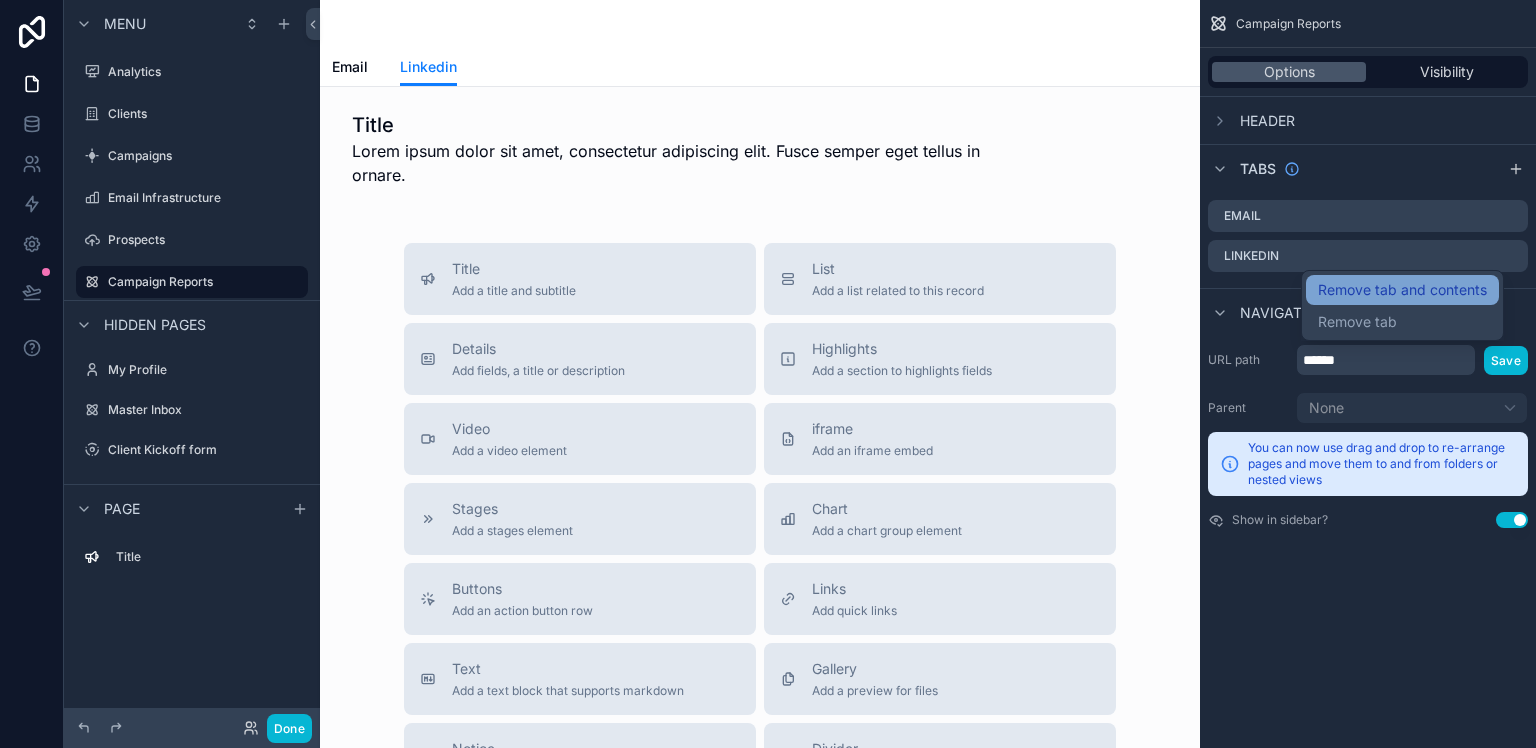 click on "Remove tab and contents" at bounding box center [1402, 290] 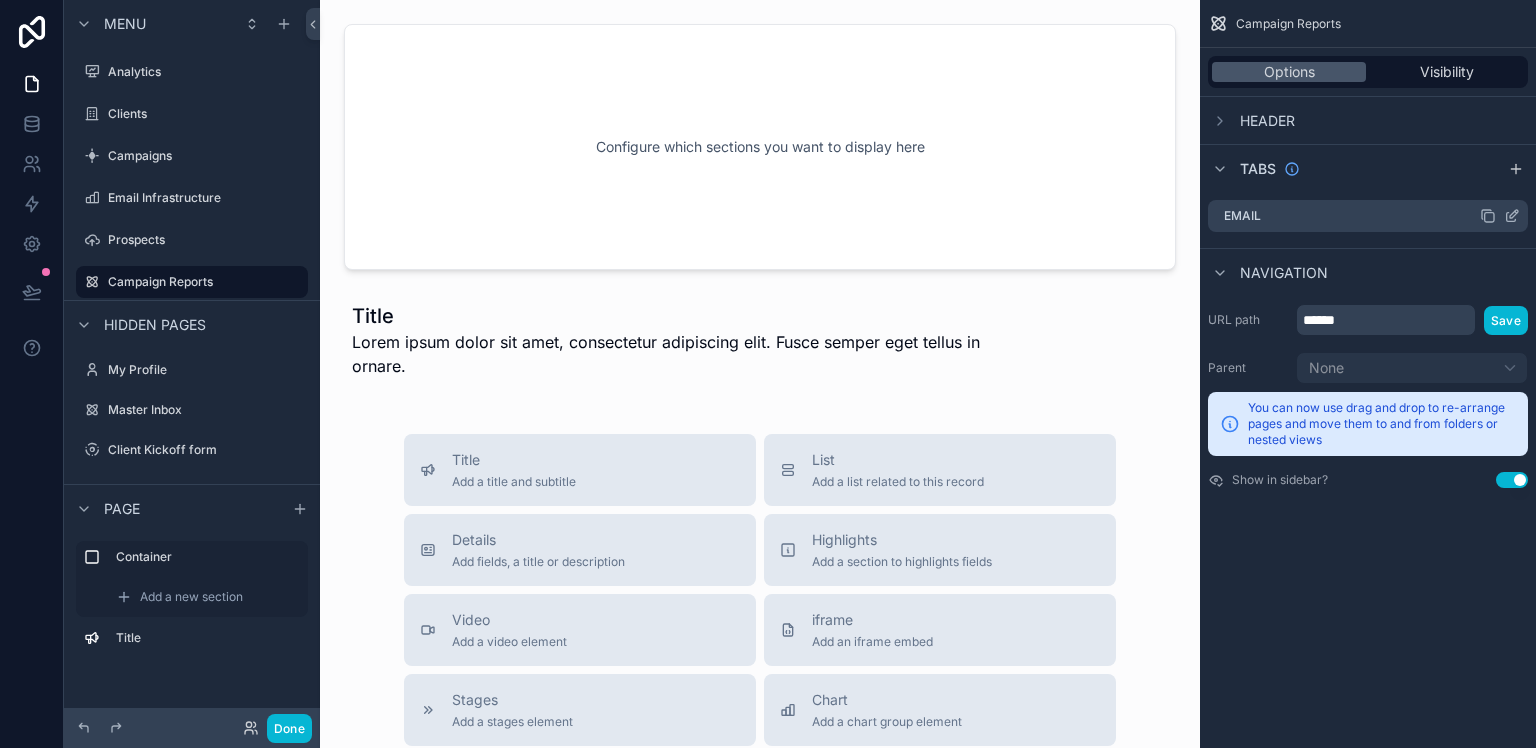 click 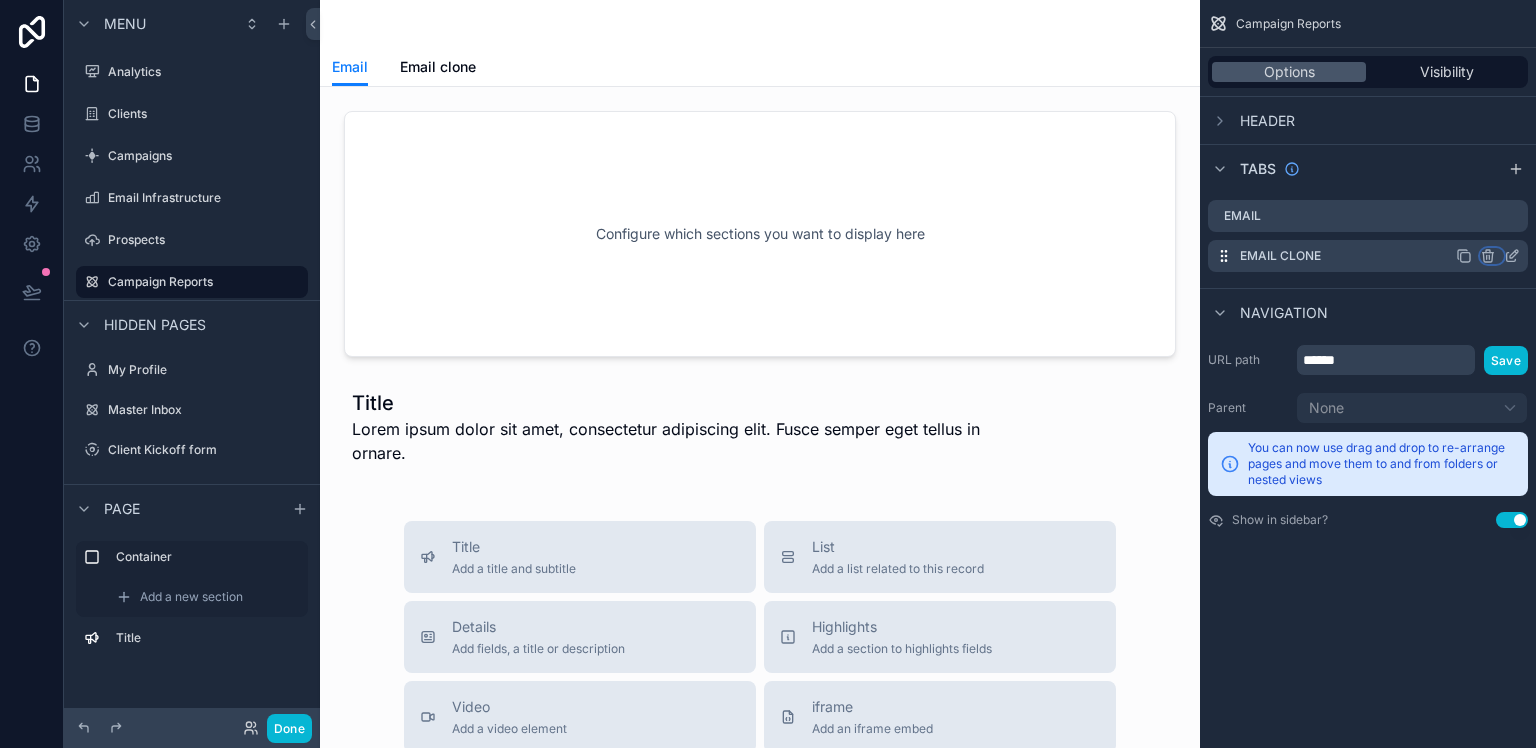 click 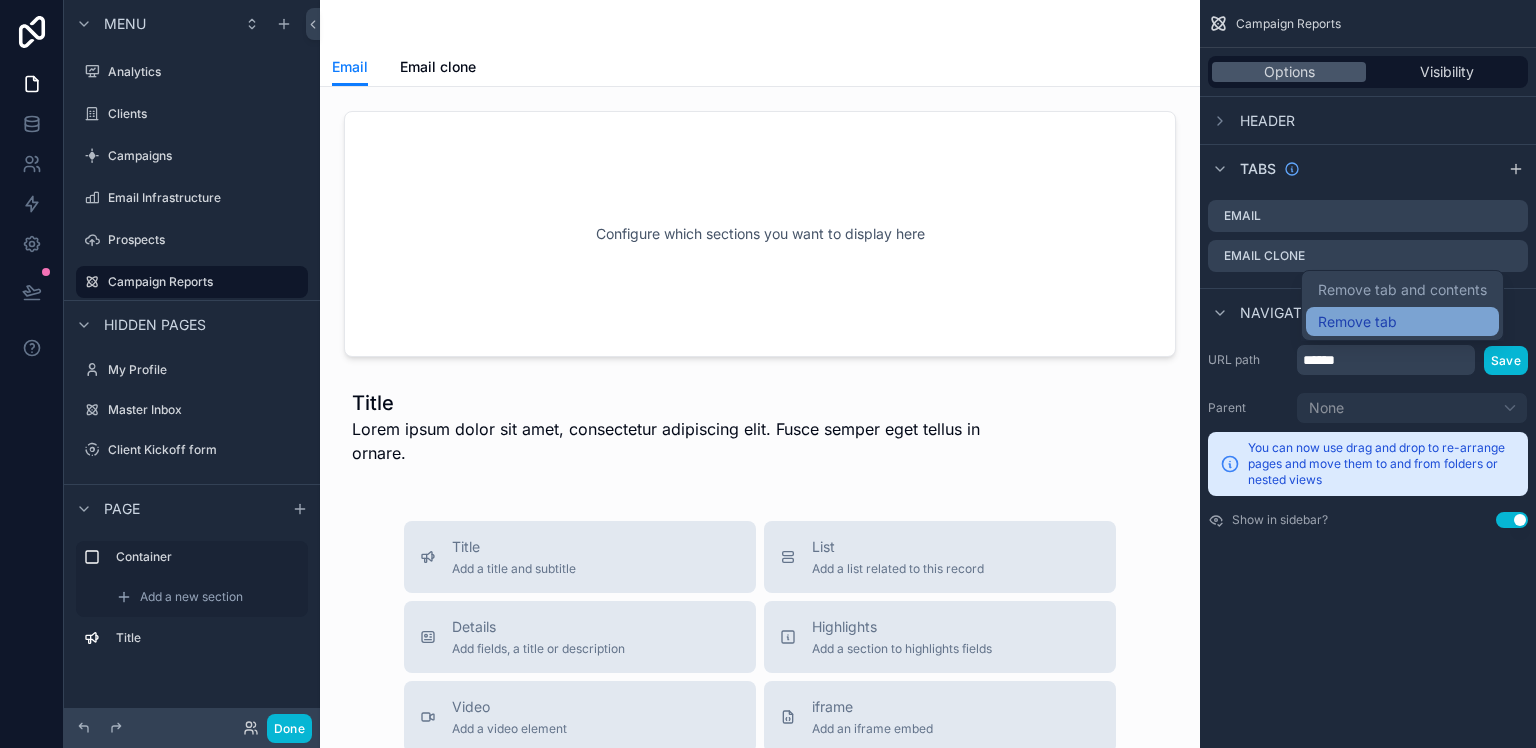 click on "Remove tab" at bounding box center [1402, 322] 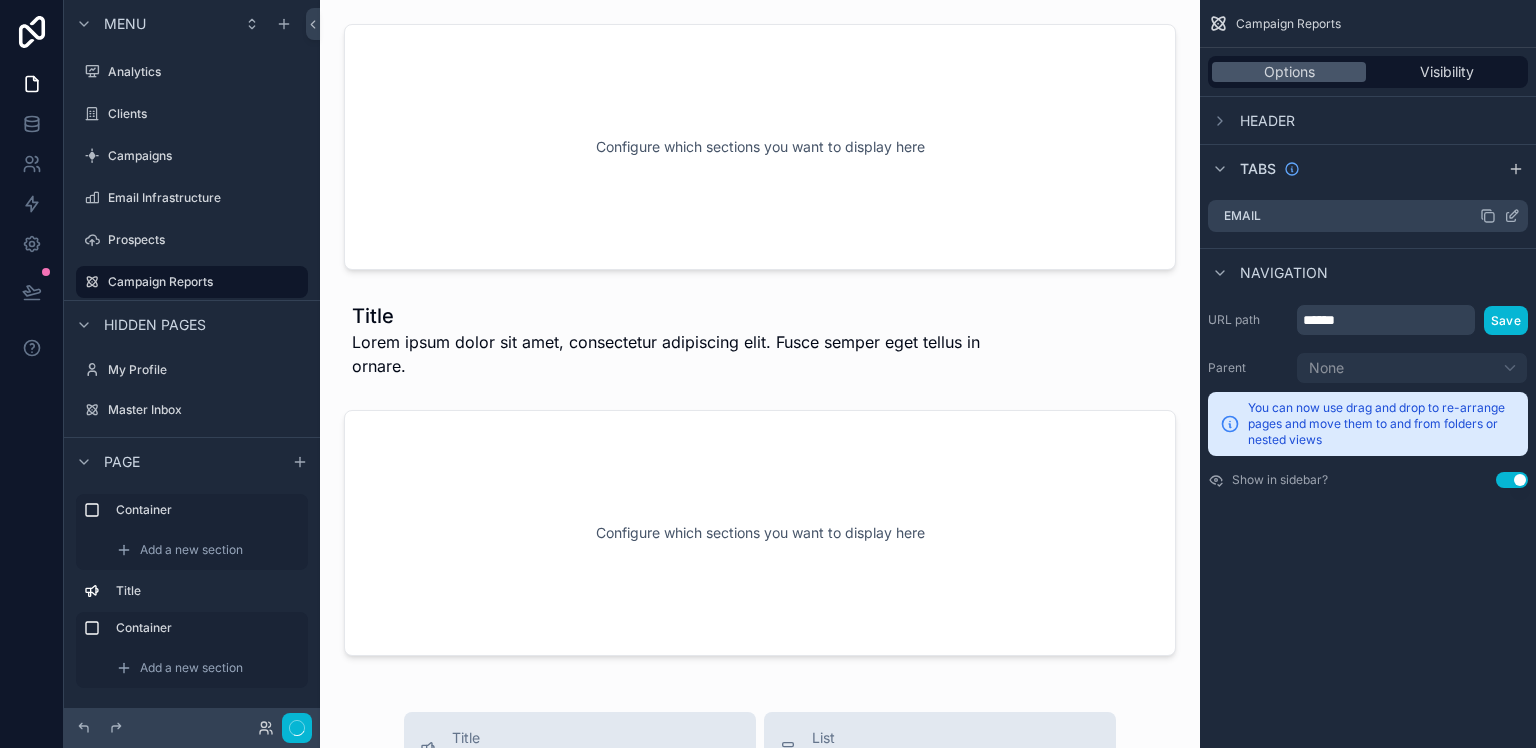 click 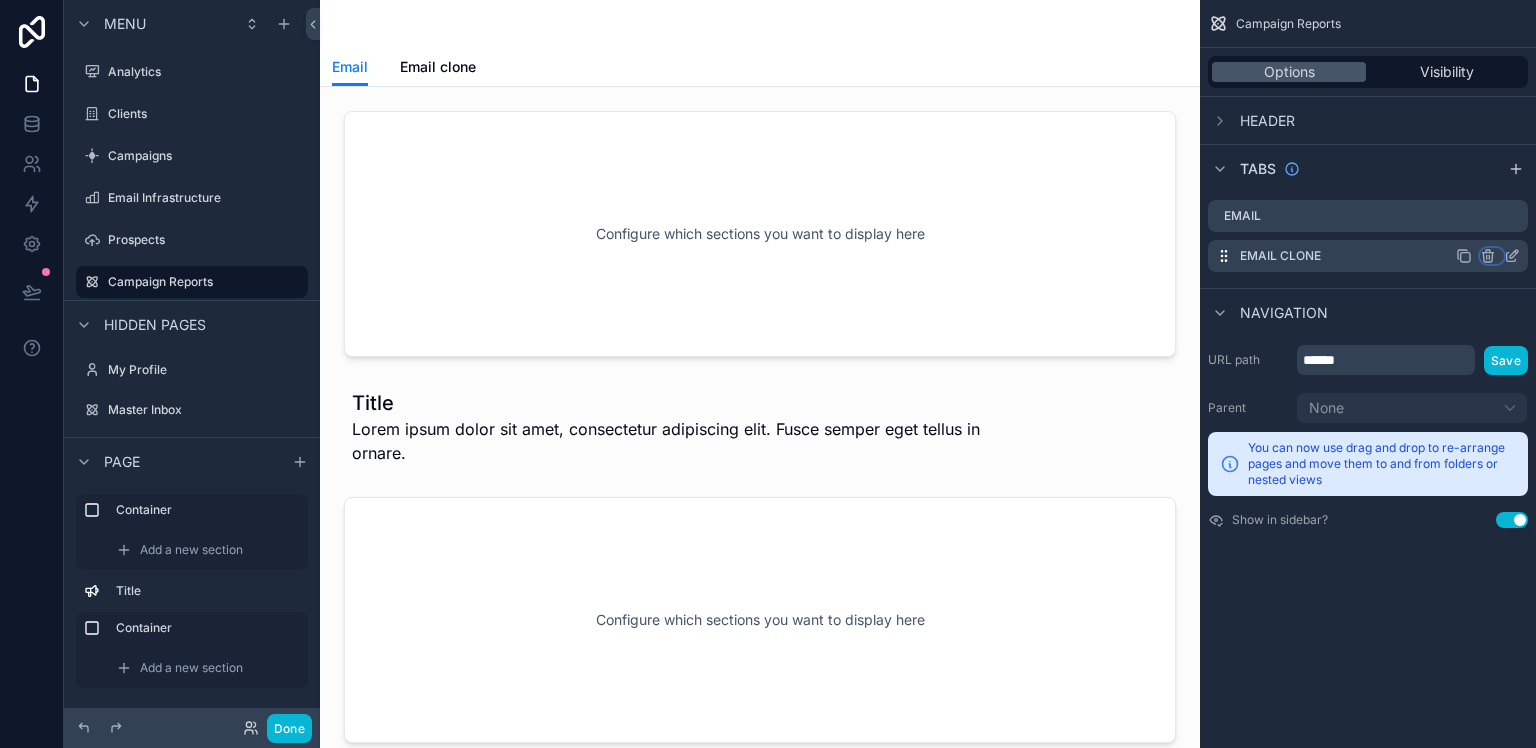 click 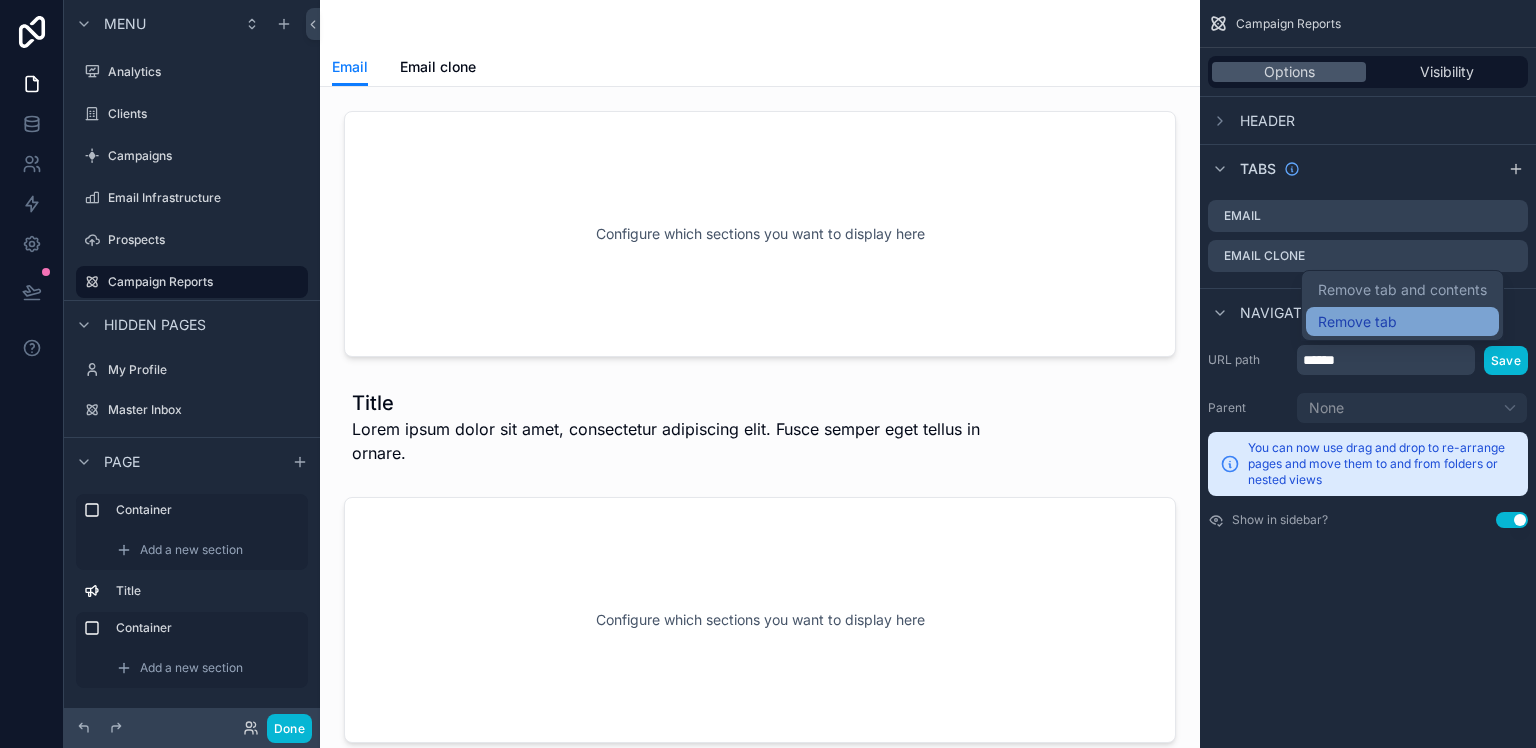 click on "Remove tab" at bounding box center (1402, 322) 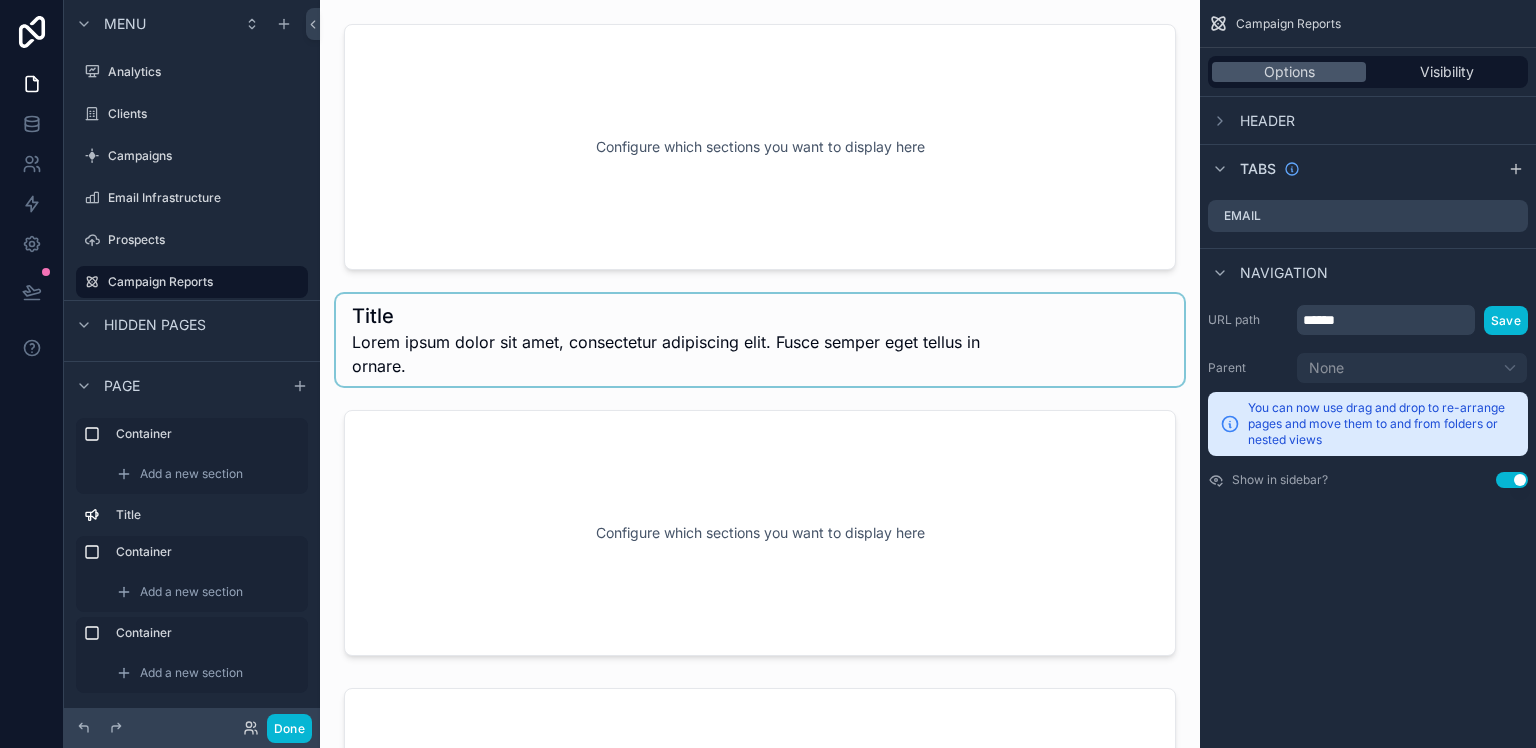 click at bounding box center (760, 340) 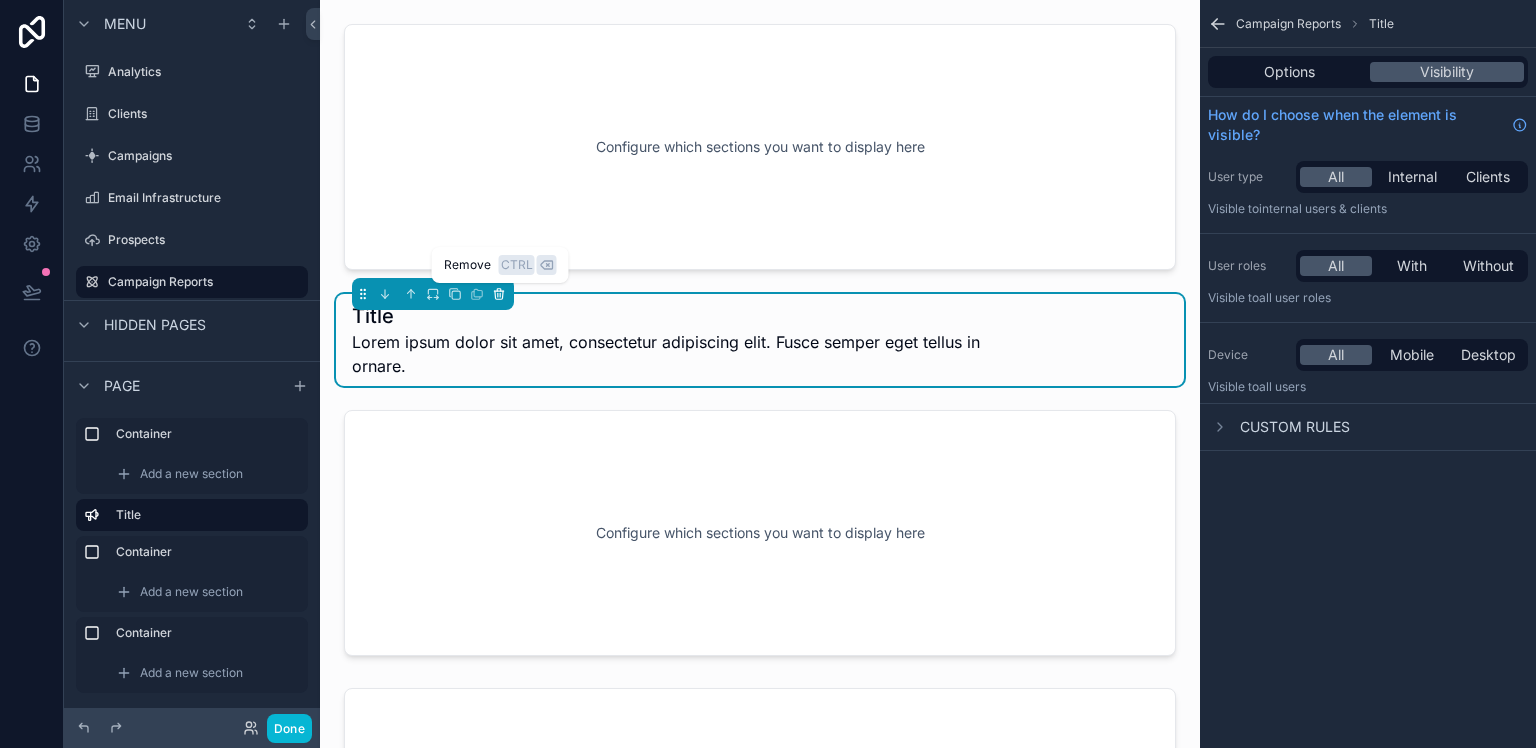 click 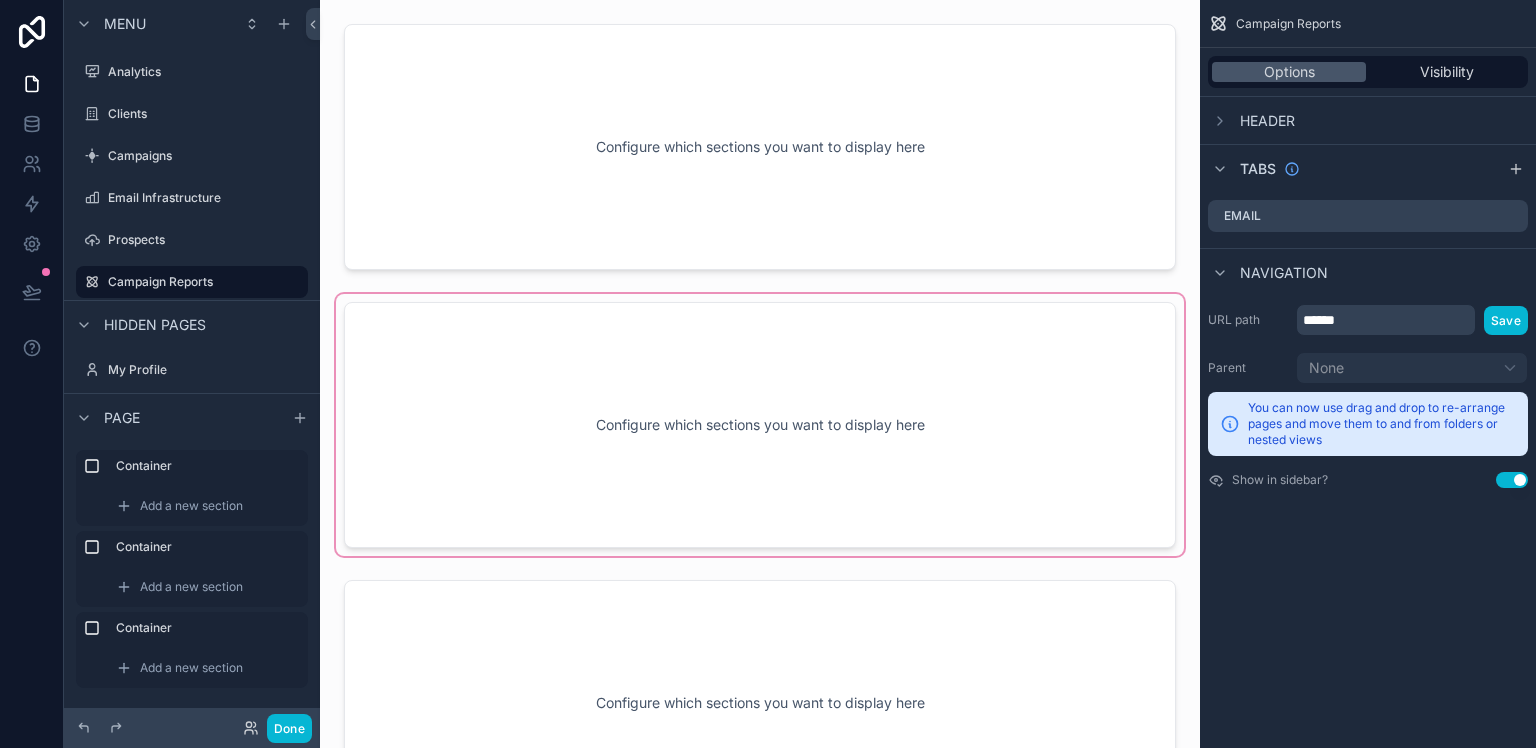 click at bounding box center (760, 425) 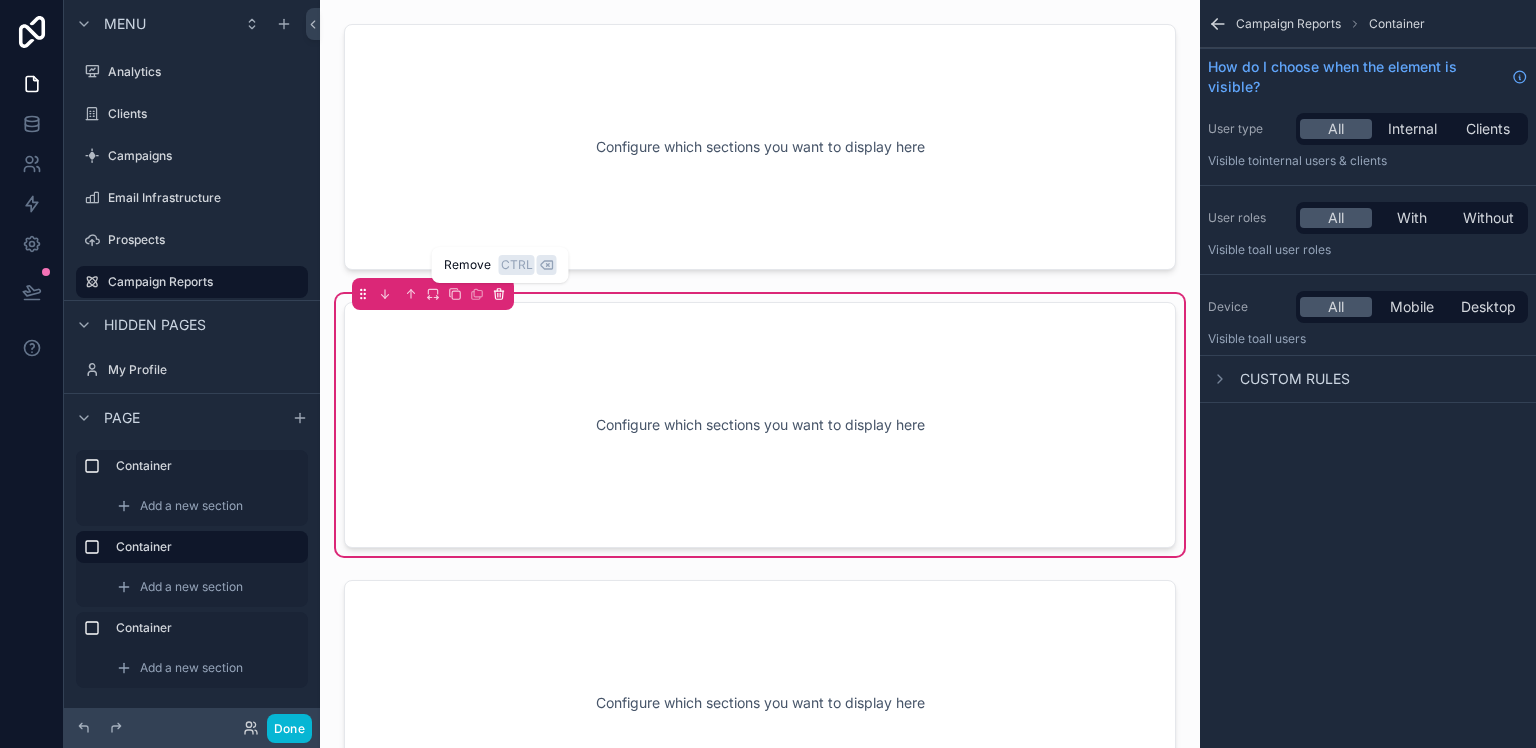 click at bounding box center [499, 294] 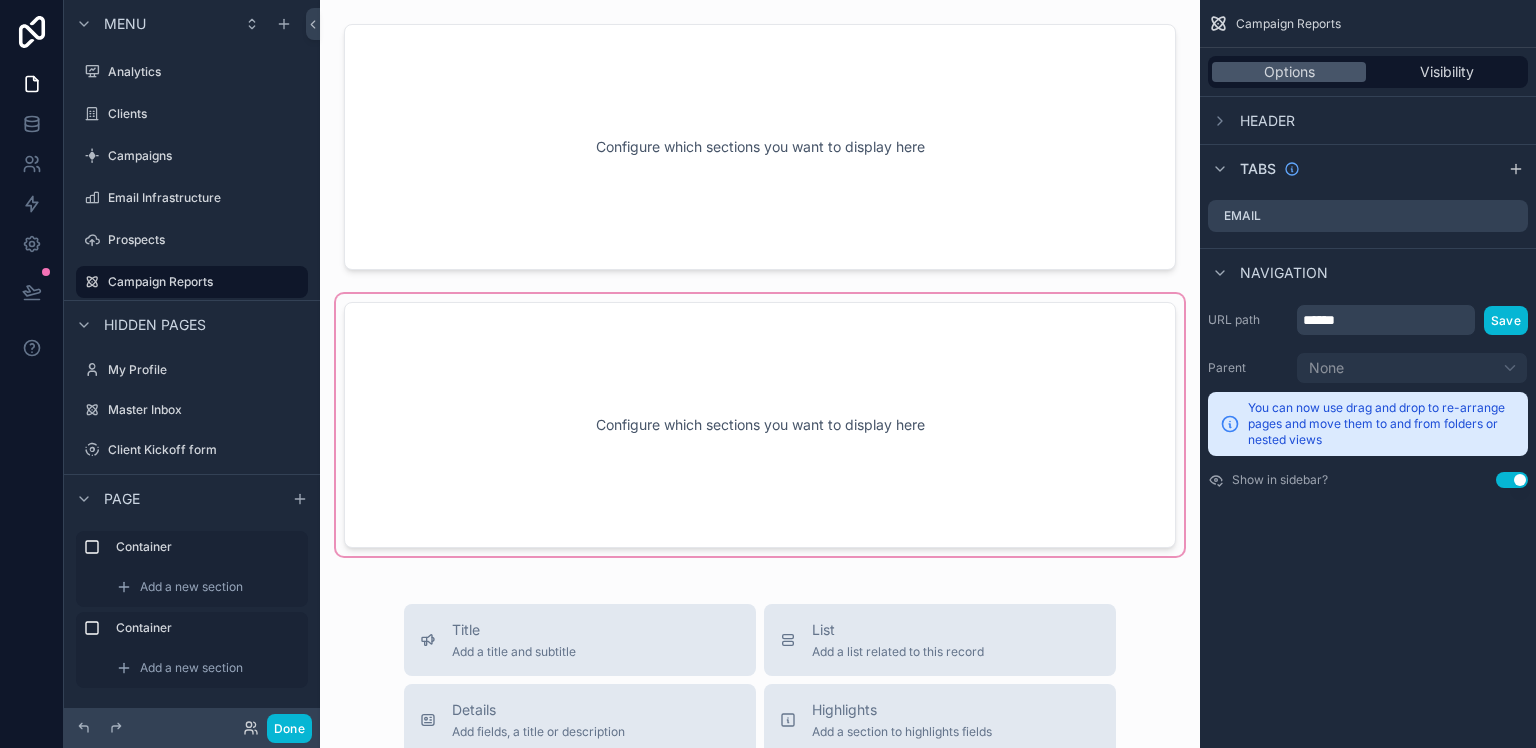 click at bounding box center [760, 425] 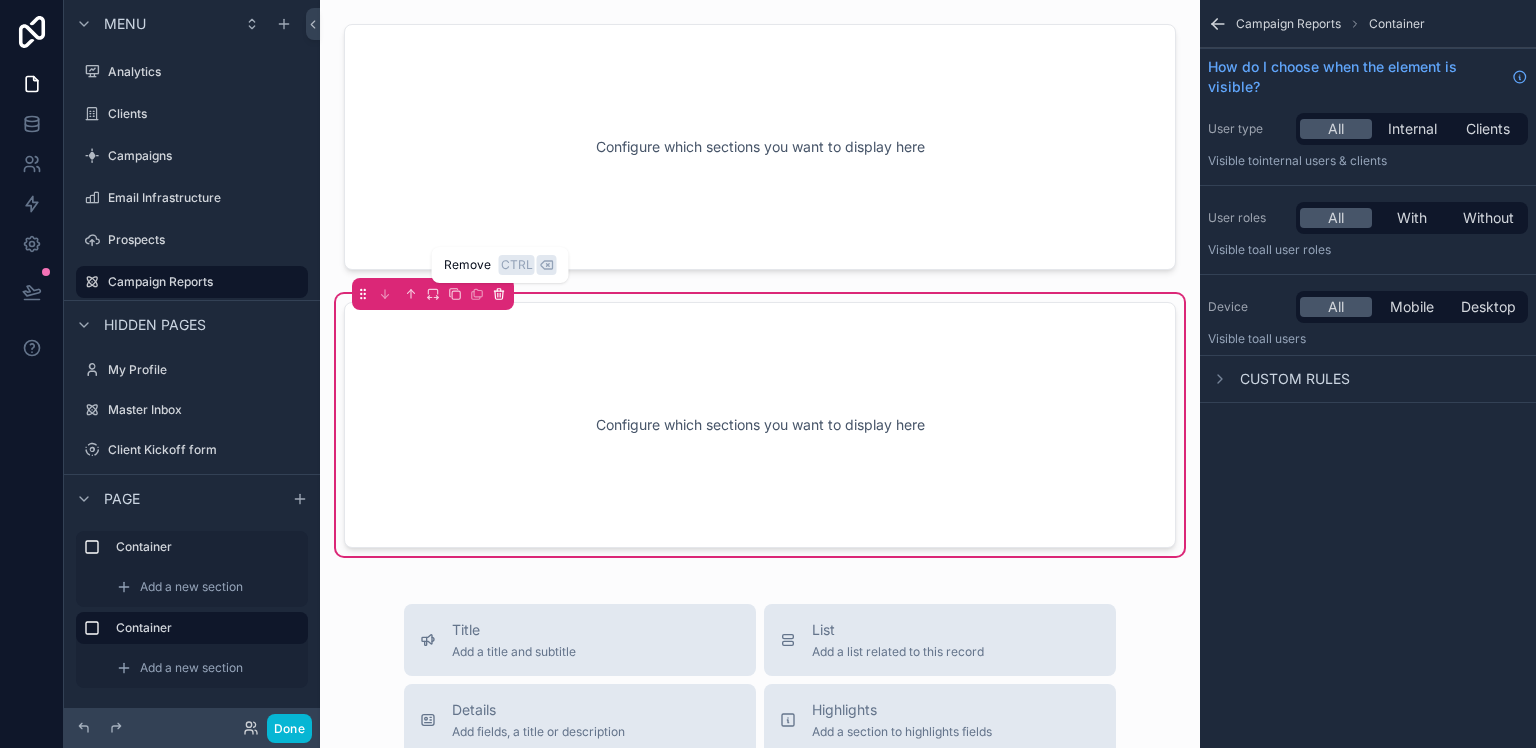 click at bounding box center (499, 294) 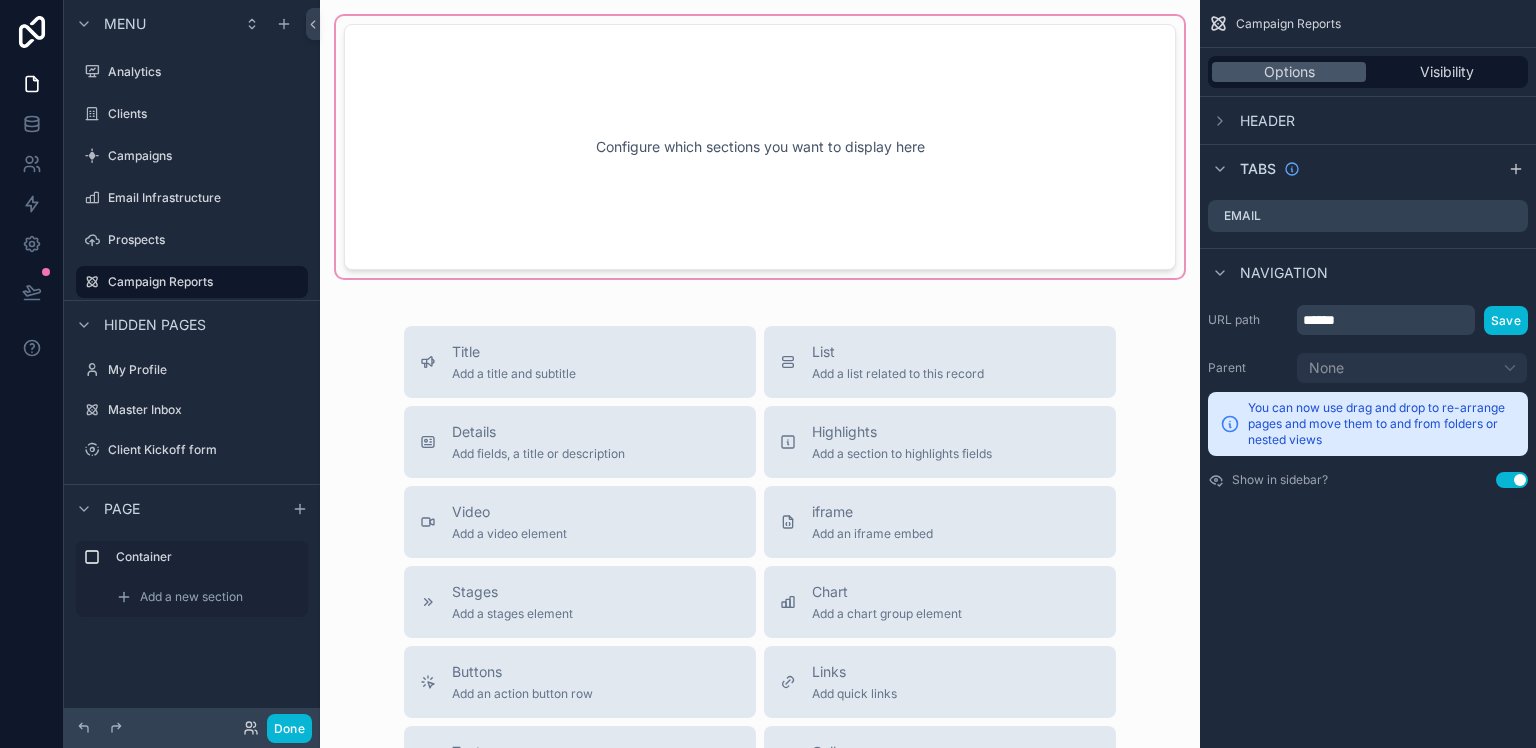 click at bounding box center [760, 147] 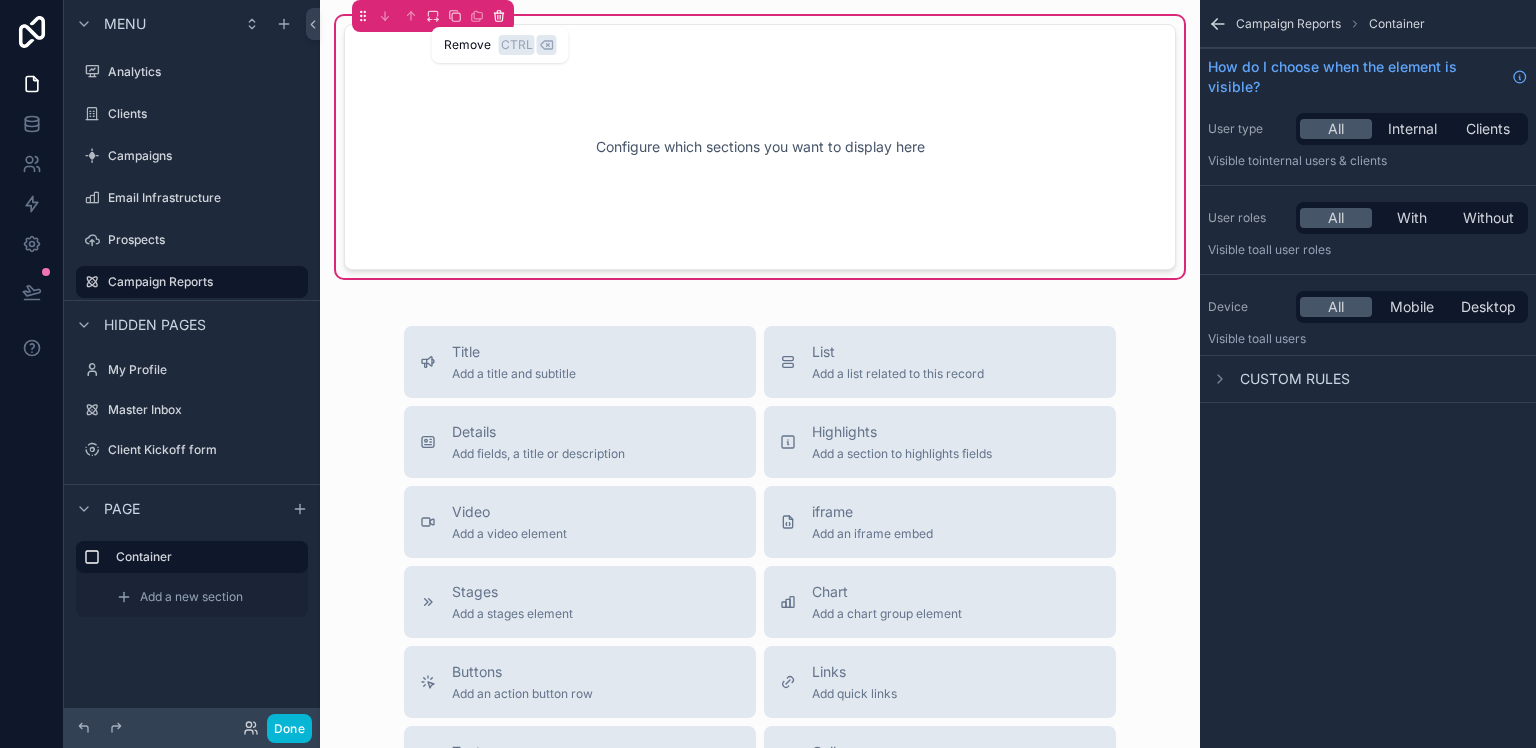 click 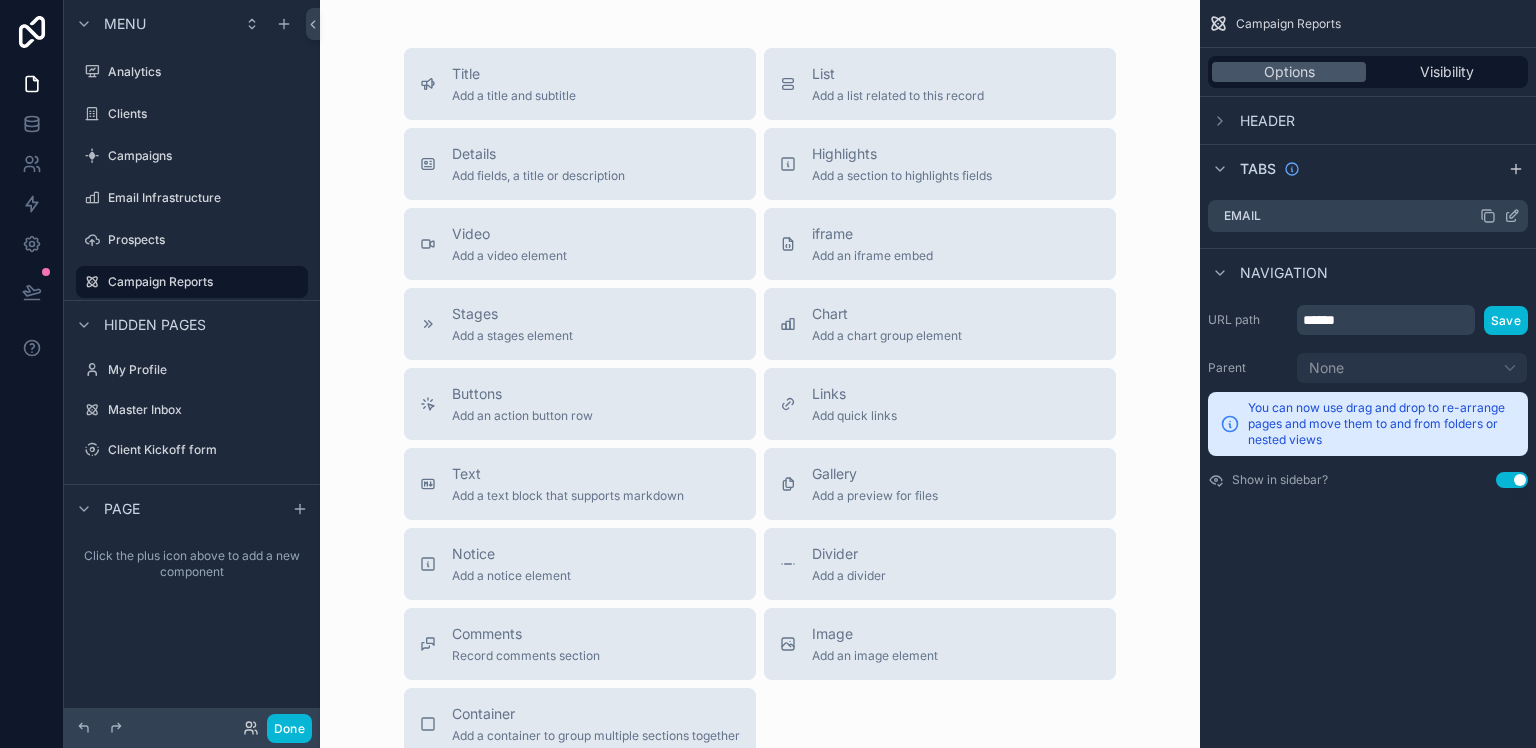 click on "Email" at bounding box center (1368, 216) 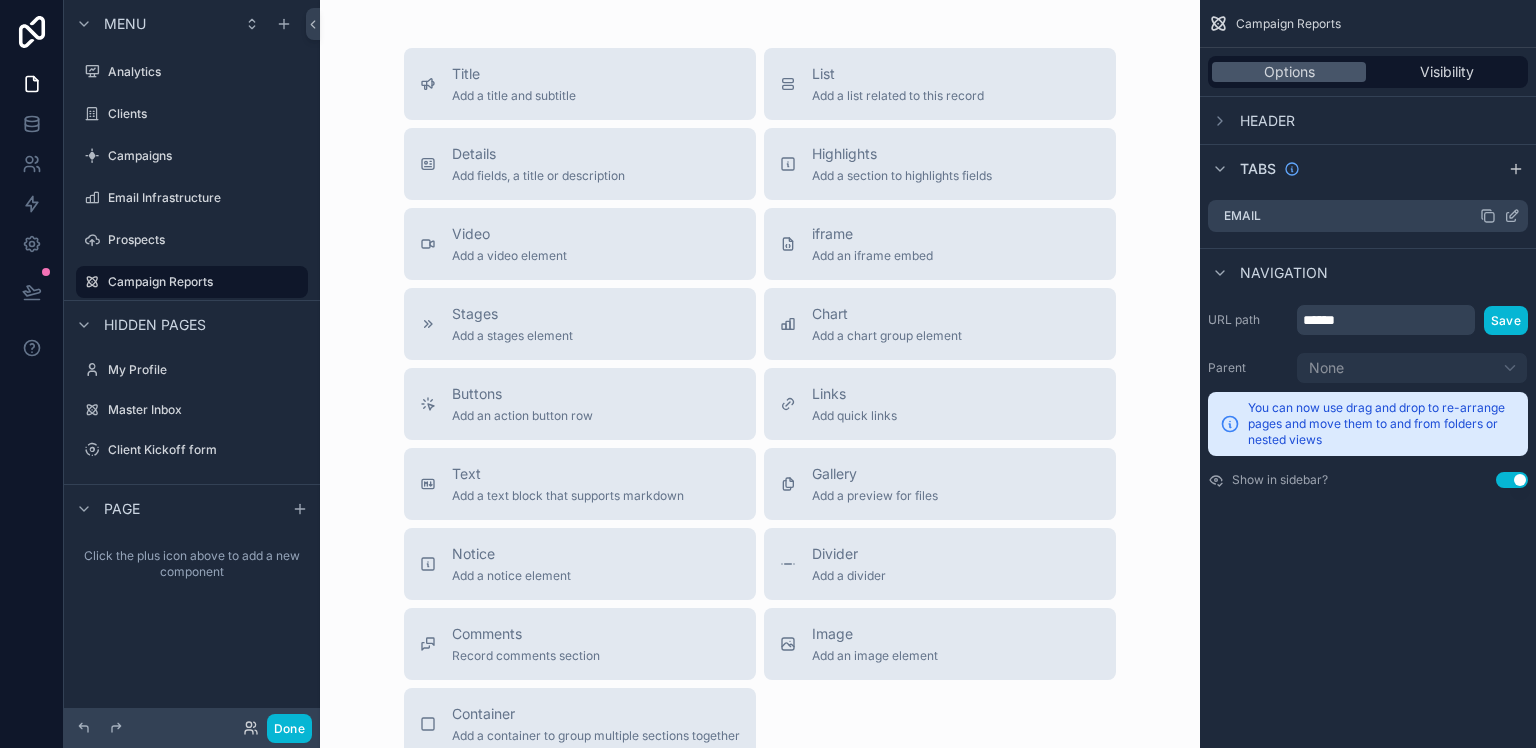 click 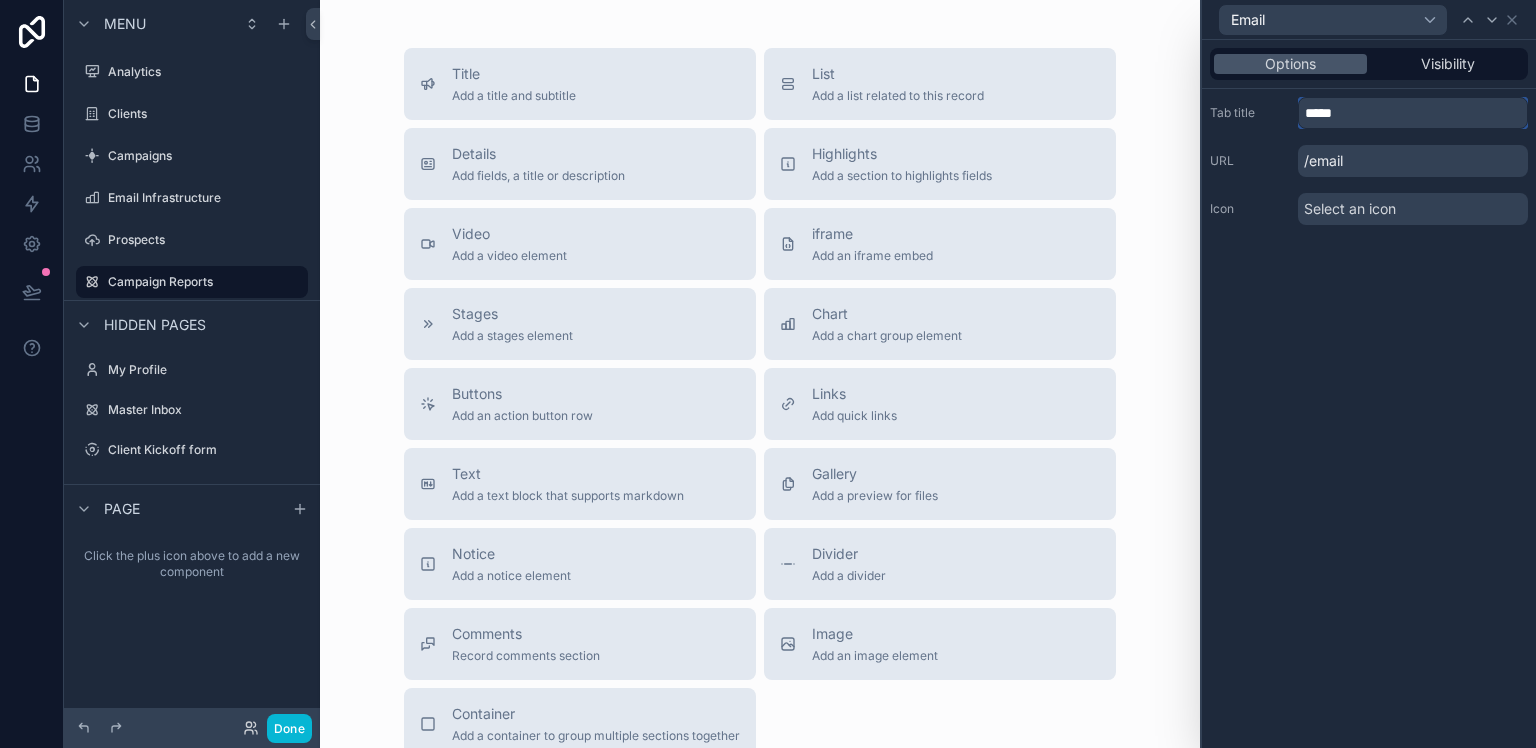 click on "*****" at bounding box center [1413, 113] 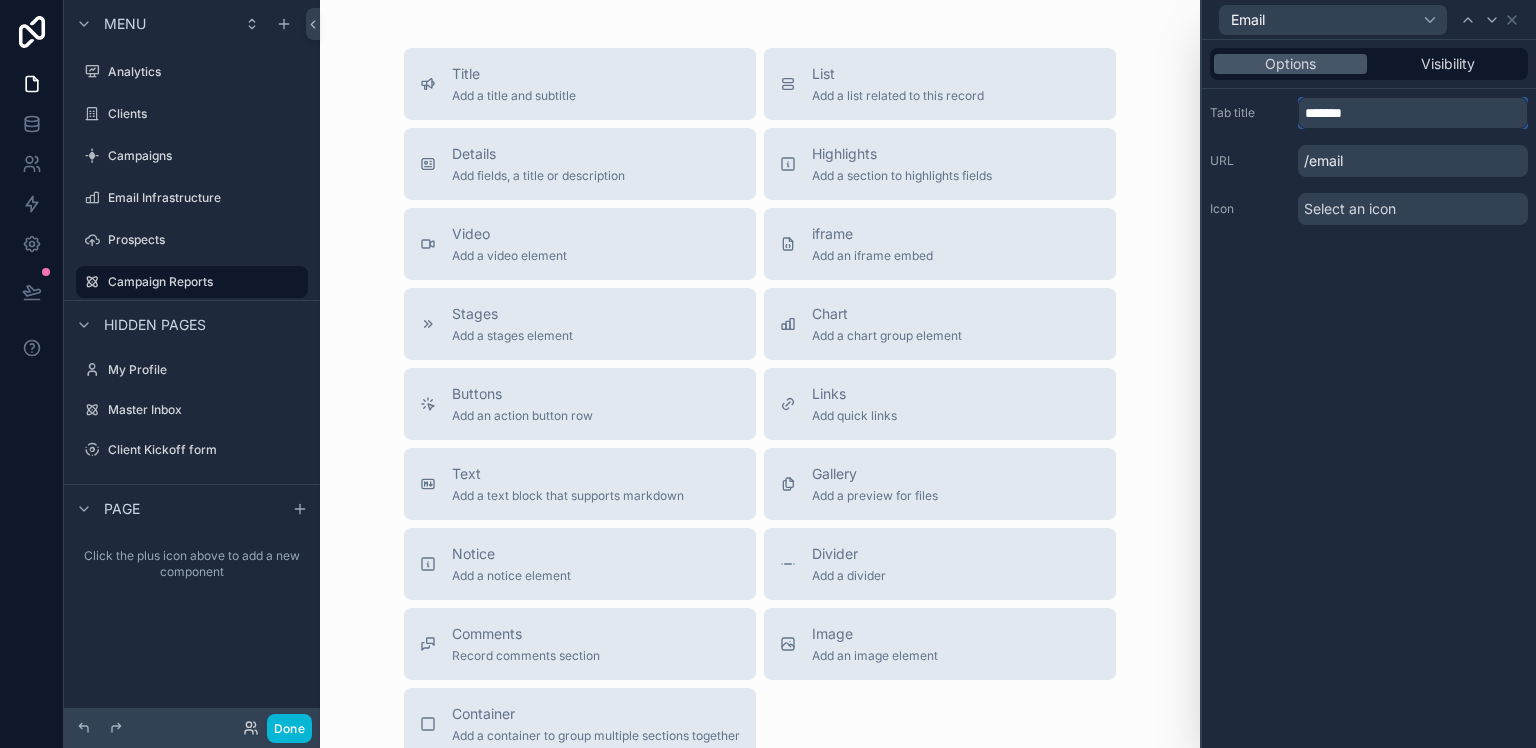 type on "*******" 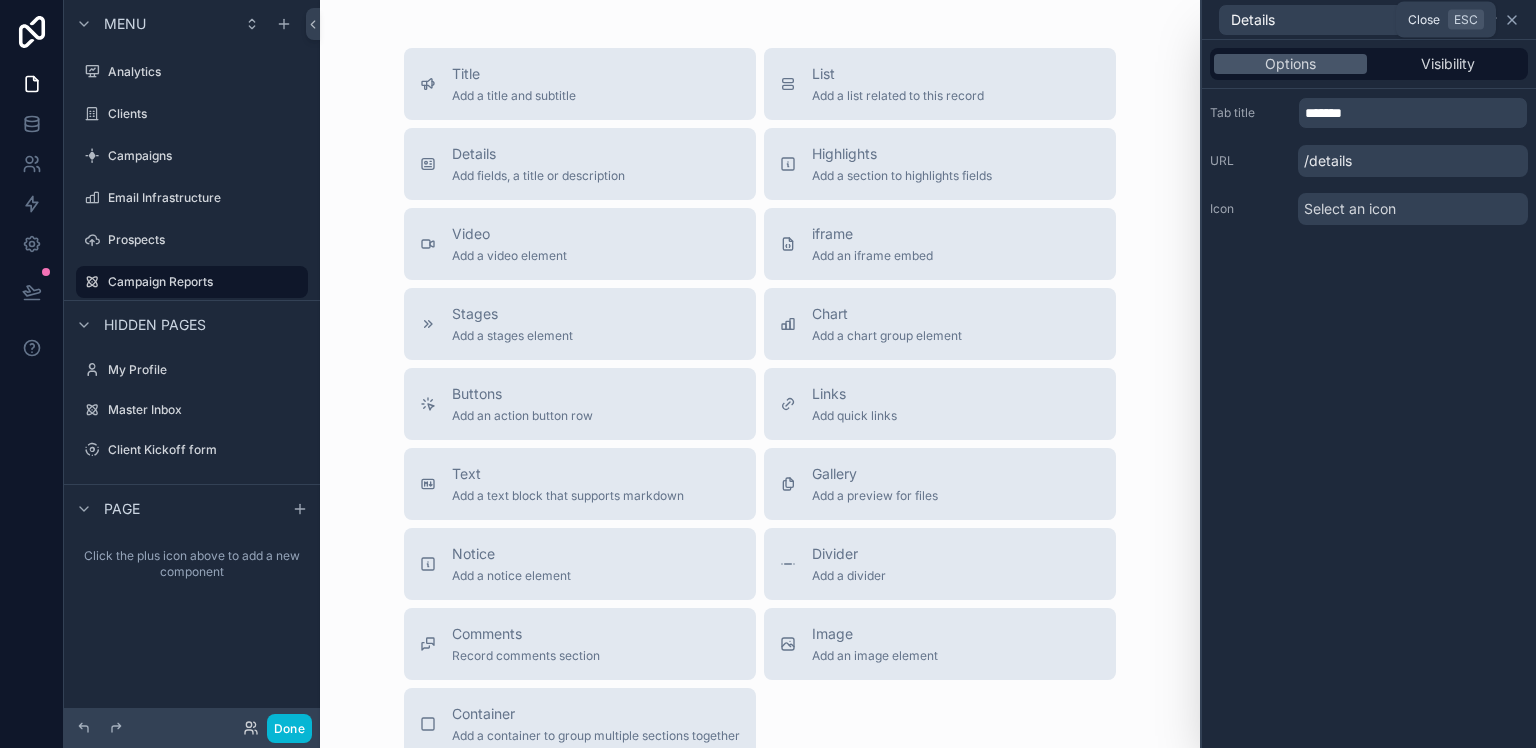 click 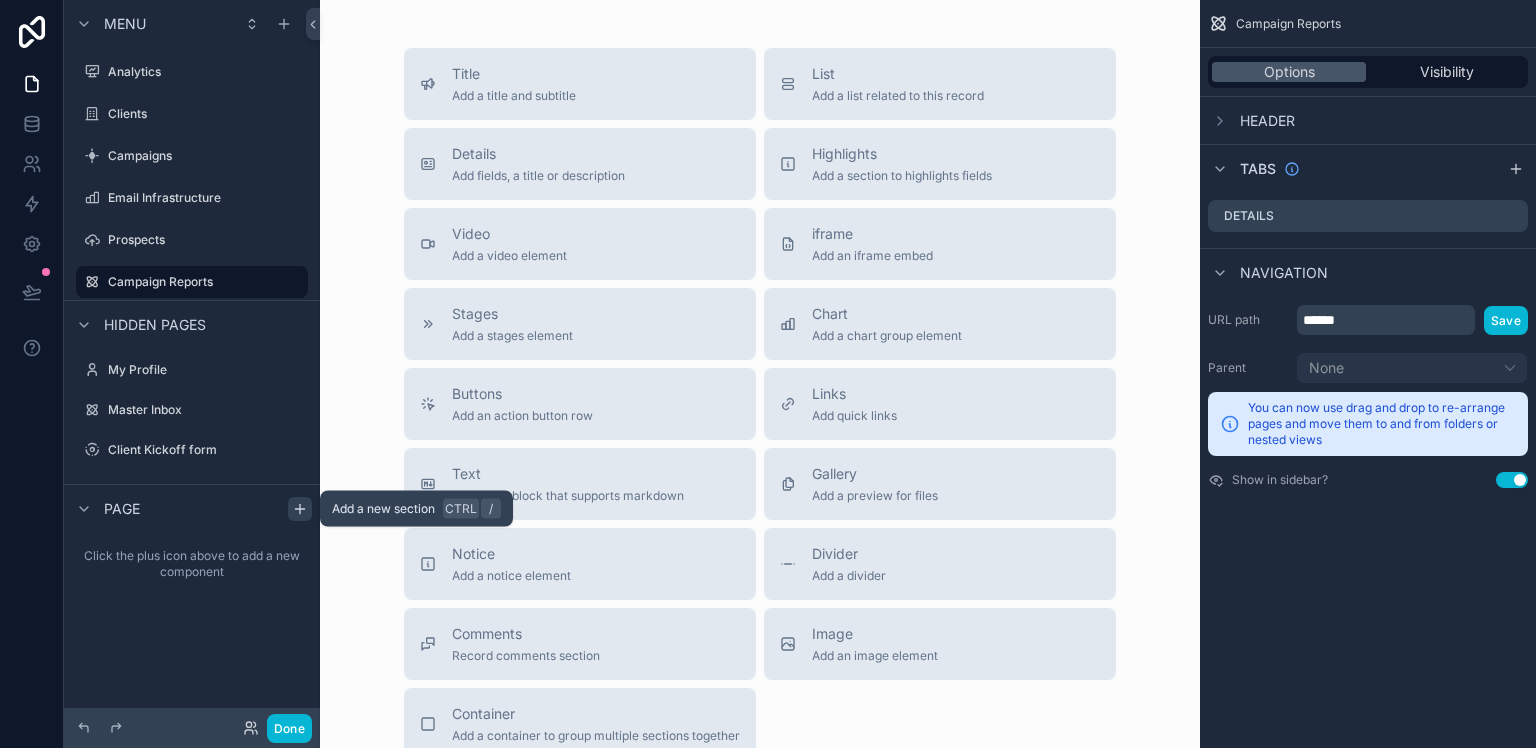click at bounding box center (300, 509) 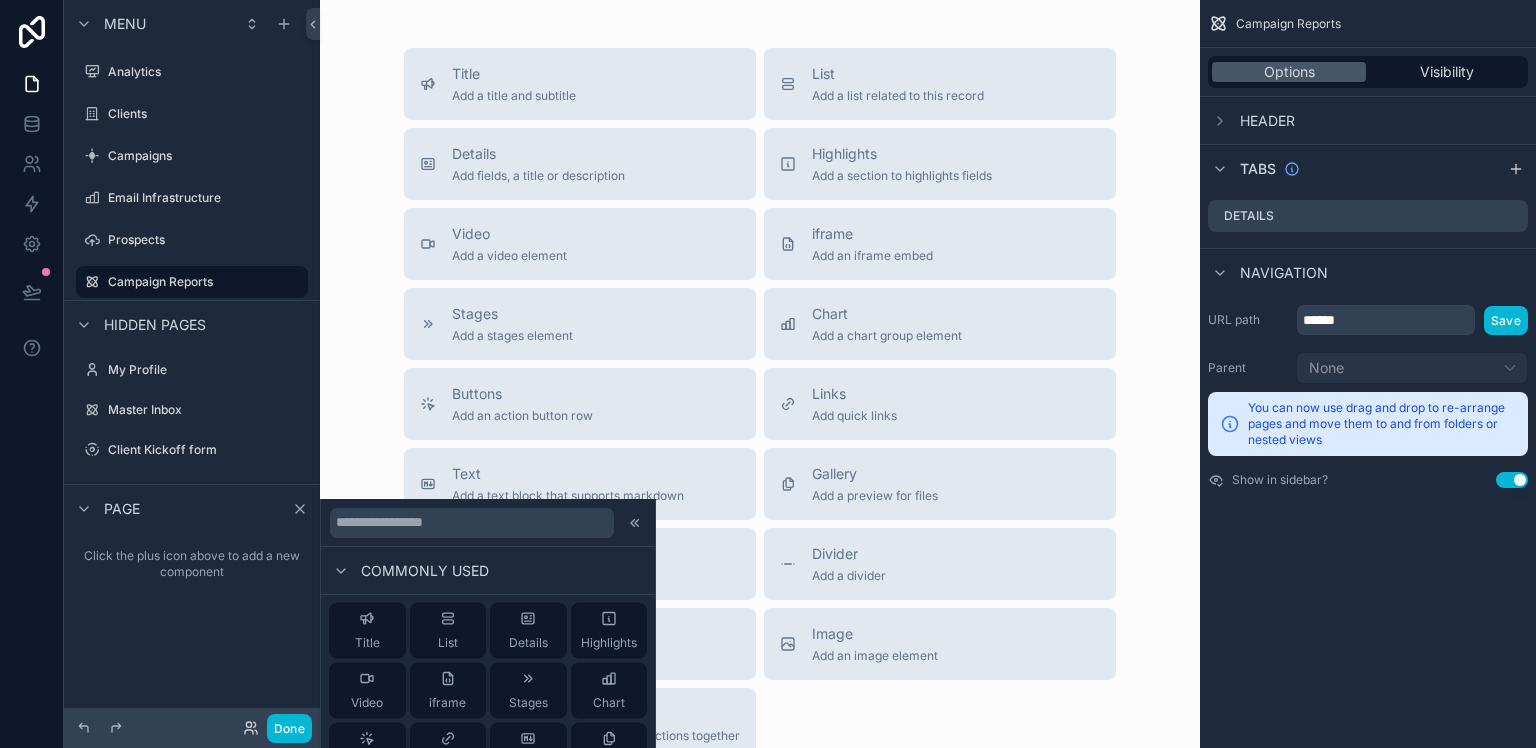 click on "Title Add a title and subtitle List Add a list related to this record Details Add fields, a title or description Highlights Add a section to highlights fields Video Add a video element iframe Add an iframe embed Stages Add a stages element Chart Add a chart group element Buttons Add an action button row Links Add quick links Text Add a text block that supports markdown Gallery Add a preview for files Notice Add a notice element Divider Add a divider Comments Record comments section Image Add an image element Container Add a container to group multiple sections together" at bounding box center (760, 460) 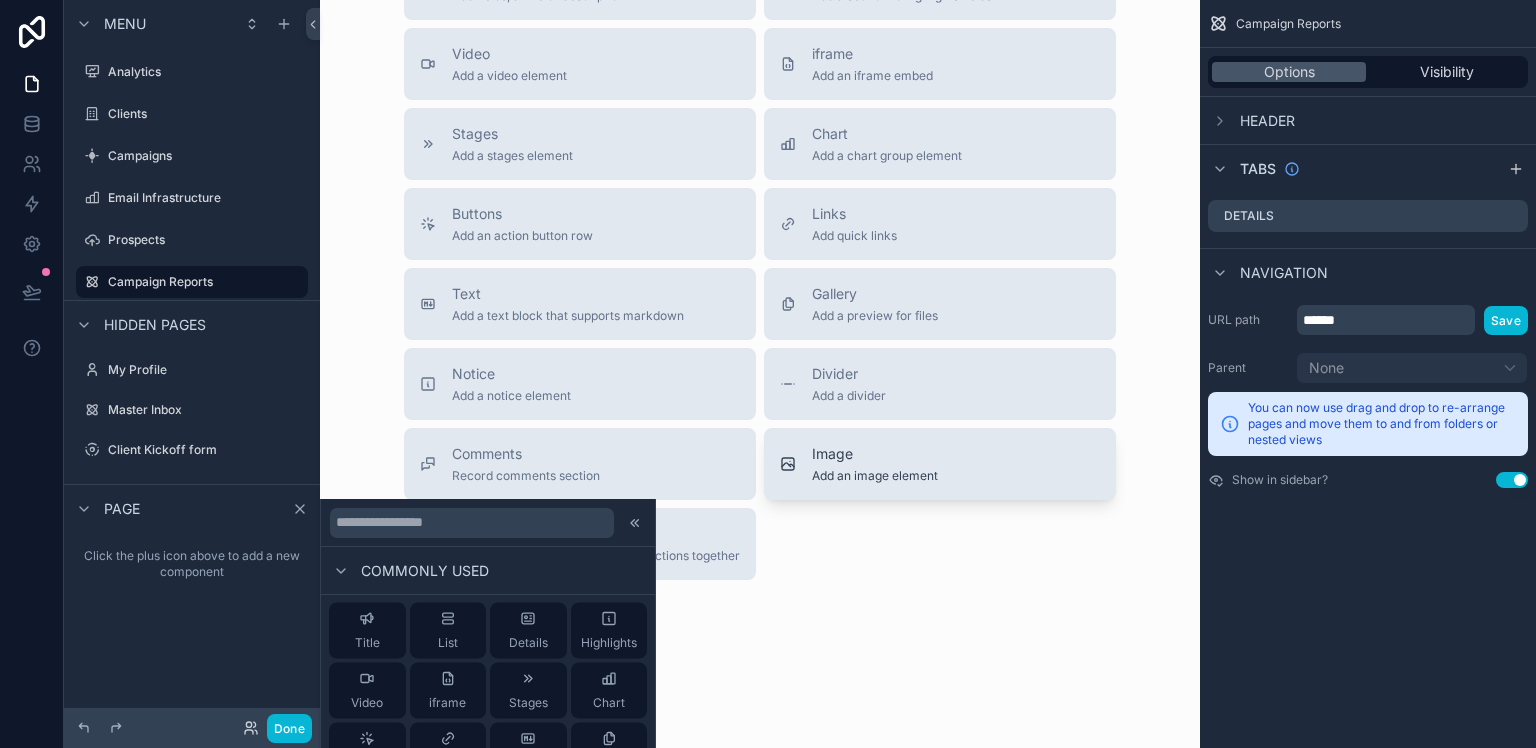 scroll, scrollTop: 204, scrollLeft: 0, axis: vertical 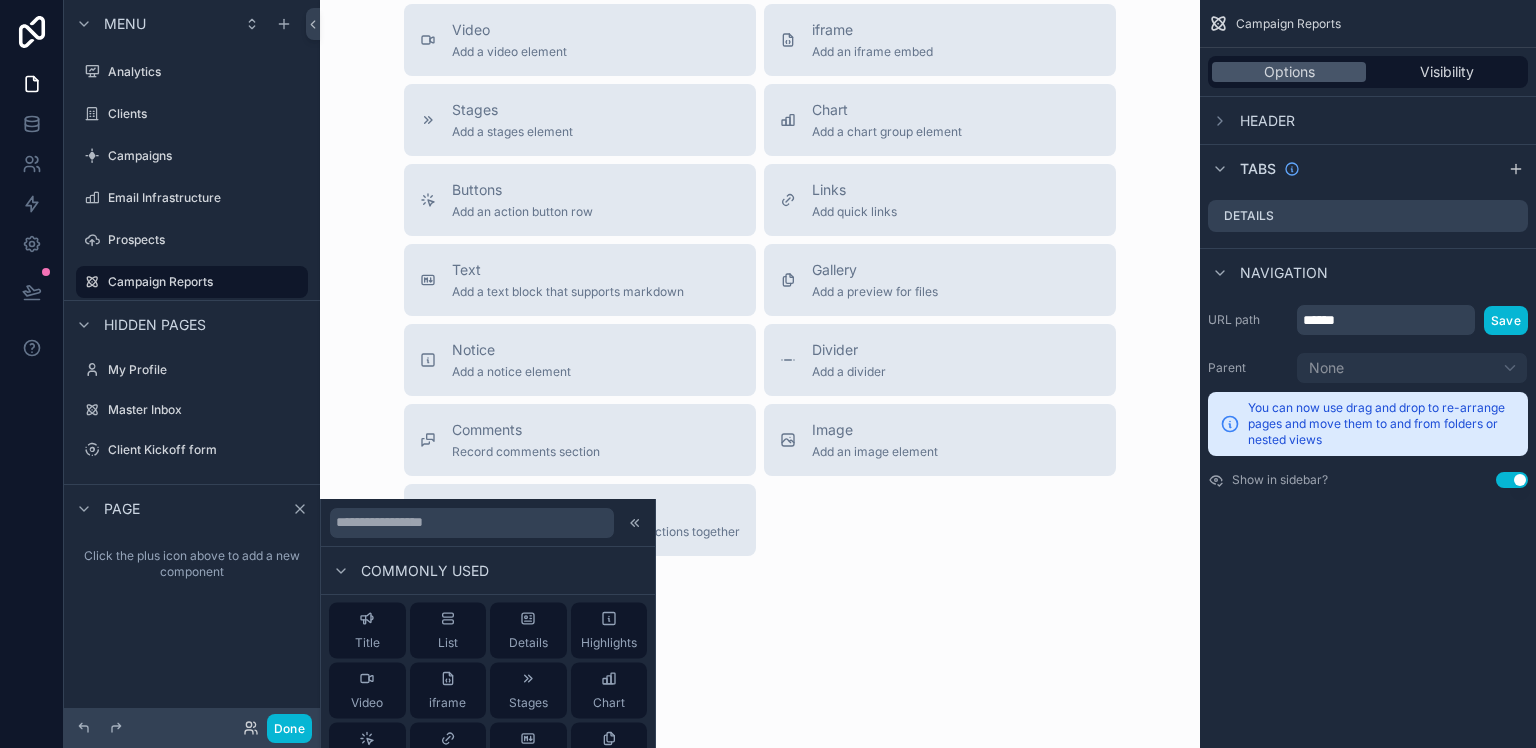 click on "Title Add a title and subtitle List Add a list related to this record Details Add fields, a title or description Highlights Add a section to highlights fields Video Add a video element iframe Add an iframe embed Stages Add a stages element Chart Add a chart group element Buttons Add an action button row Links Add quick links Text Add a text block that supports markdown Gallery Add a preview for files Notice Add a notice element Divider Add a divider Comments Record comments section Image Add an image element Container Add a container to group multiple sections together" at bounding box center [760, 256] 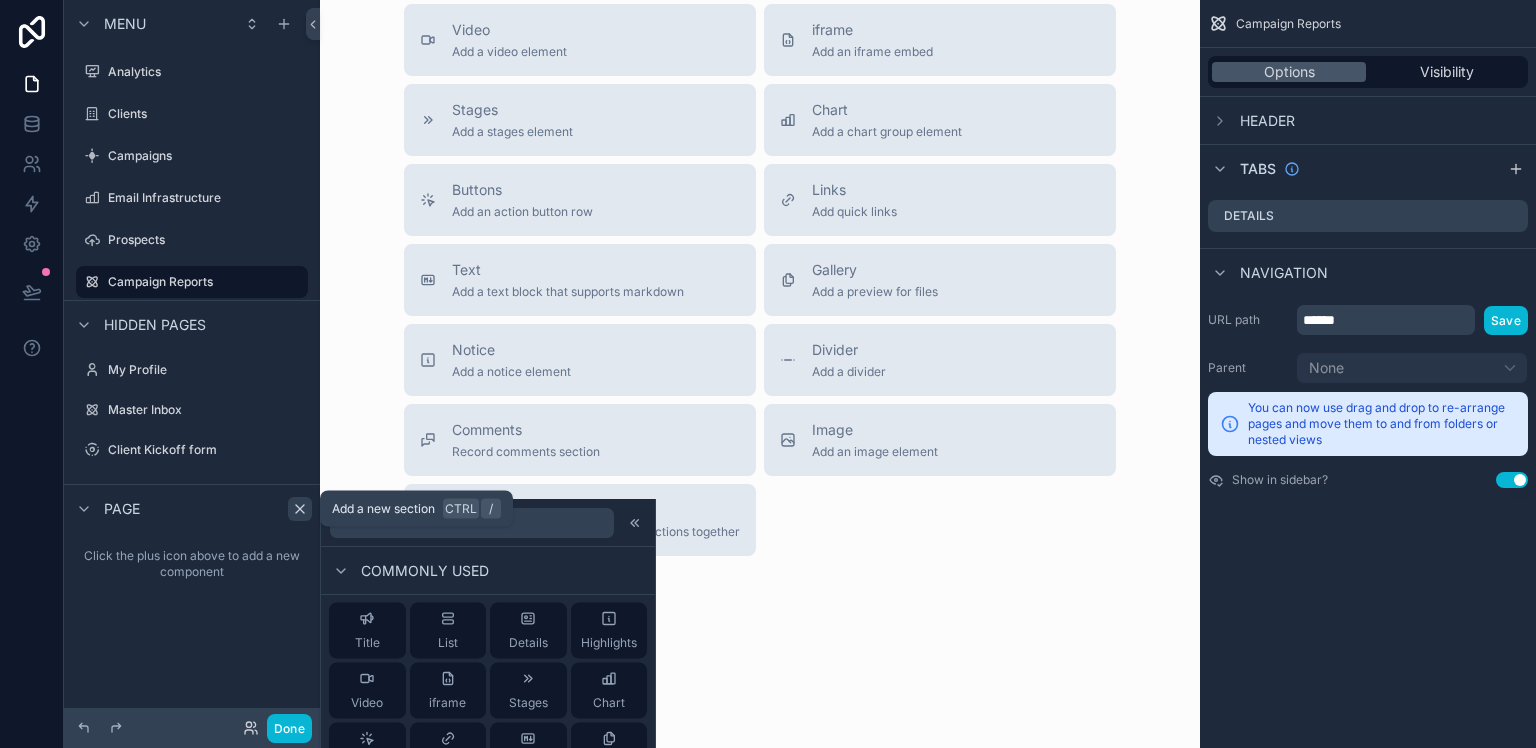click 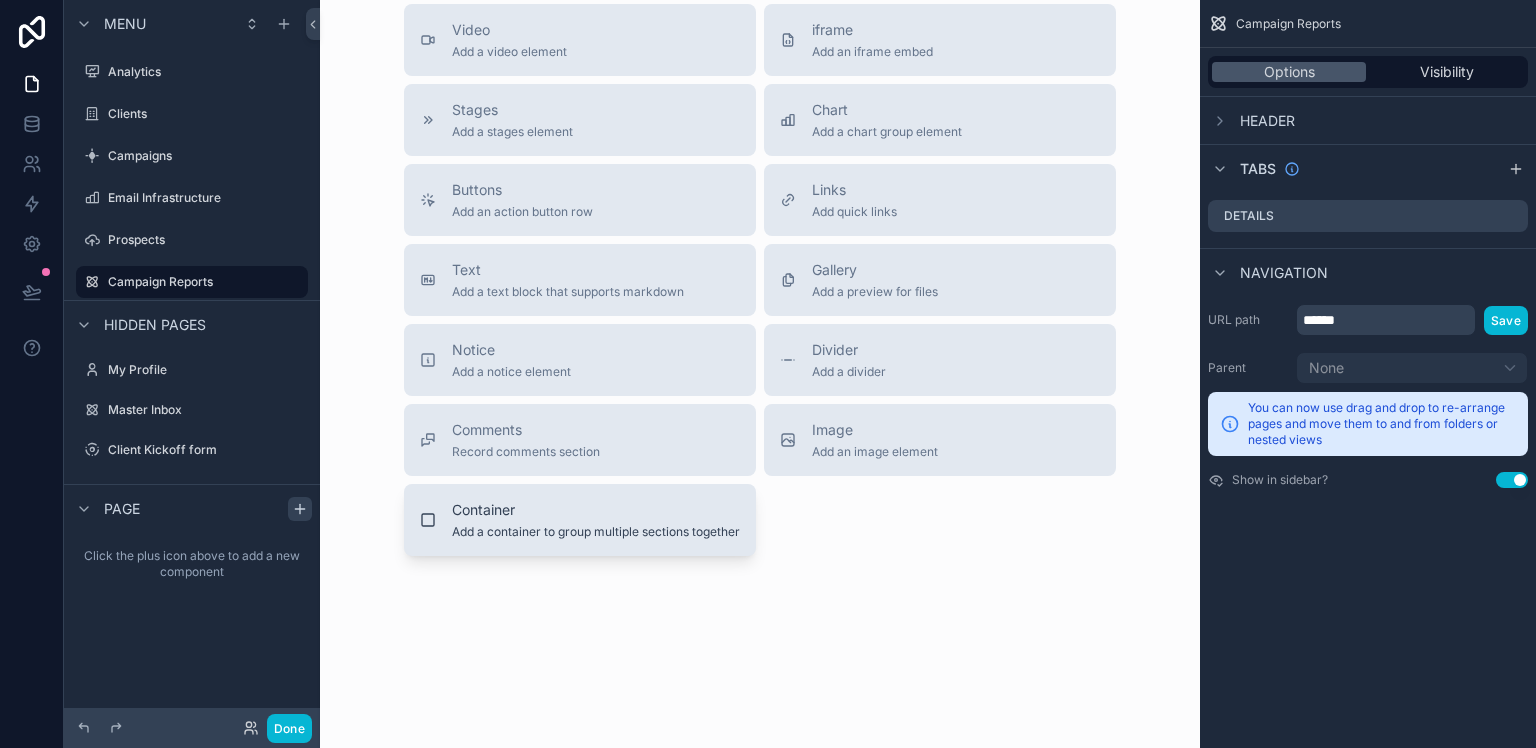 click on "Add a container to group multiple sections together" at bounding box center [596, 532] 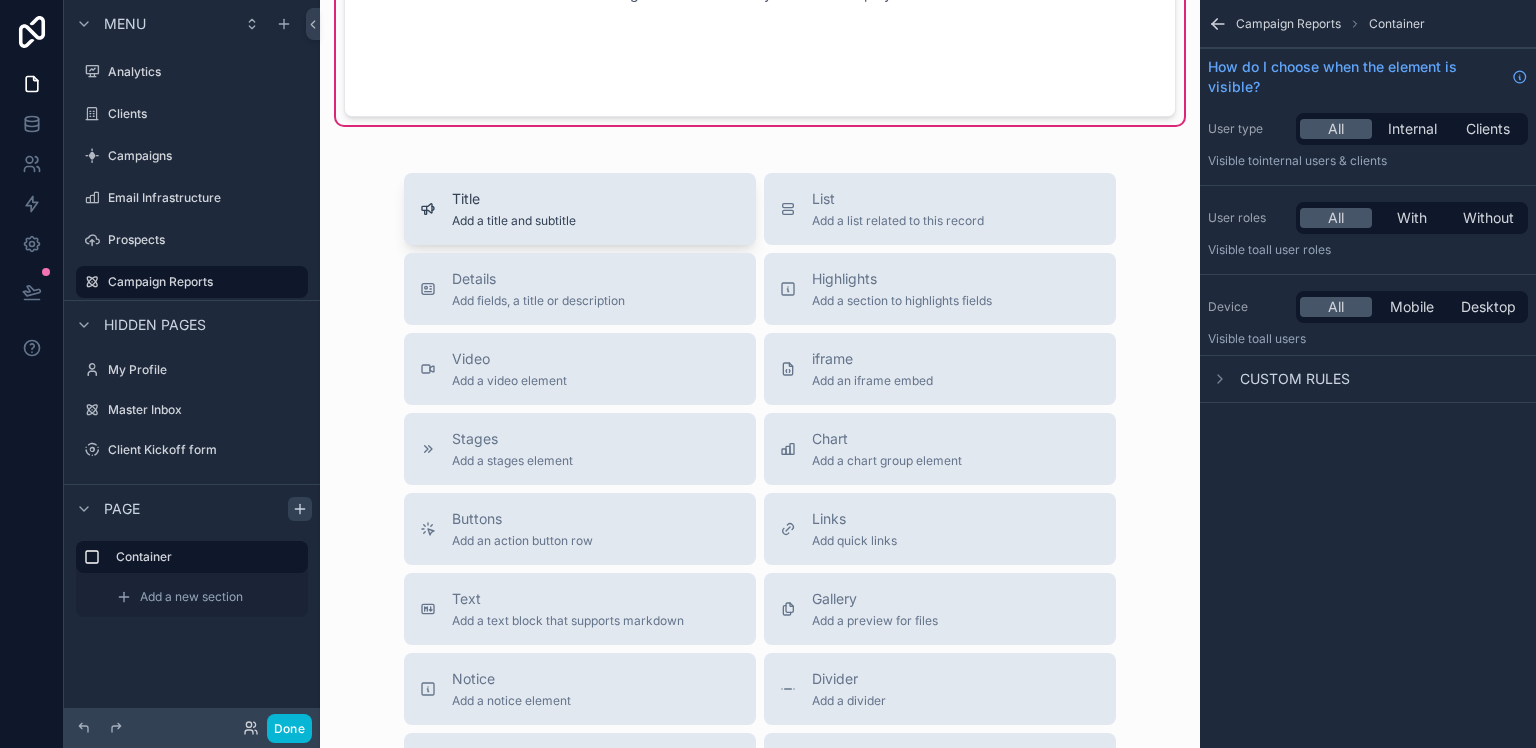 scroll, scrollTop: 0, scrollLeft: 0, axis: both 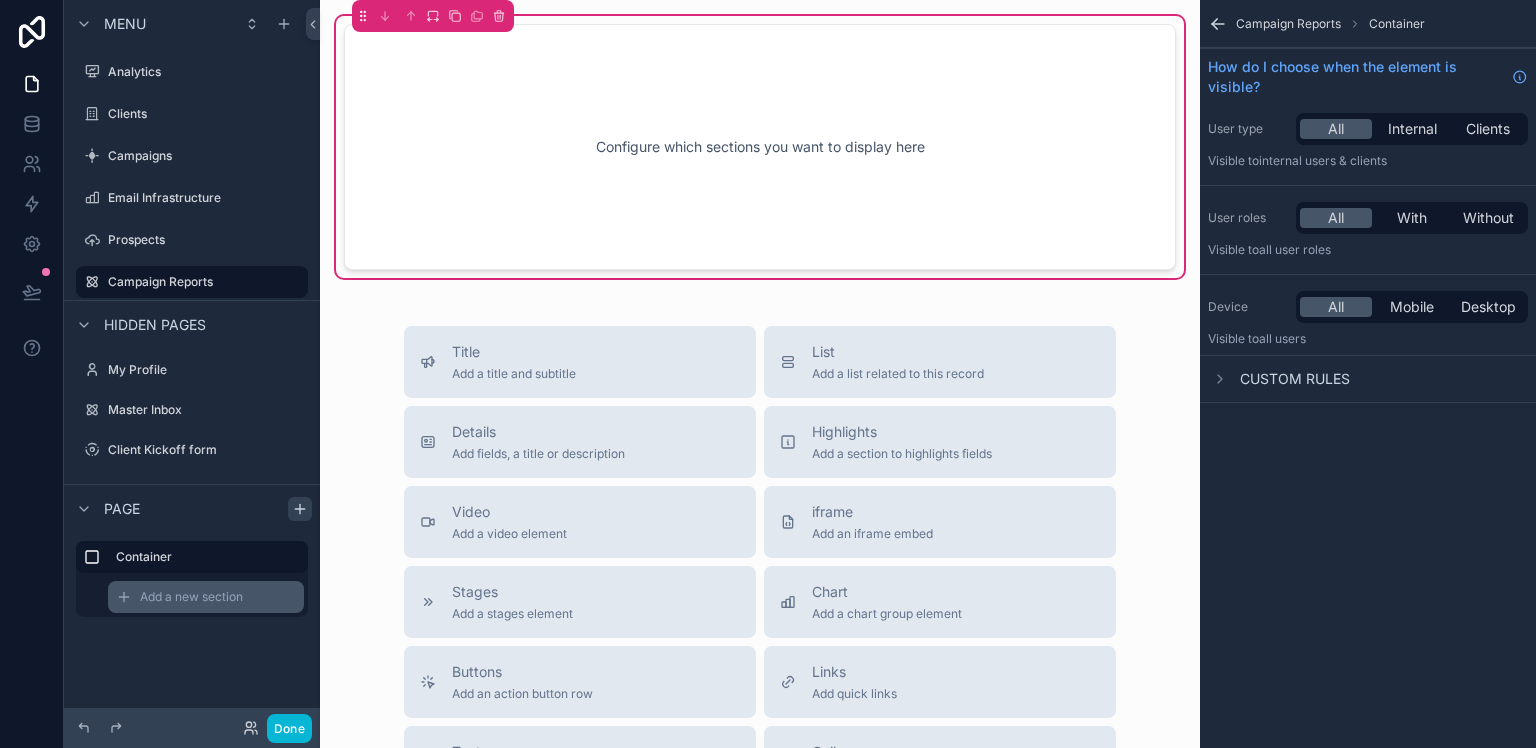 click on "Add a new section" at bounding box center [191, 597] 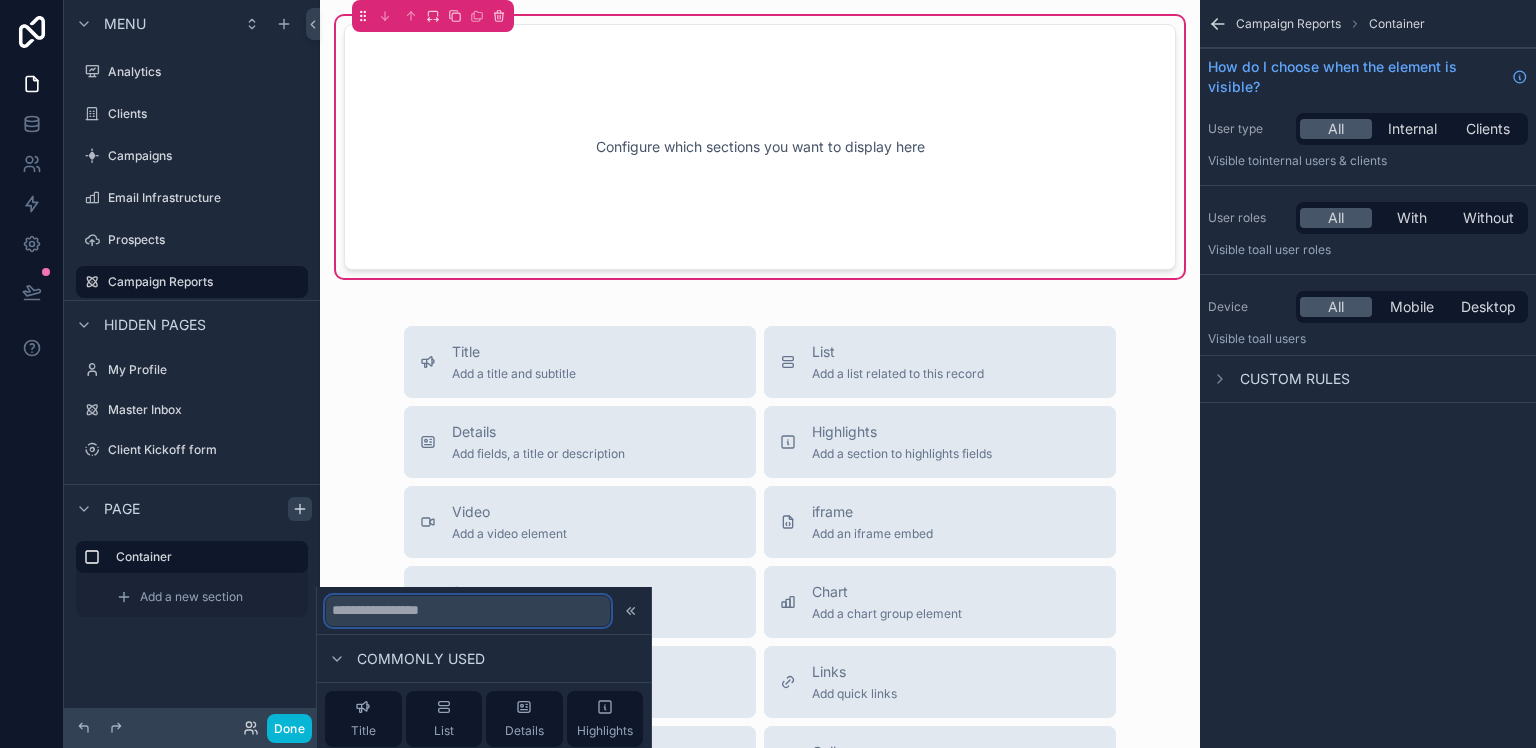 click at bounding box center [468, 611] 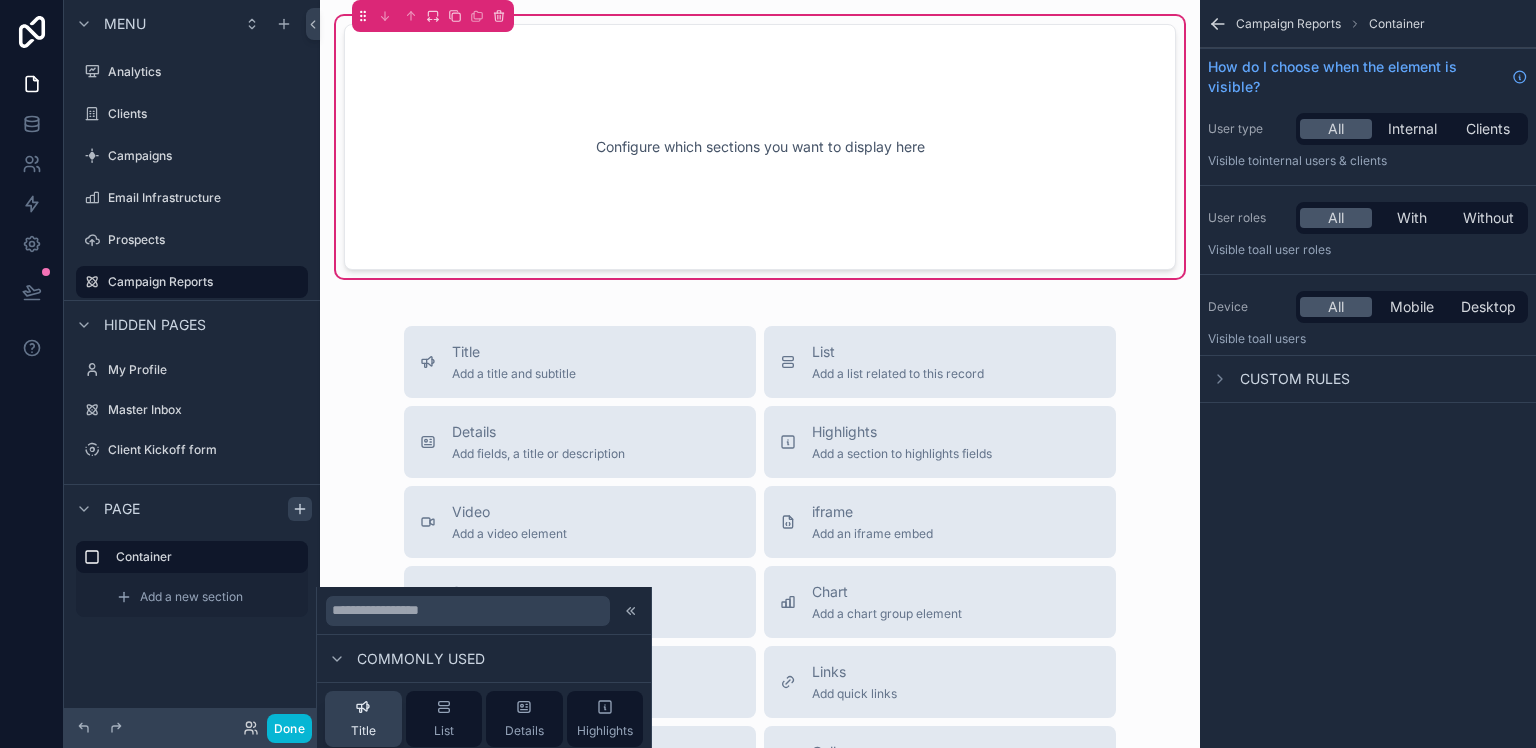 click on "Title" at bounding box center (363, 719) 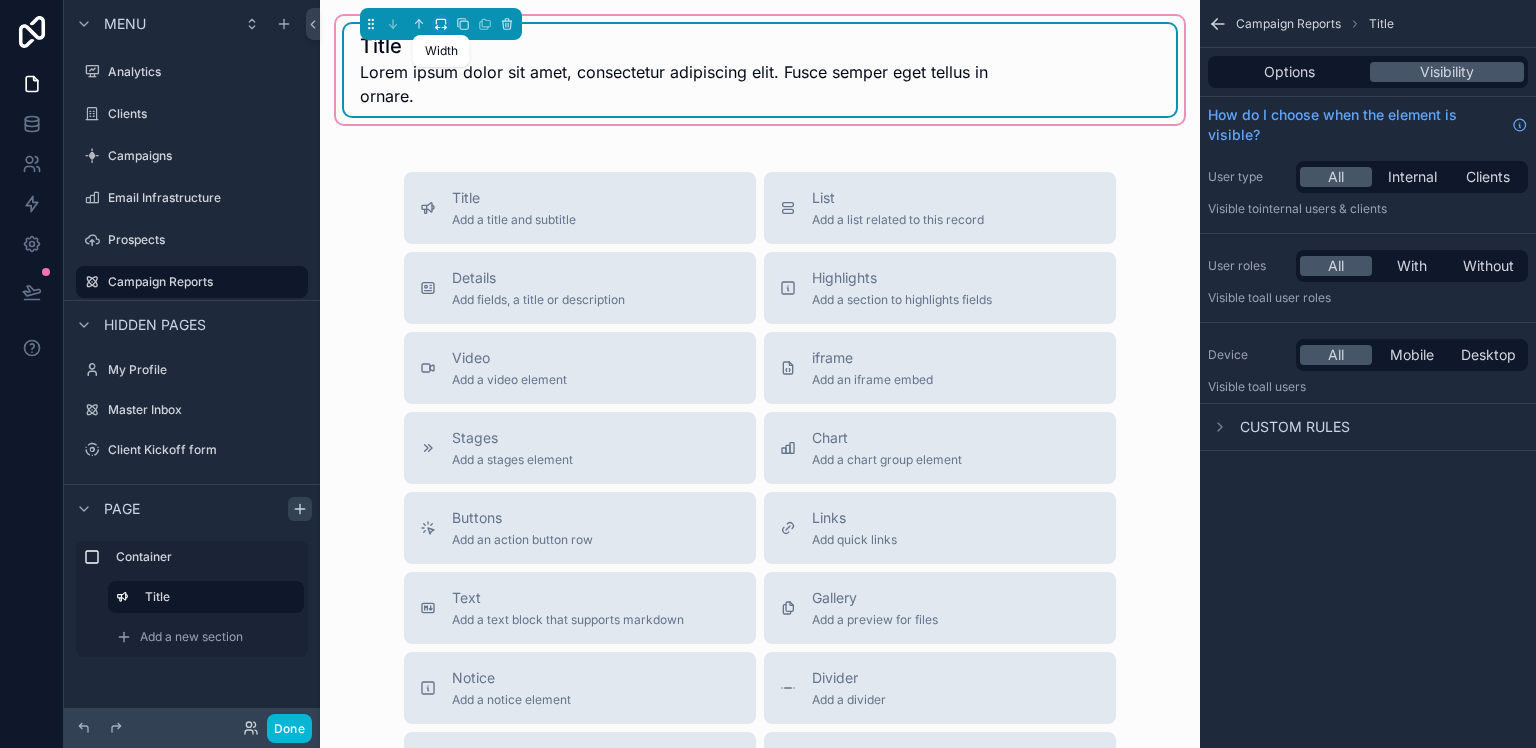click 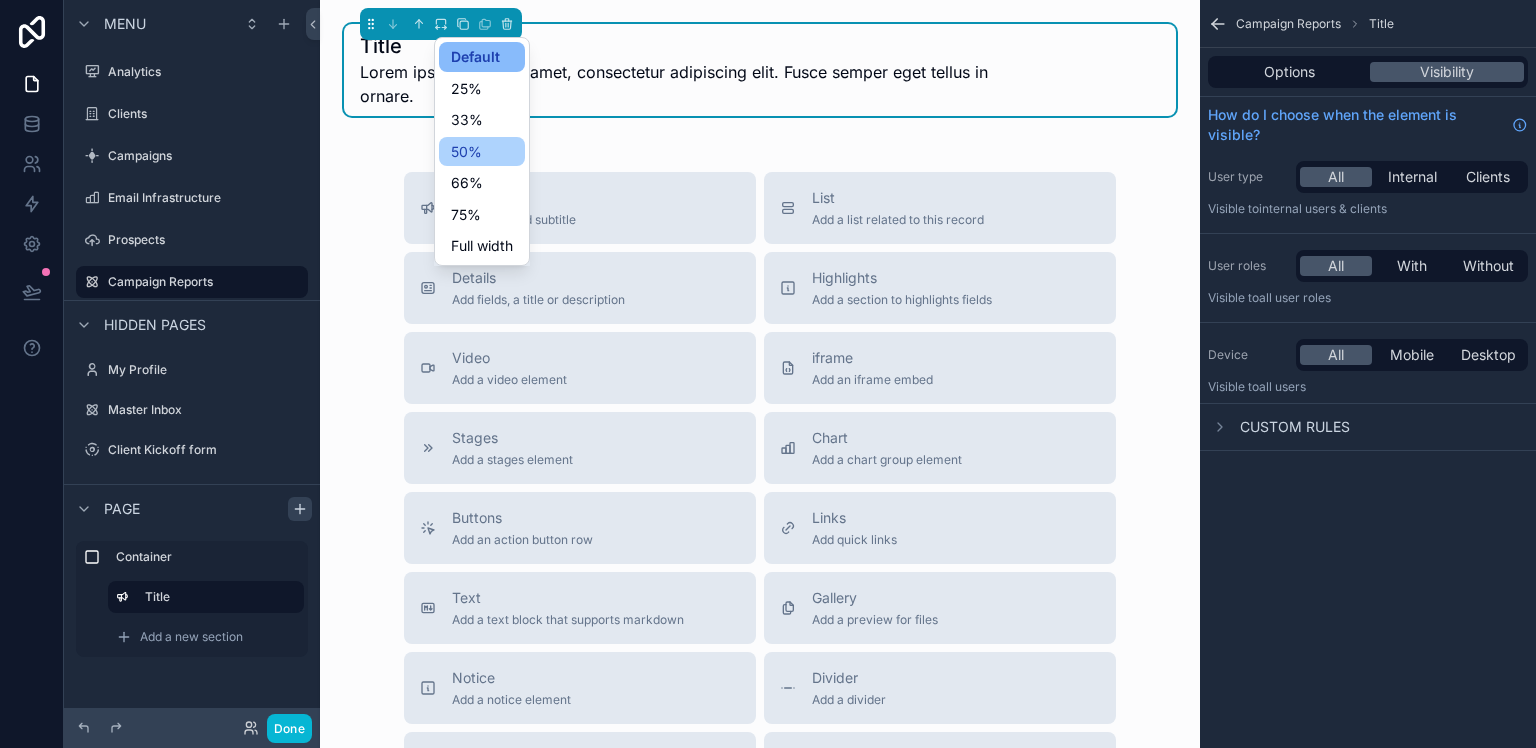 click on "50%" at bounding box center [482, 152] 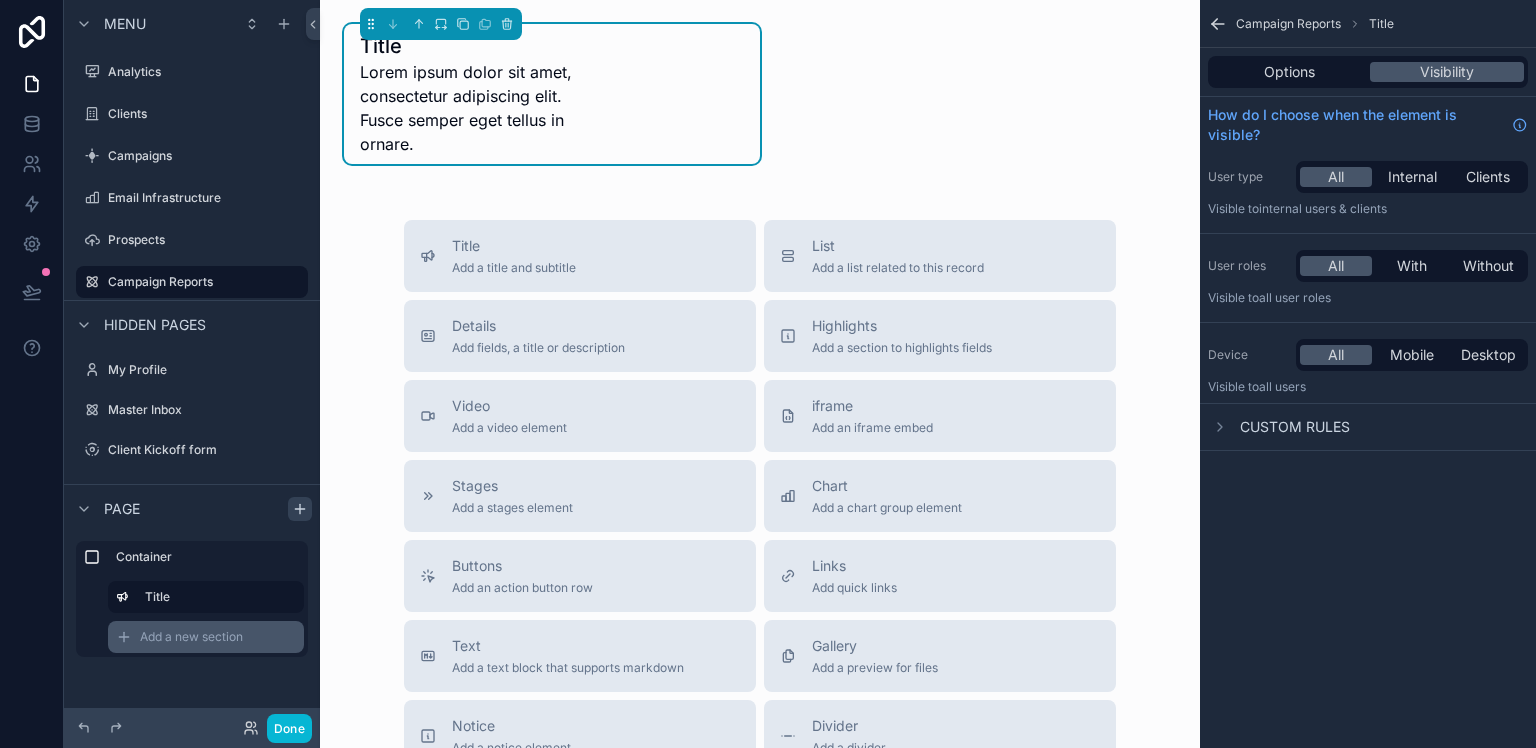 click on "Add a new section" at bounding box center [191, 637] 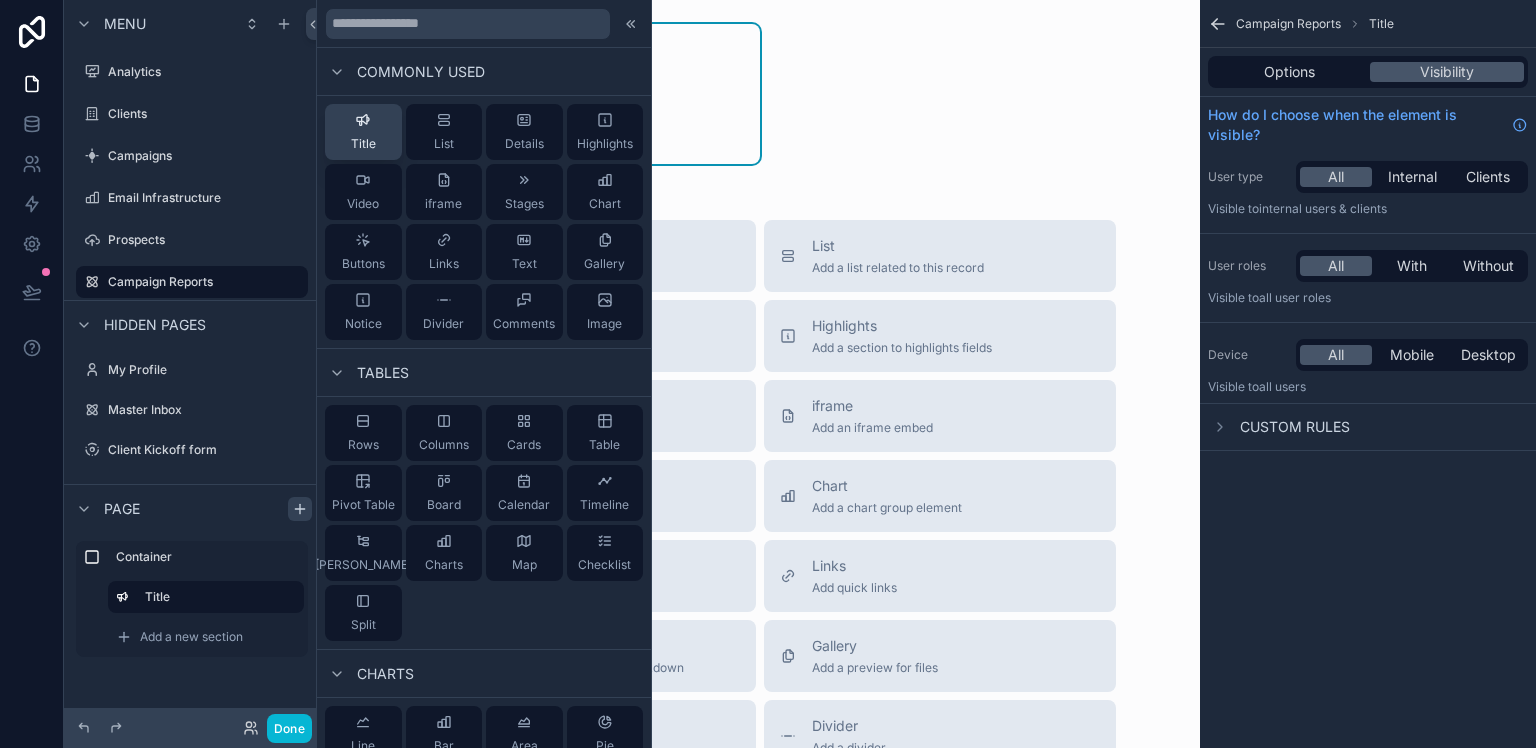 click on "Title" at bounding box center [363, 132] 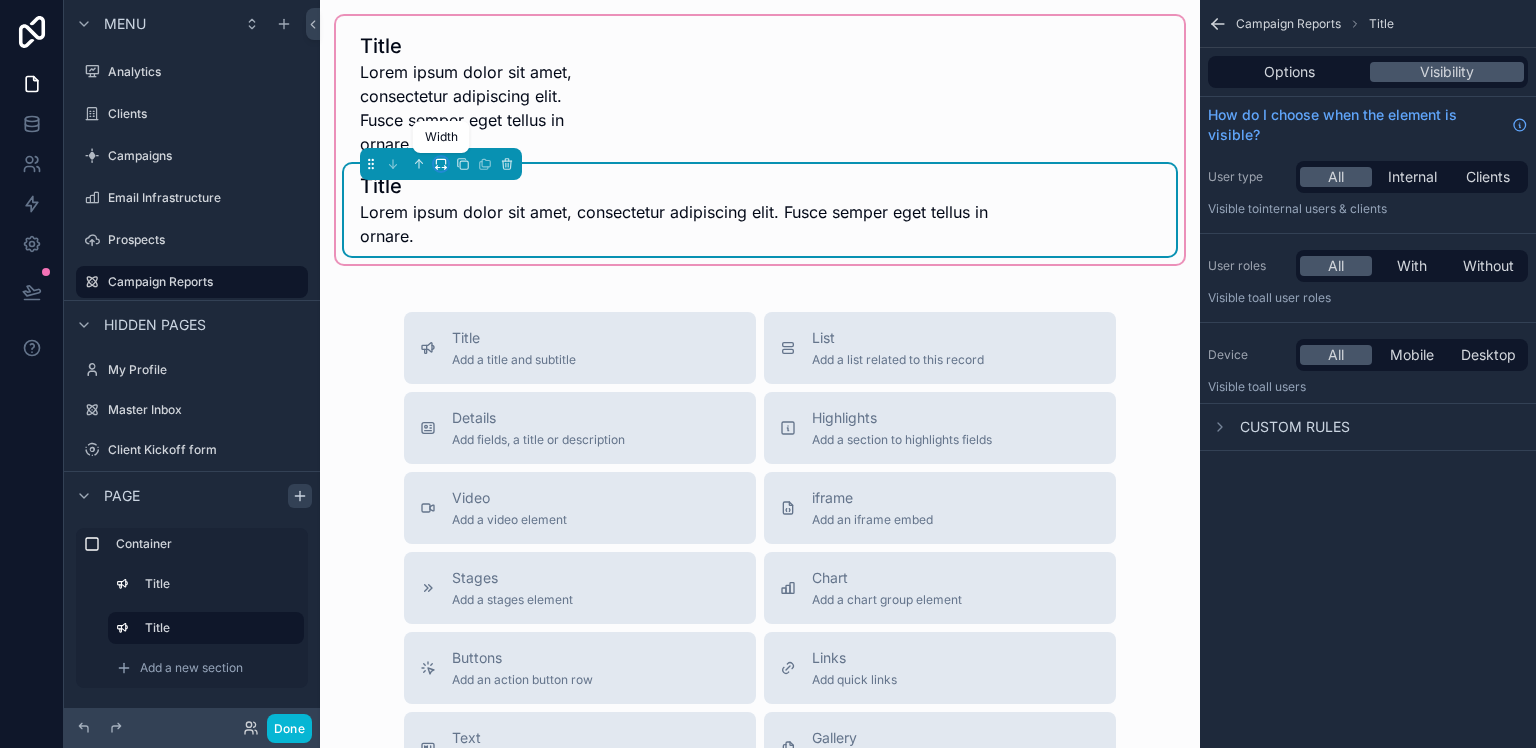 click 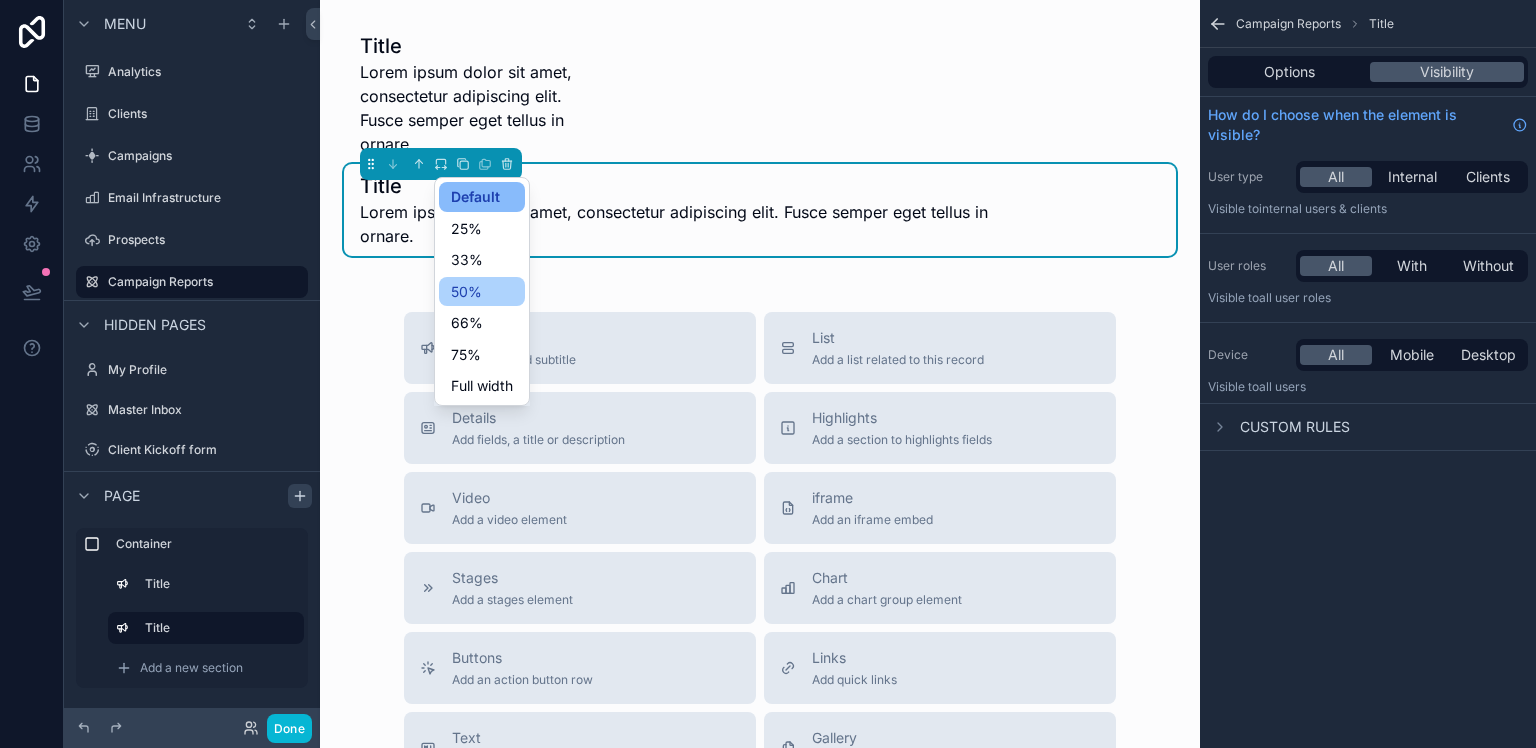 click on "50%" at bounding box center (482, 292) 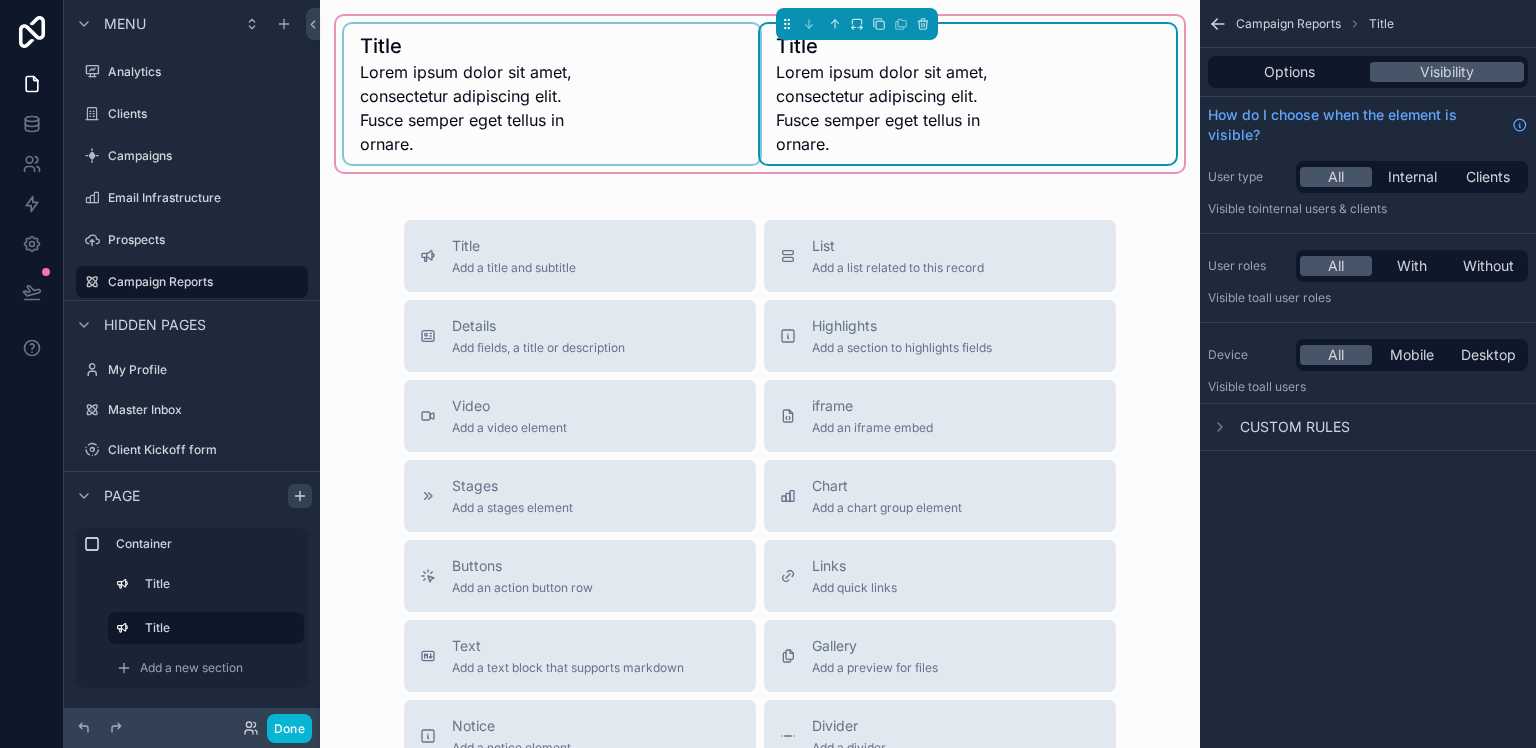 click at bounding box center (552, 94) 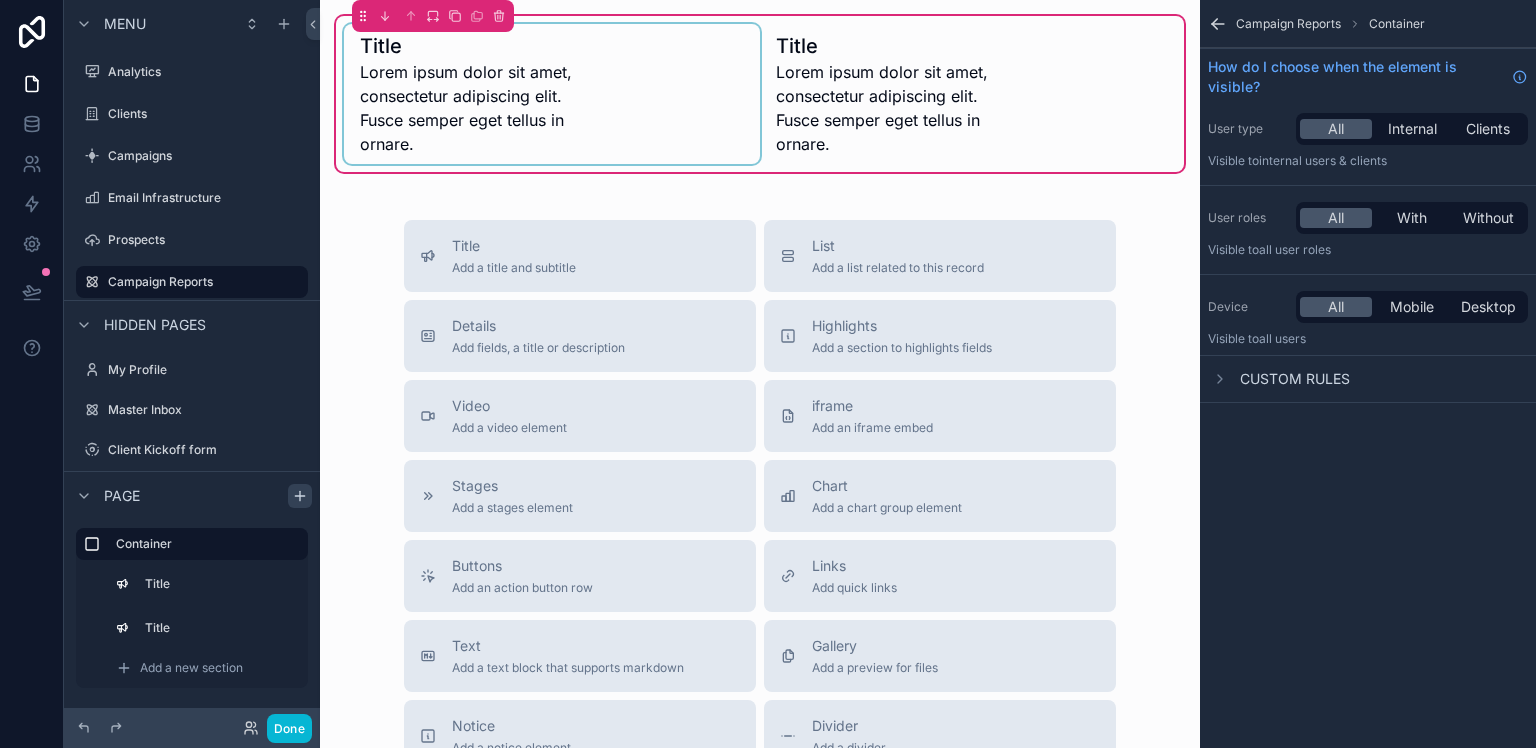 click at bounding box center [552, 94] 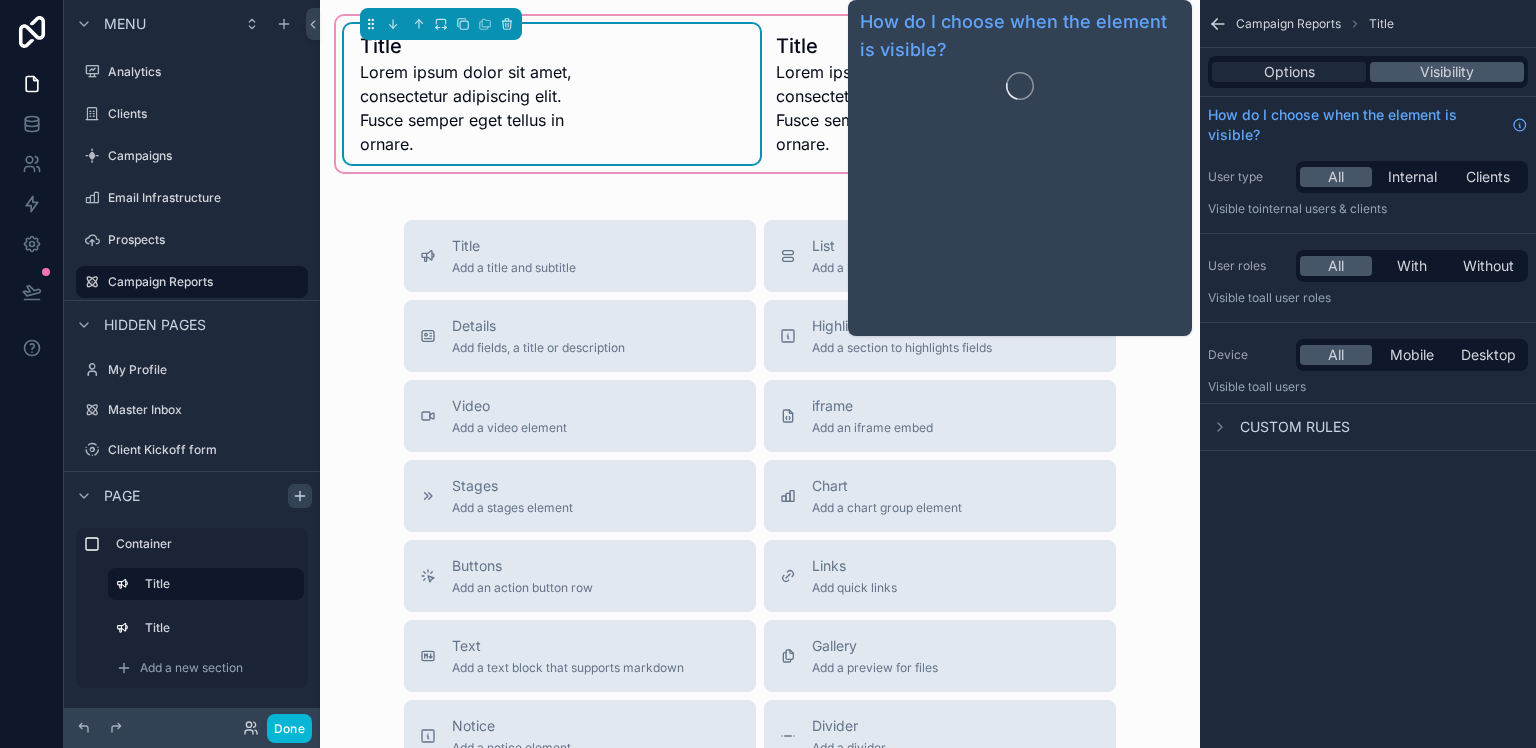 click on "Options" at bounding box center (1289, 72) 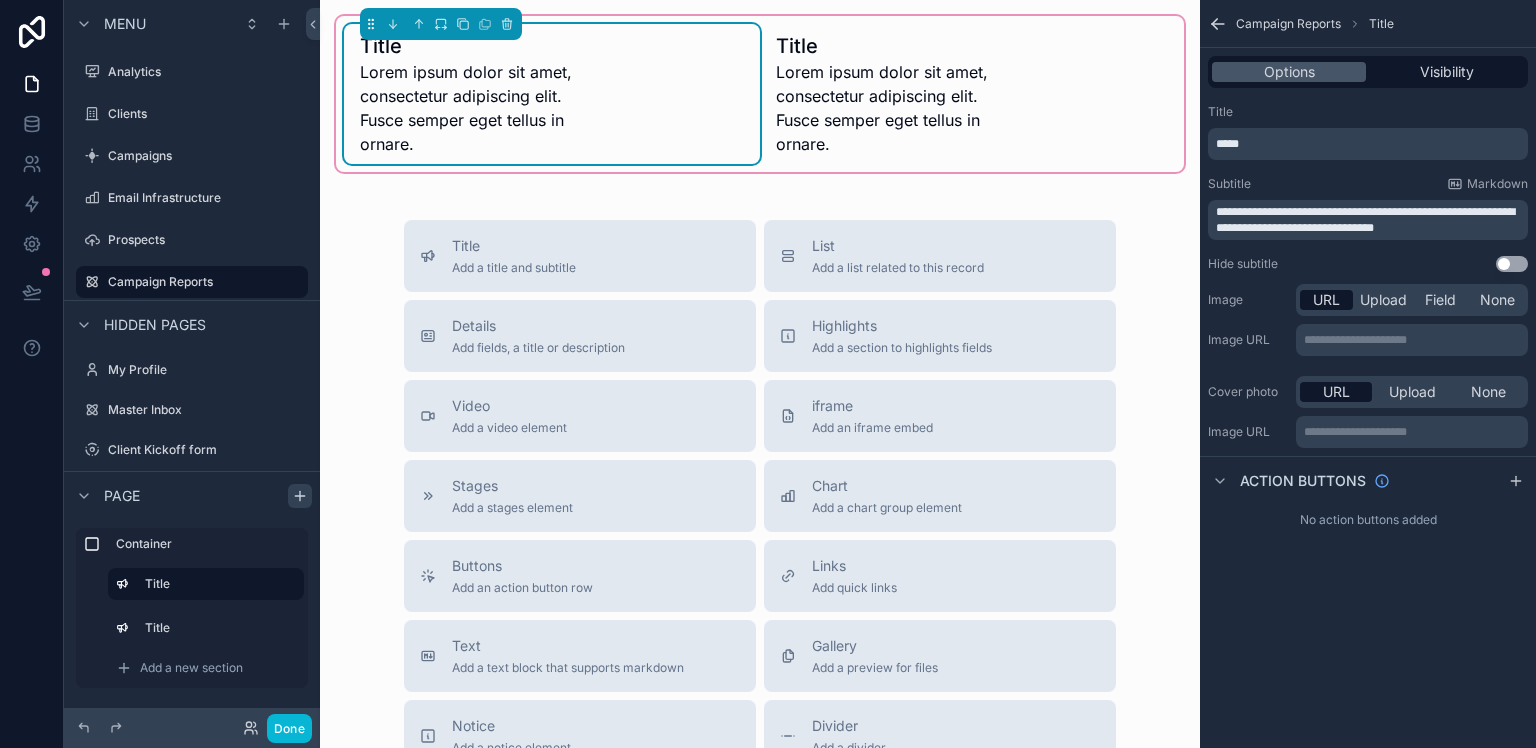 click on "*****" at bounding box center [1370, 144] 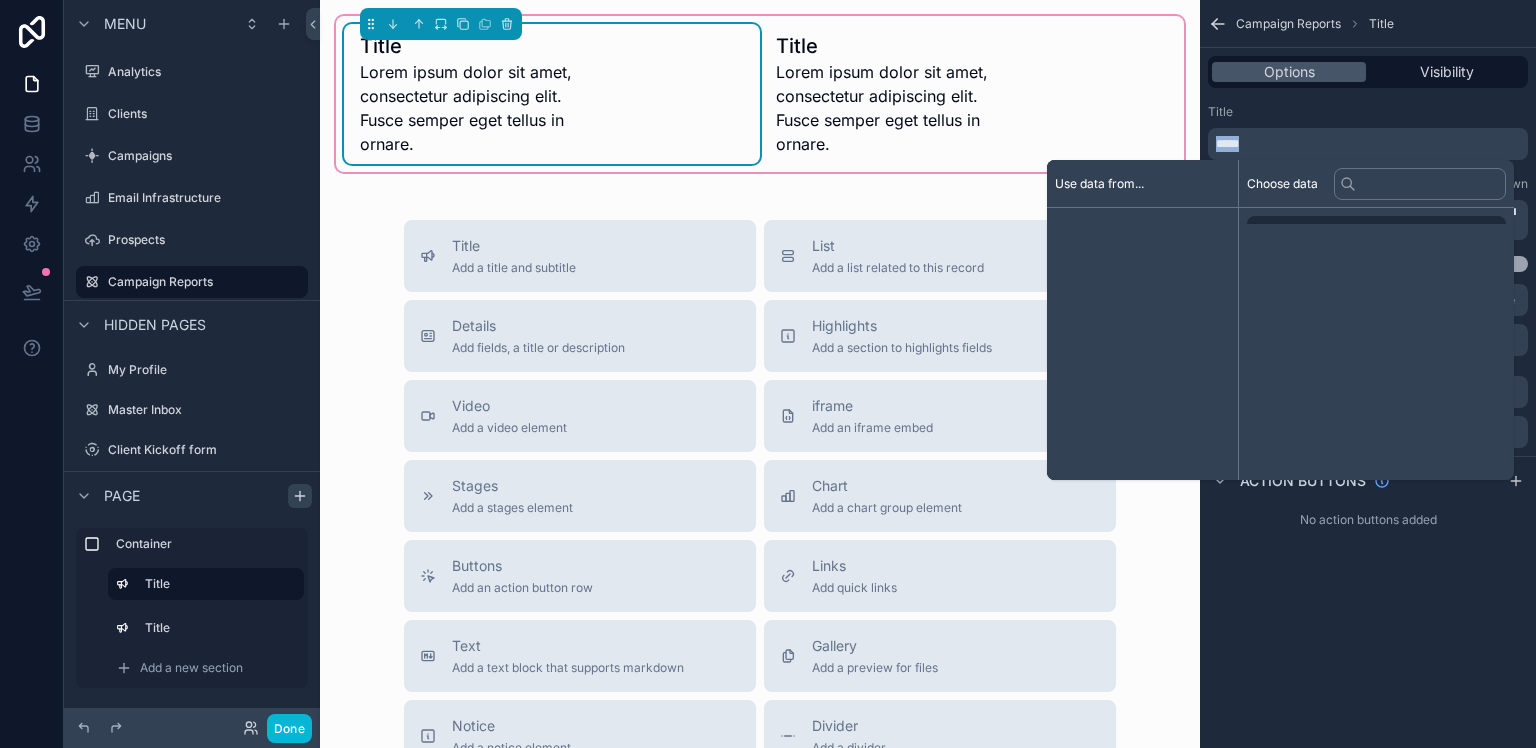 click on "*****" at bounding box center (1370, 144) 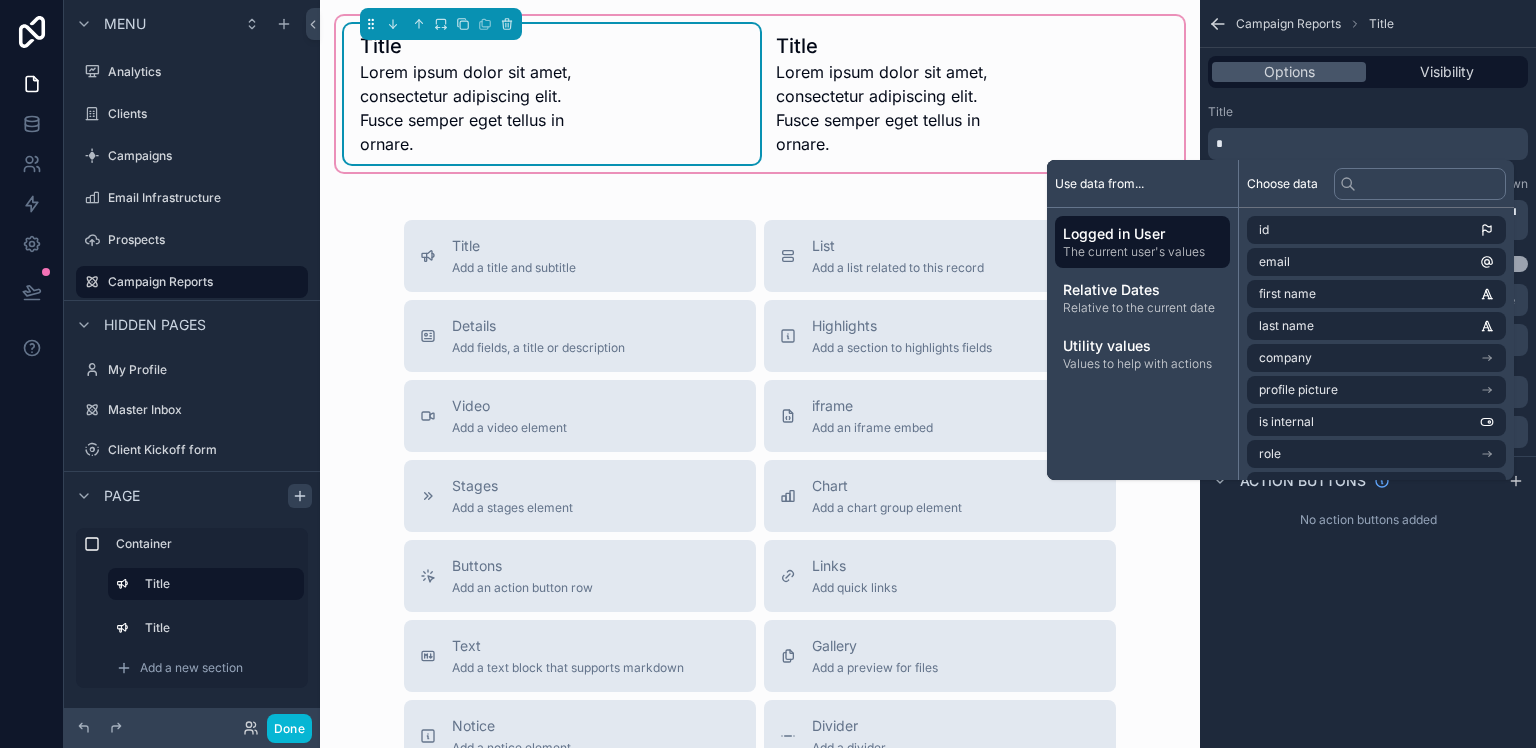 type 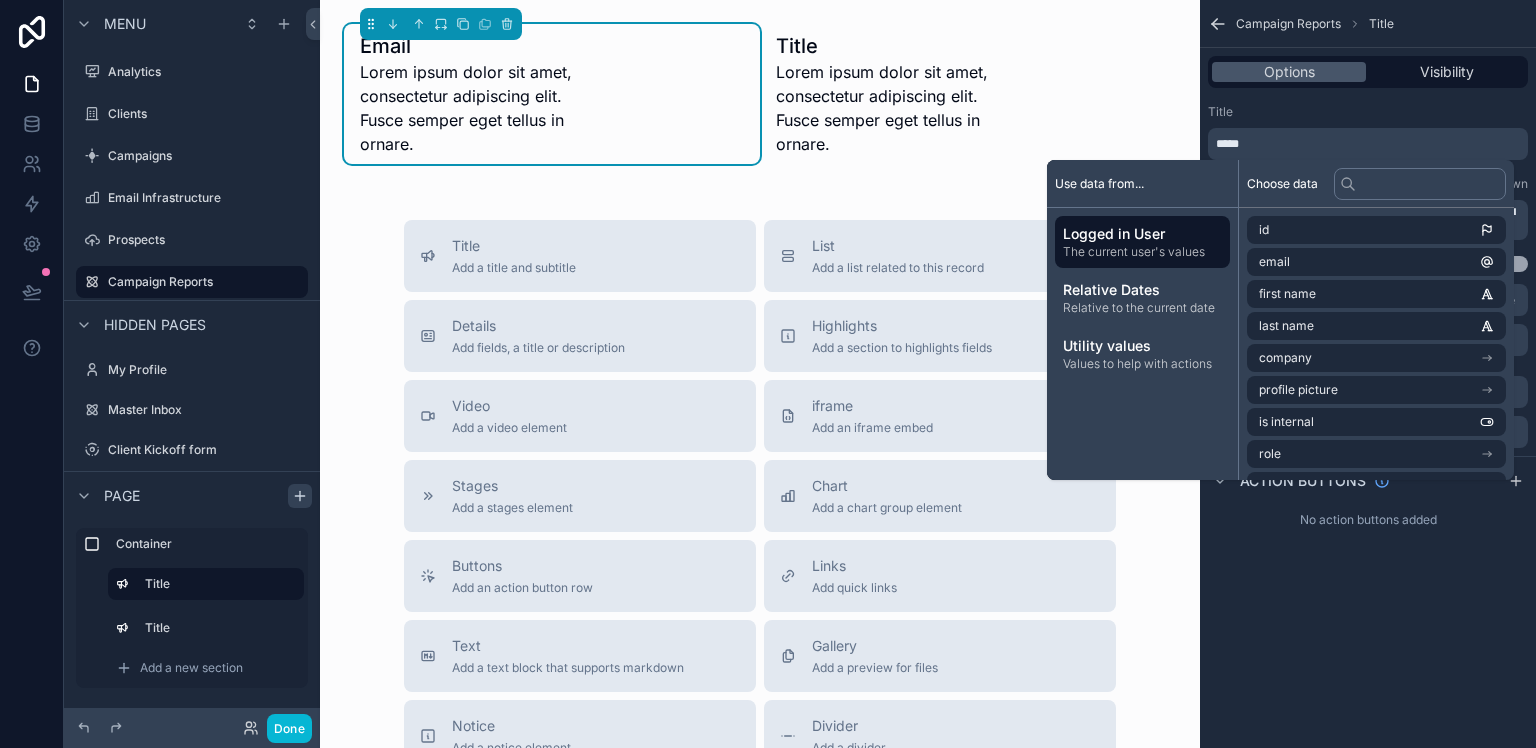 click on "Title" at bounding box center [1368, 112] 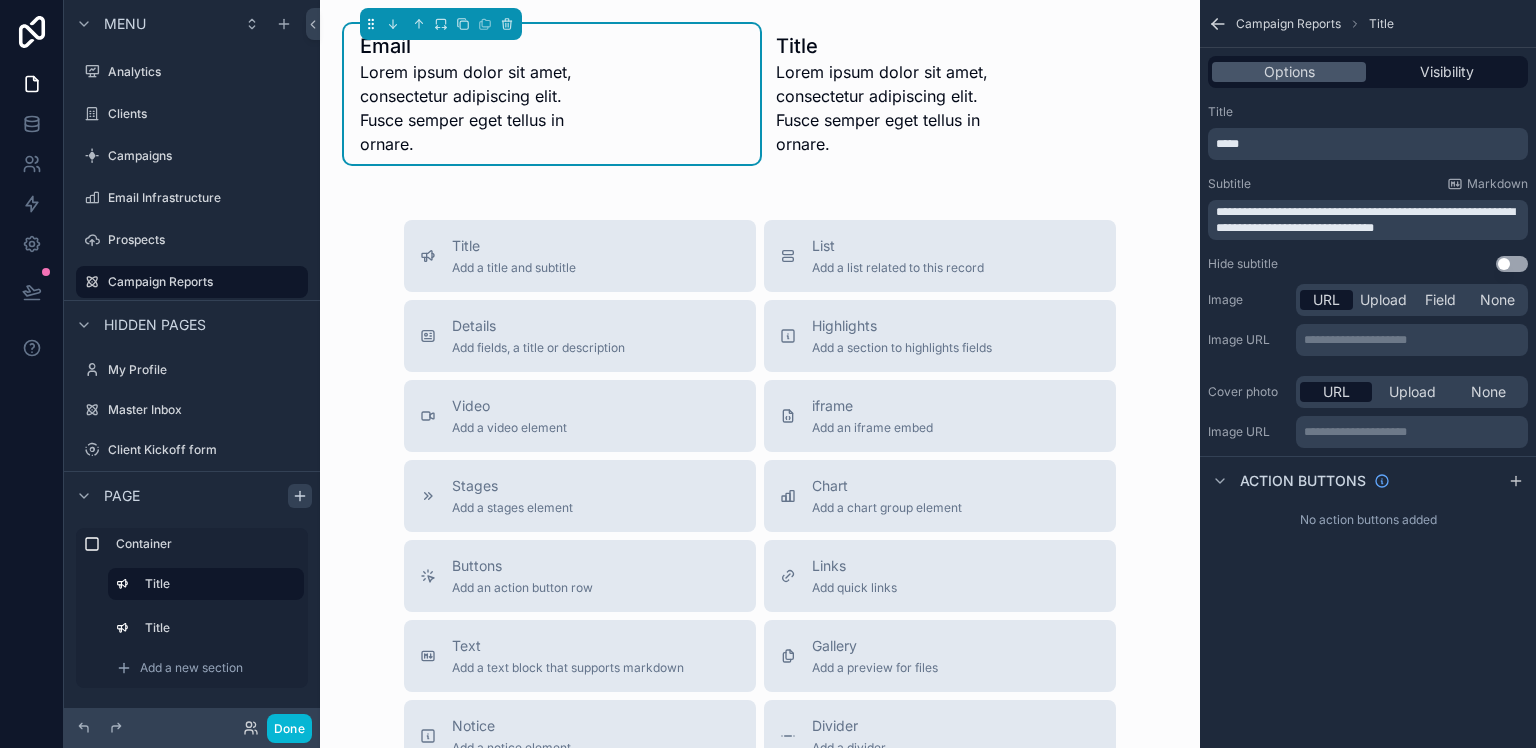 click on "**********" at bounding box center [1365, 220] 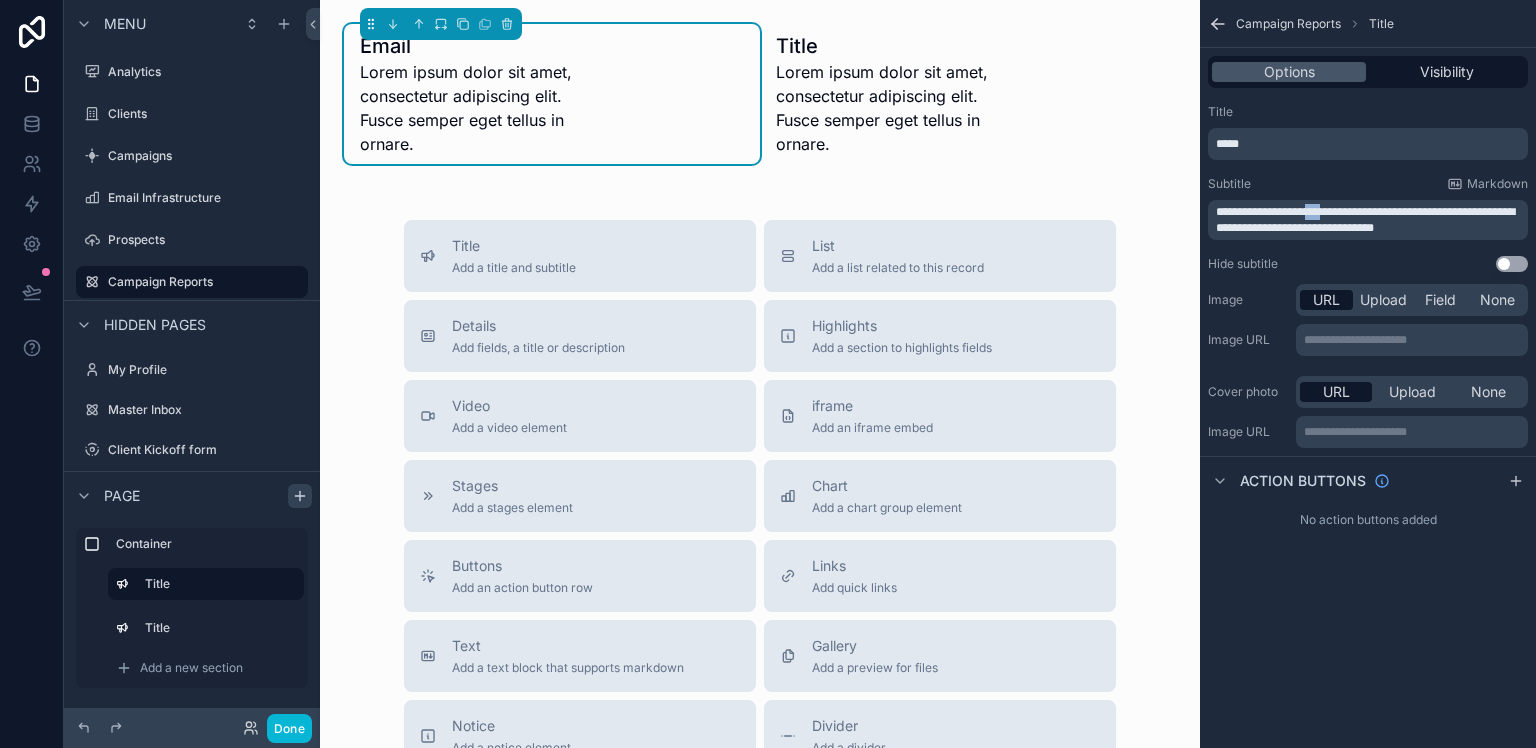 click on "**********" at bounding box center (1365, 220) 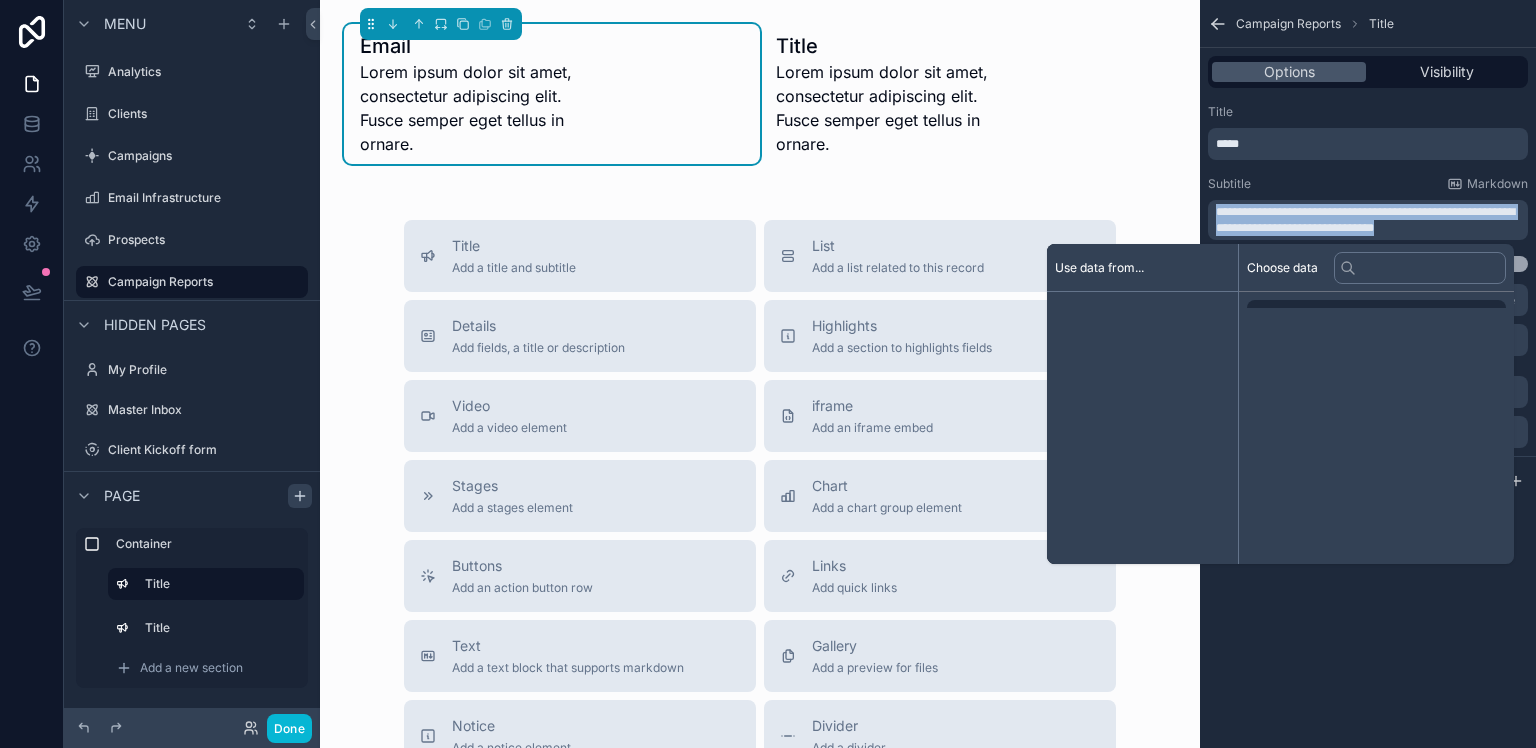 click on "**********" at bounding box center (1365, 220) 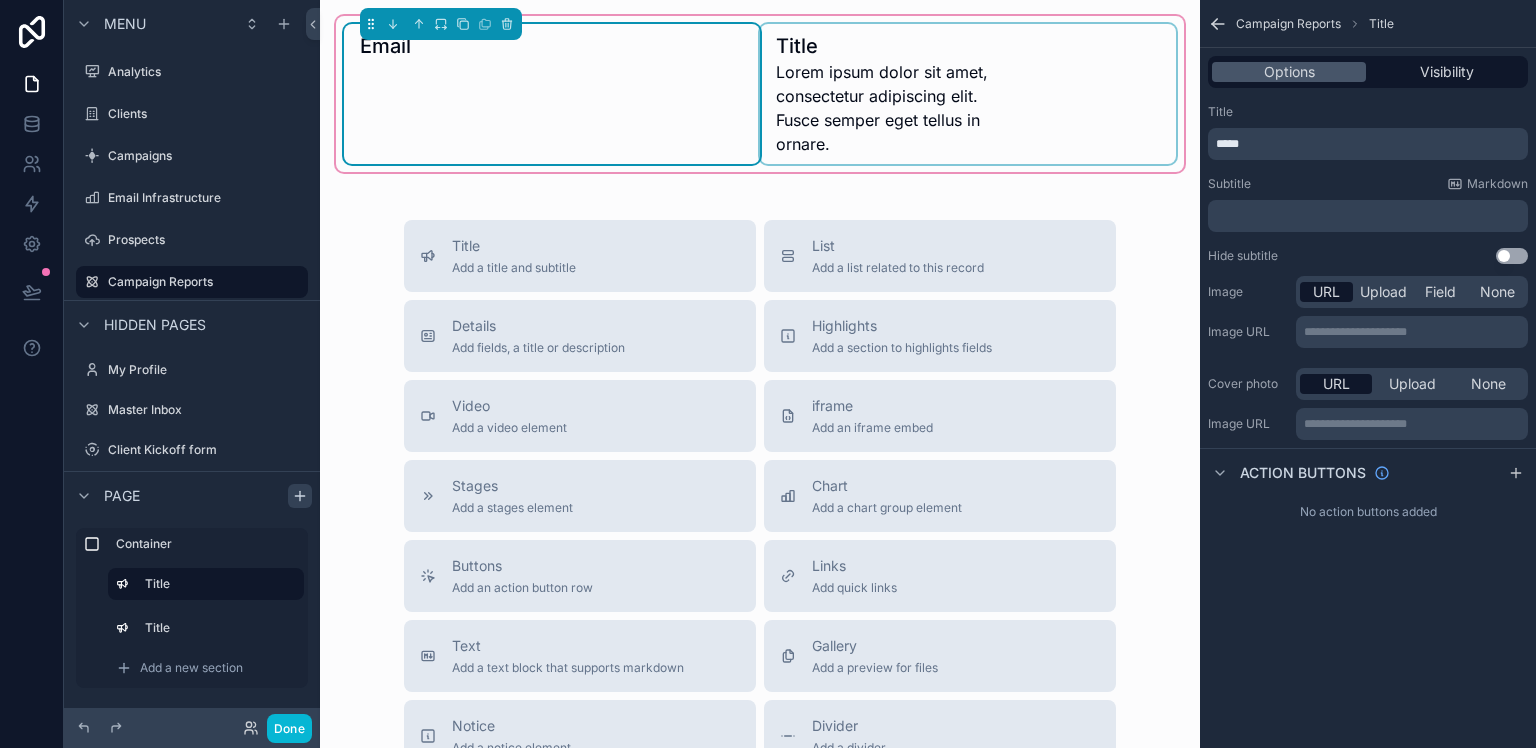 click at bounding box center (968, 94) 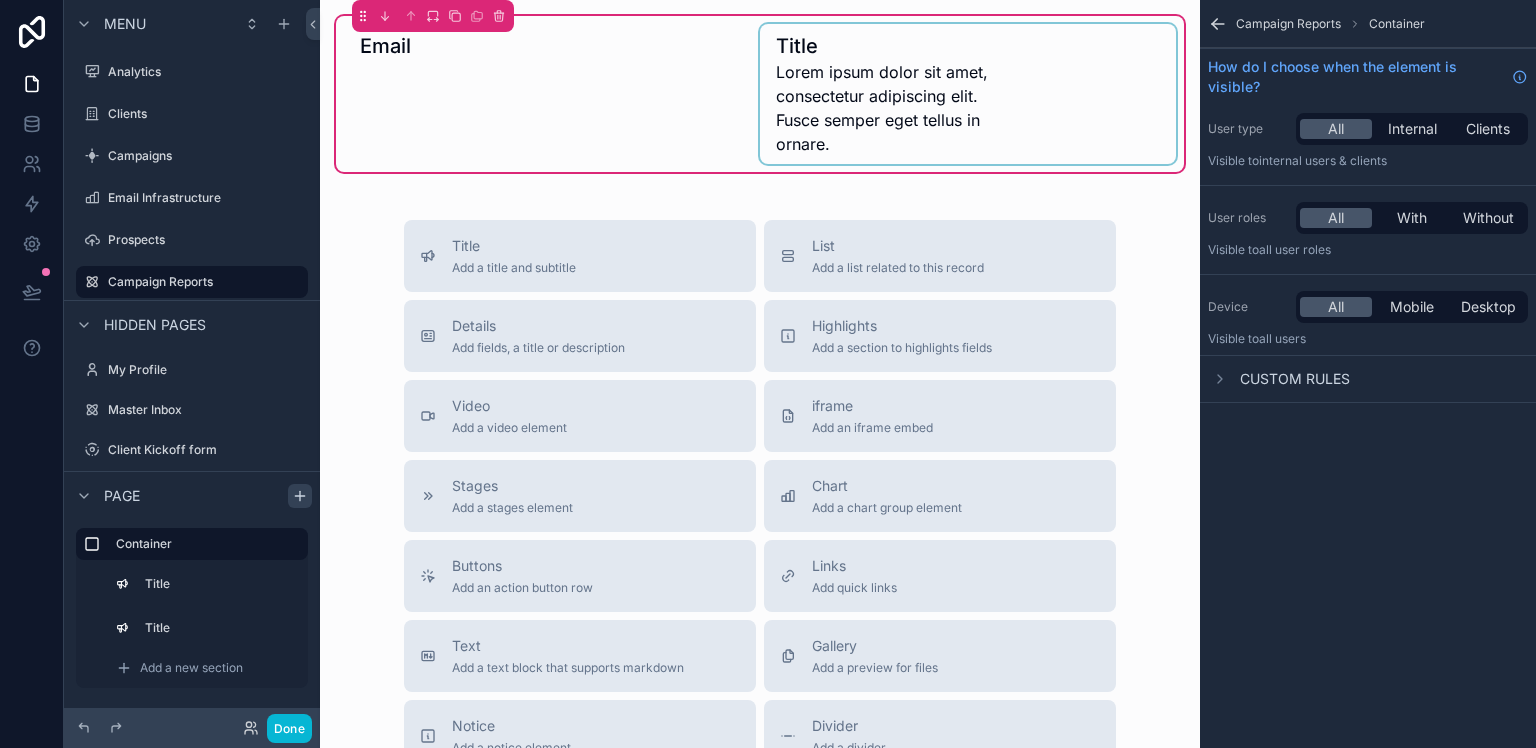 click at bounding box center [968, 94] 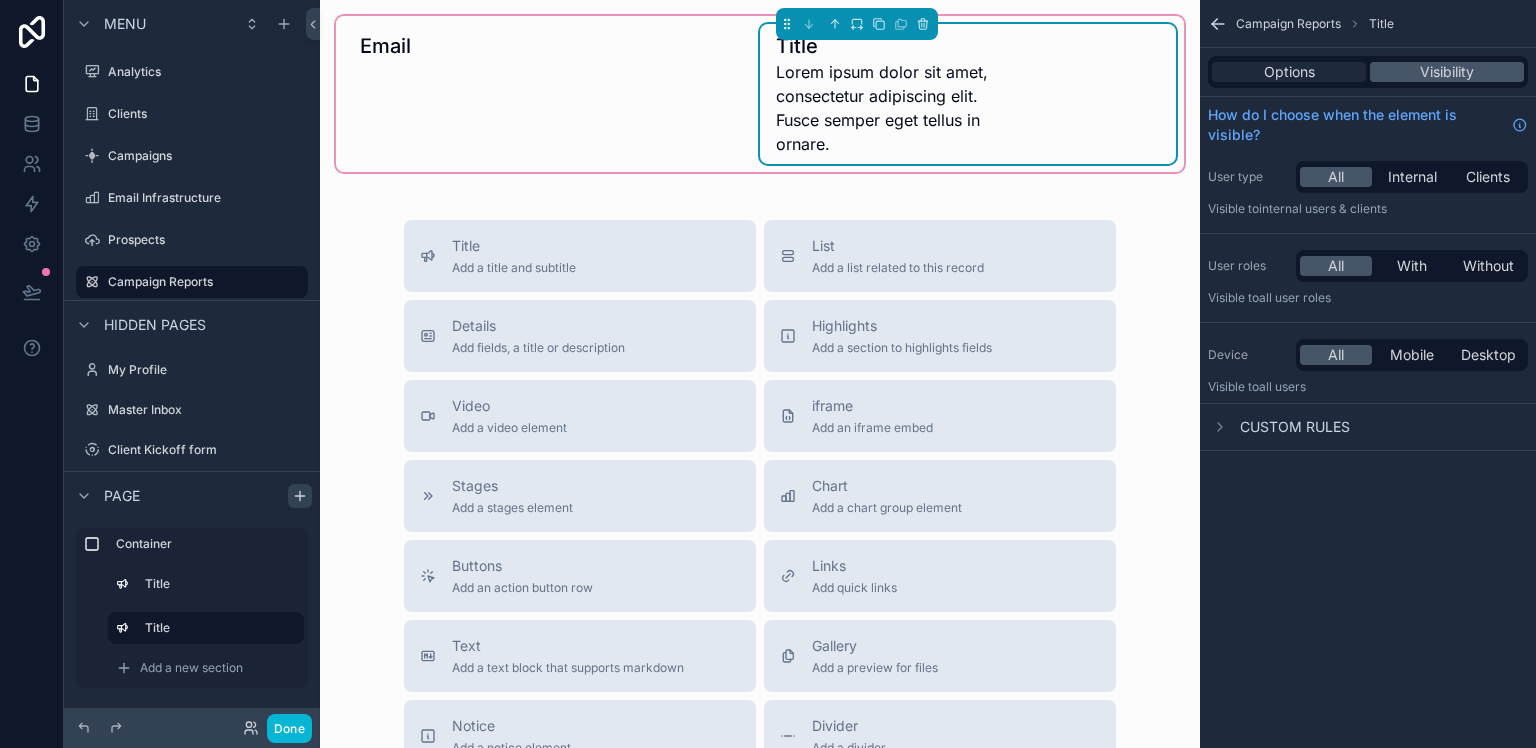 click on "Options" at bounding box center [1289, 72] 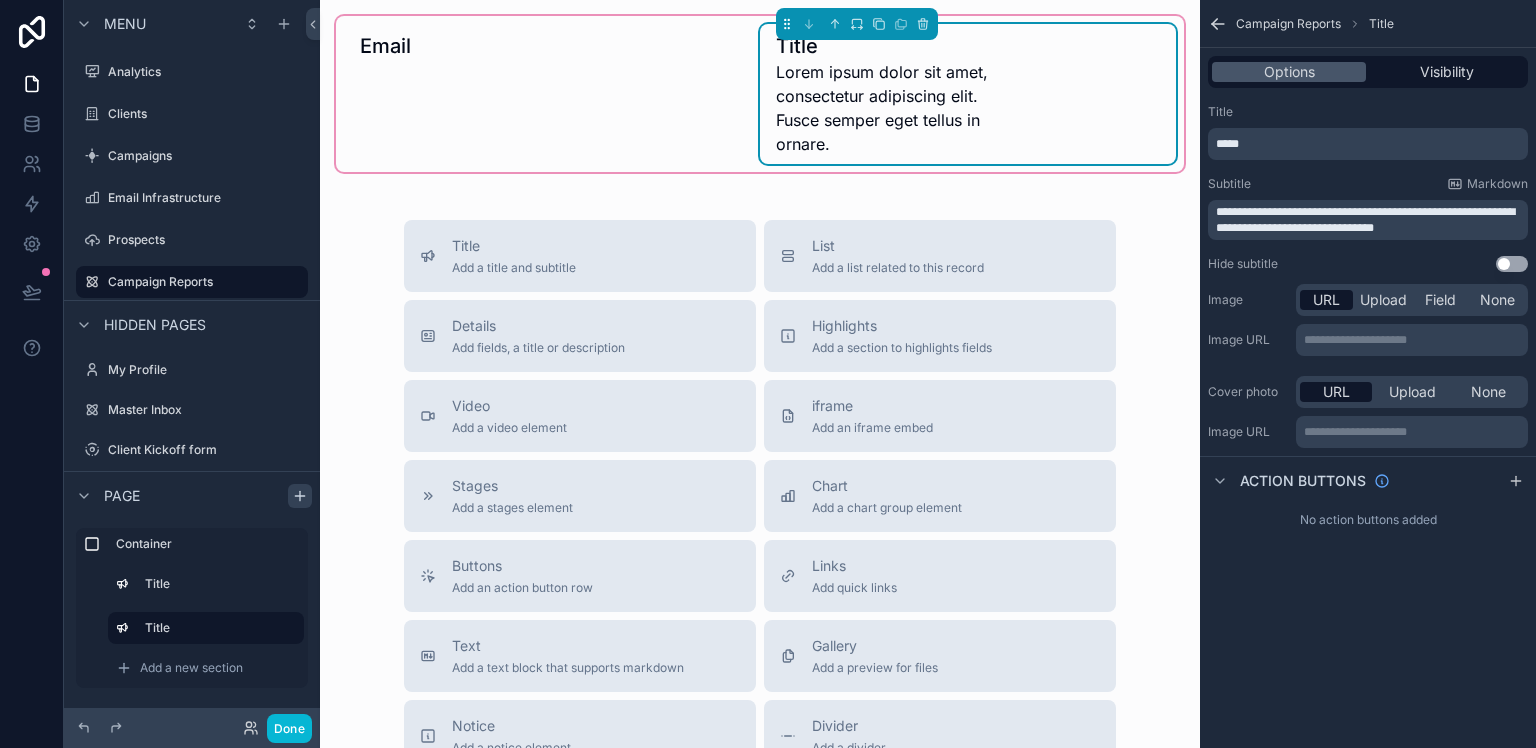 click on "*****" at bounding box center [1368, 144] 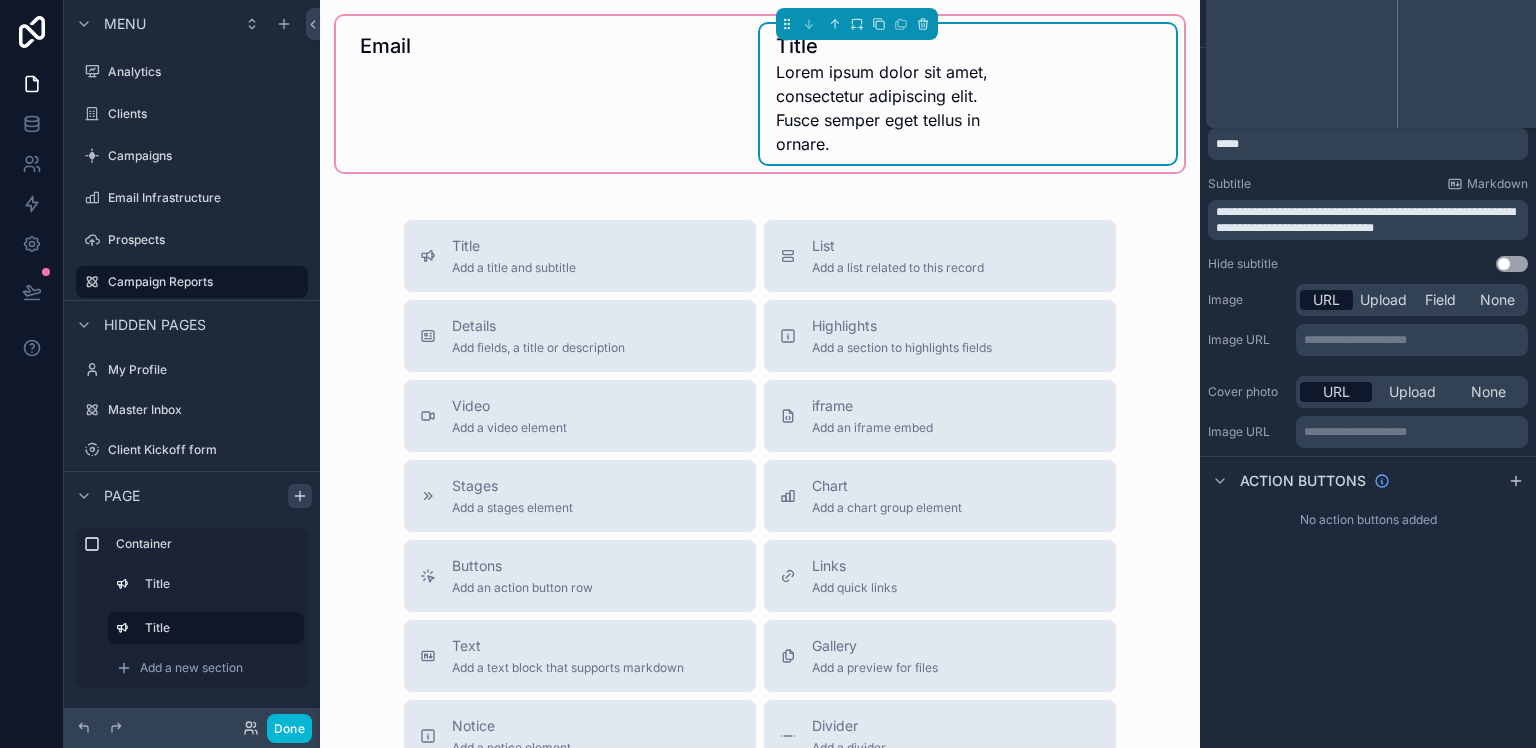 click on "*****" at bounding box center [1370, 144] 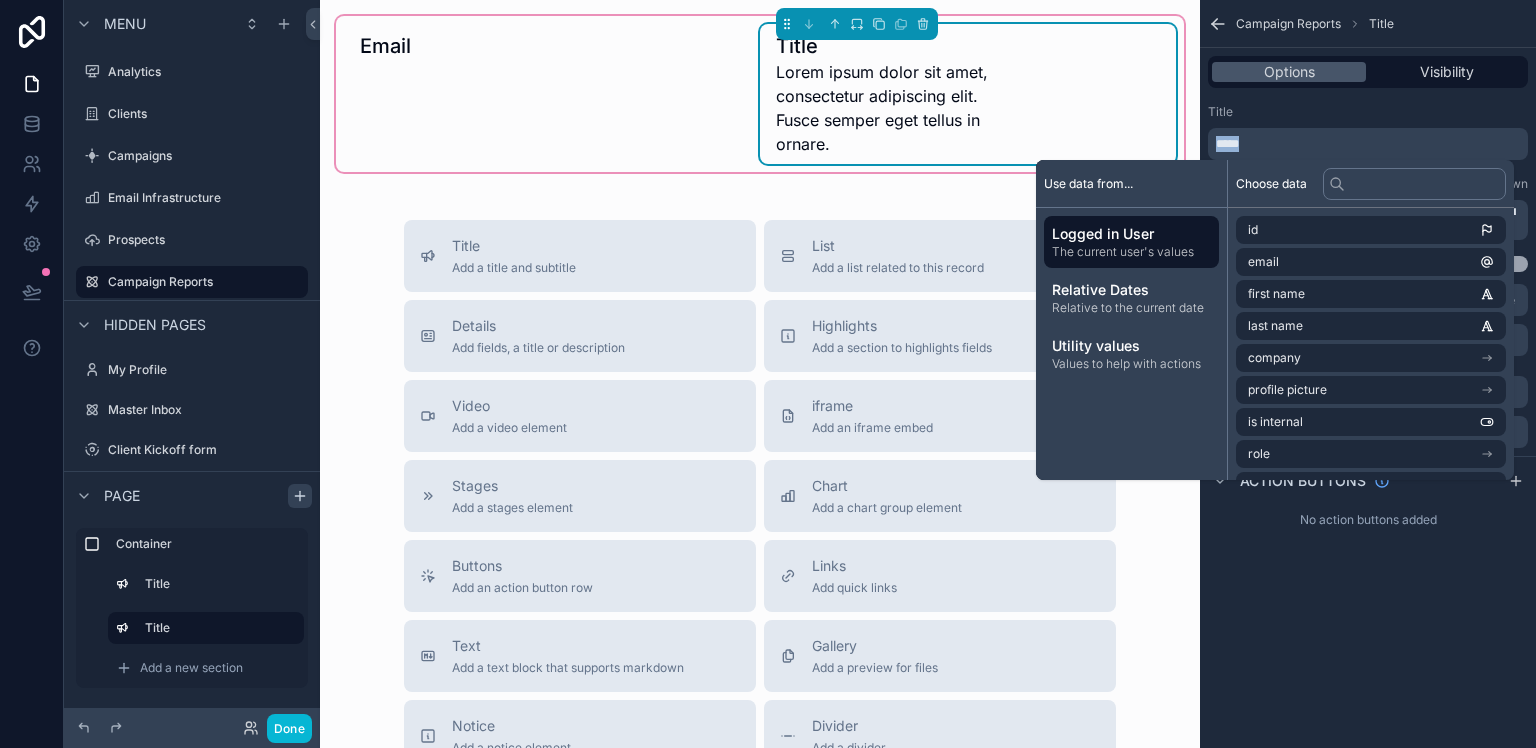 click on "*****" at bounding box center (1370, 144) 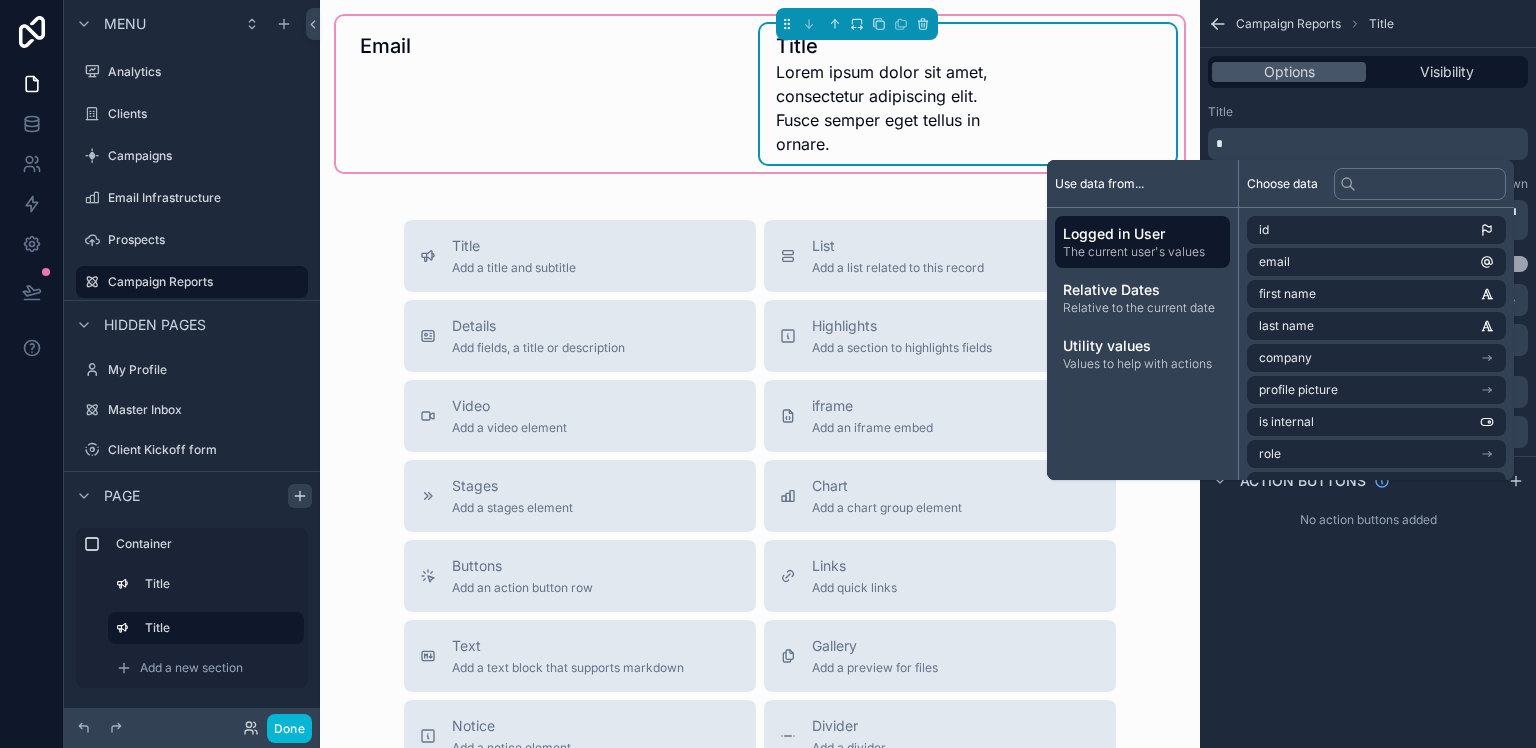 type 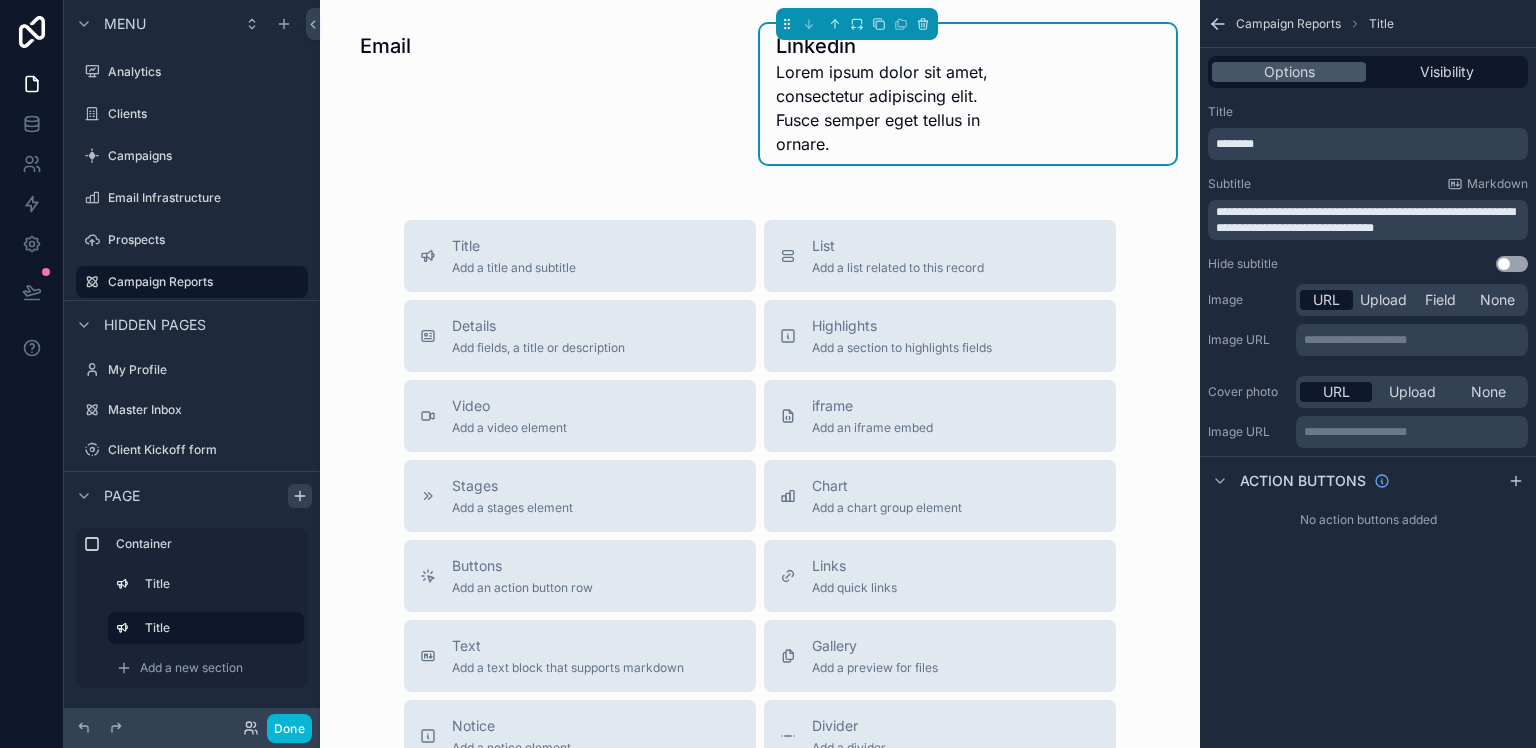 click on "Title" at bounding box center (1368, 112) 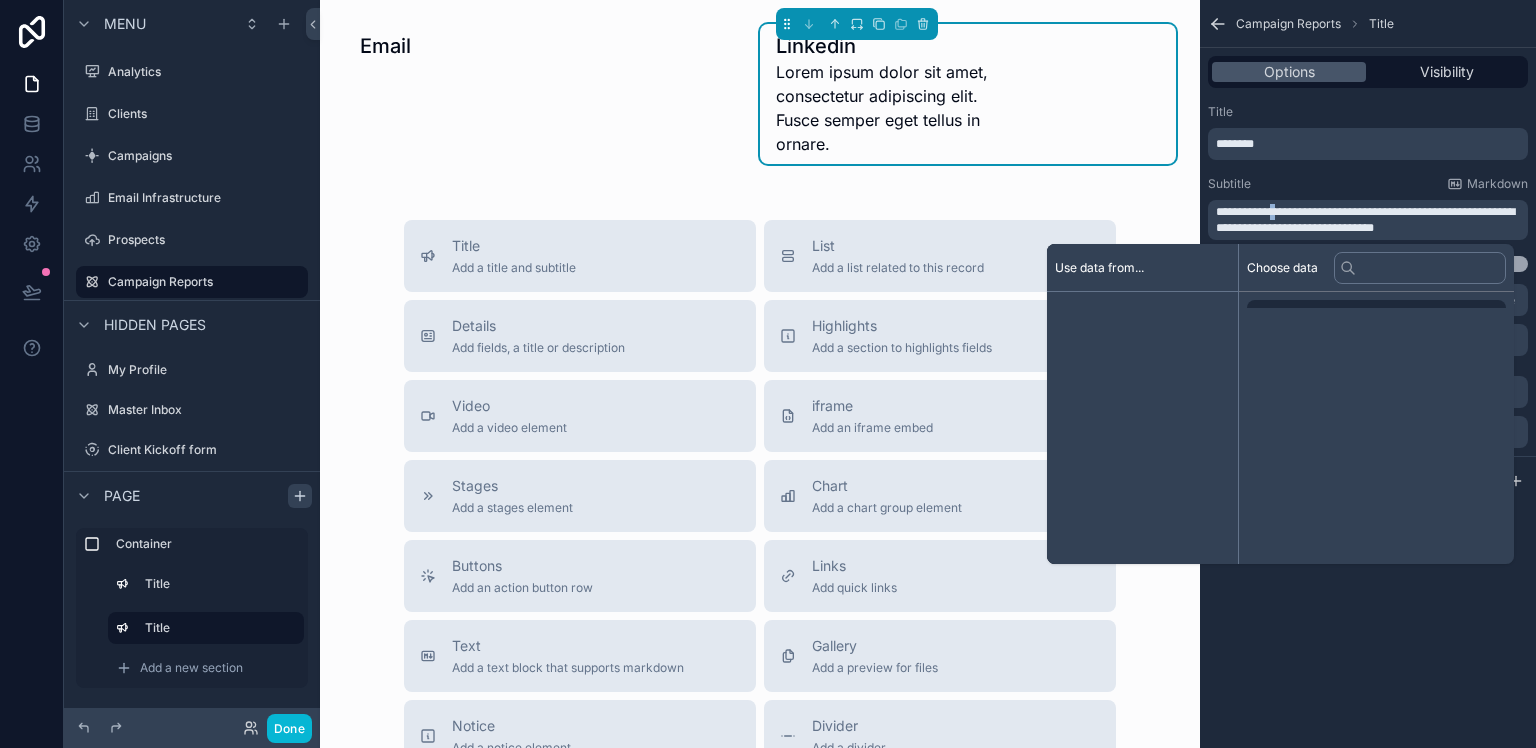 click on "**********" at bounding box center [1370, 220] 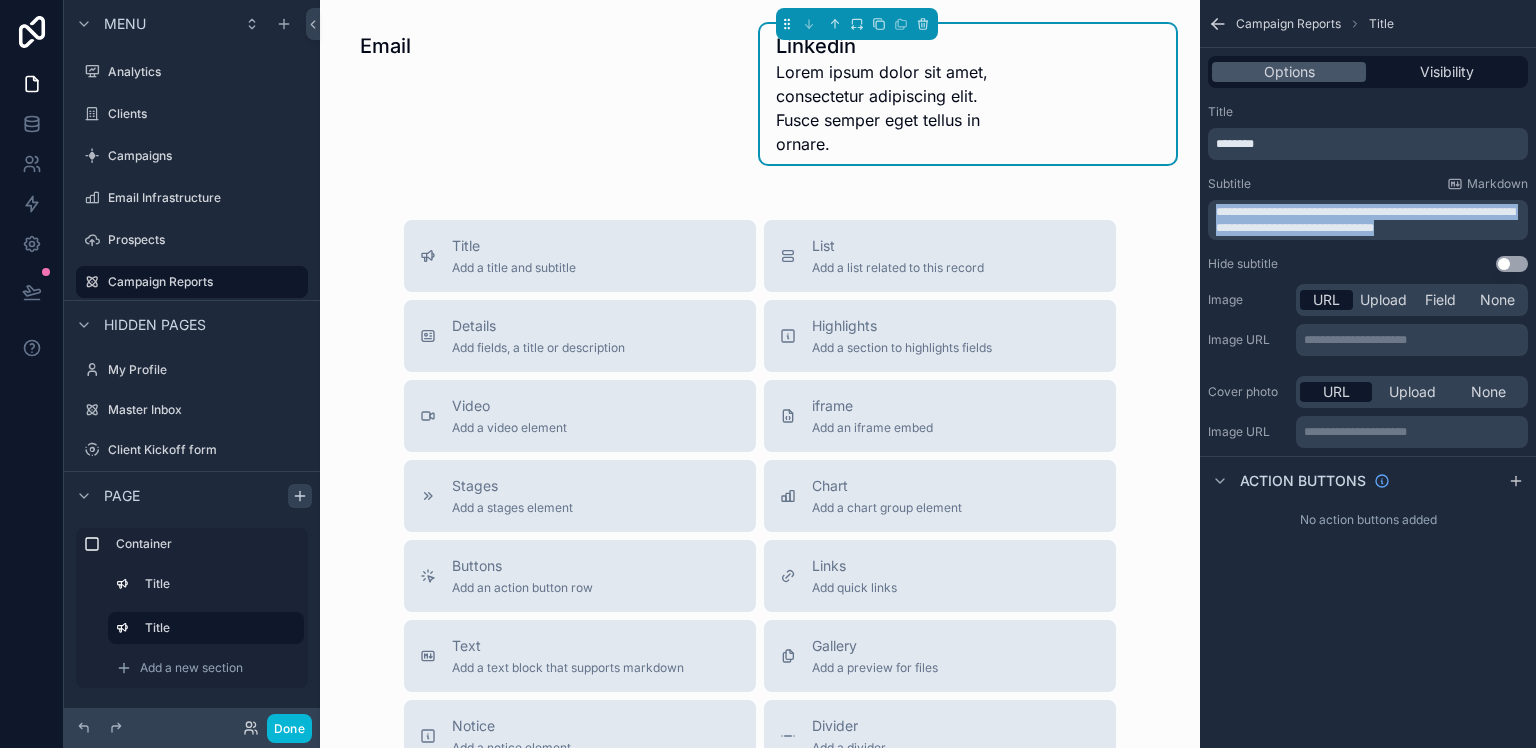 click on "**********" at bounding box center (1370, 220) 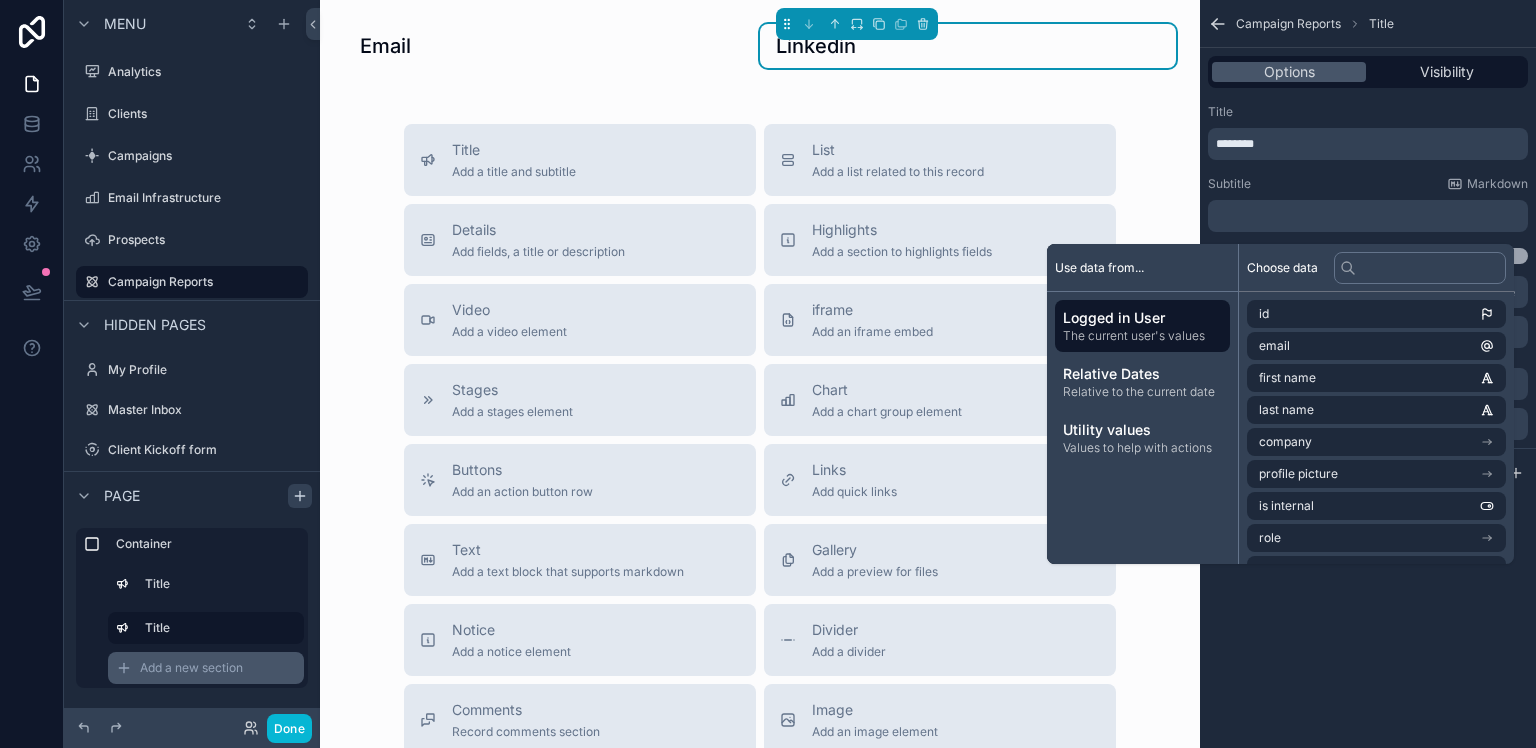 click on "Add a new section" at bounding box center (191, 668) 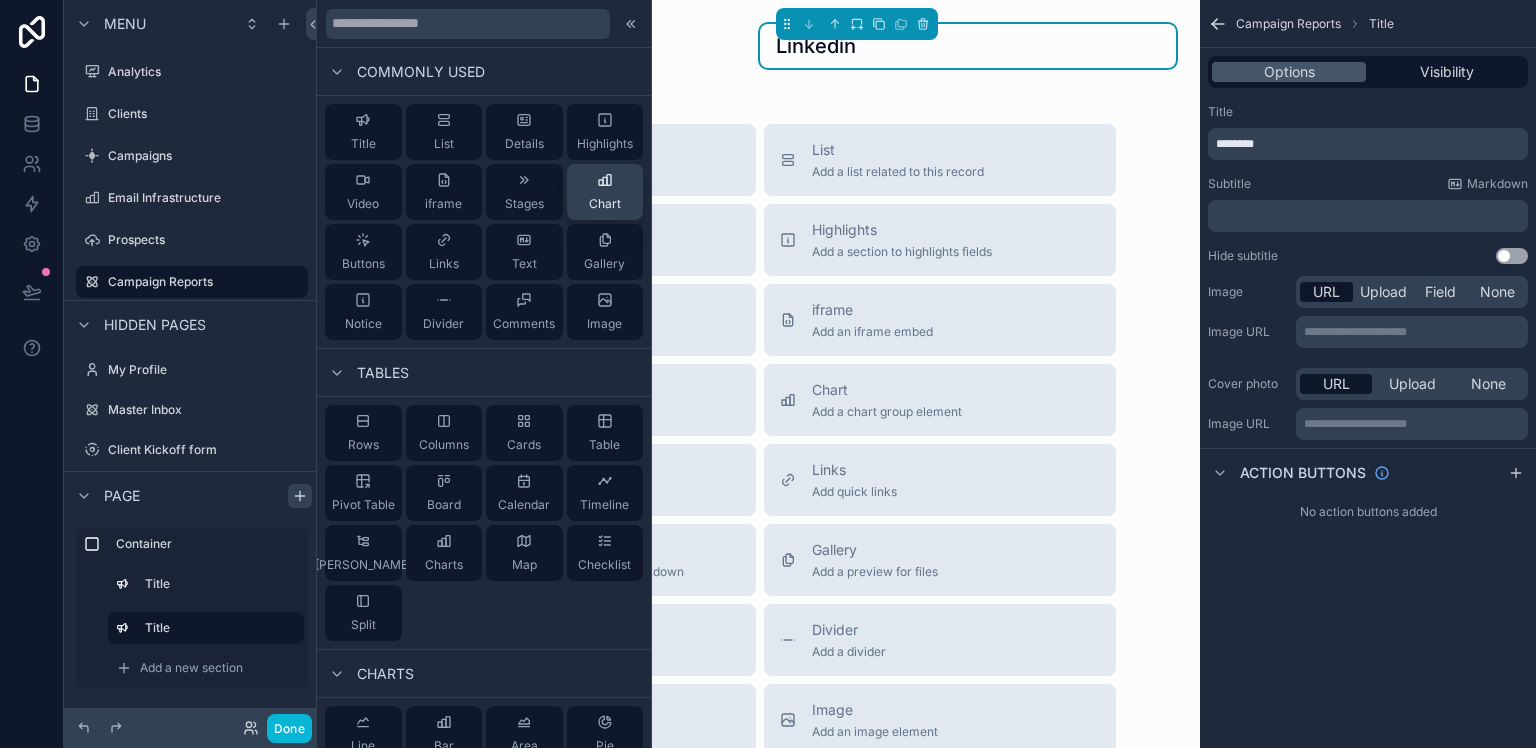 click on "Chart" at bounding box center (605, 192) 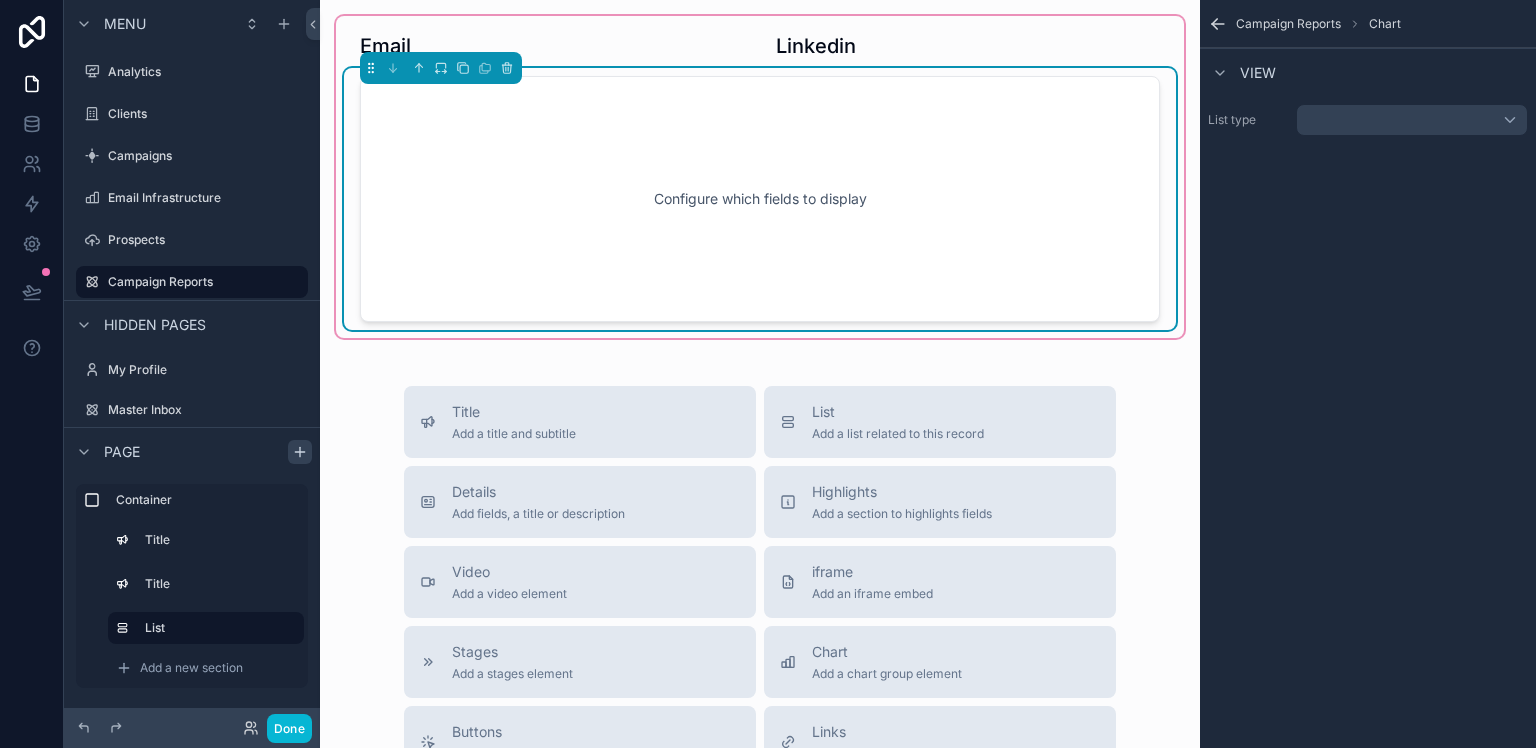 click on "Configure which fields to display" at bounding box center [760, 199] 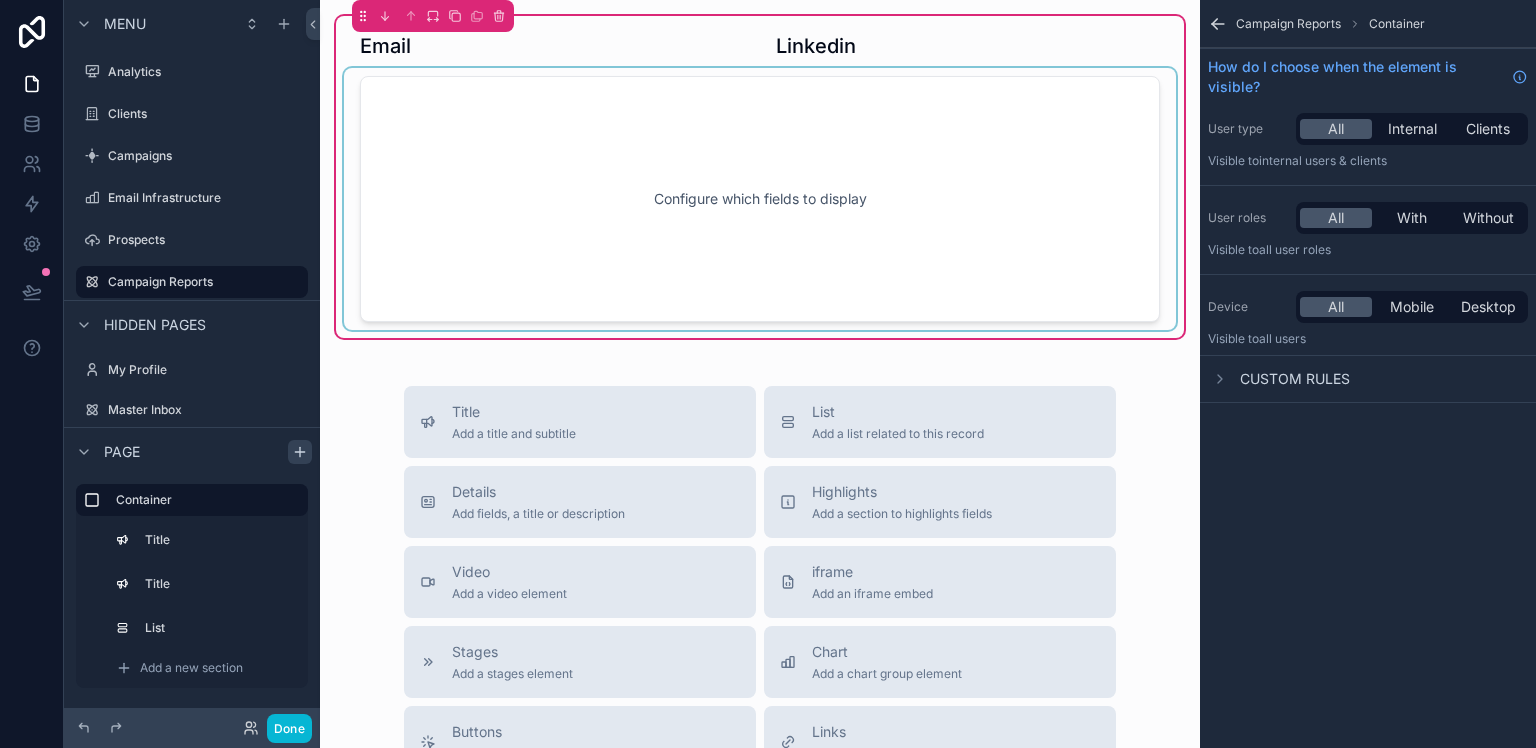 click at bounding box center [760, 199] 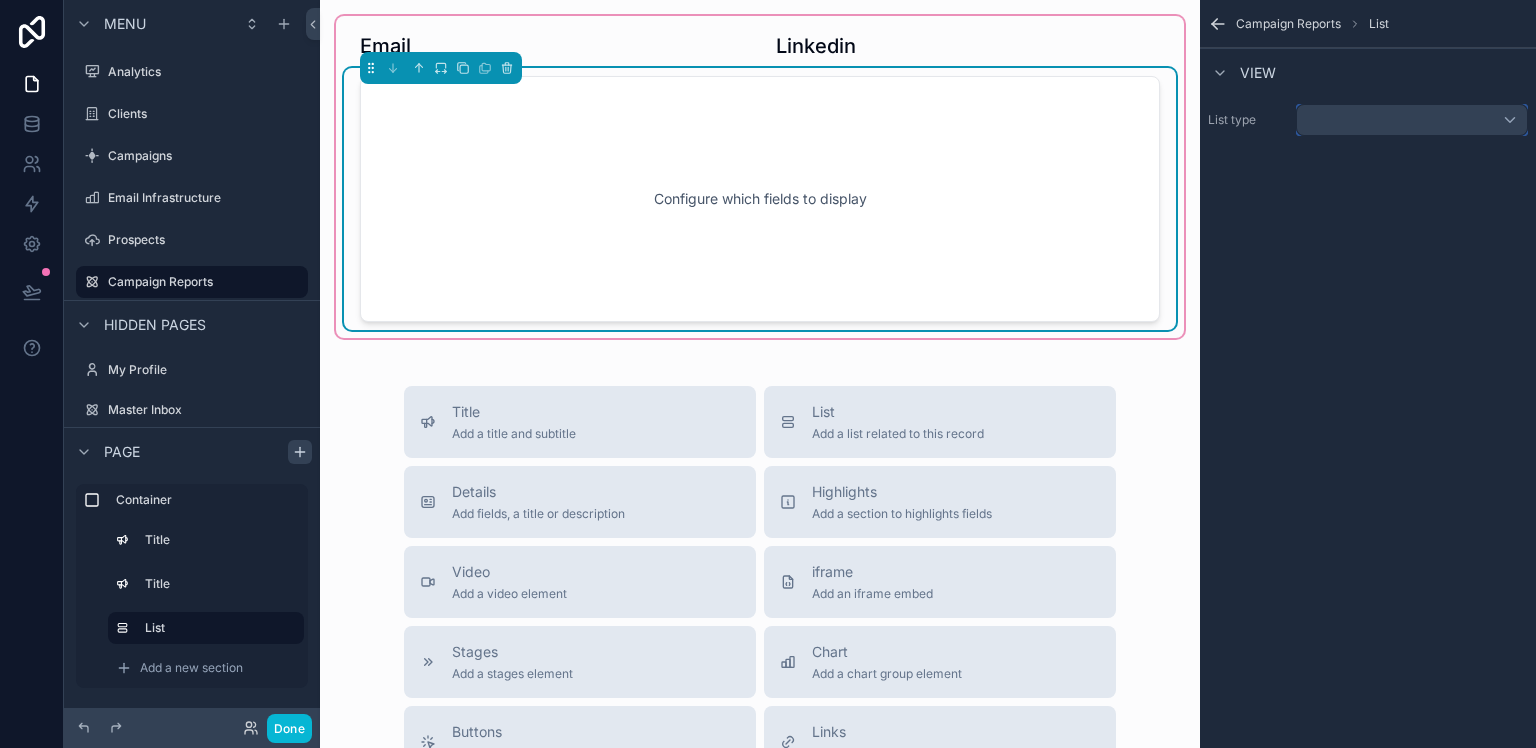 click at bounding box center [1412, 120] 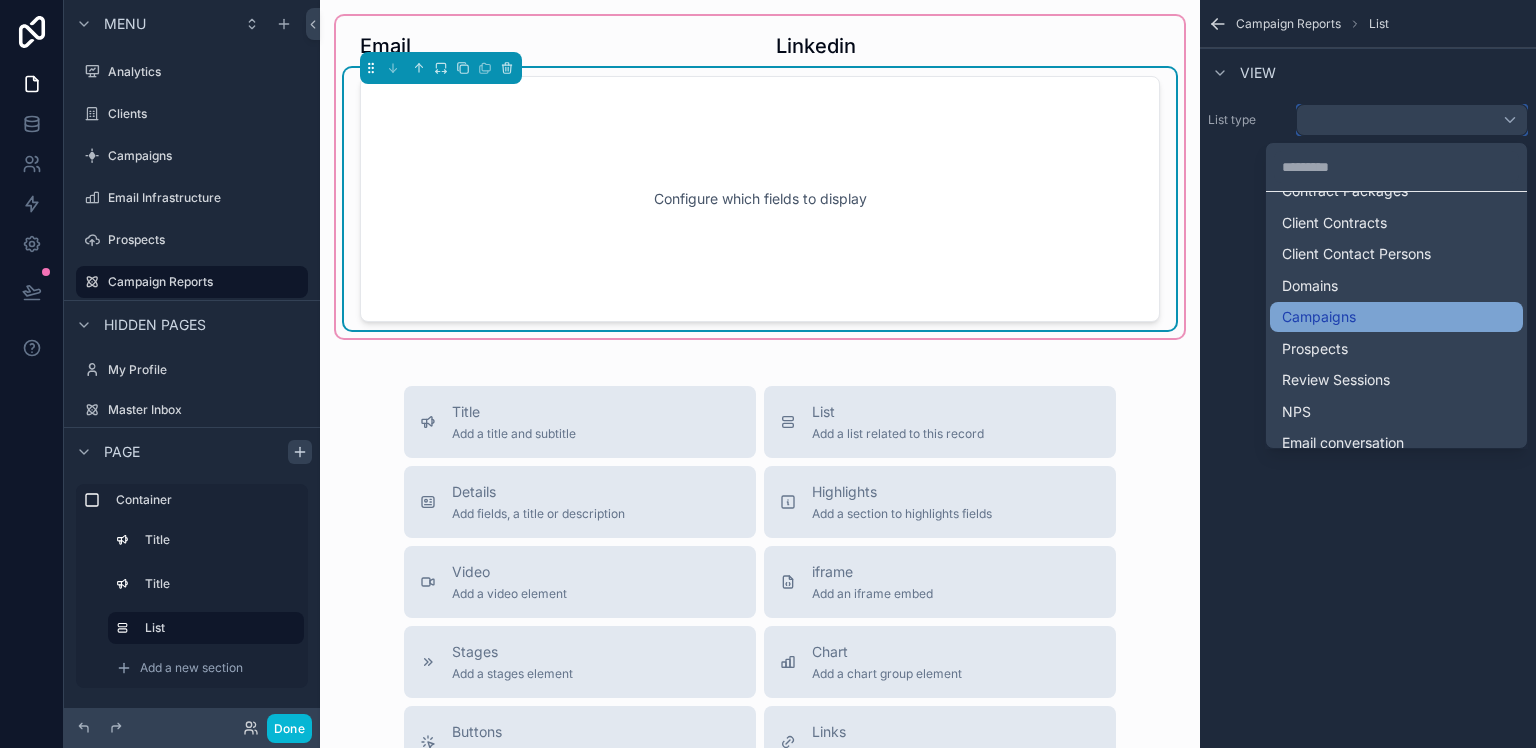 scroll, scrollTop: 240, scrollLeft: 0, axis: vertical 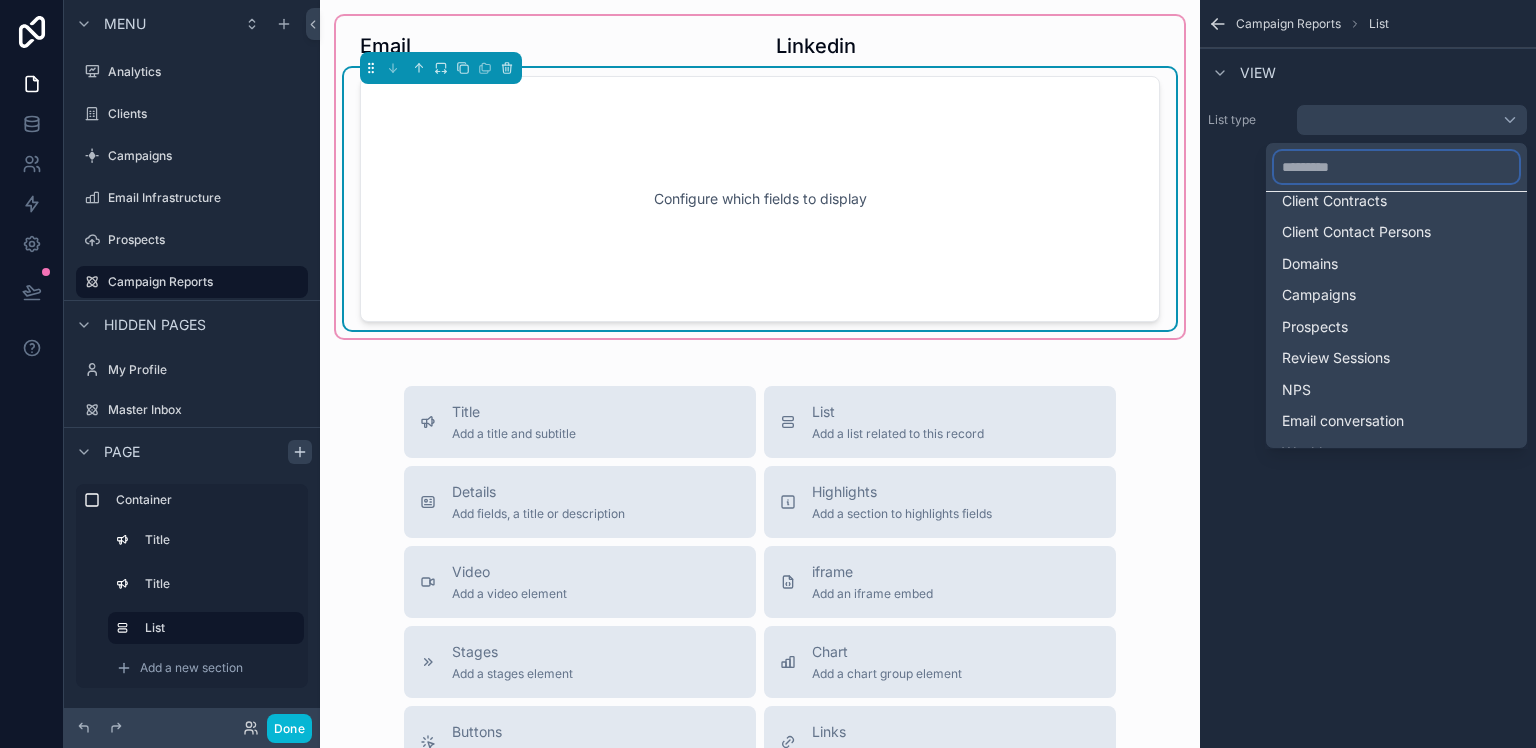 click at bounding box center [1396, 167] 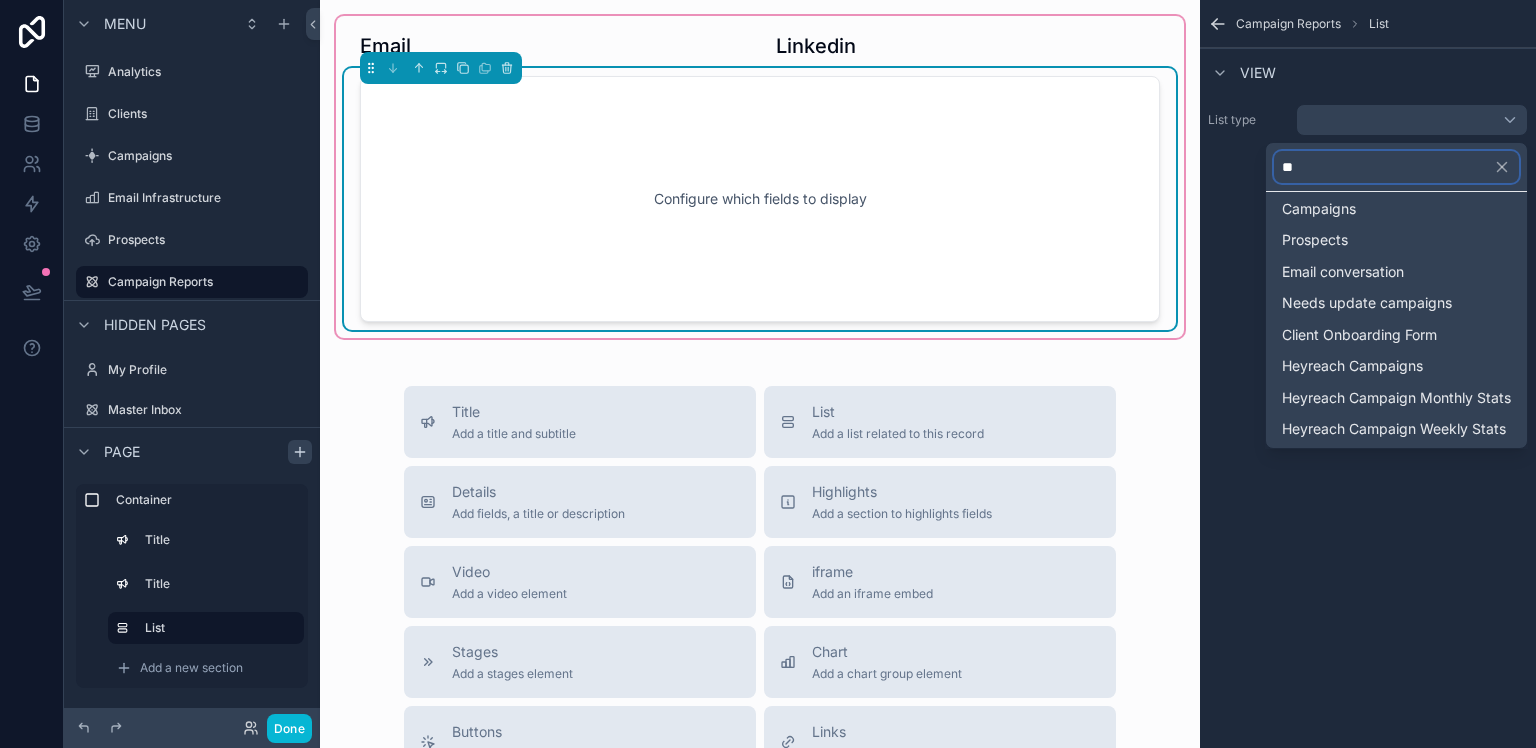 scroll, scrollTop: 0, scrollLeft: 0, axis: both 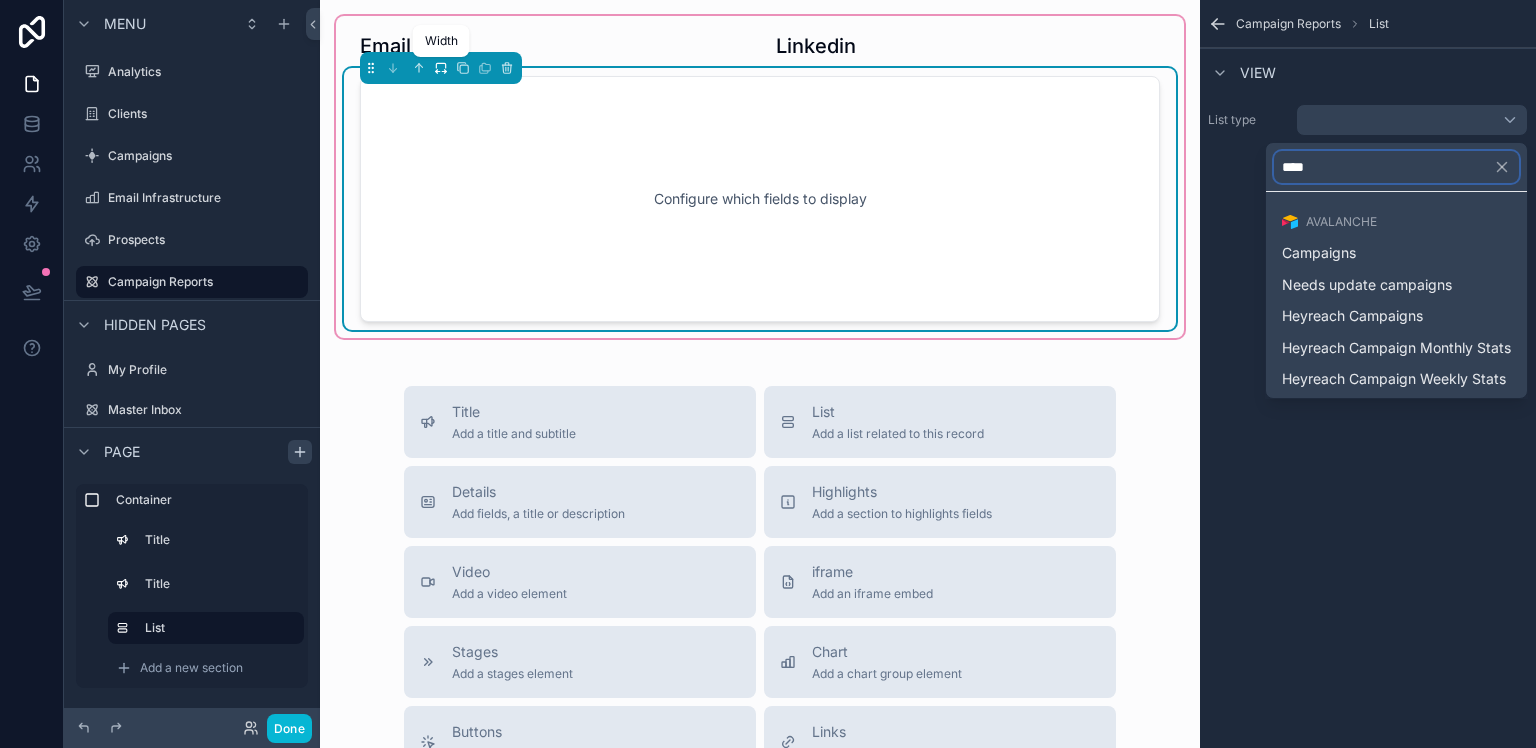 type on "****" 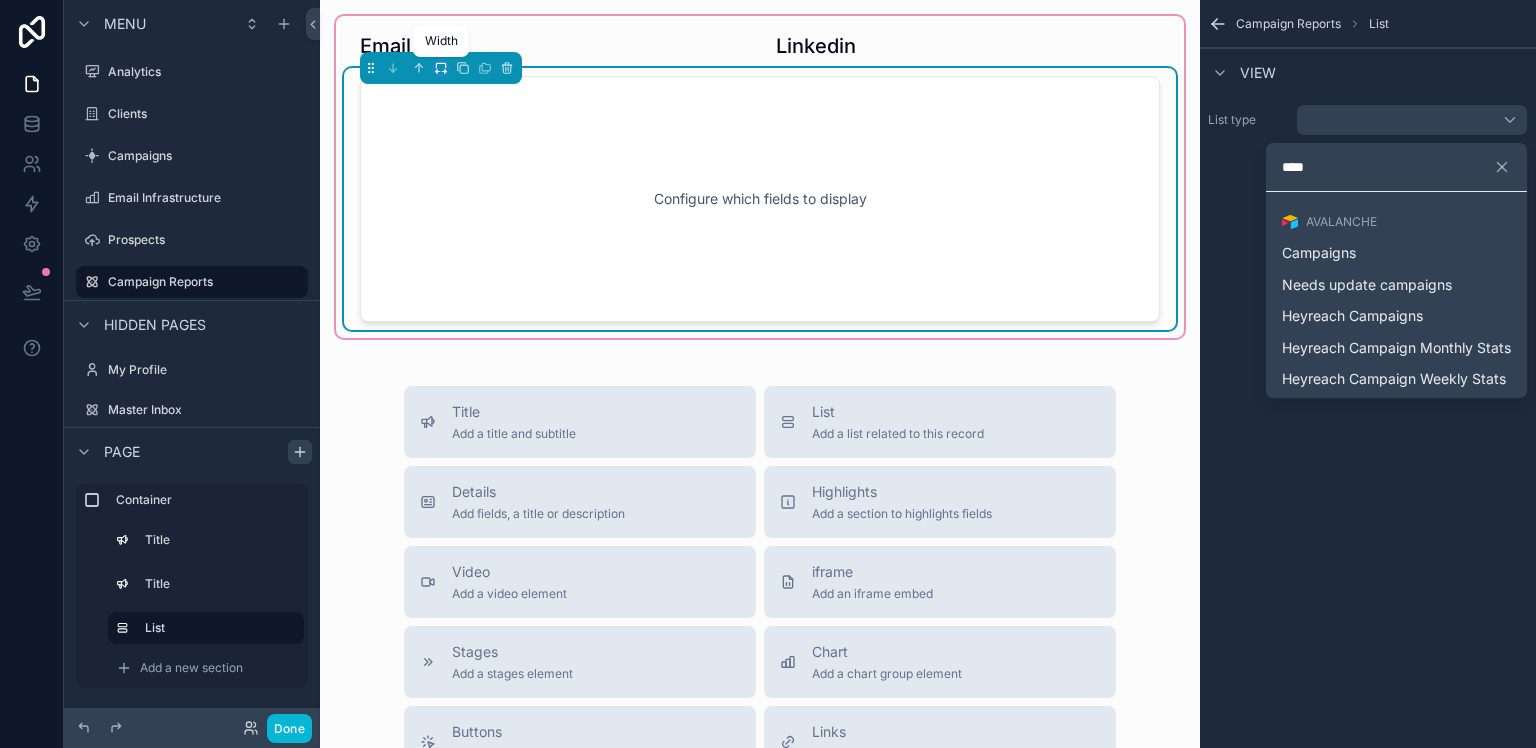 click 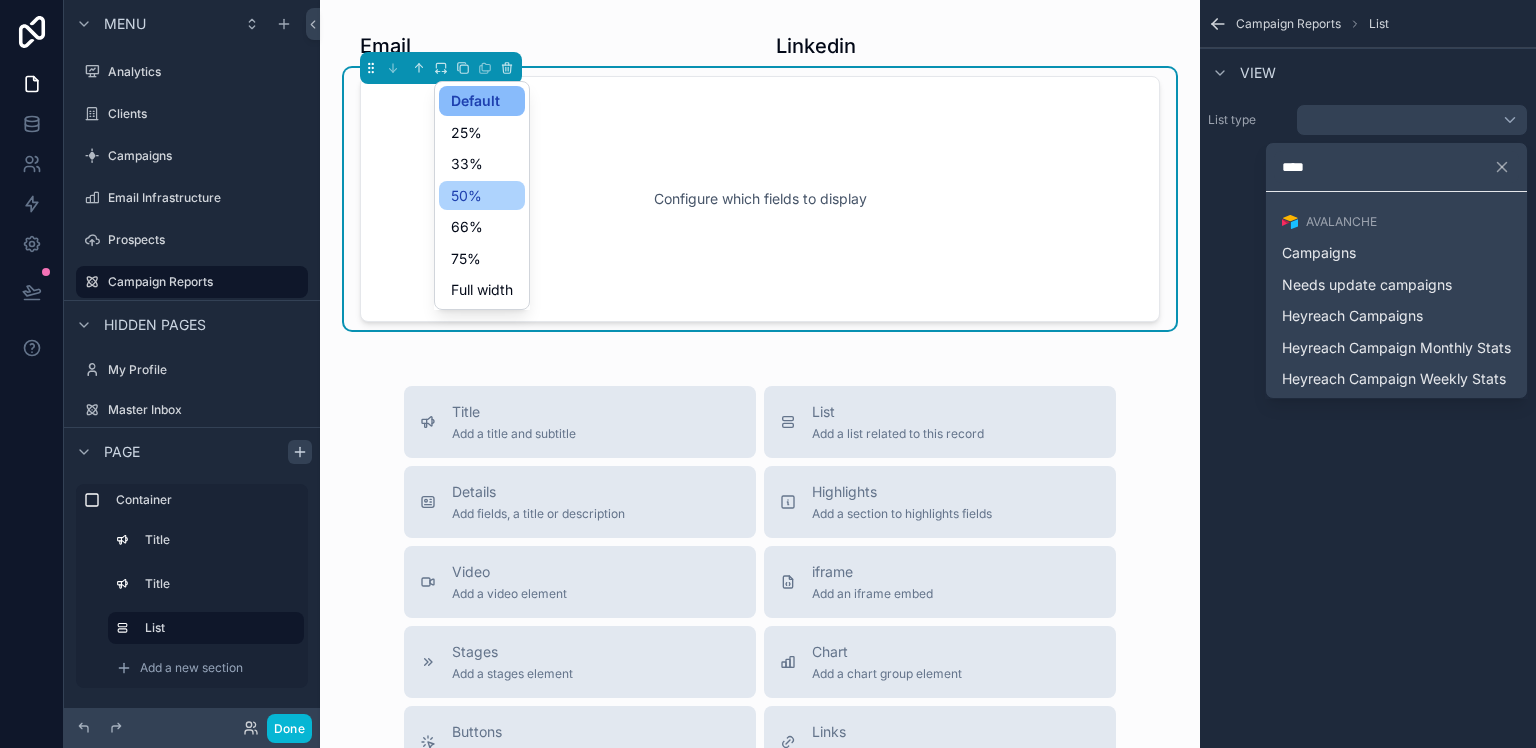 click on "50%" at bounding box center (466, 196) 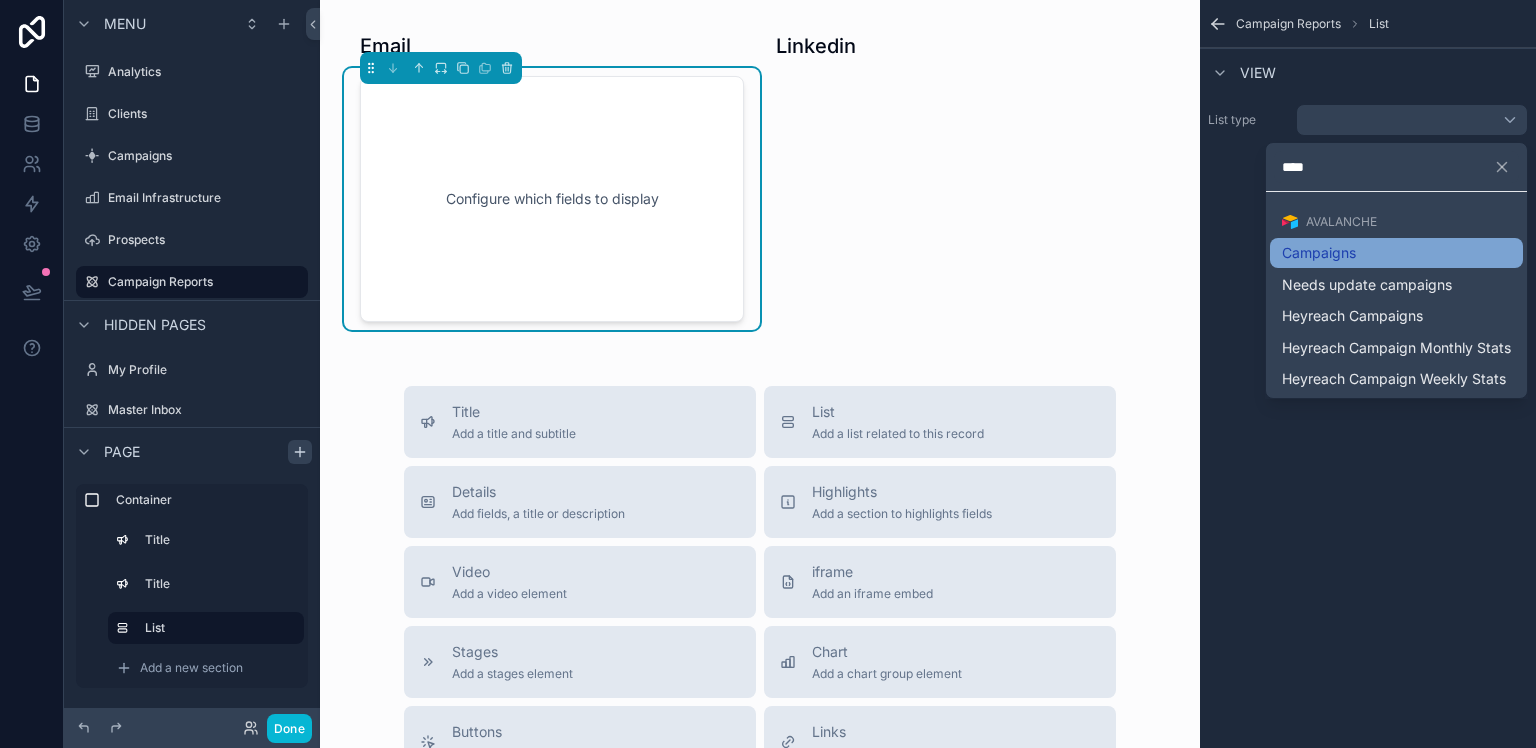 click on "Campaigns" at bounding box center [1319, 253] 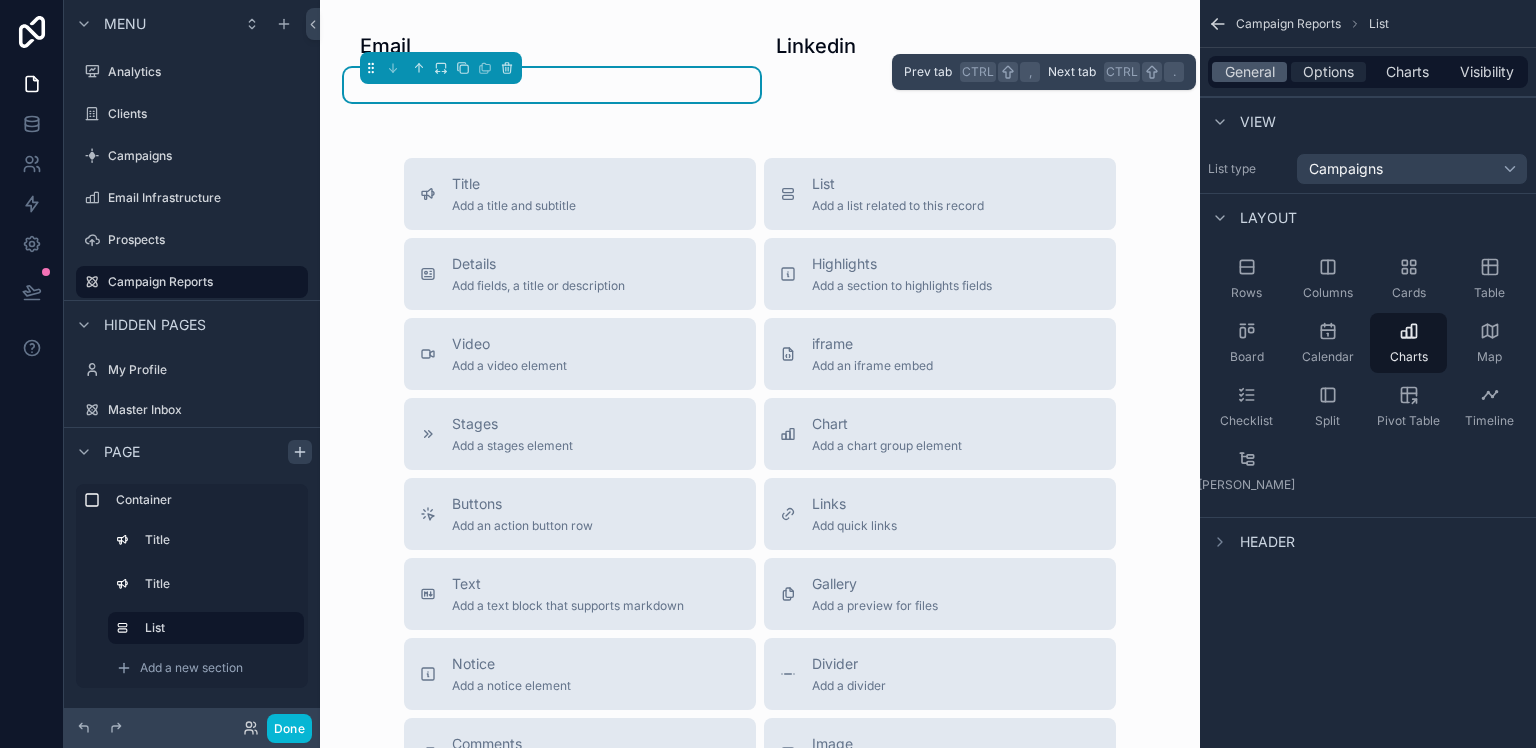 click on "Options" at bounding box center [1328, 72] 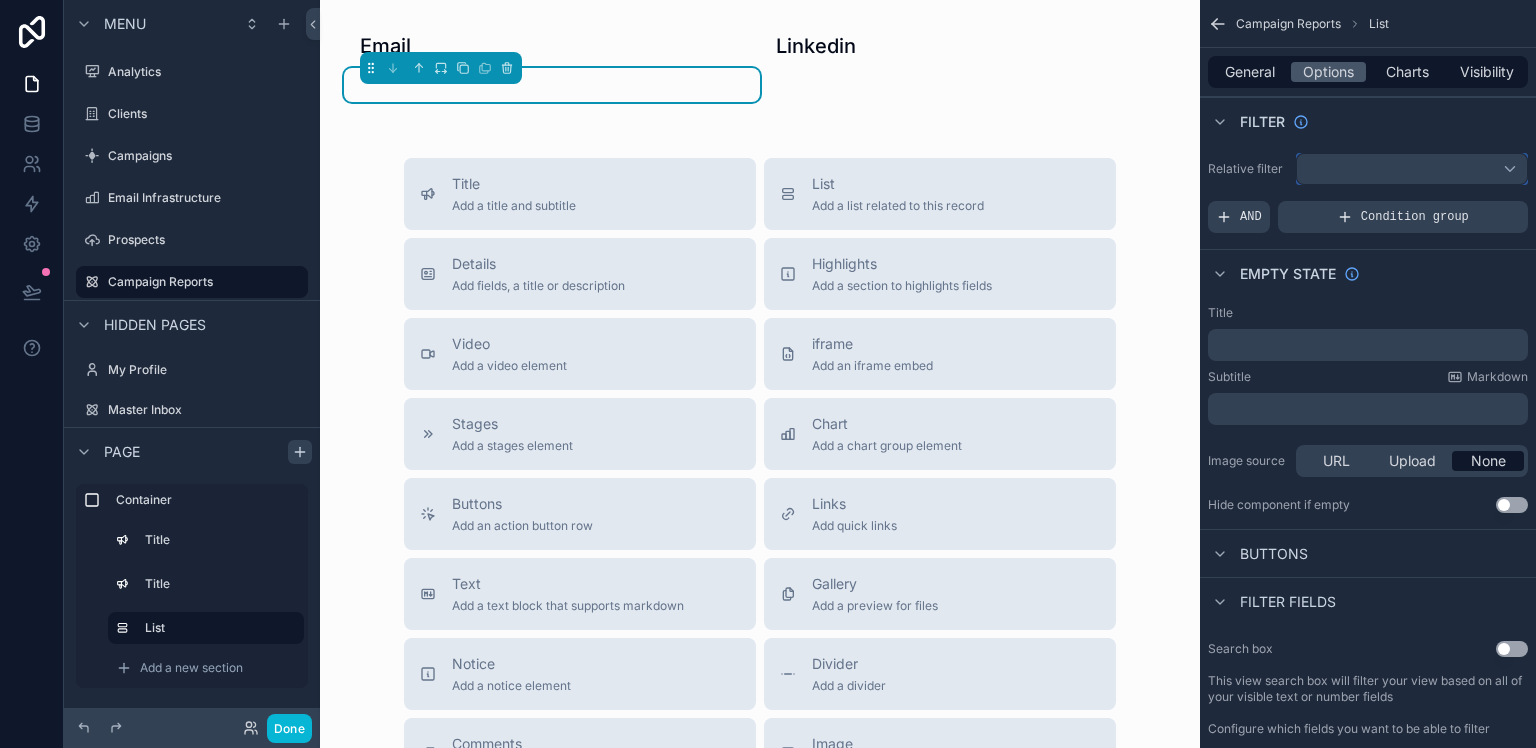 click at bounding box center [1412, 169] 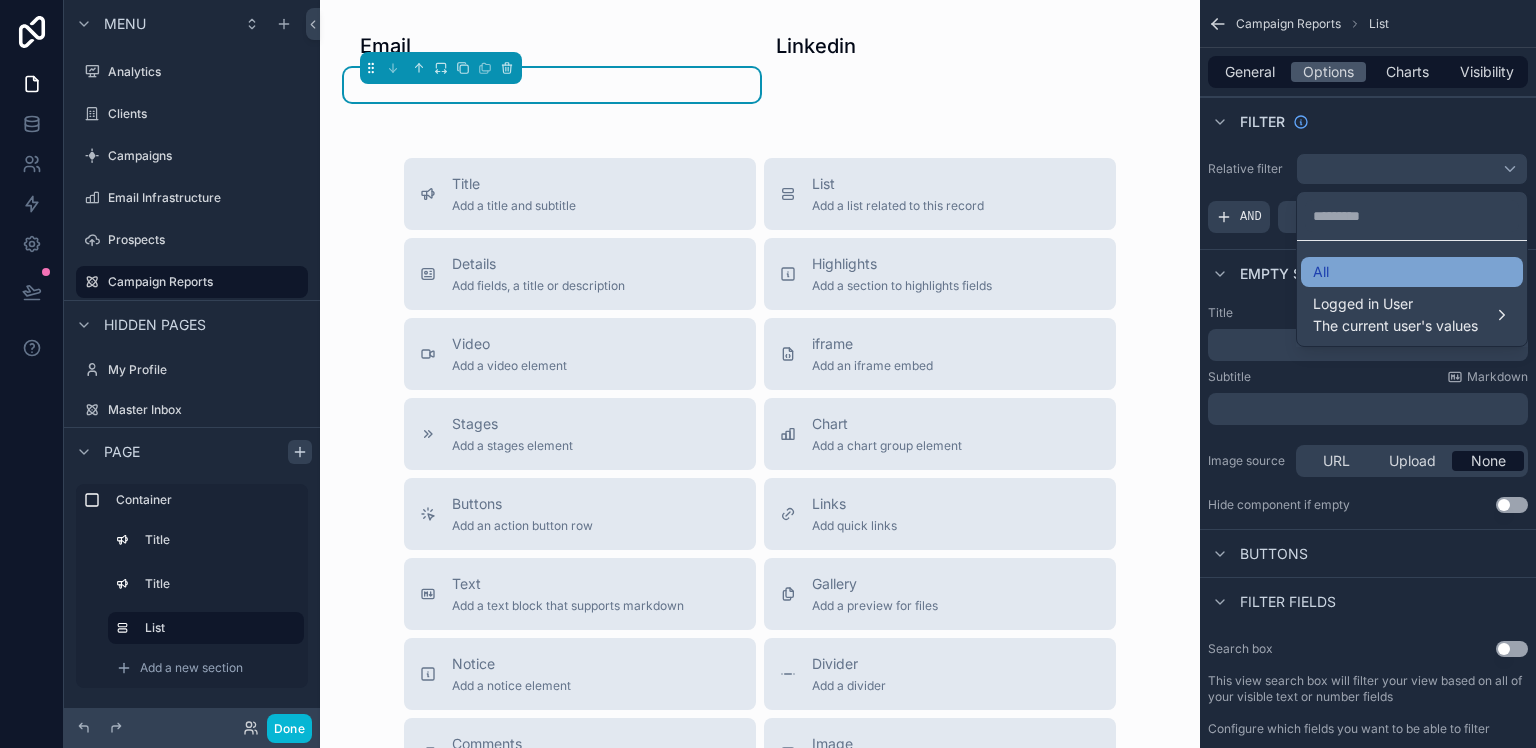 click on "All" at bounding box center (1412, 272) 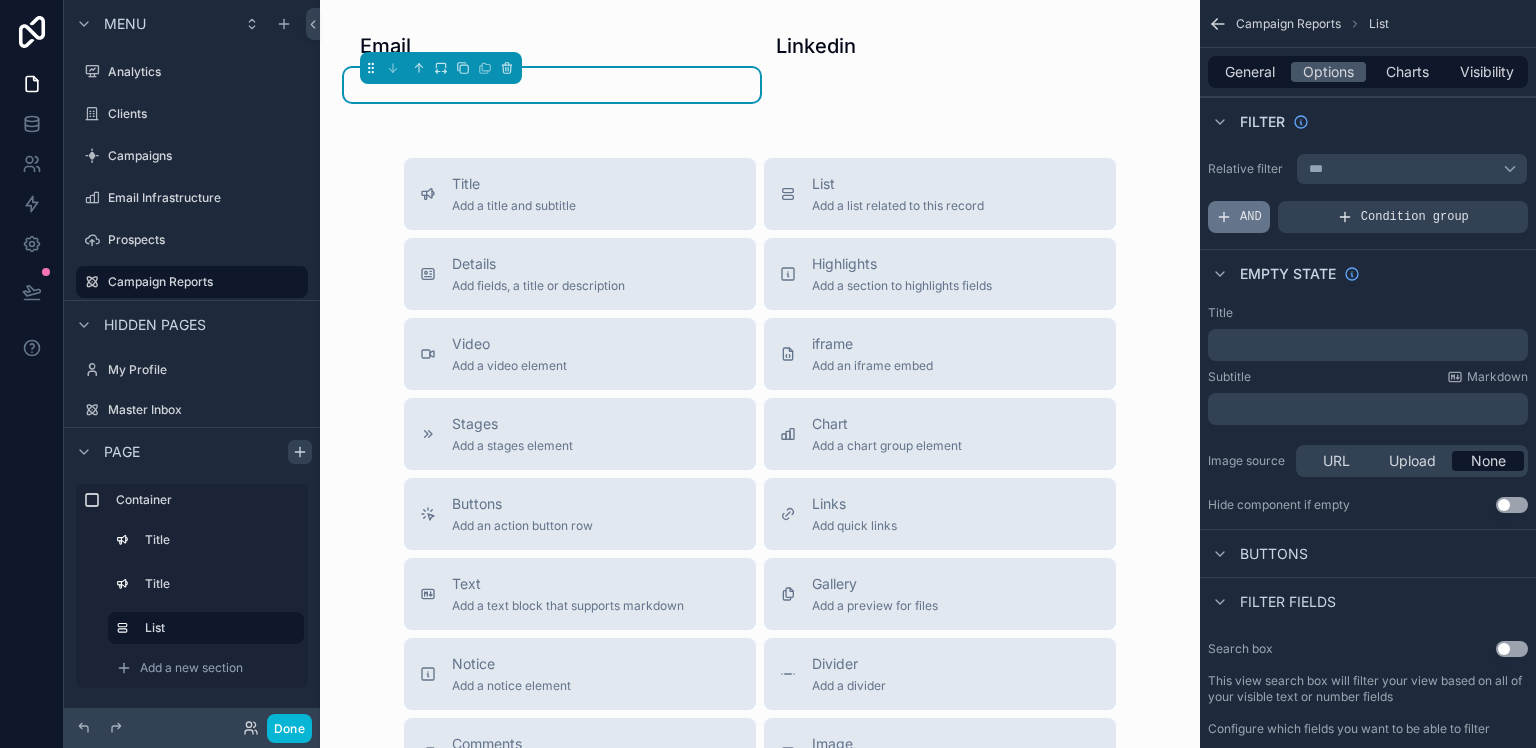 click on "AND" at bounding box center [1251, 217] 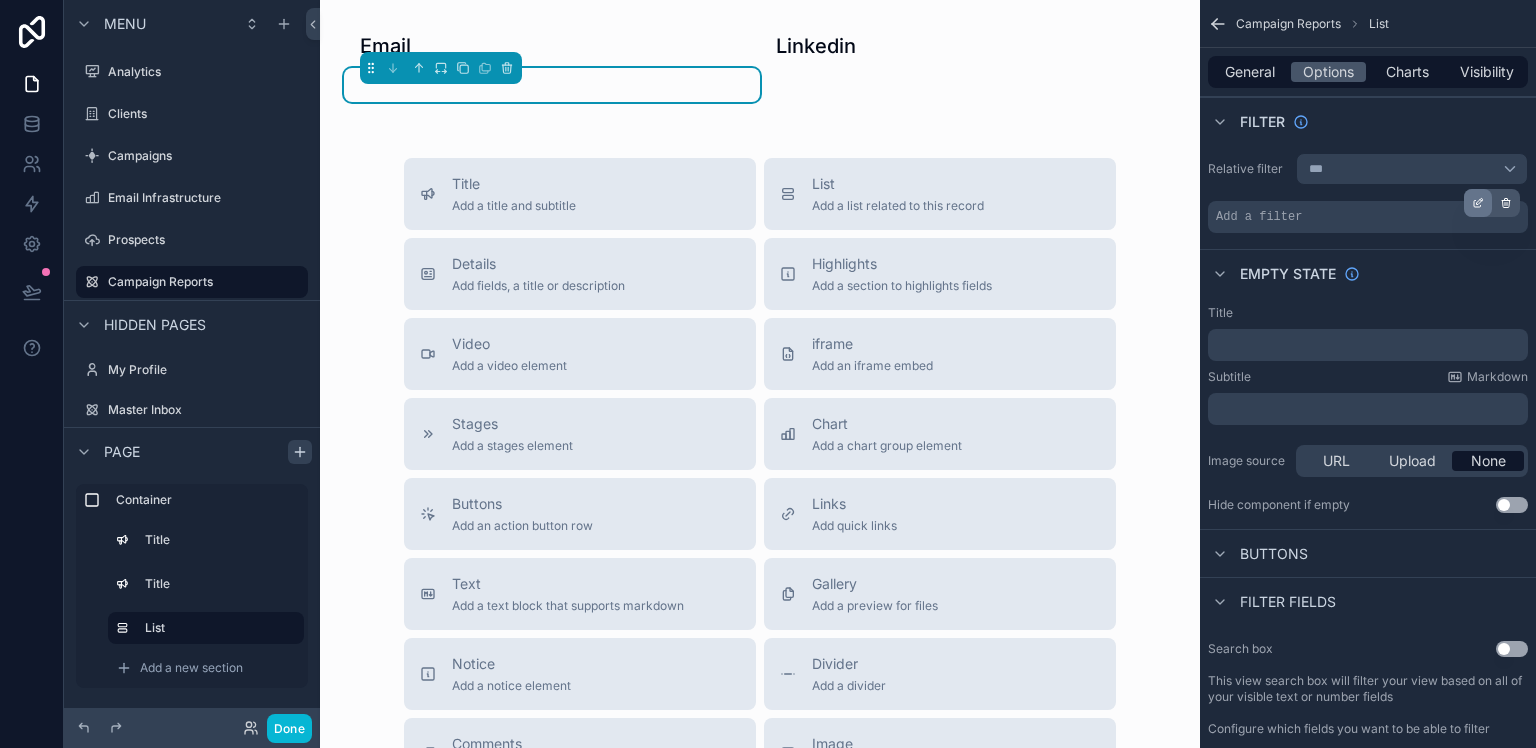 click 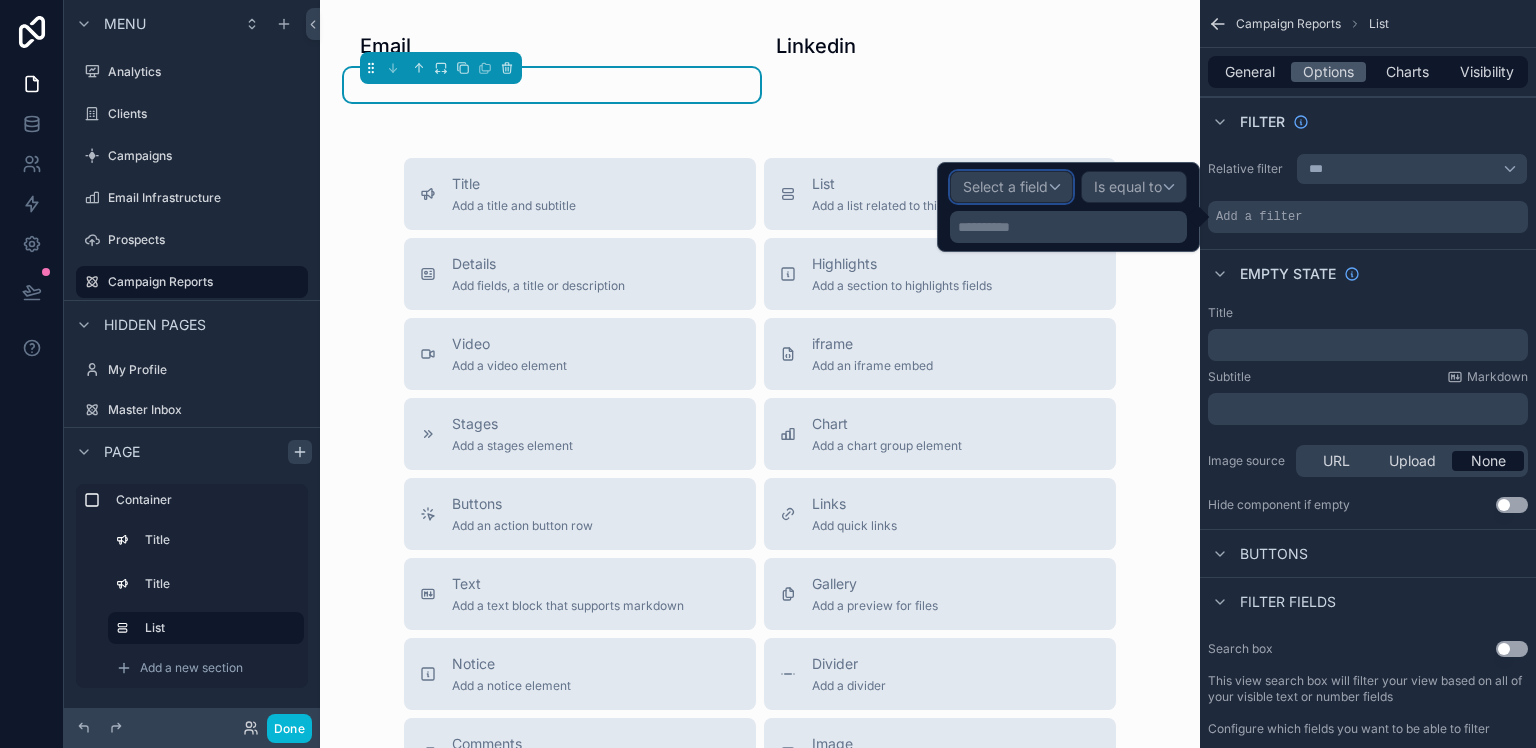 click on "Select a field" at bounding box center [1005, 186] 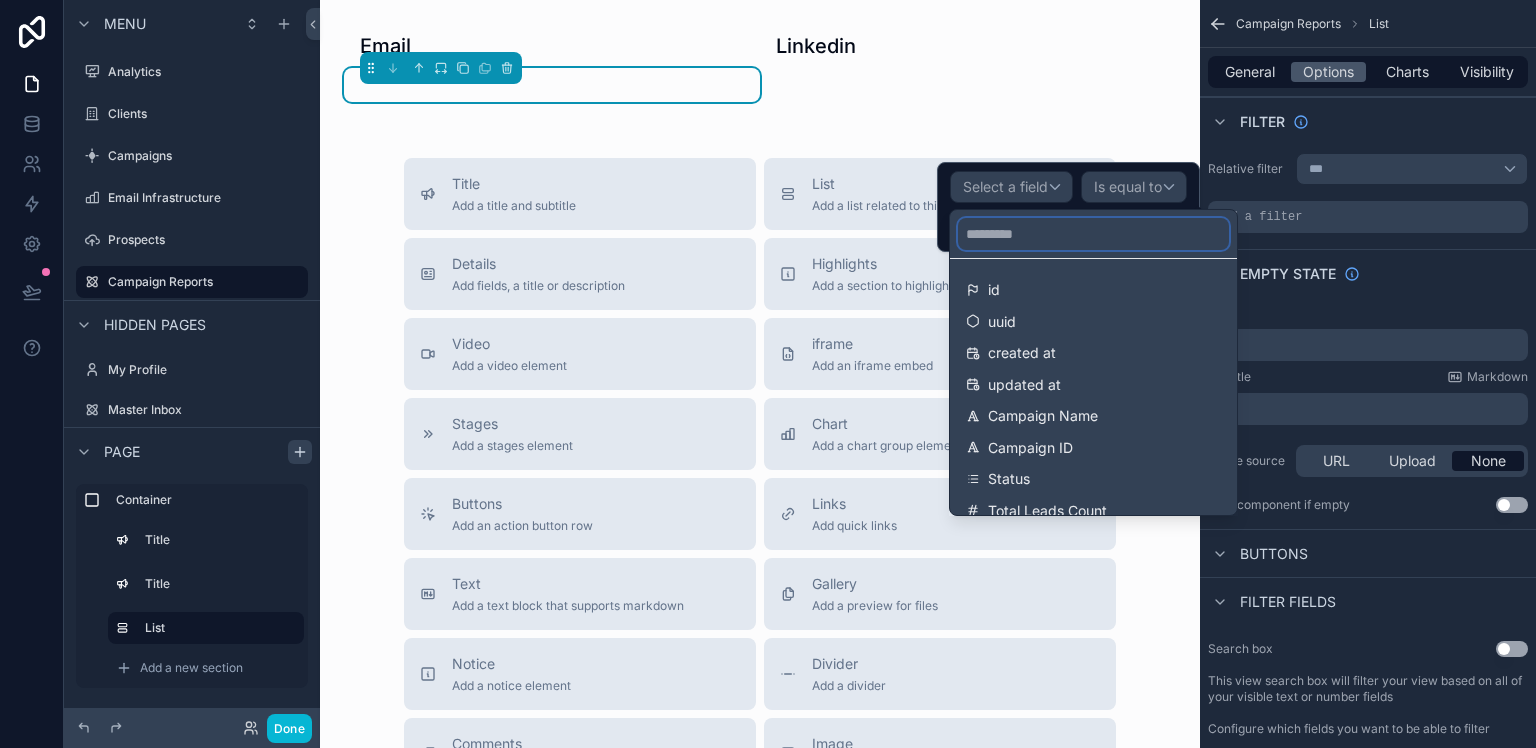 click at bounding box center (1093, 234) 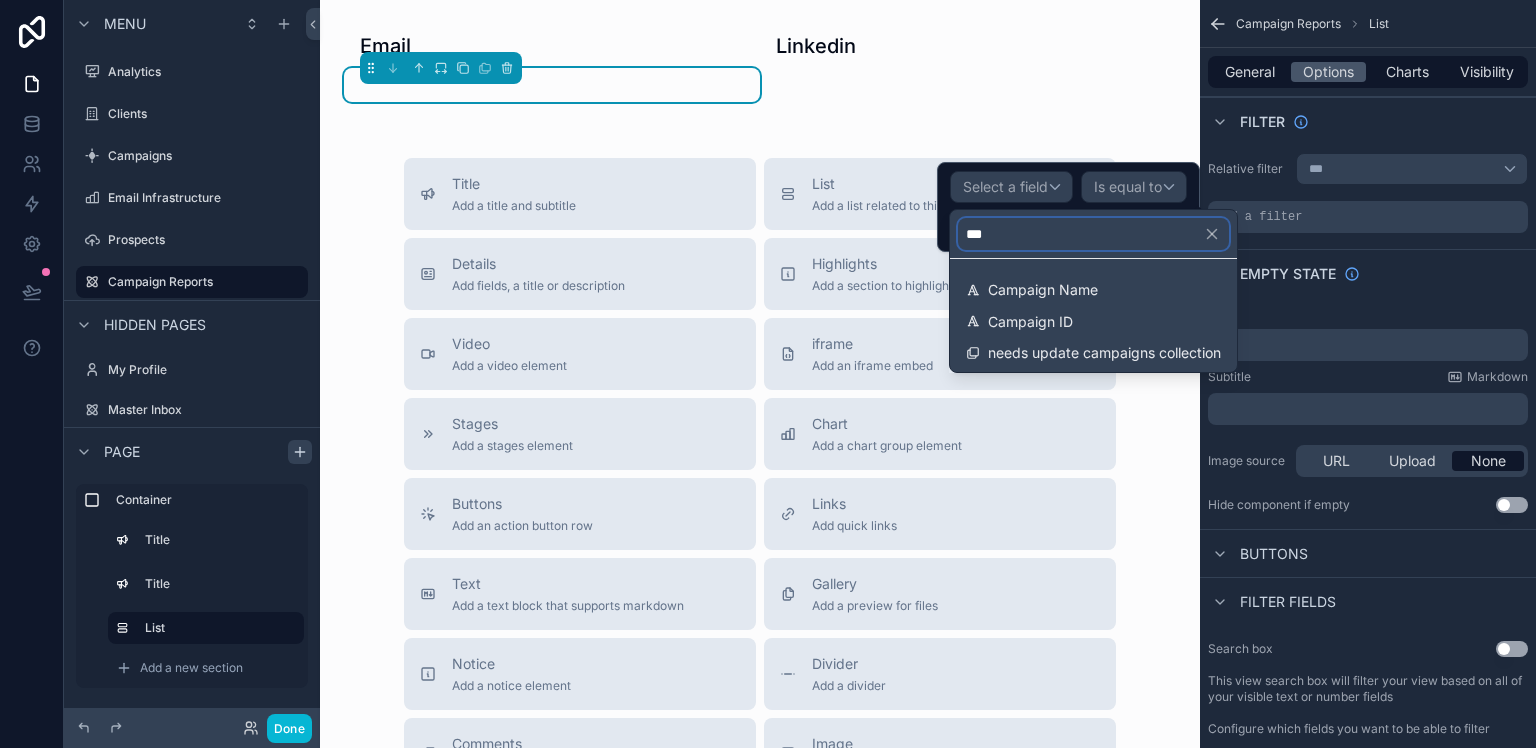 type on "****" 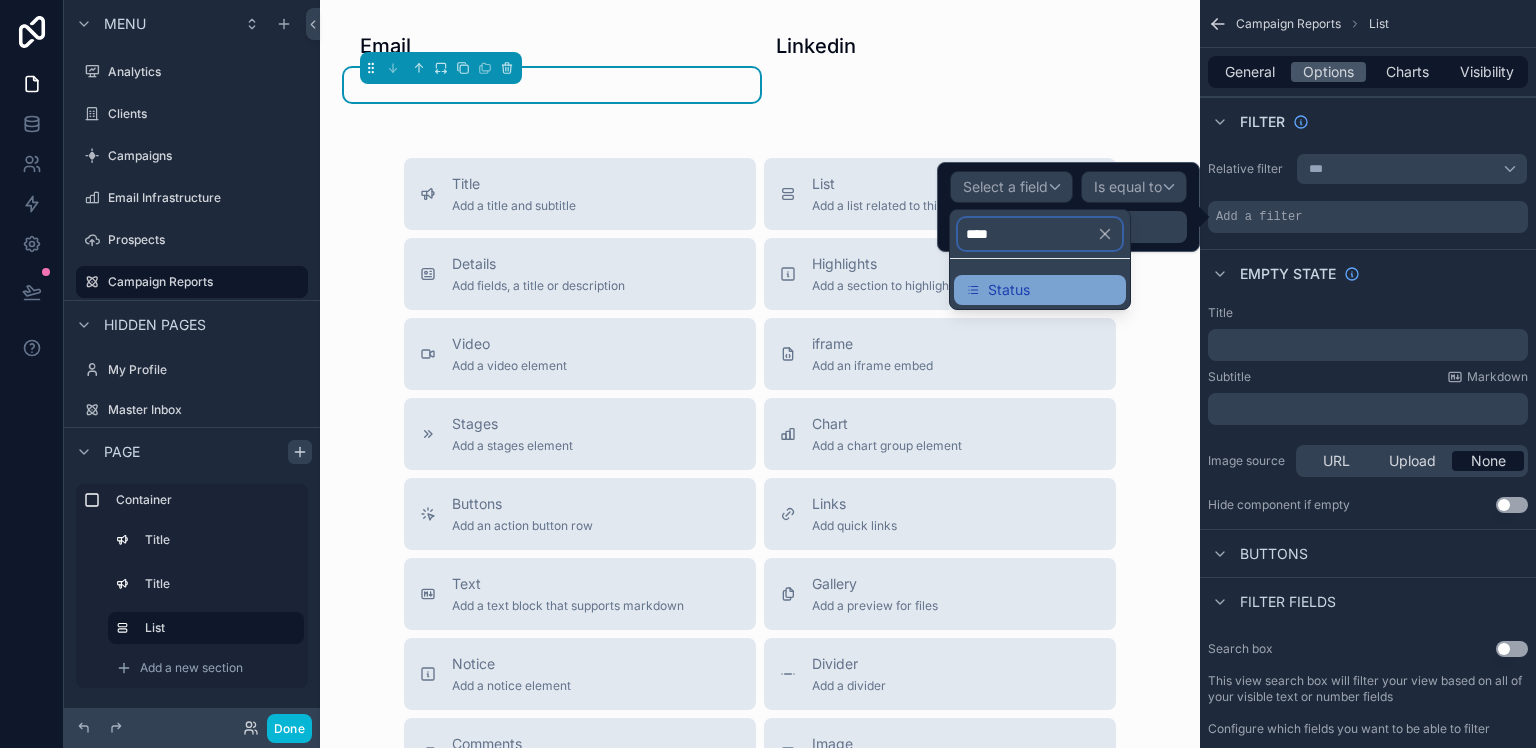 type on "****" 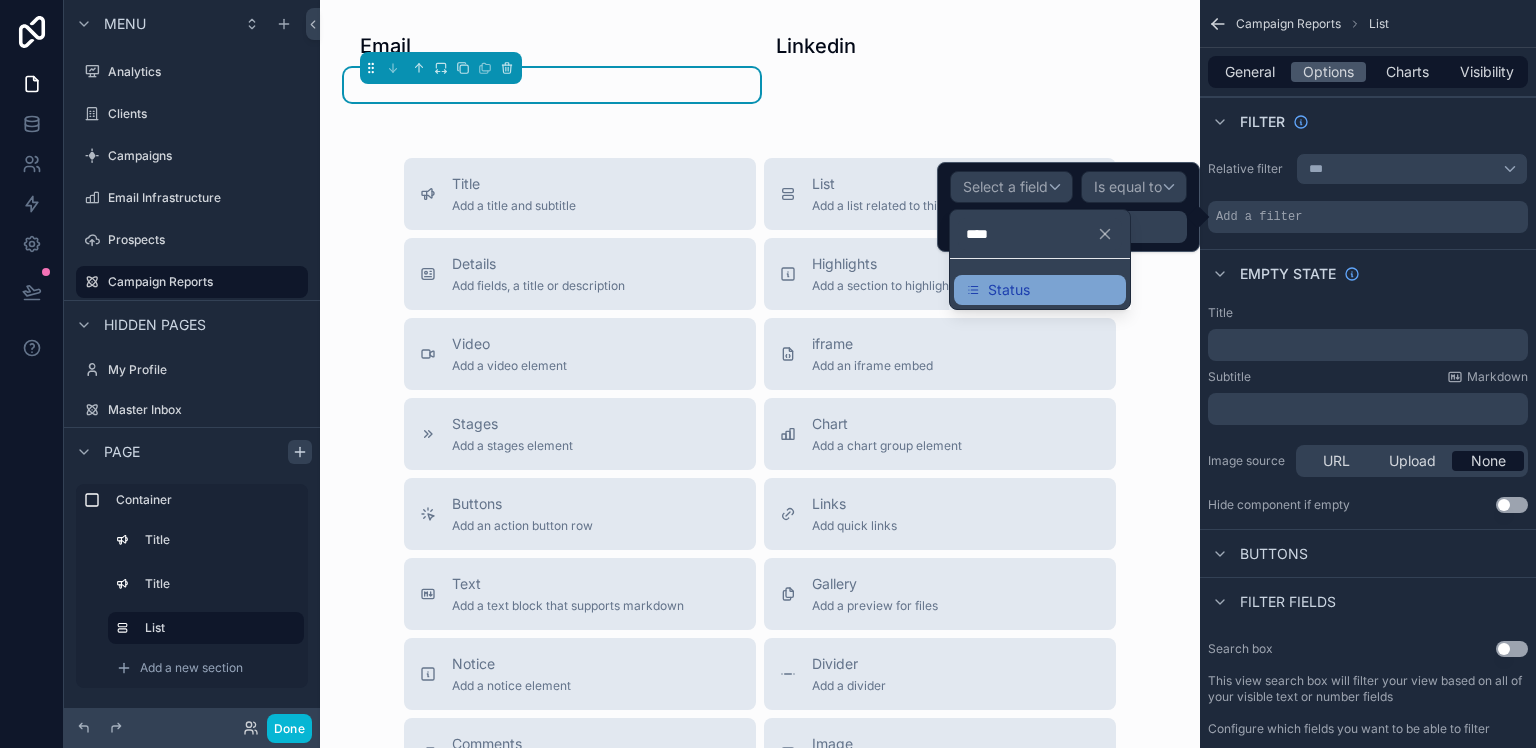 click on "Status" at bounding box center (1040, 290) 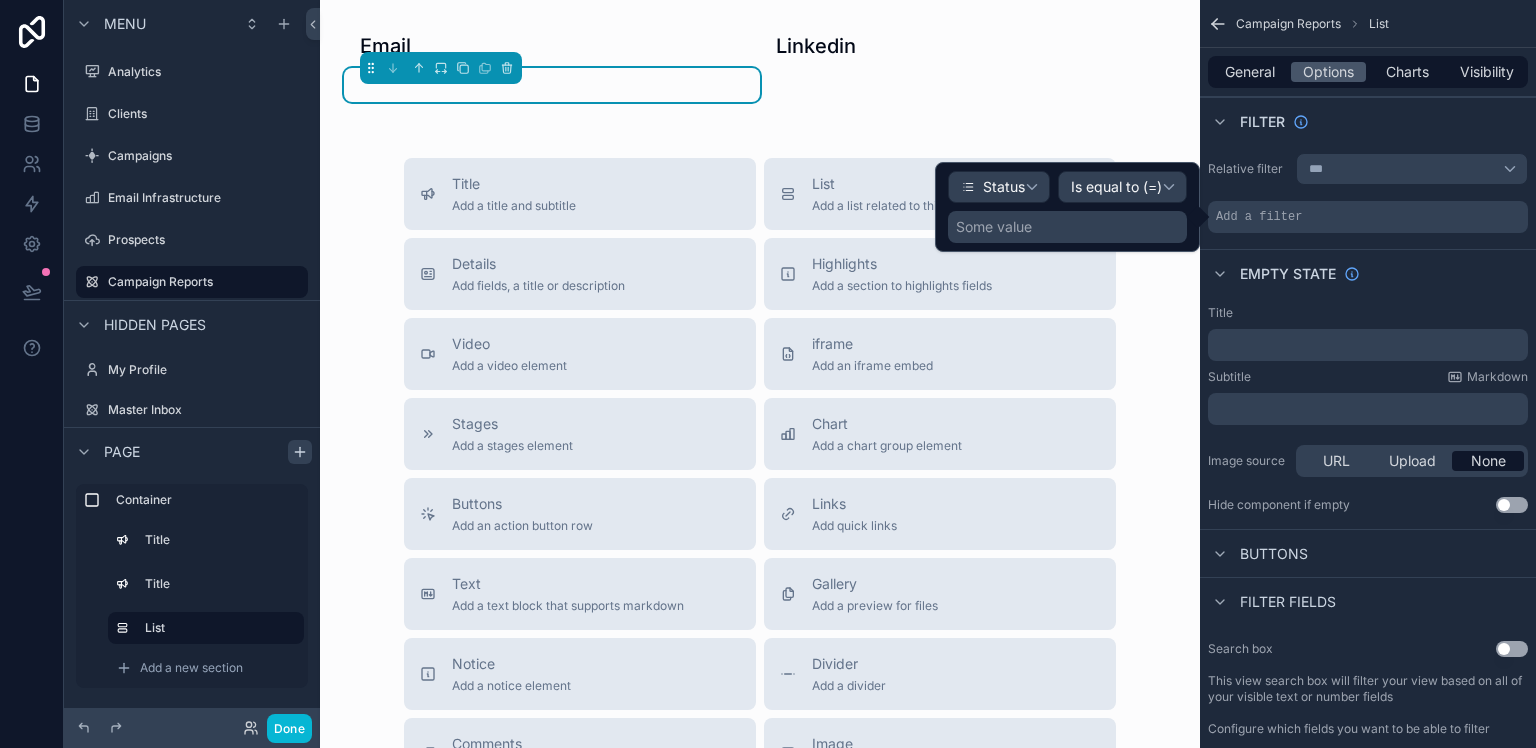 click on "Some value" at bounding box center [1067, 227] 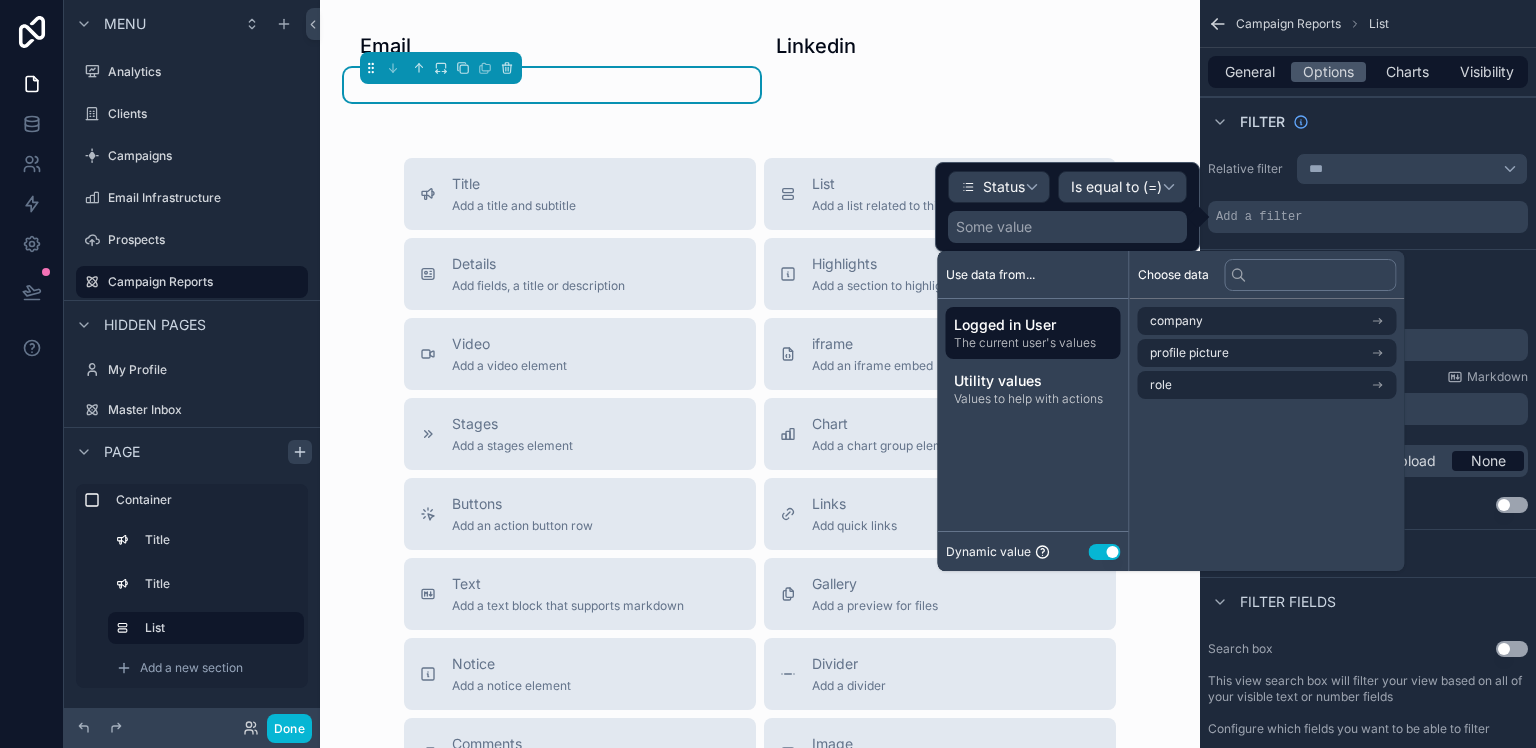 click on "Use setting" at bounding box center (1105, 552) 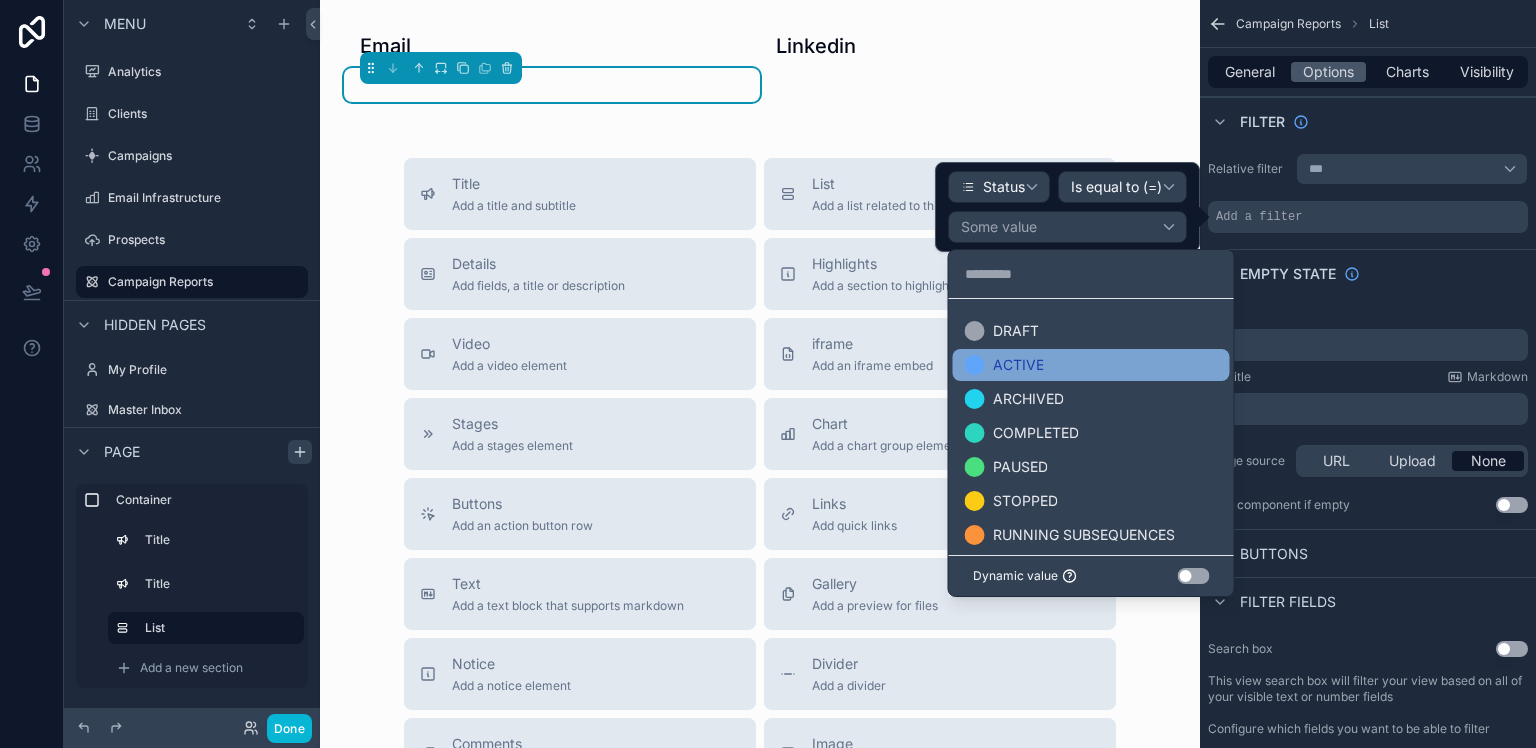 click on "ACTIVE" at bounding box center [1018, 365] 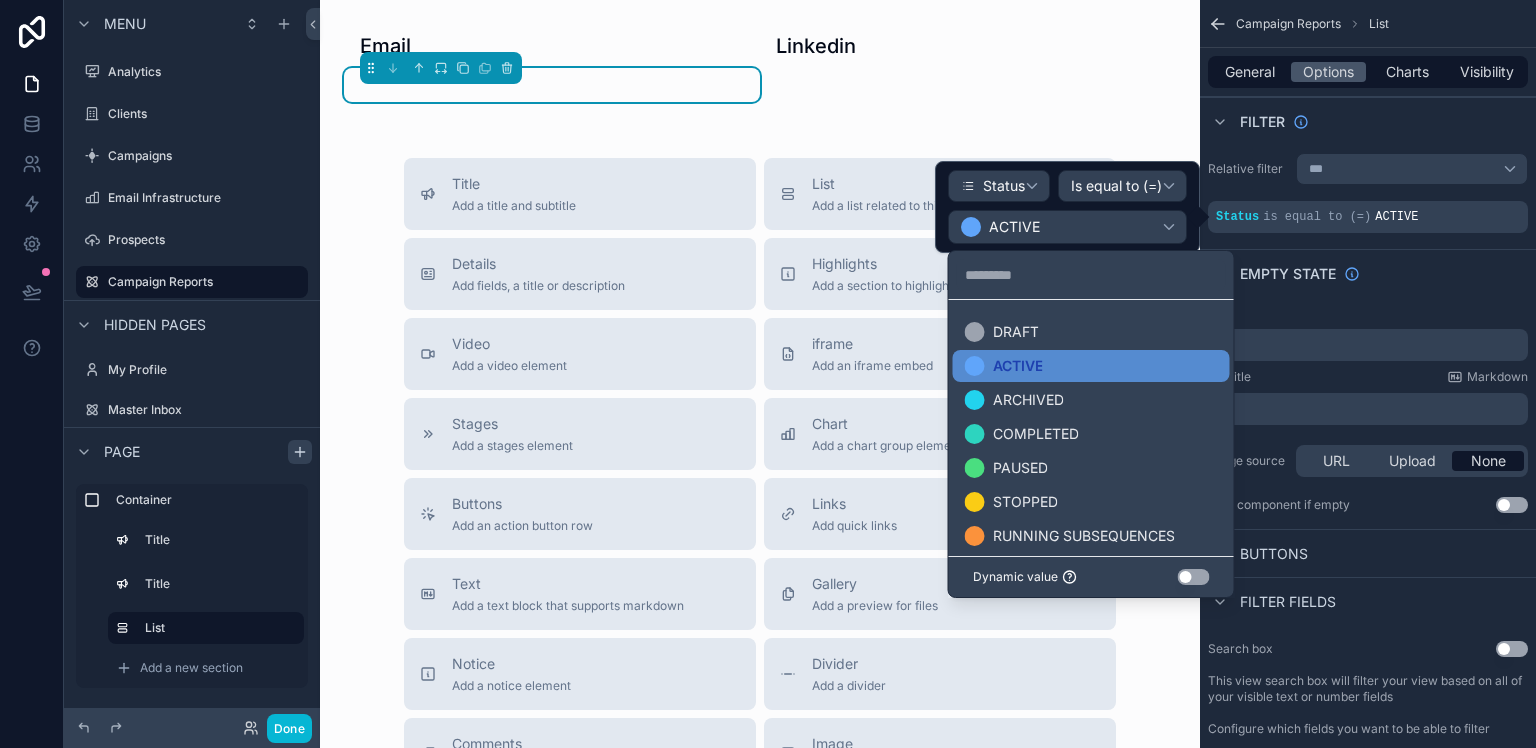 click on "Title ﻿" at bounding box center [1368, 333] 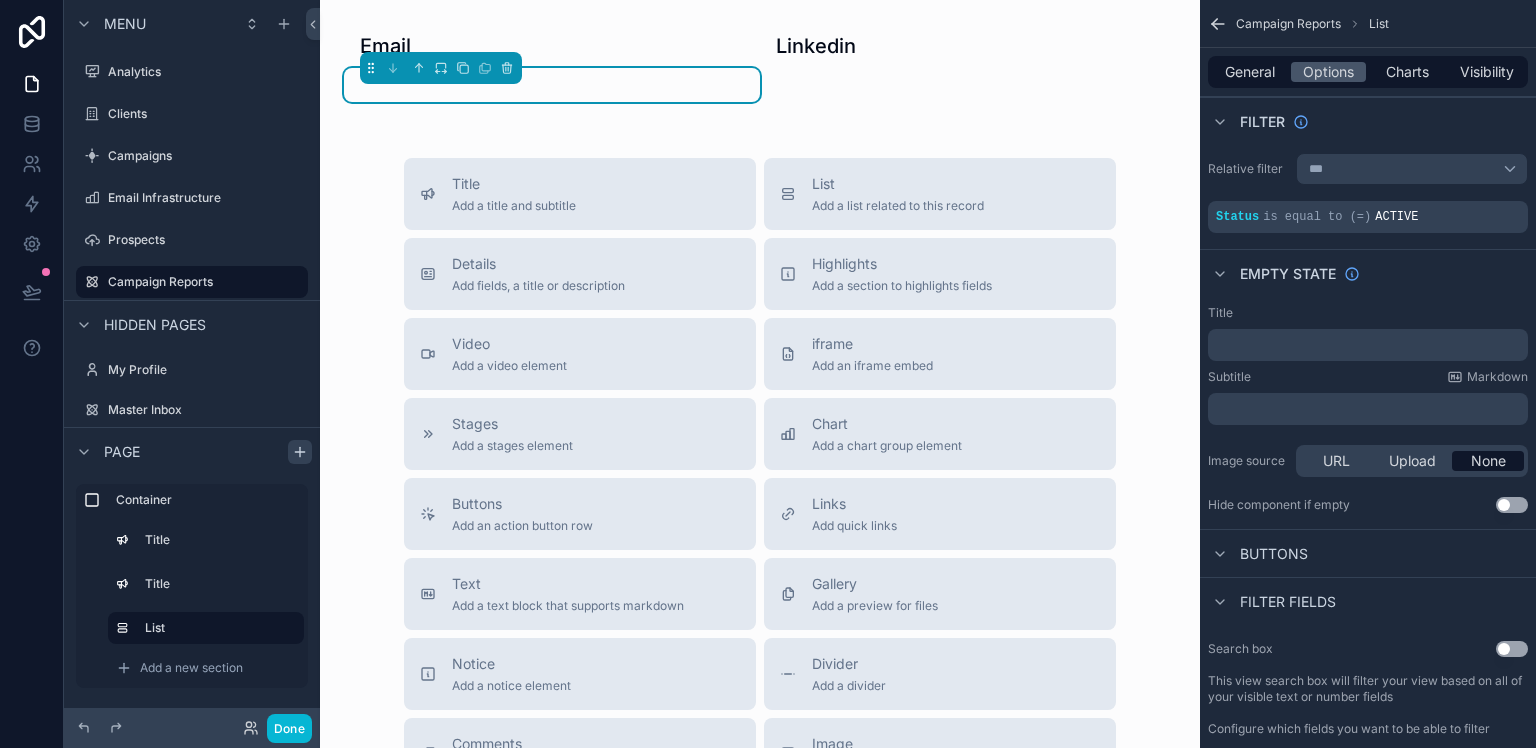 click on "﻿" at bounding box center [1370, 345] 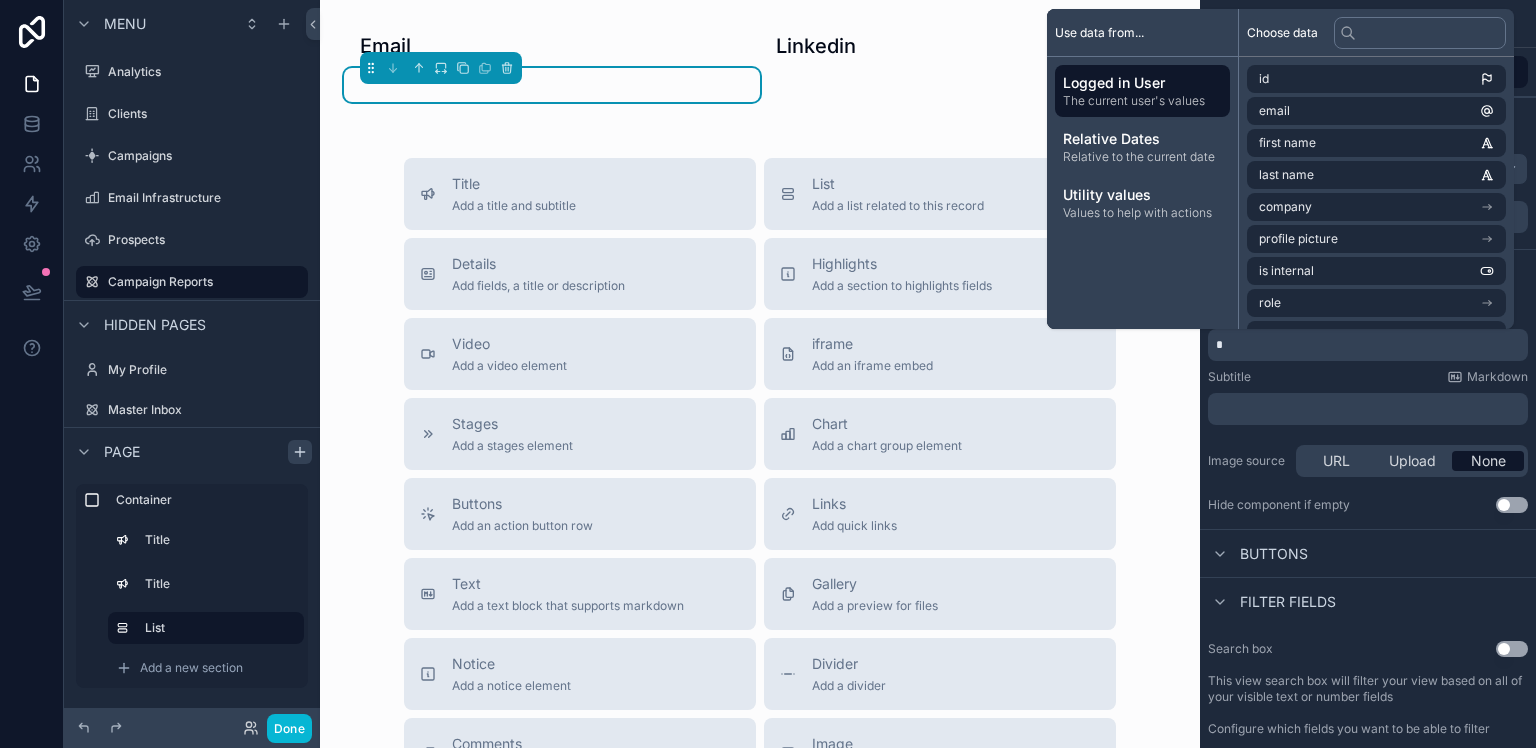 type 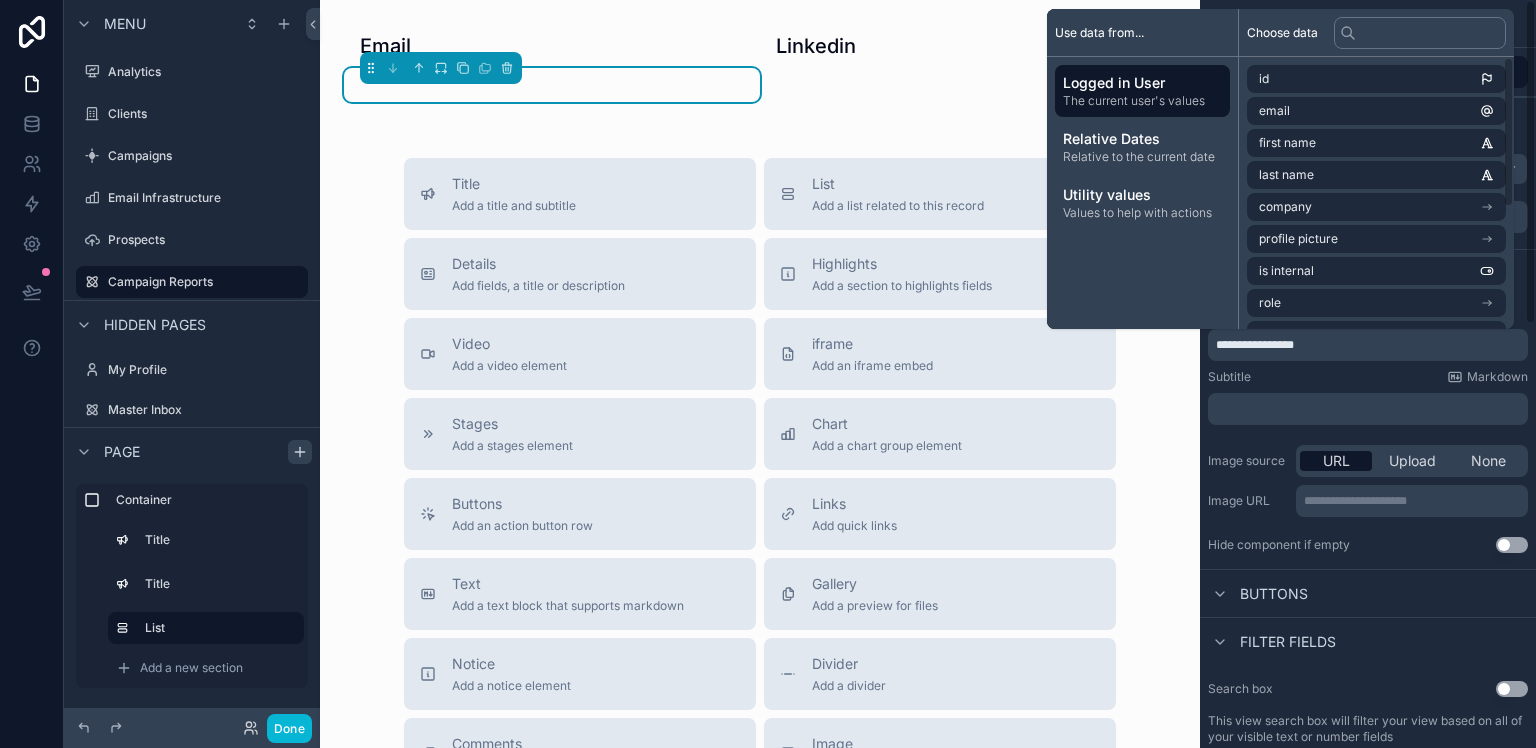click on "Subtitle Markdown" at bounding box center [1368, 377] 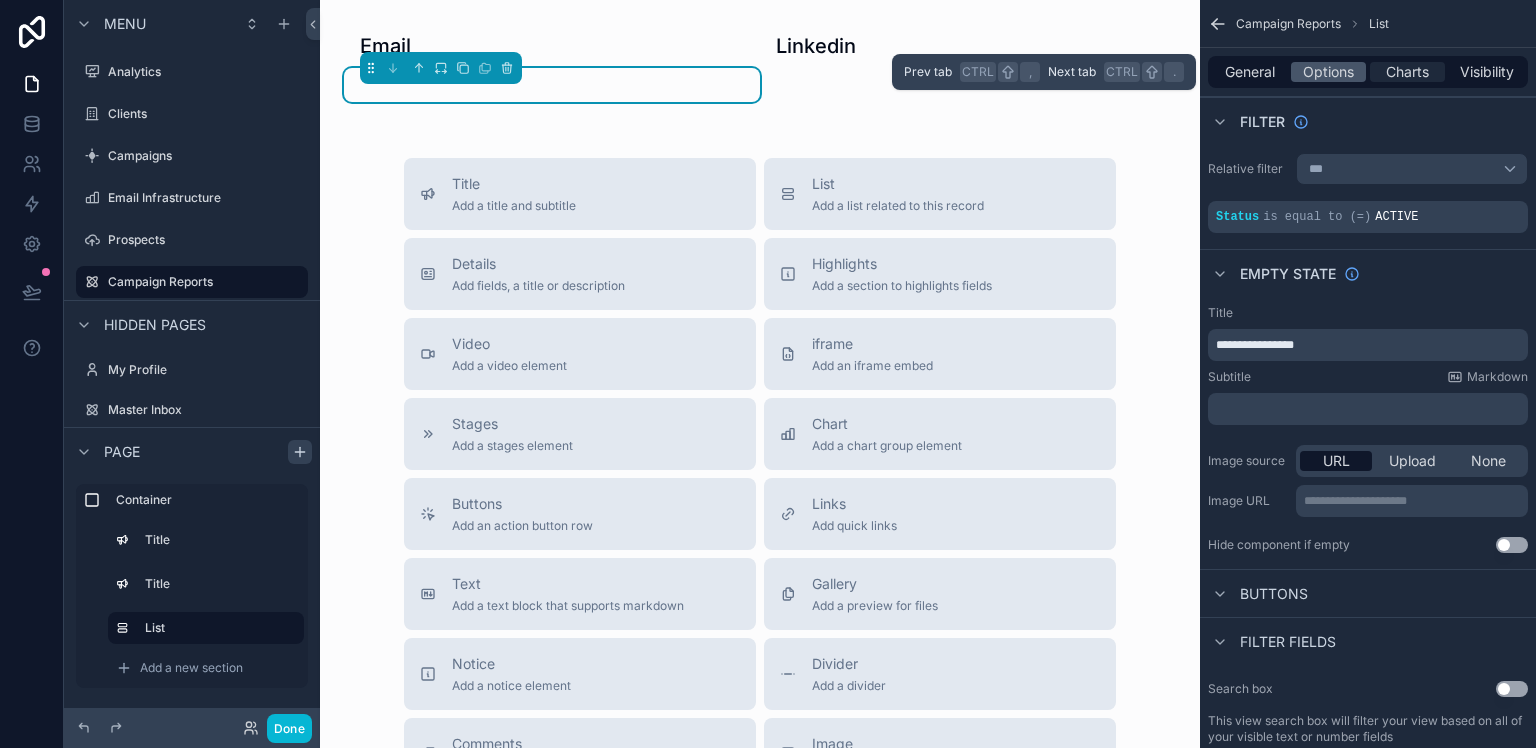 click on "Charts" at bounding box center [1407, 72] 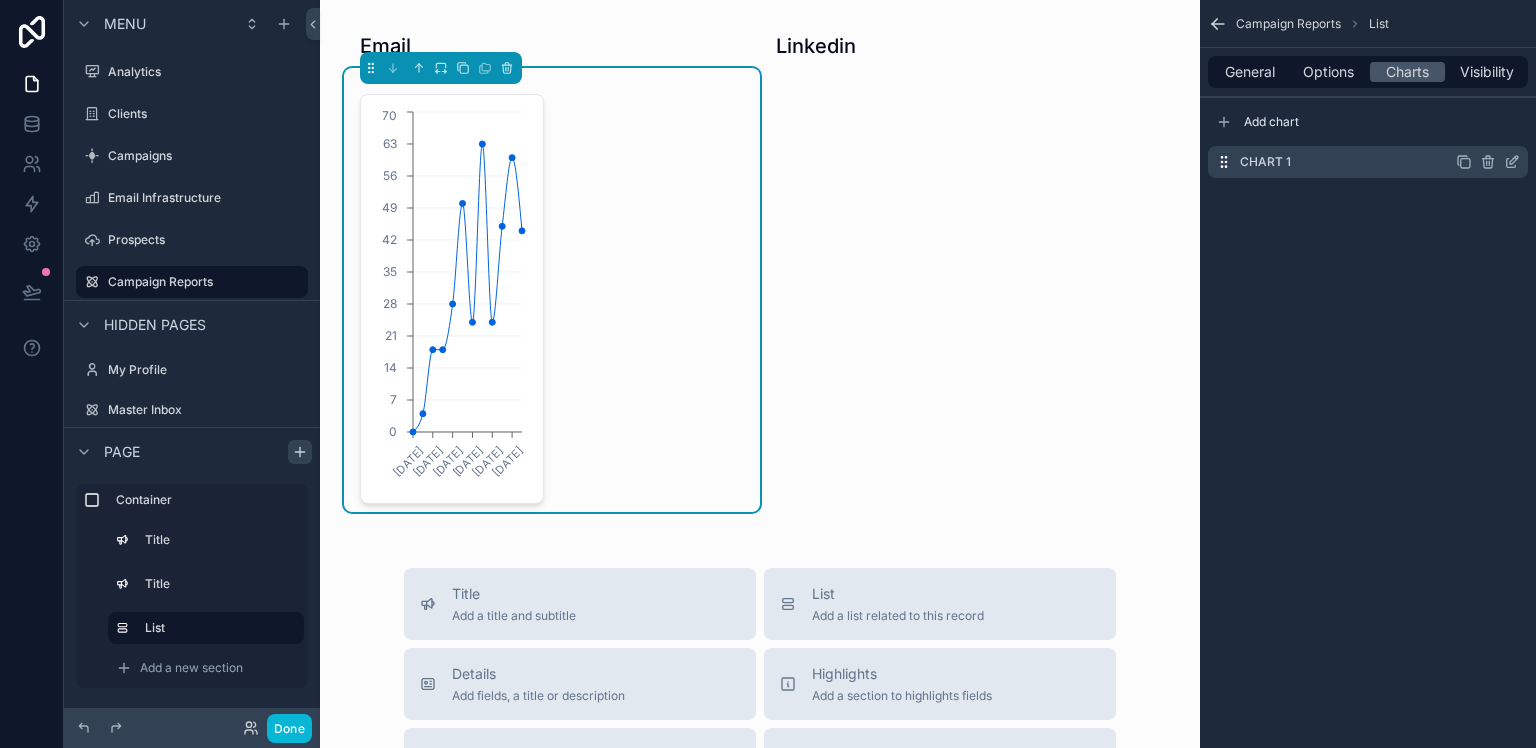 click 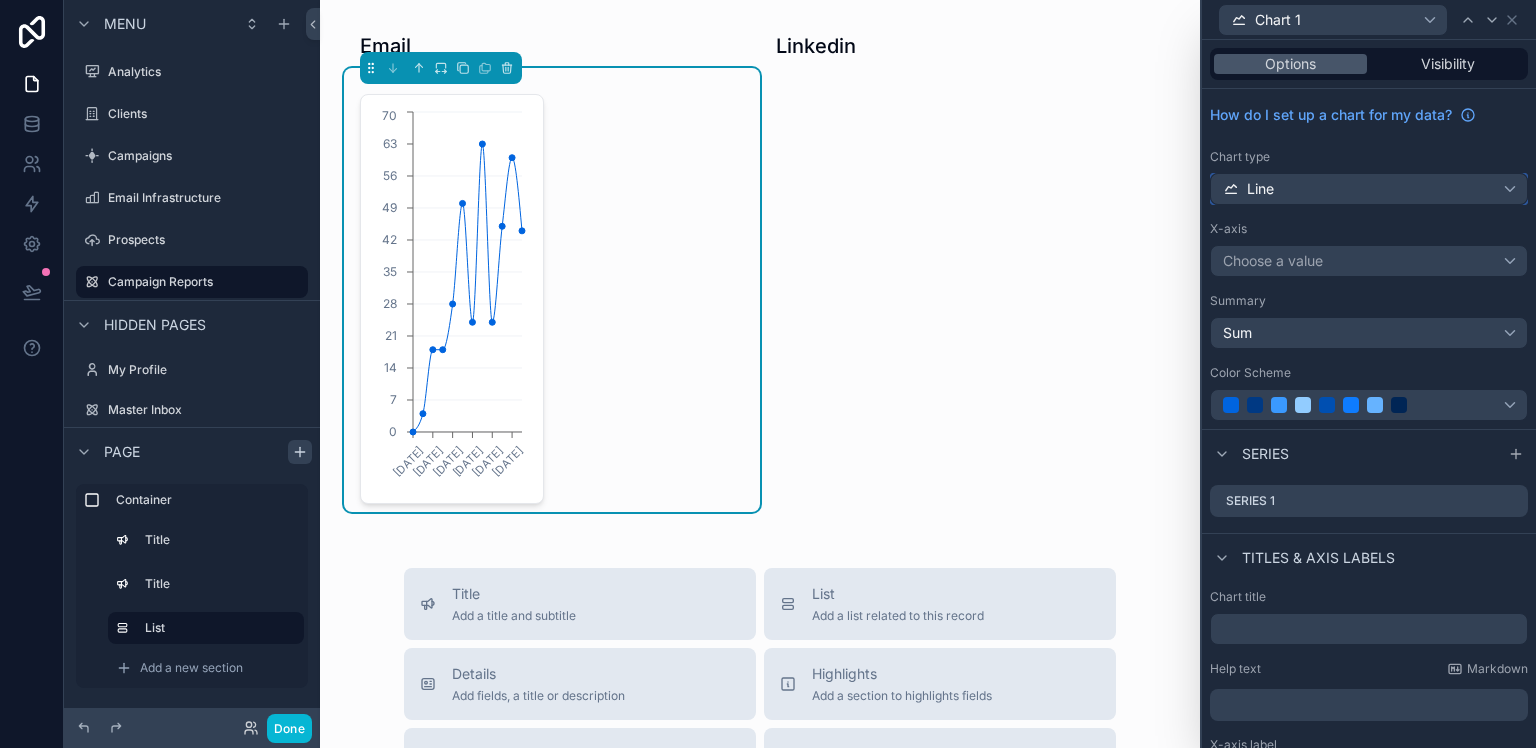 click on "Line" at bounding box center (1369, 189) 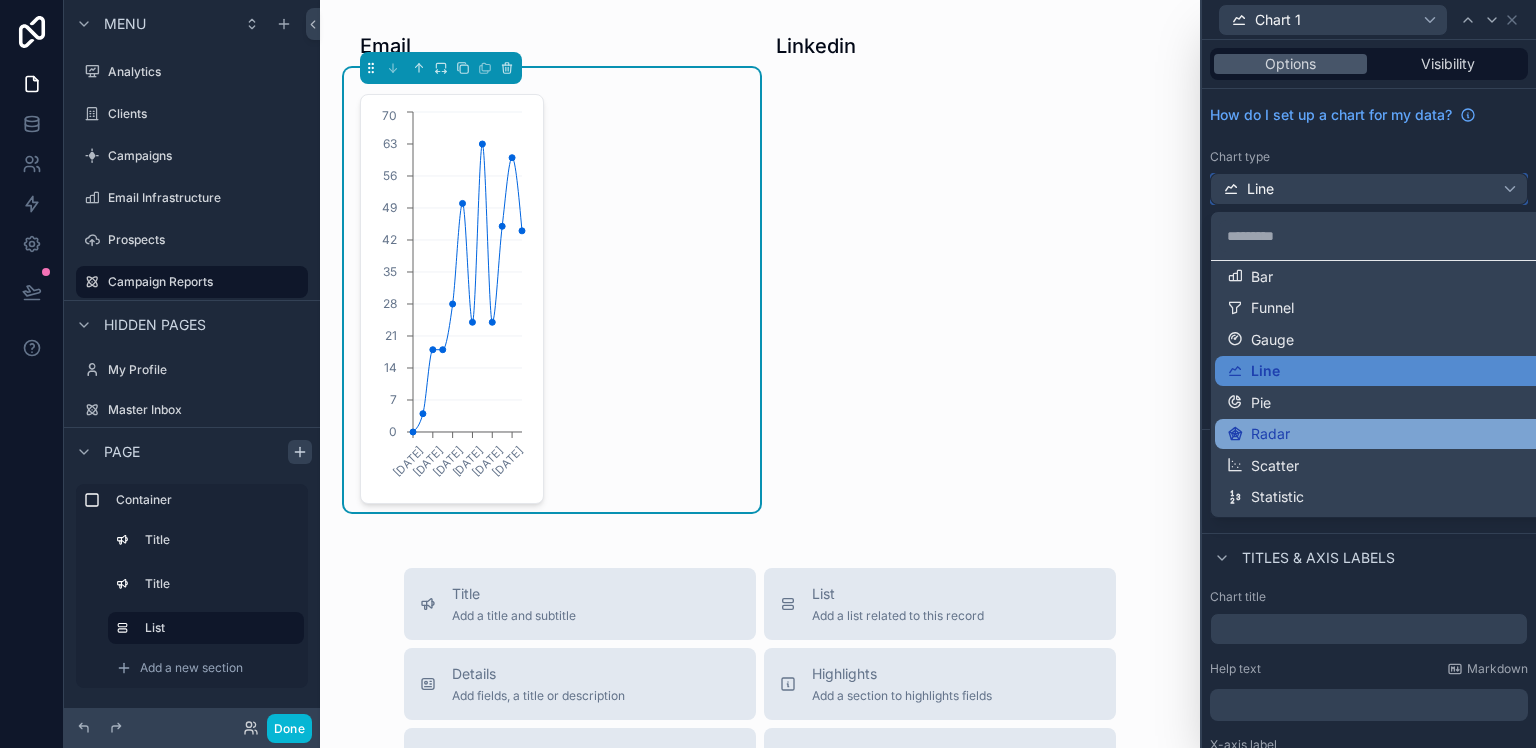 scroll, scrollTop: 77, scrollLeft: 0, axis: vertical 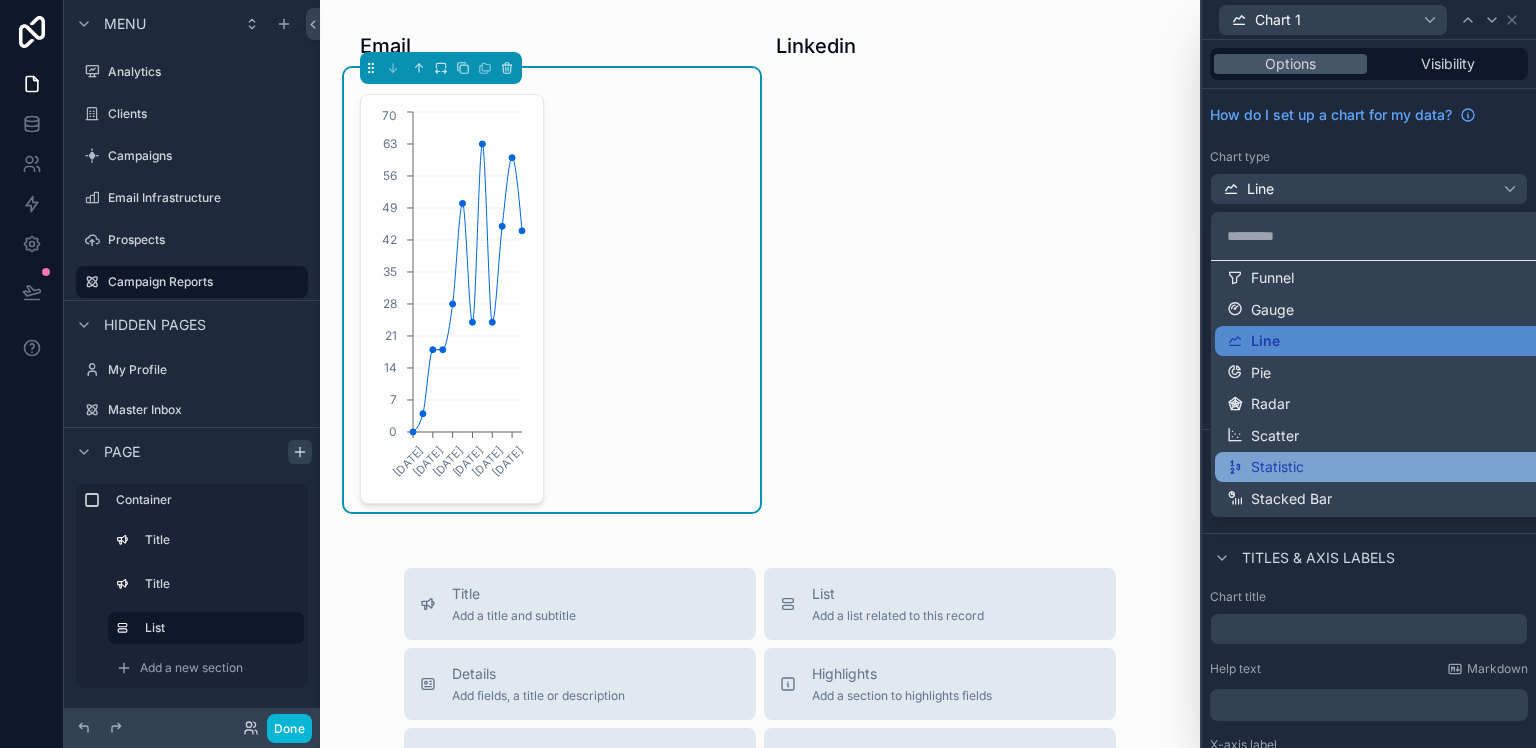 click on "Statistic" at bounding box center (1277, 467) 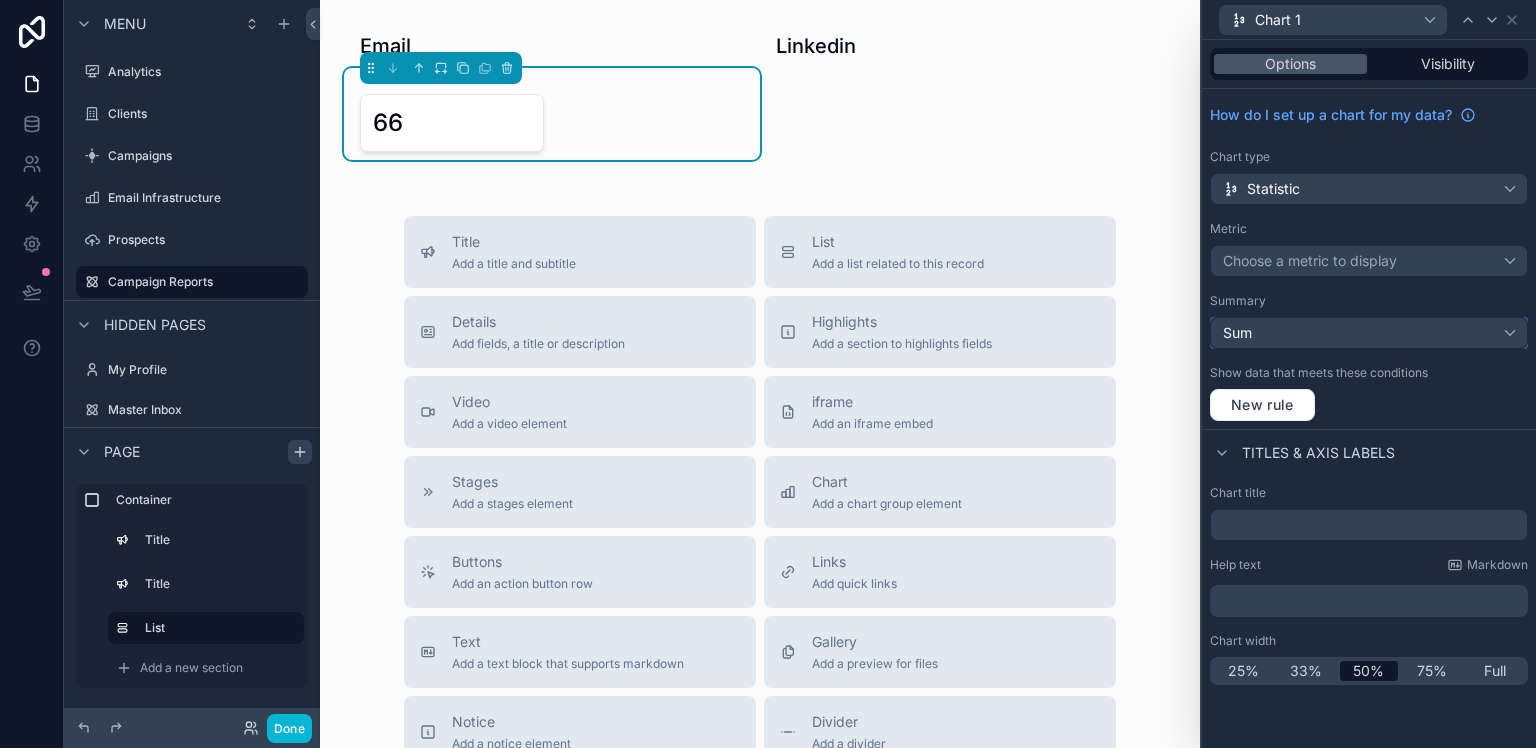 click on "Sum" at bounding box center (1369, 333) 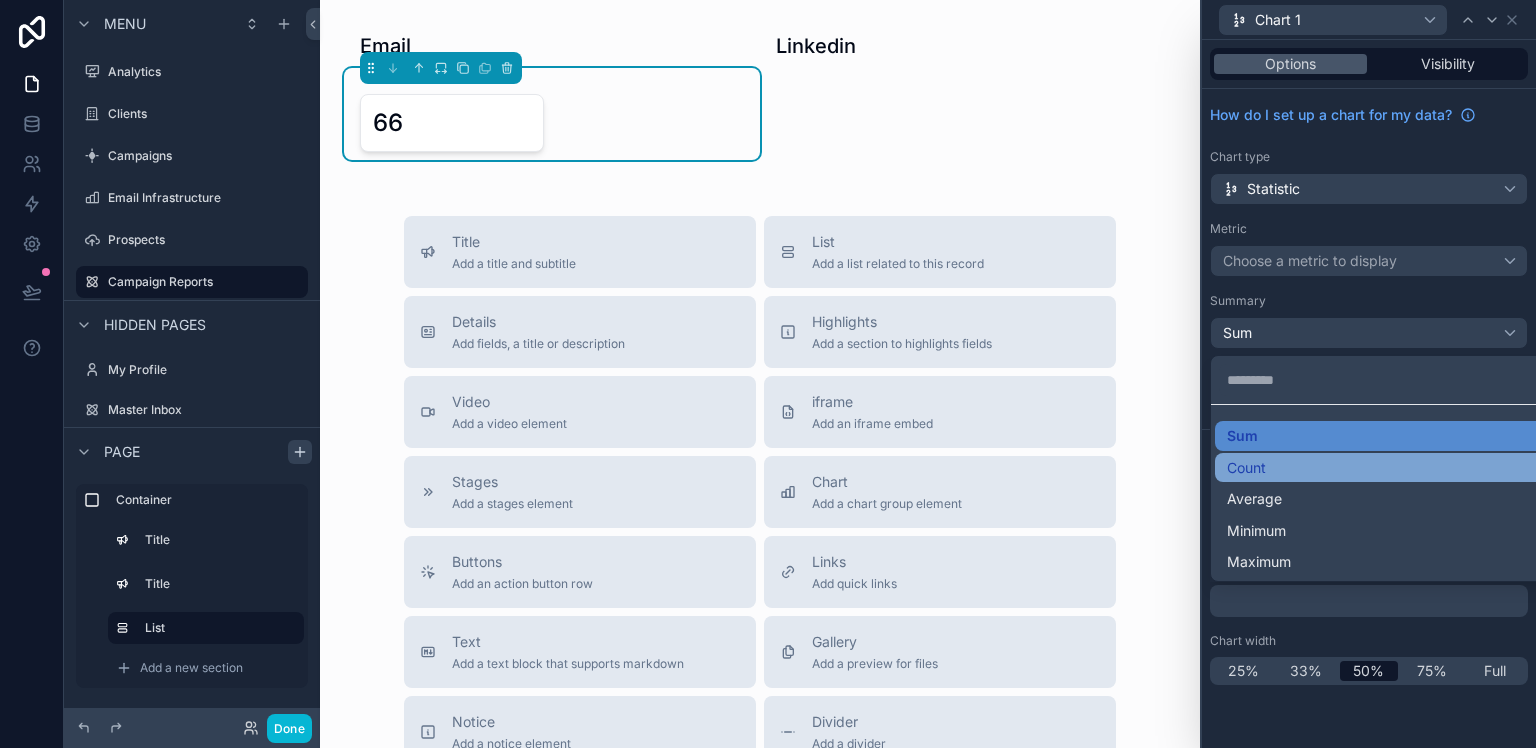 click on "Count" at bounding box center [1393, 468] 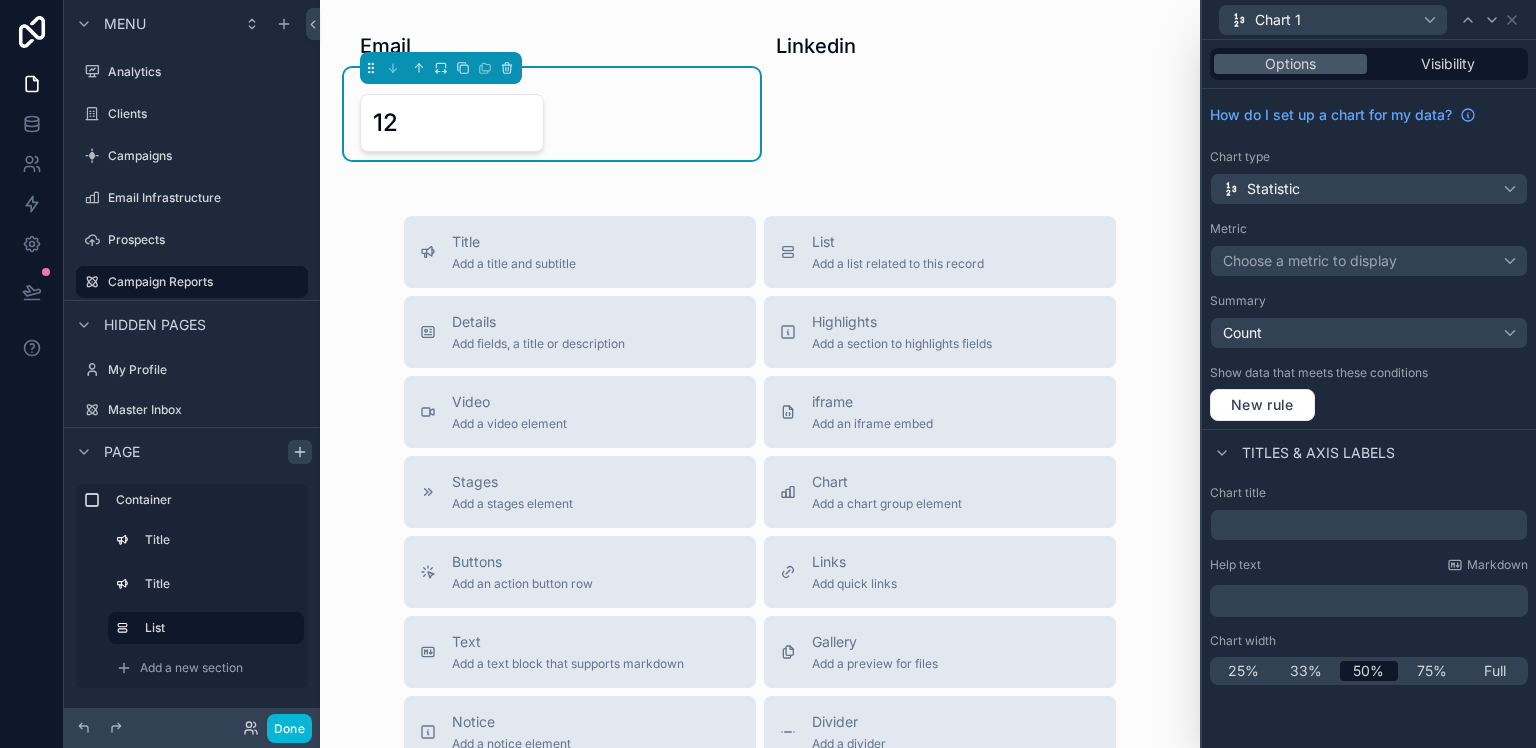 click on "Summary" at bounding box center [1369, 301] 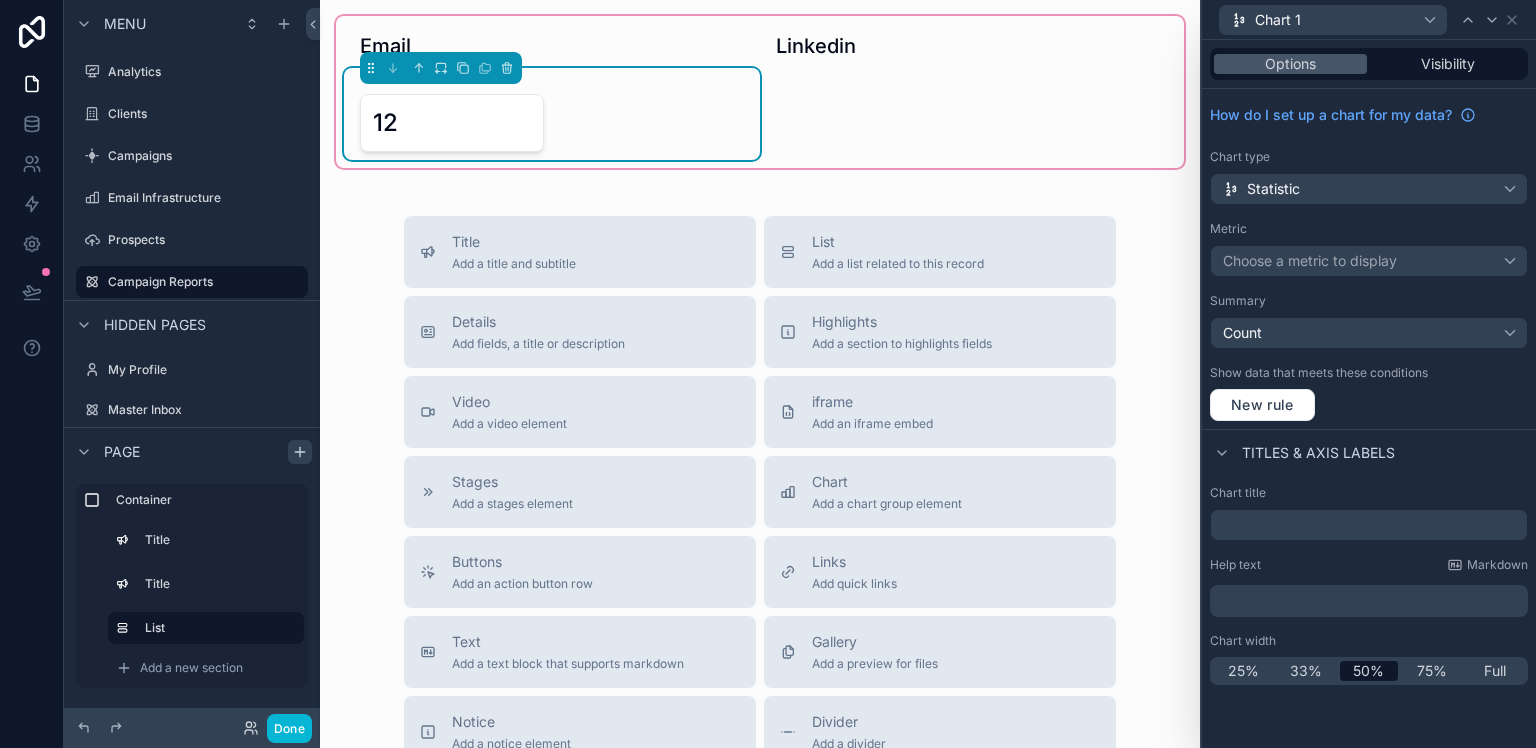click on "12" at bounding box center [452, 123] 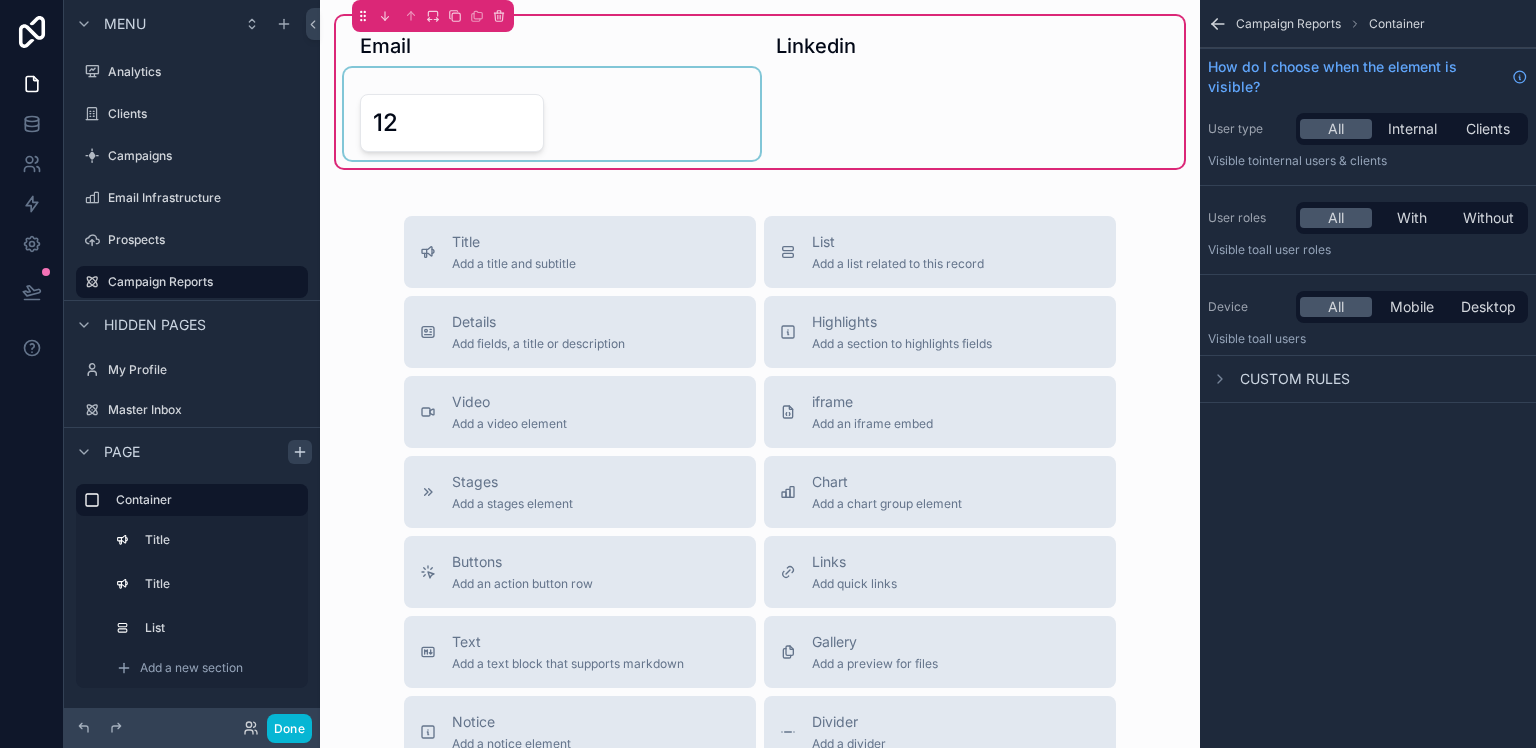 click at bounding box center (552, 114) 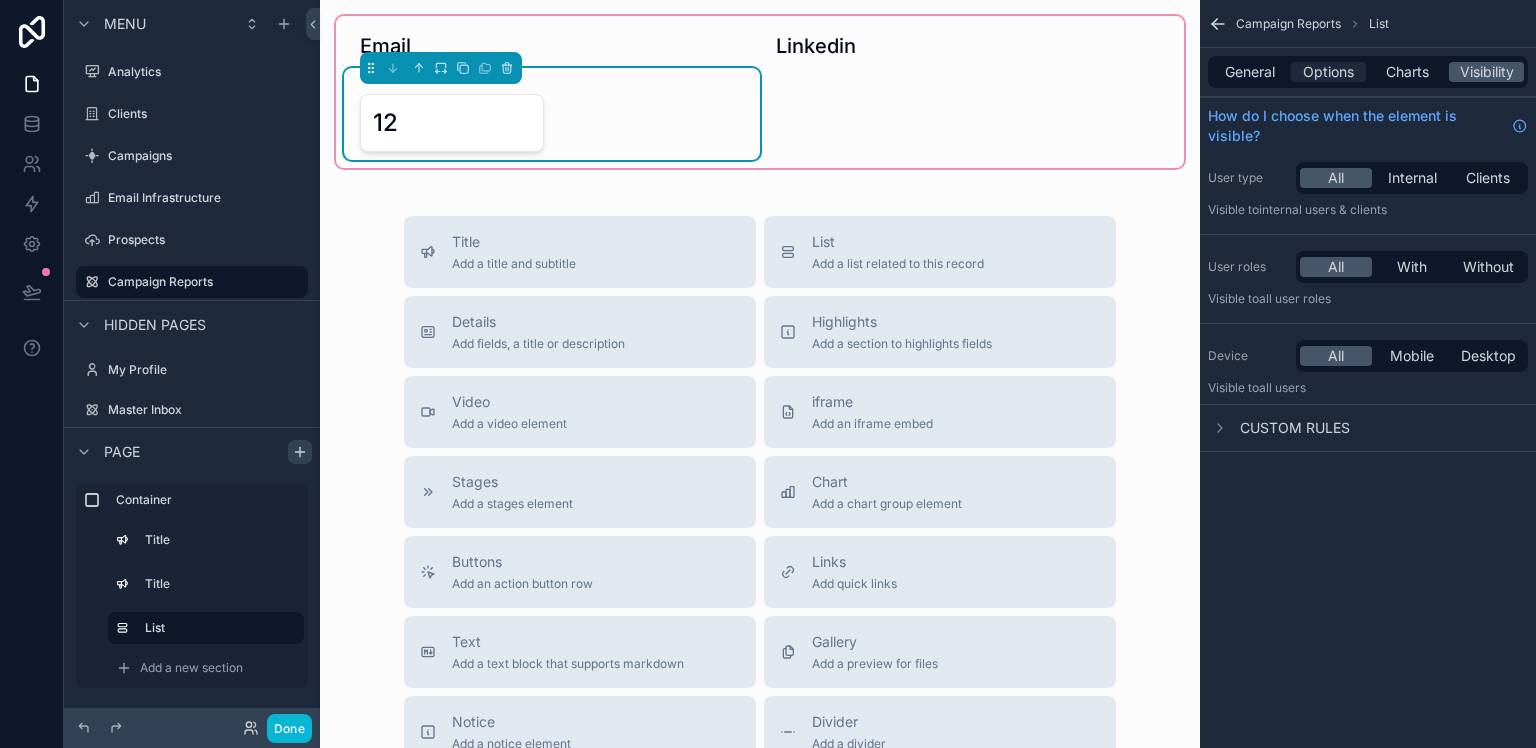 click on "Options" at bounding box center [1328, 72] 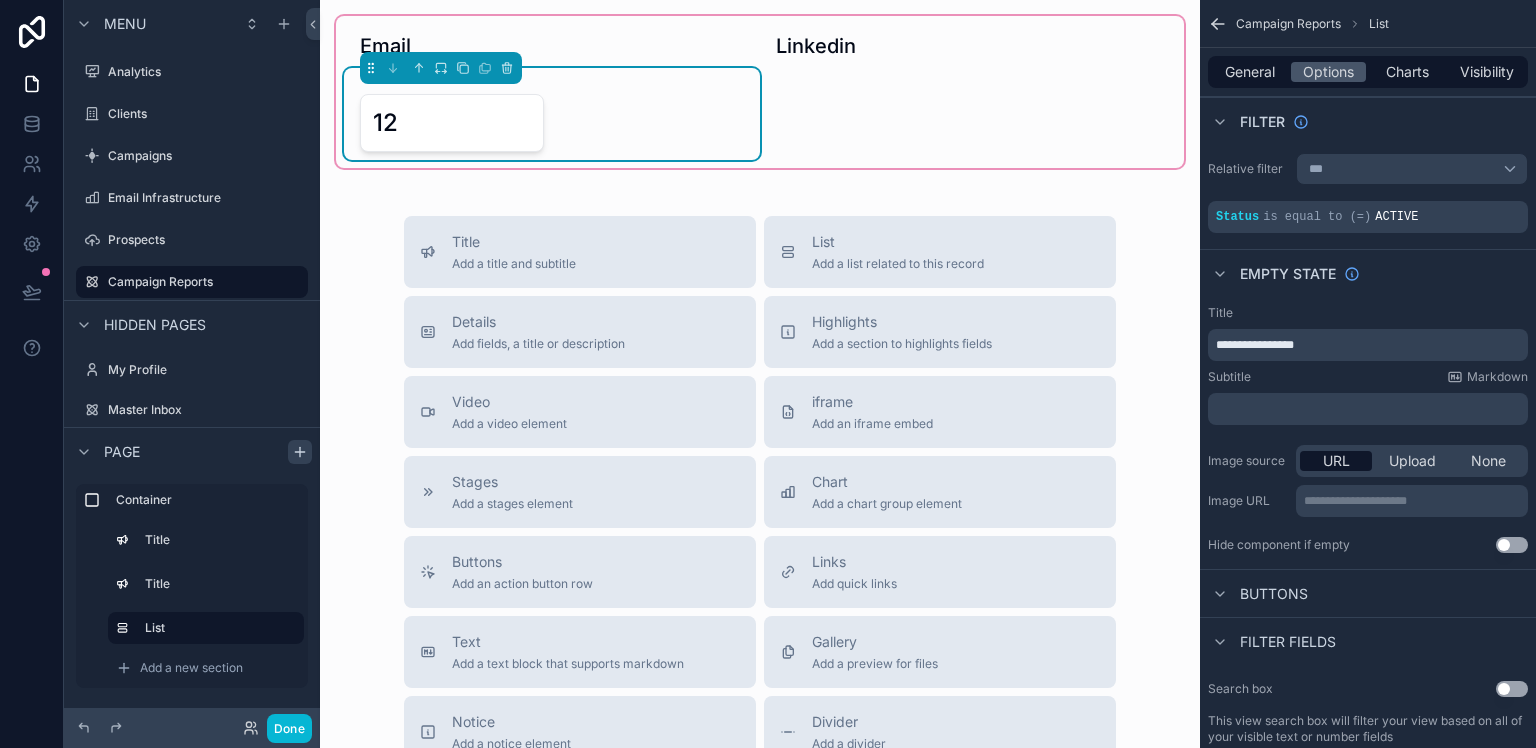 click on "**********" at bounding box center [1370, 345] 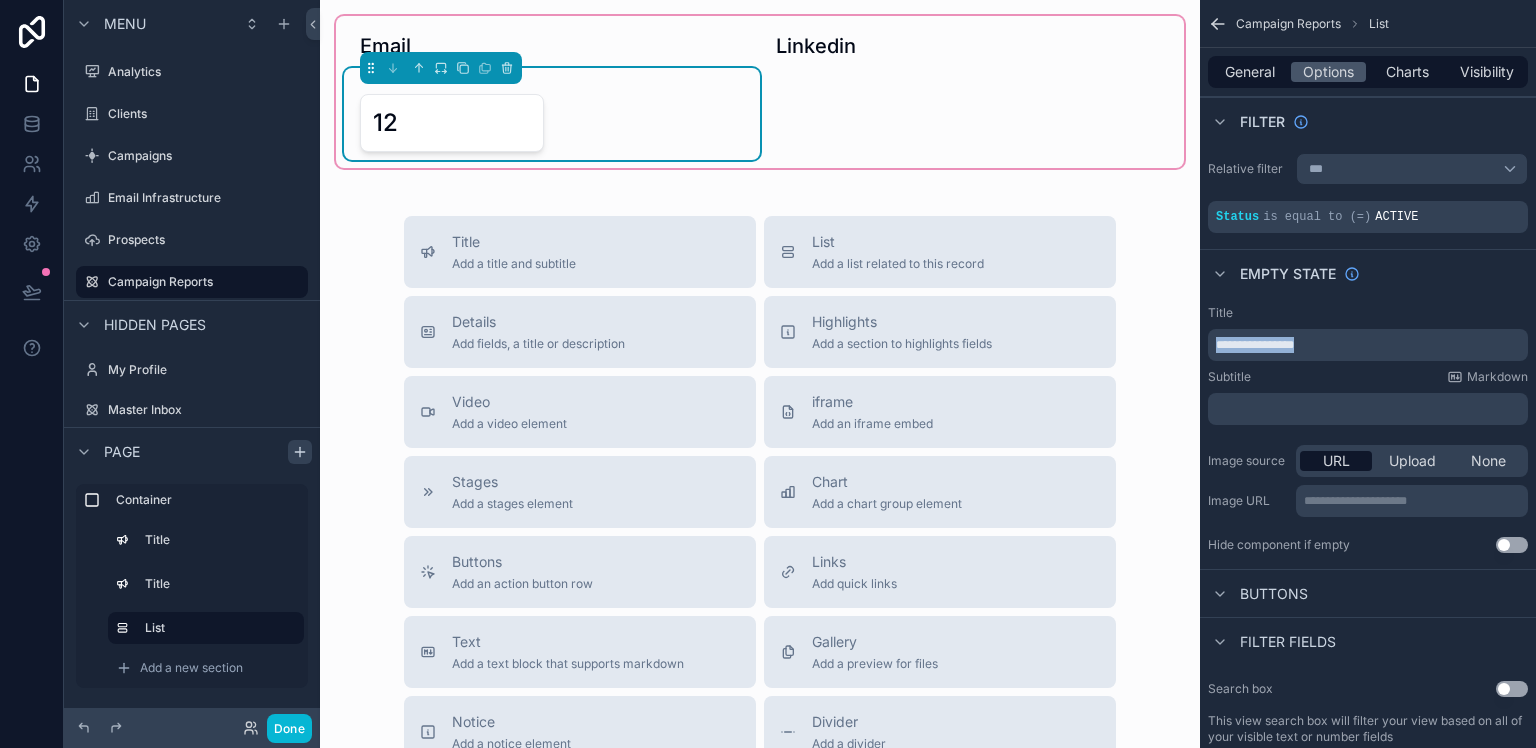 click on "**********" at bounding box center [1370, 345] 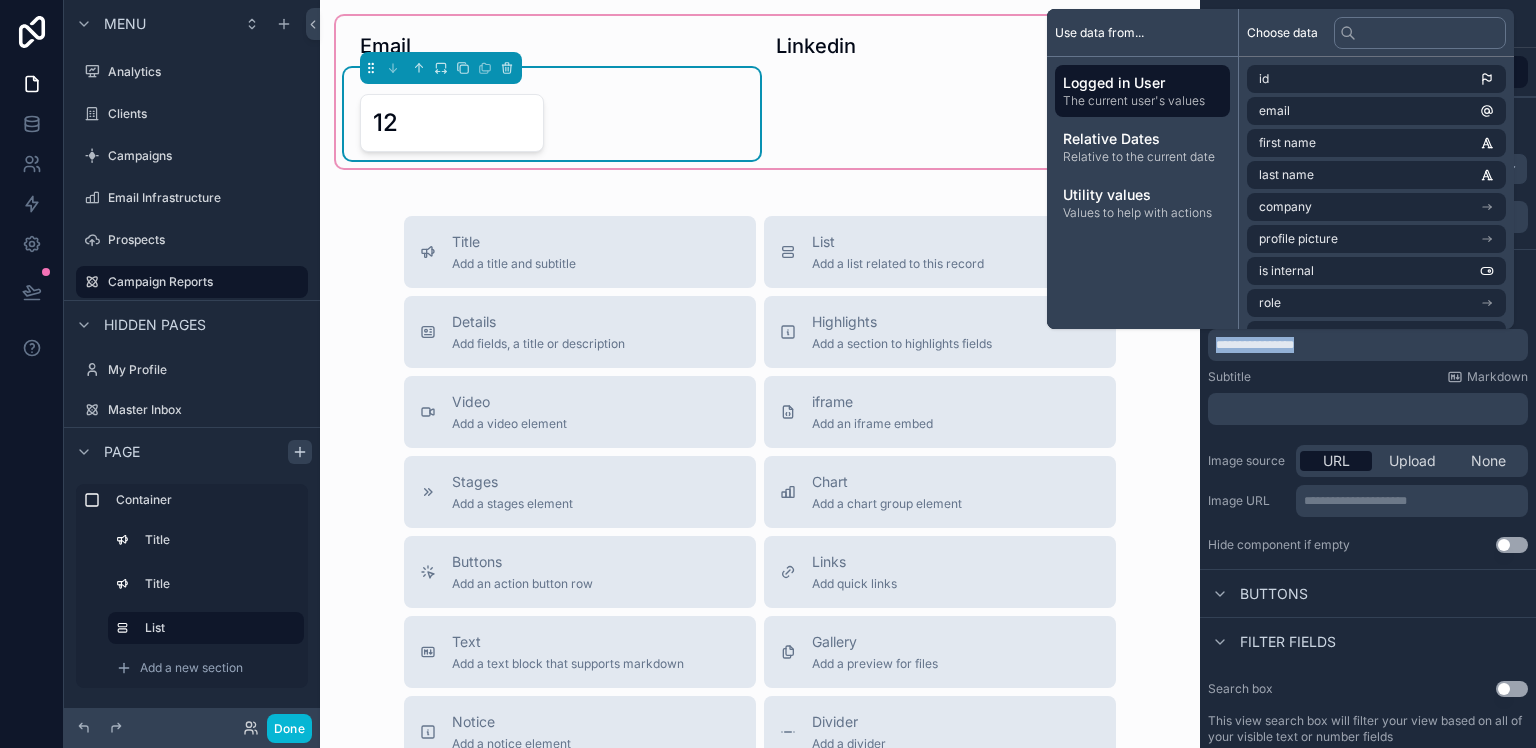 click on "Subtitle Markdown" at bounding box center (1368, 377) 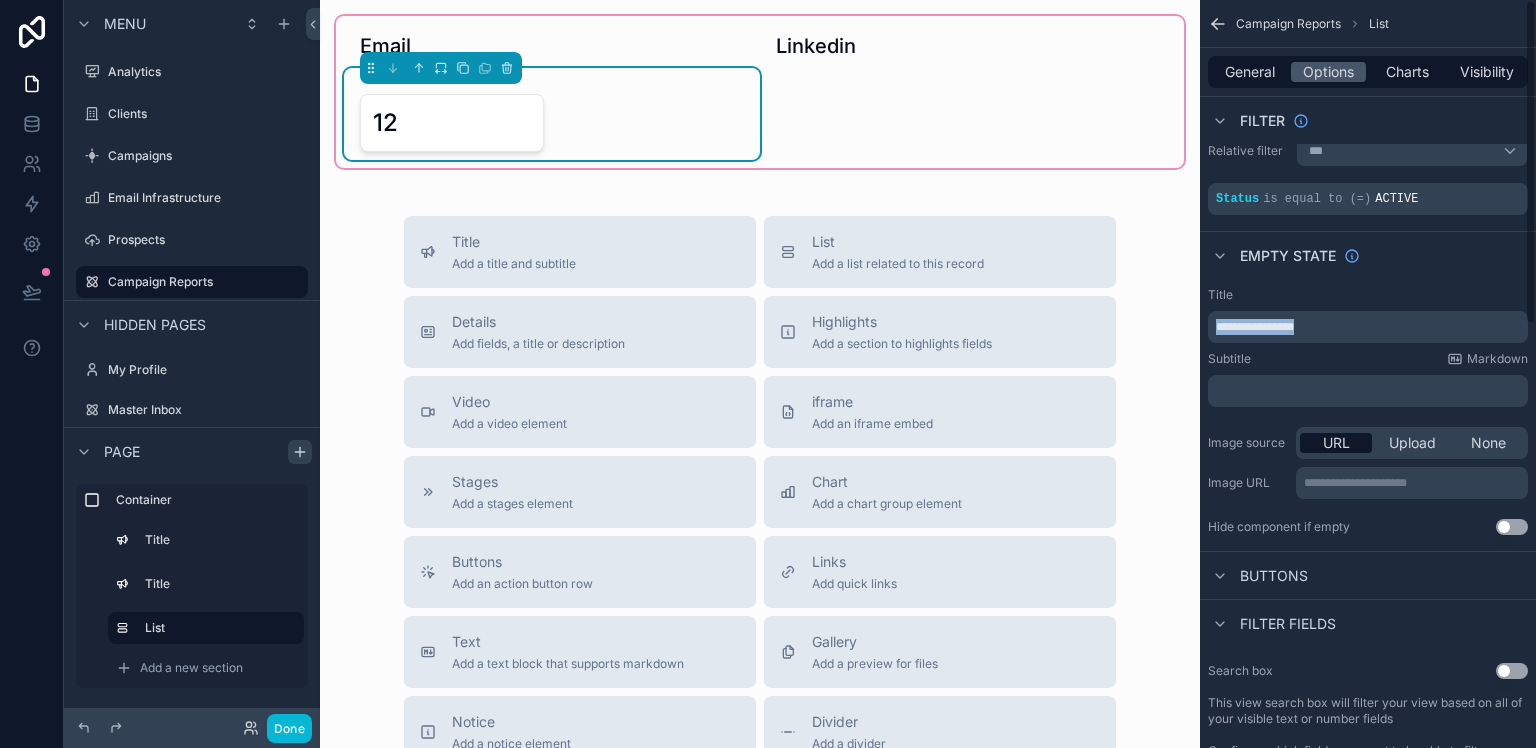 scroll, scrollTop: 0, scrollLeft: 0, axis: both 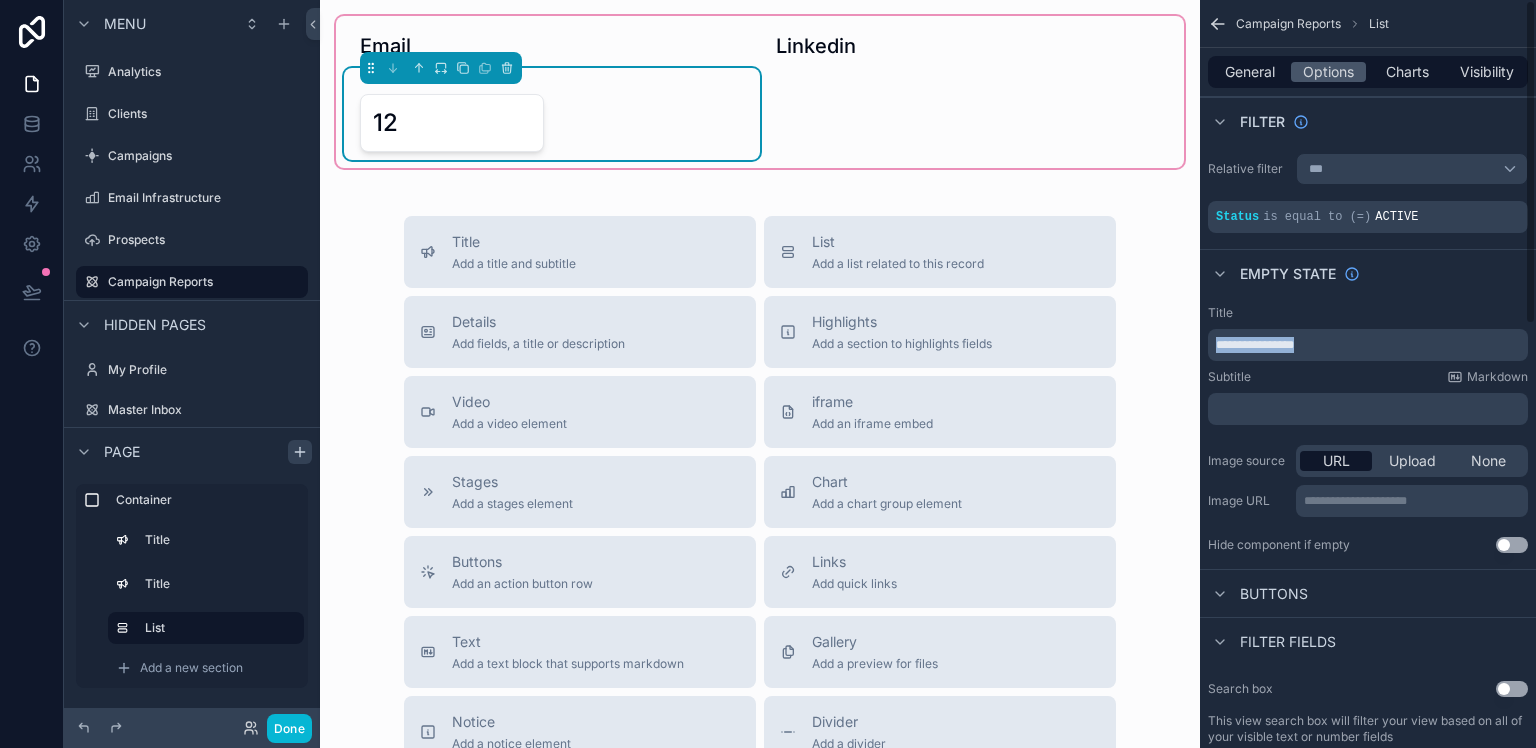 click on "**********" at bounding box center (1370, 345) 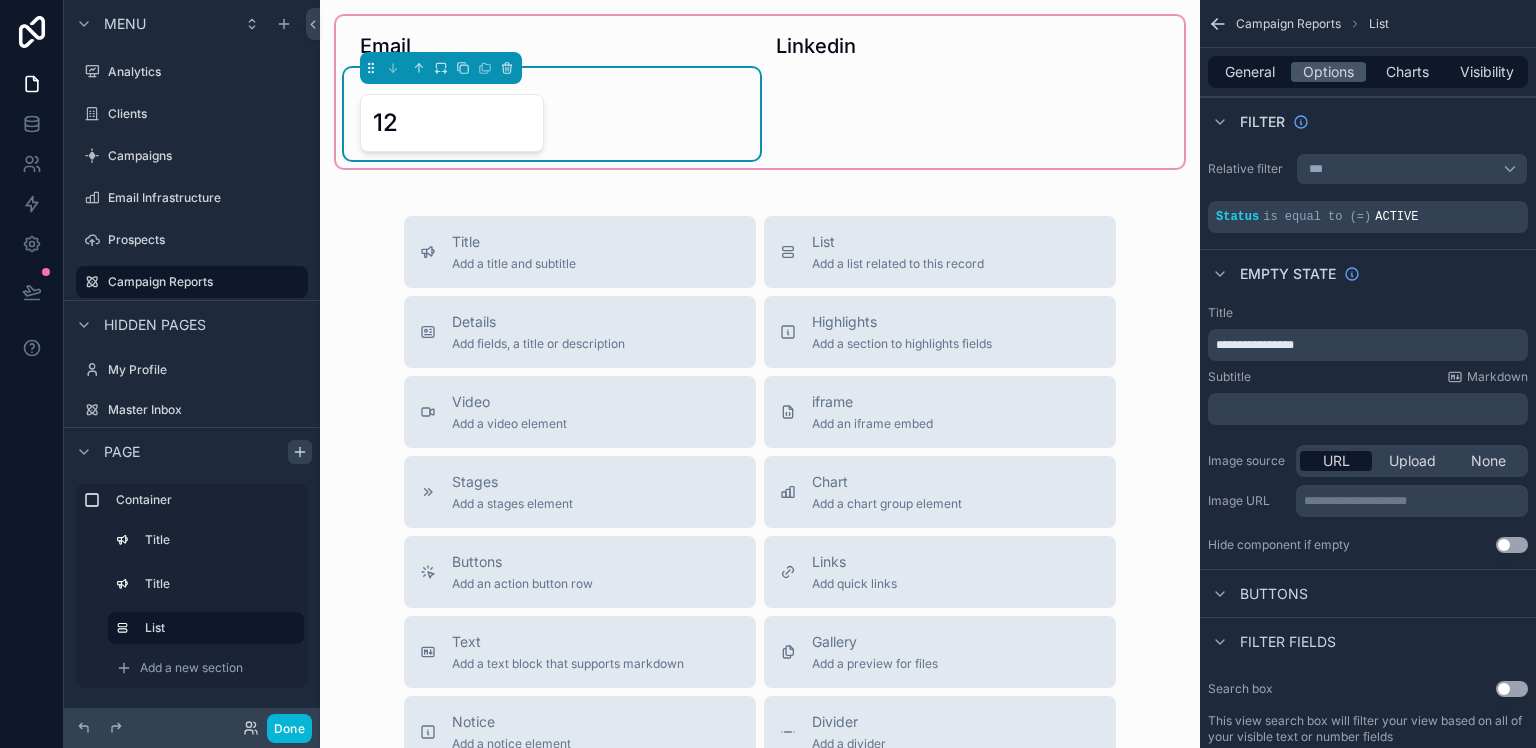 click on "Subtitle Markdown" at bounding box center [1368, 377] 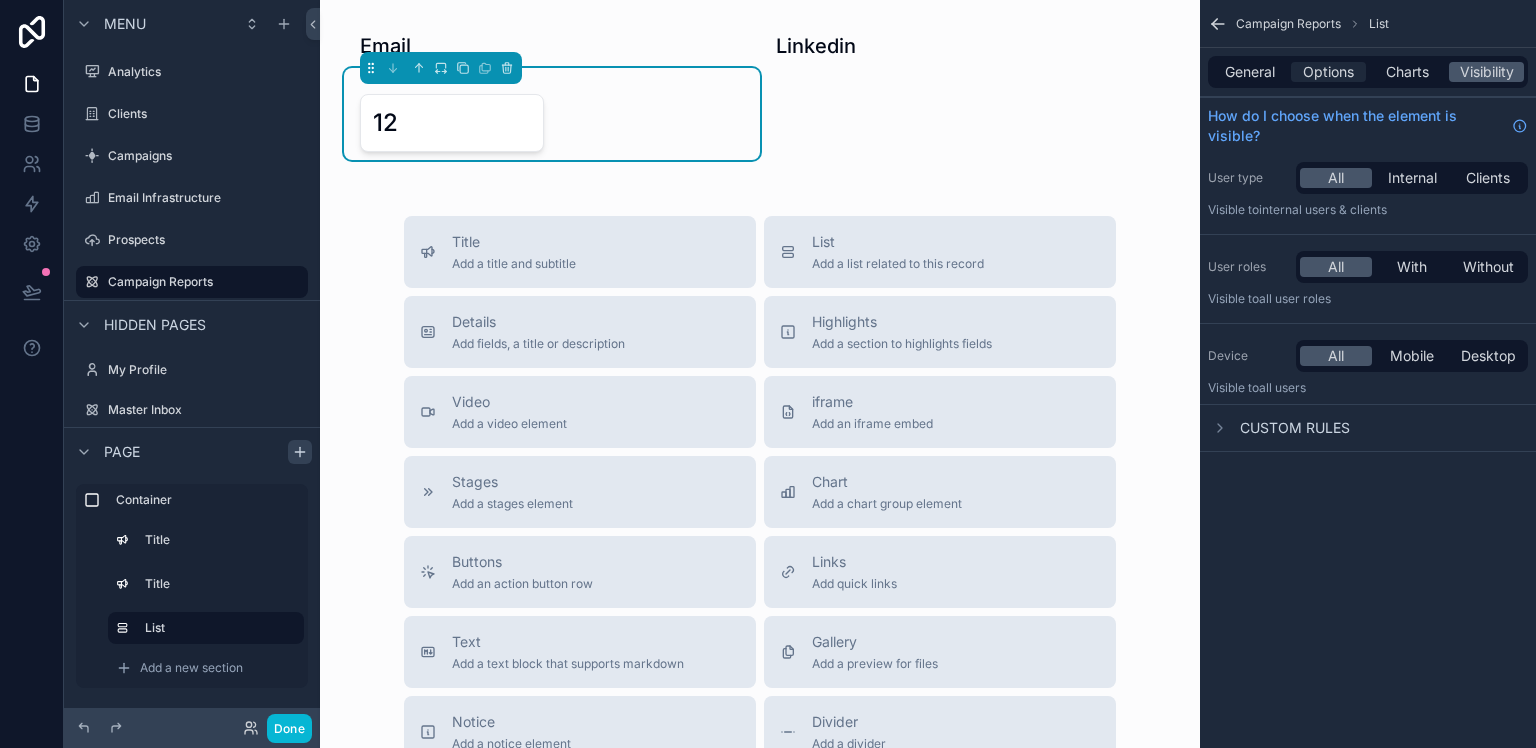 click on "Options" at bounding box center (1328, 72) 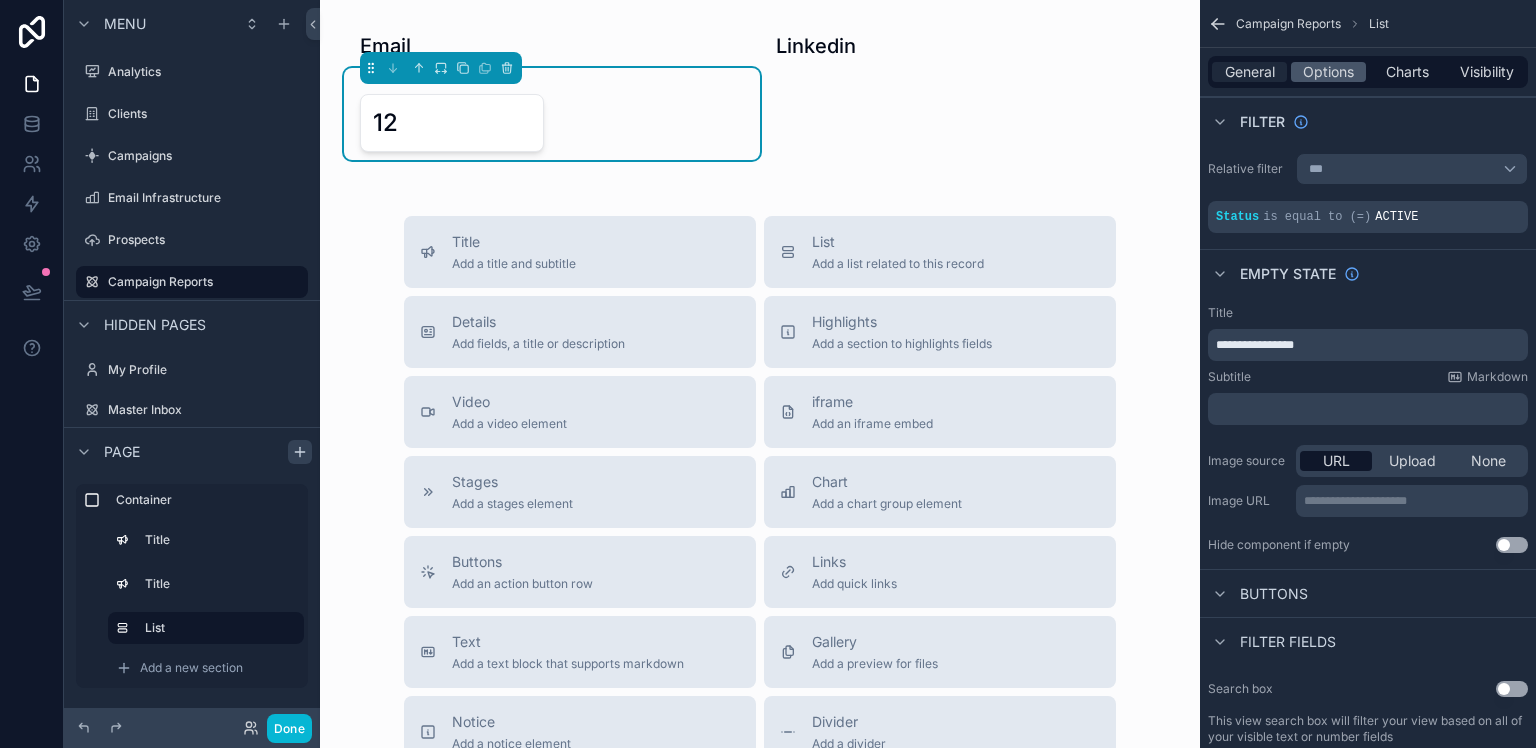 click on "General" at bounding box center [1250, 72] 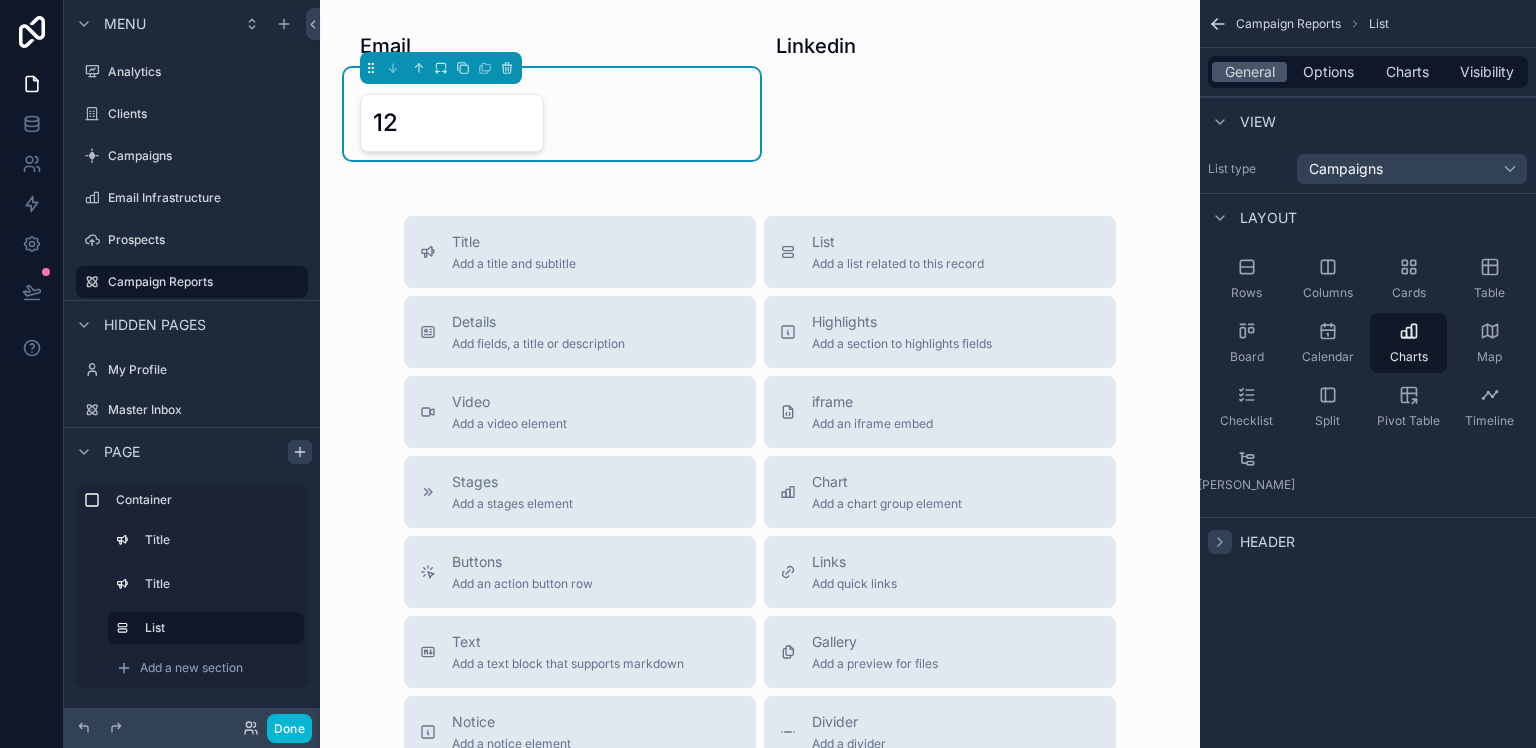 click 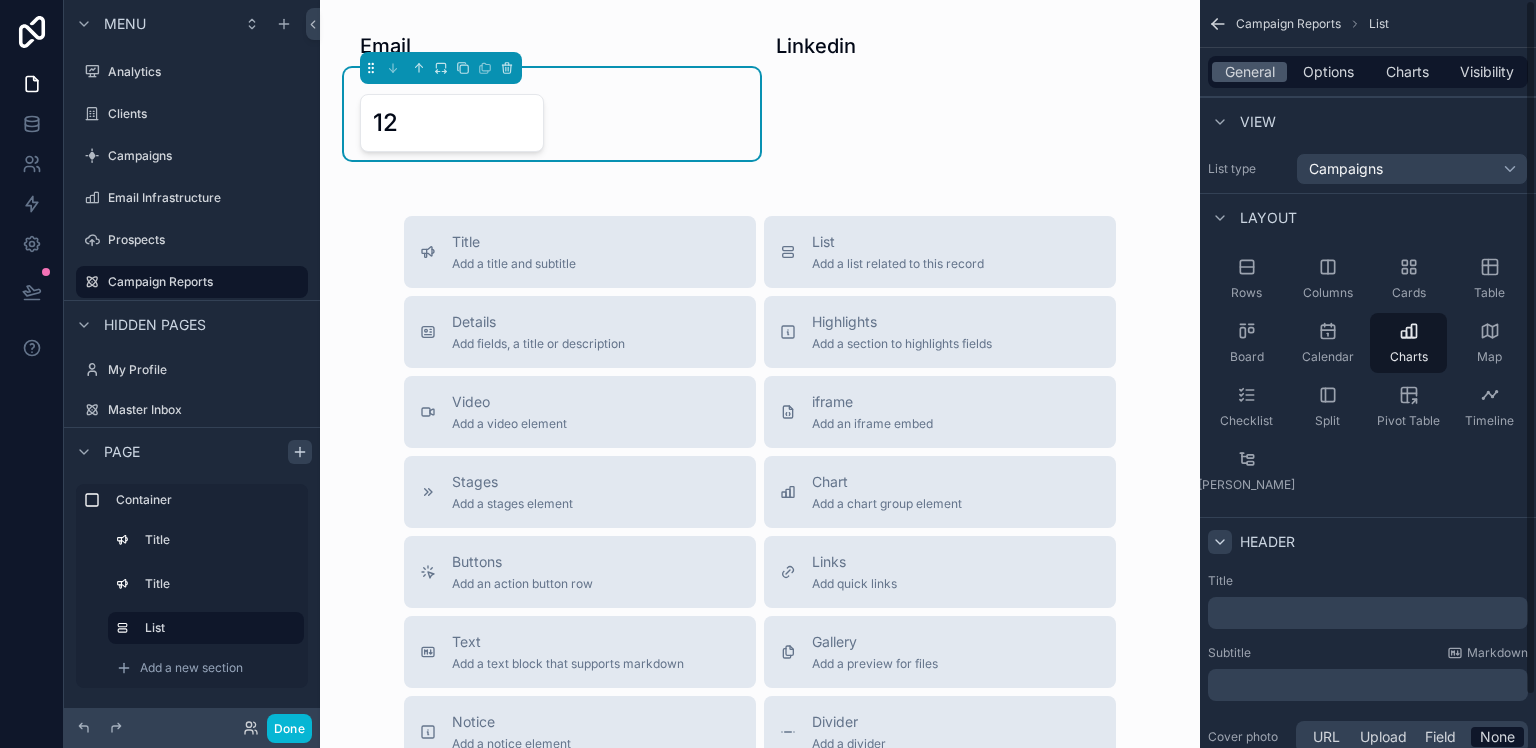 scroll, scrollTop: 17, scrollLeft: 0, axis: vertical 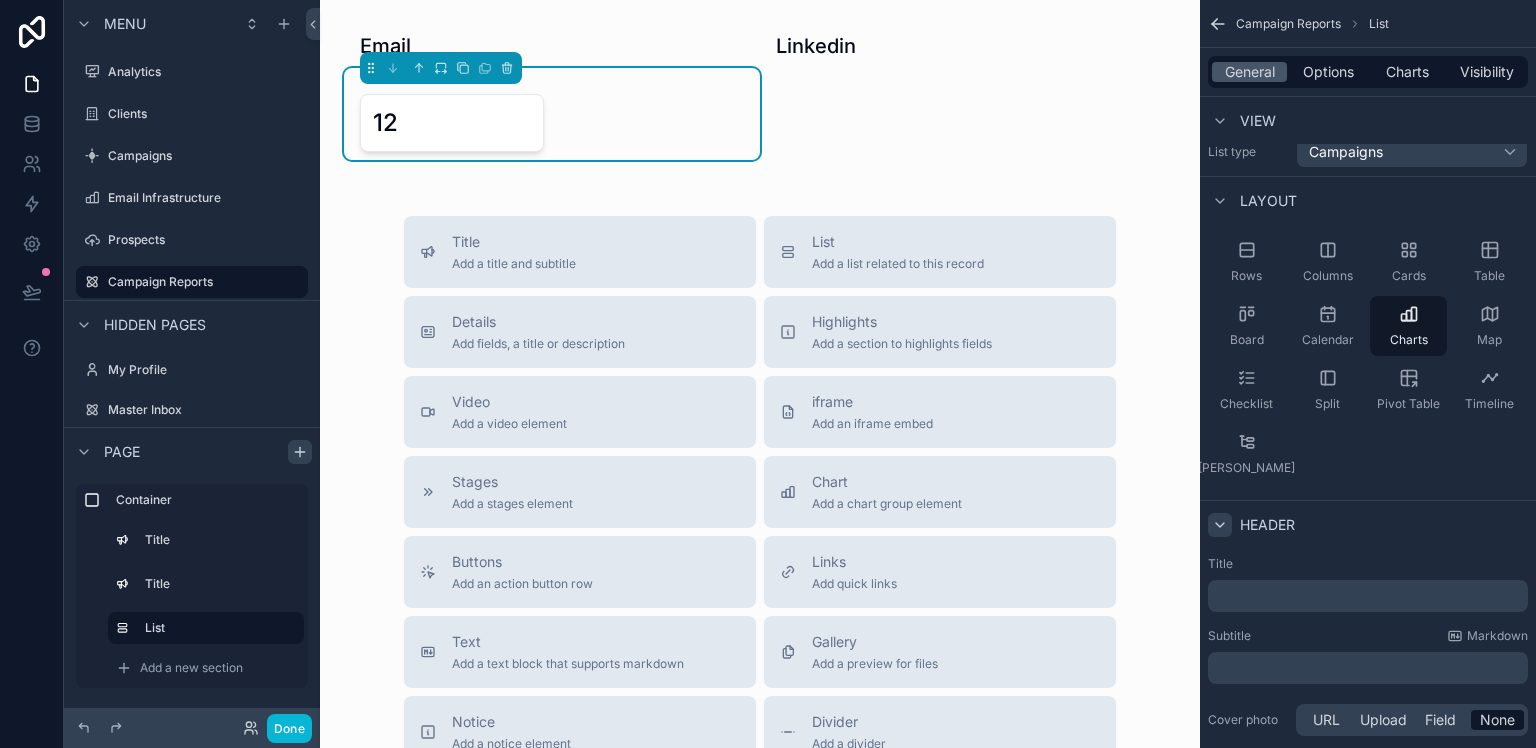 click on "﻿" at bounding box center [1370, 596] 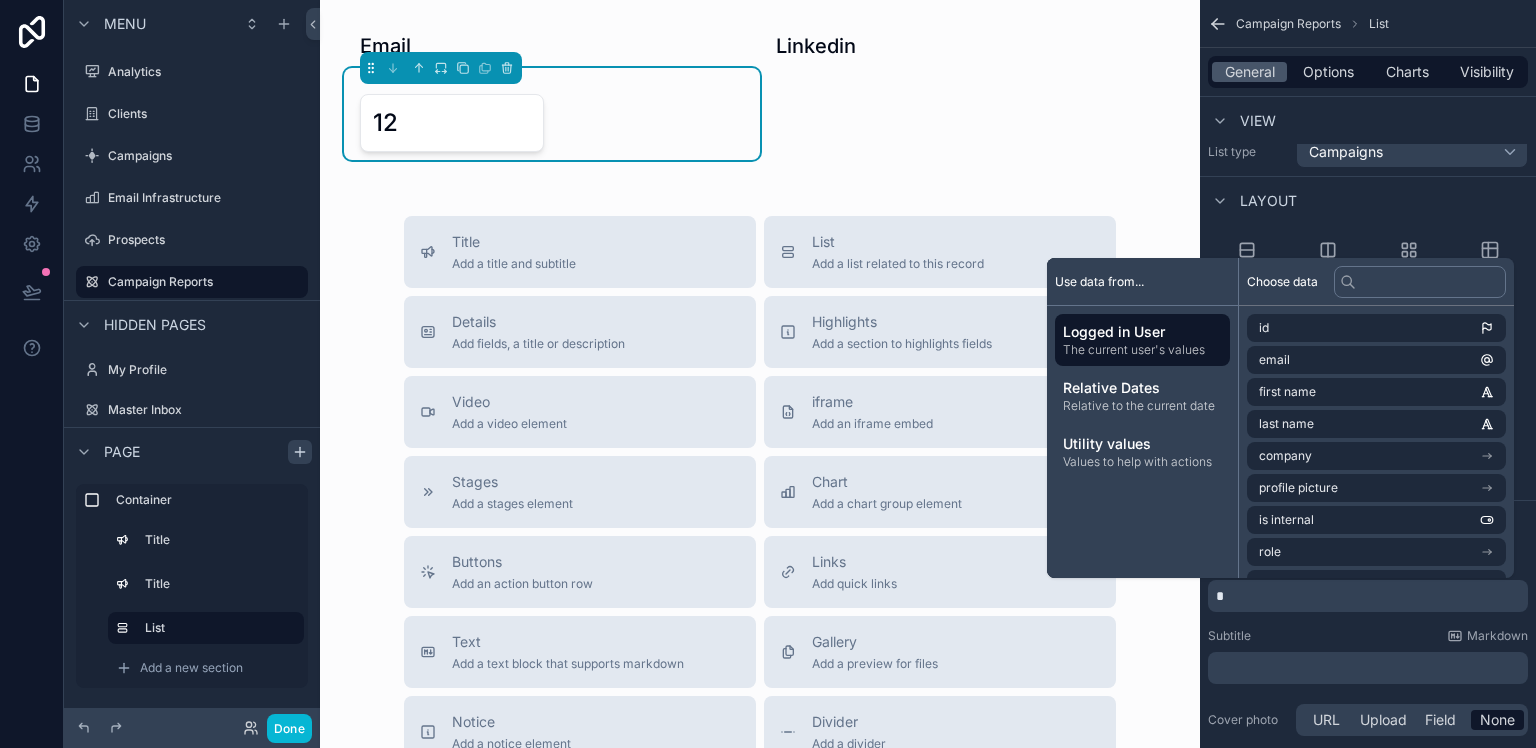 type 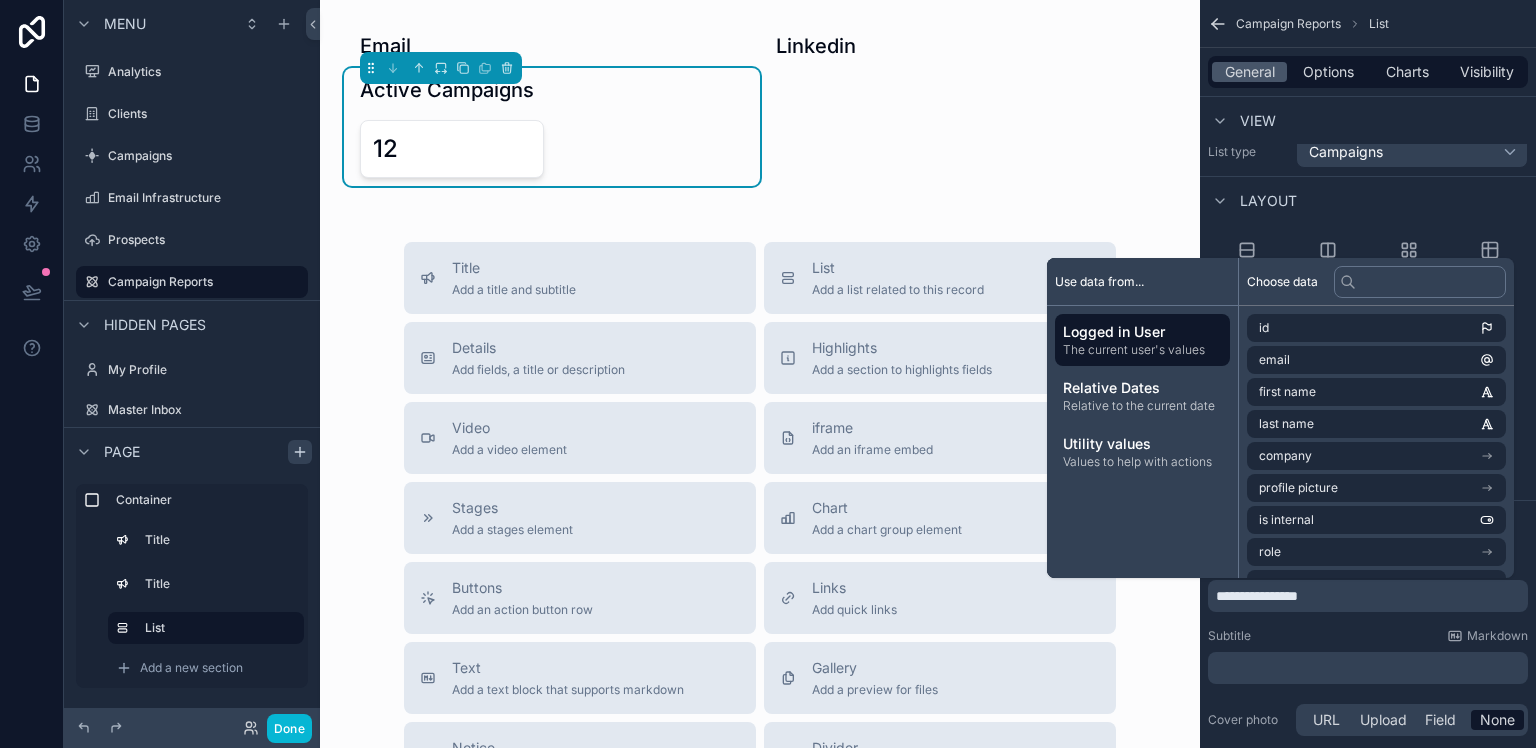 click on "Email Linkedin Active Campaigns 12 Title Add a title and subtitle List Add a list related to this record Details Add fields, a title or description Highlights Add a section to highlights fields Video Add a video element iframe Add an iframe embed Stages Add a stages element Chart Add a chart group element Buttons Add an action button row Links Add quick links Text Add a text block that supports markdown Gallery Add a preview for files Notice Add a notice element Divider Add a divider Comments Record comments section Image Add an image element Container Add a container to group multiple sections together" at bounding box center [760, 557] 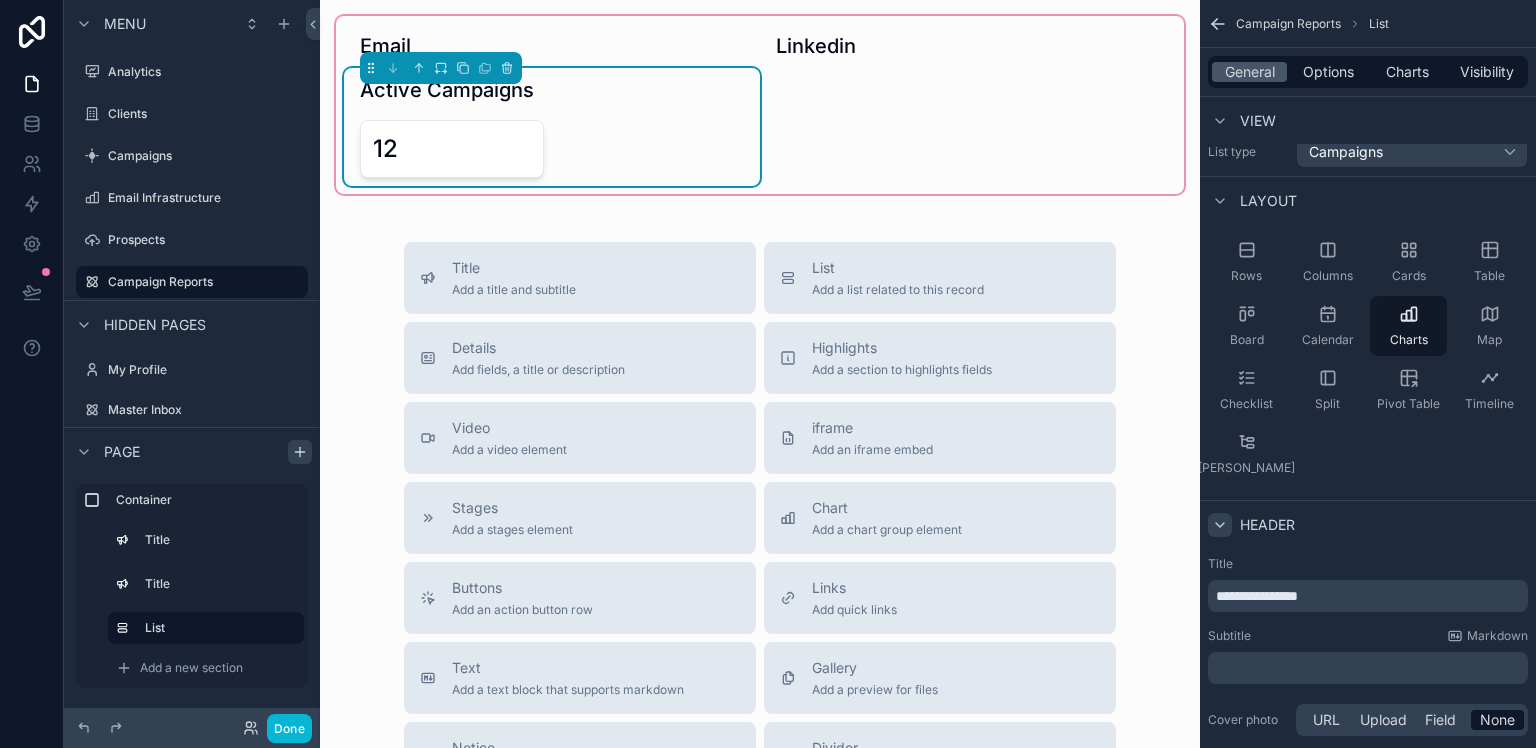 click on "12" at bounding box center (452, 149) 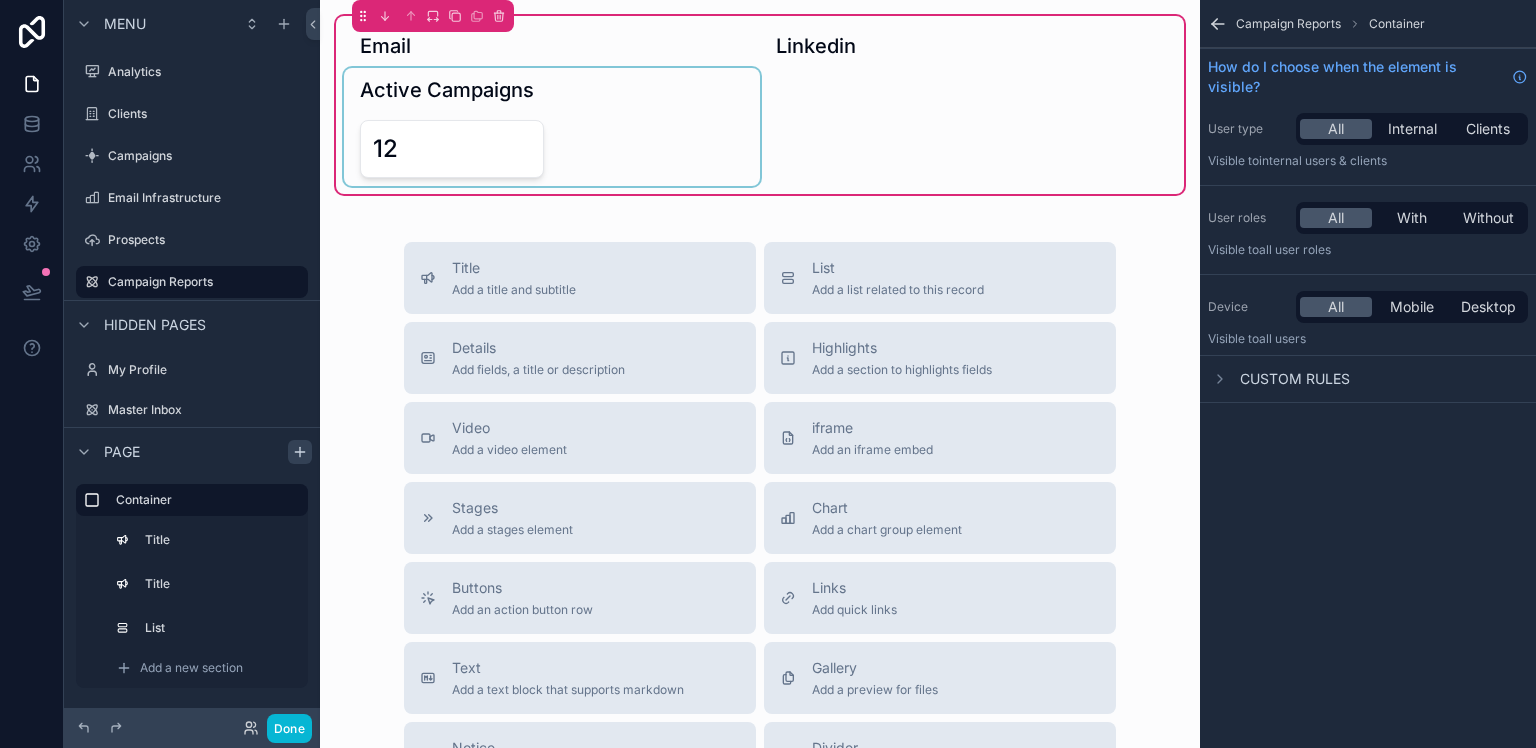 click at bounding box center (552, 127) 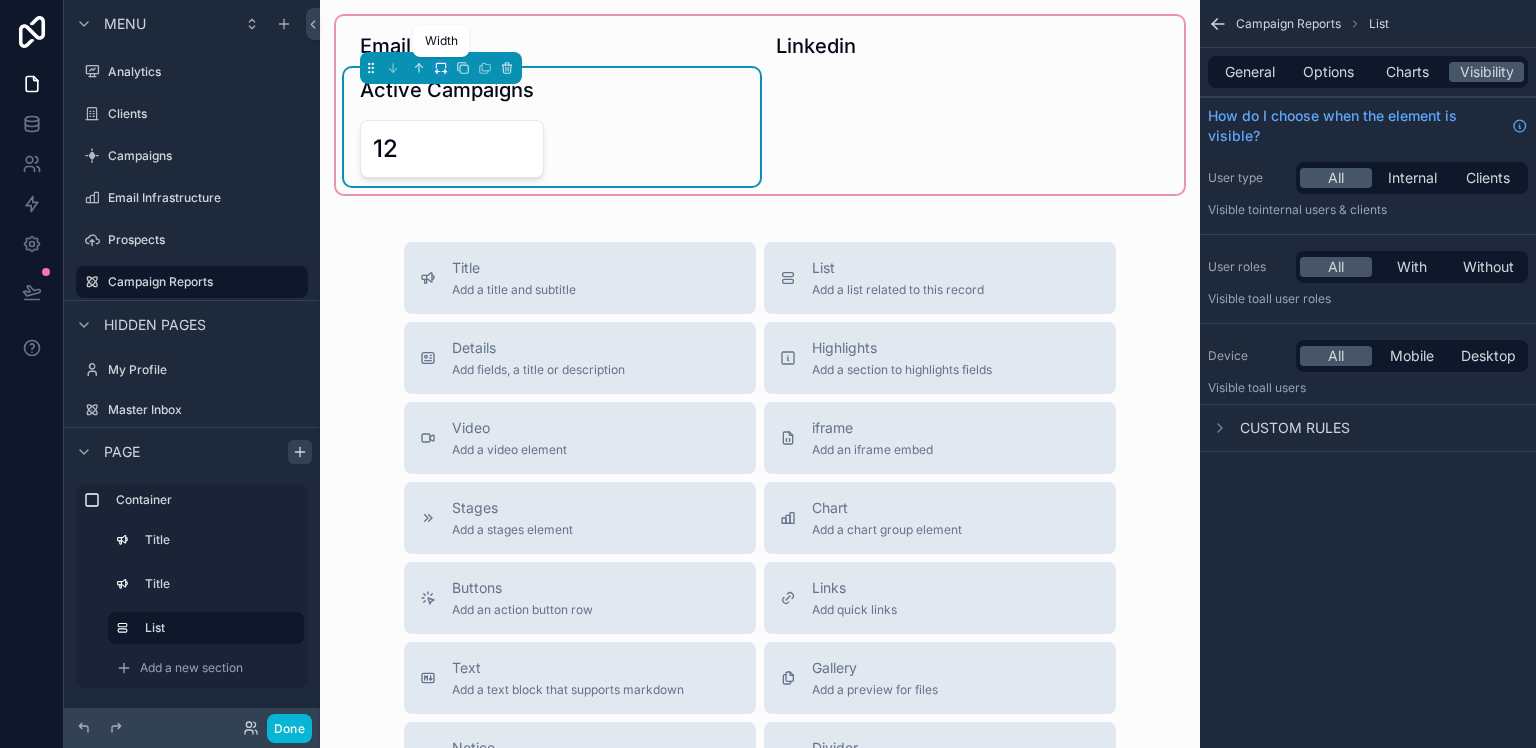 click 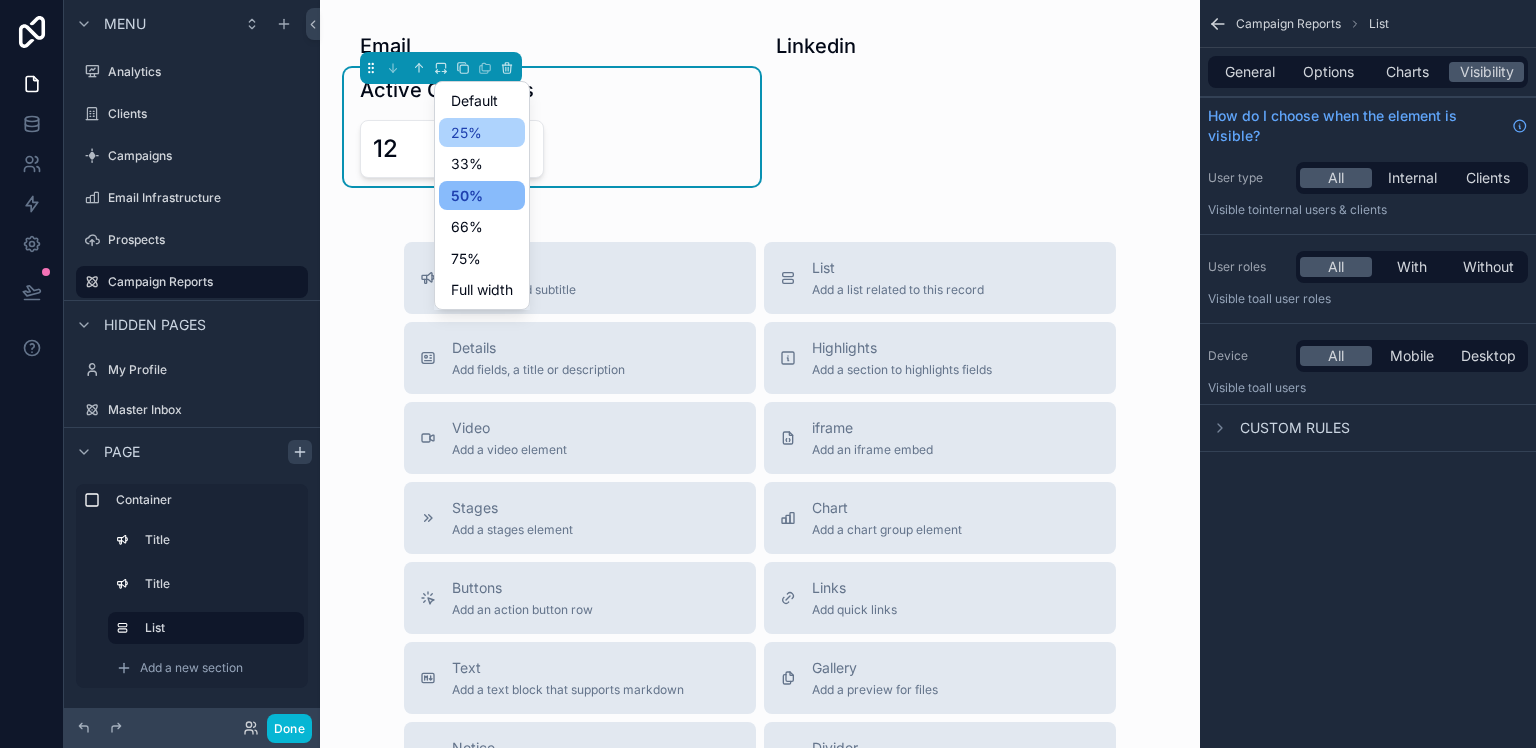 click on "25%" at bounding box center (466, 133) 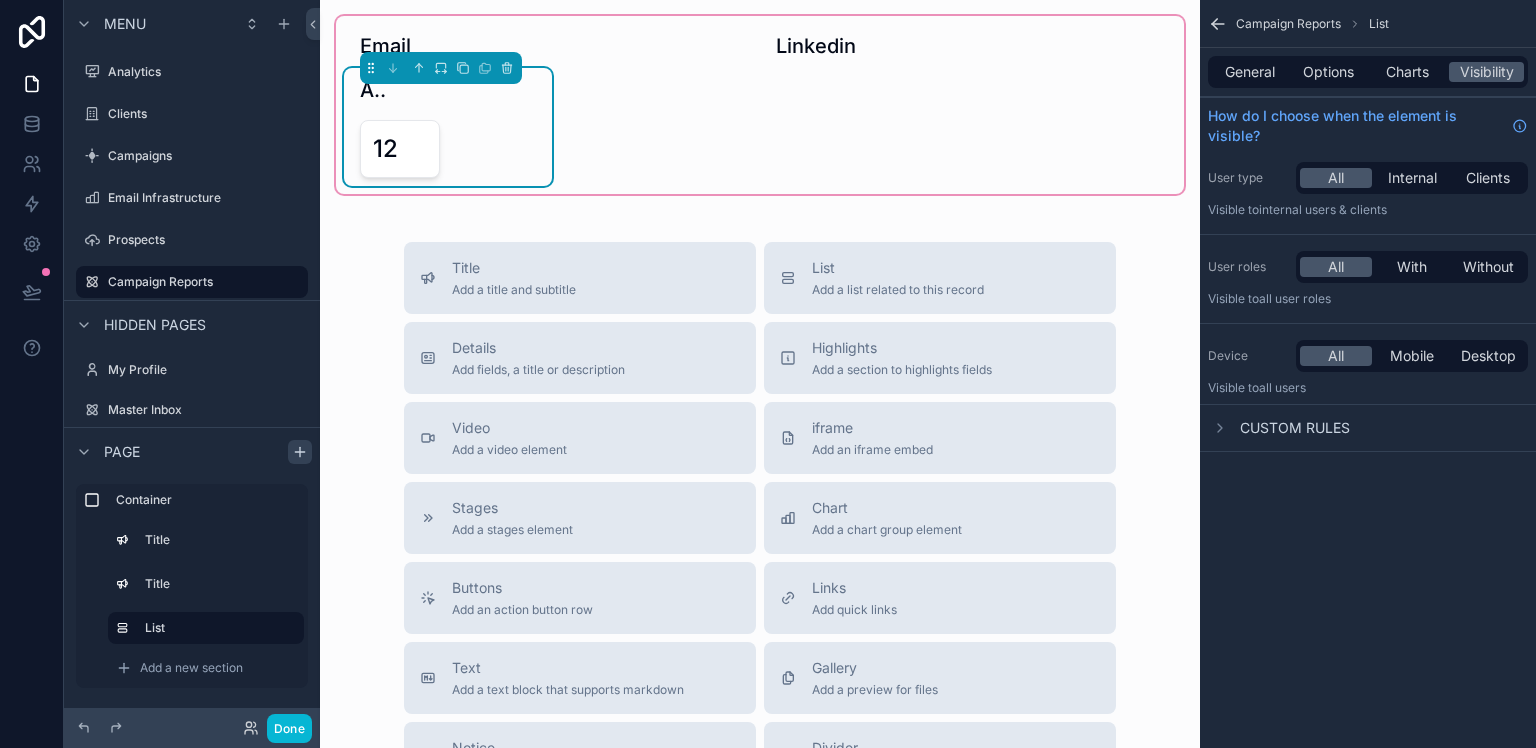 click on "12" at bounding box center (400, 149) 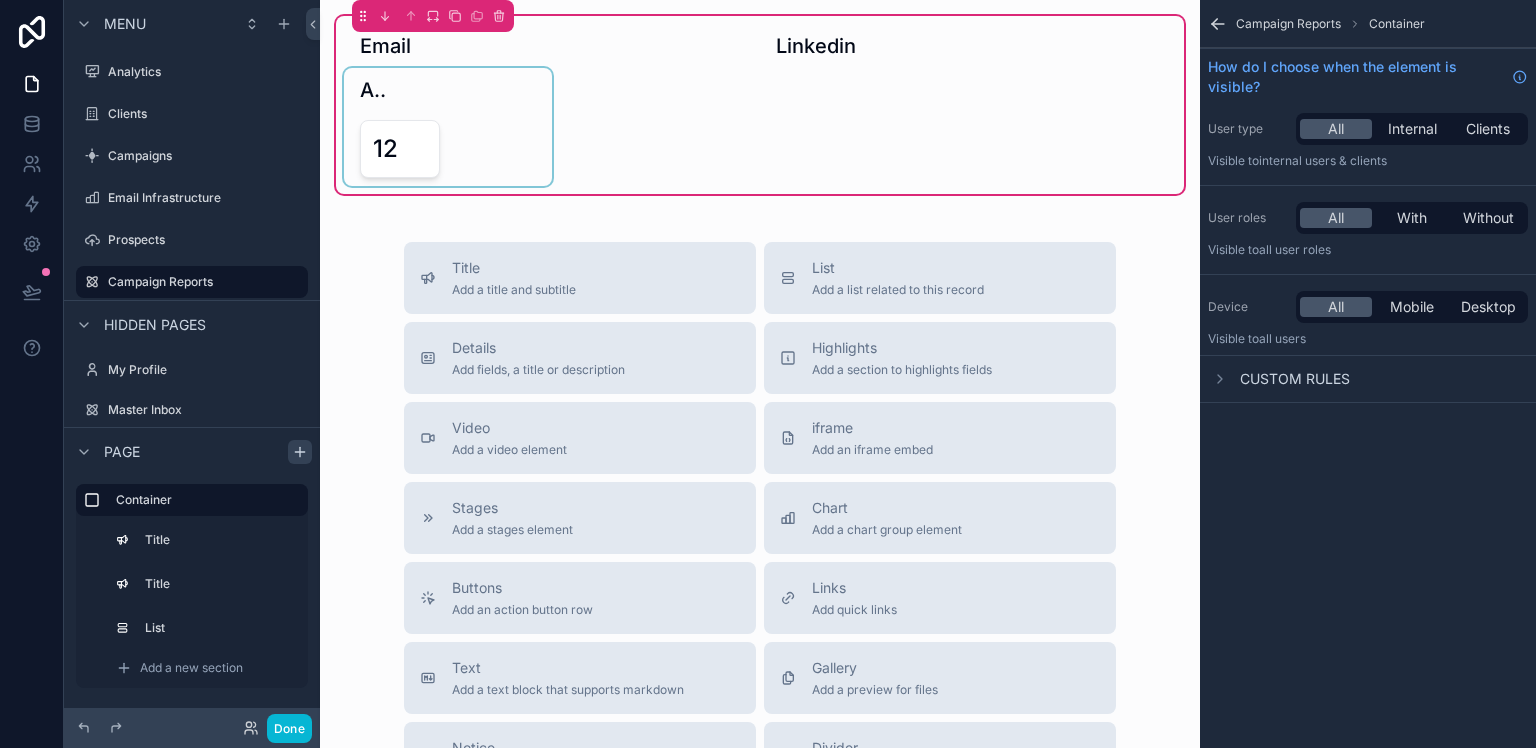 click at bounding box center (448, 127) 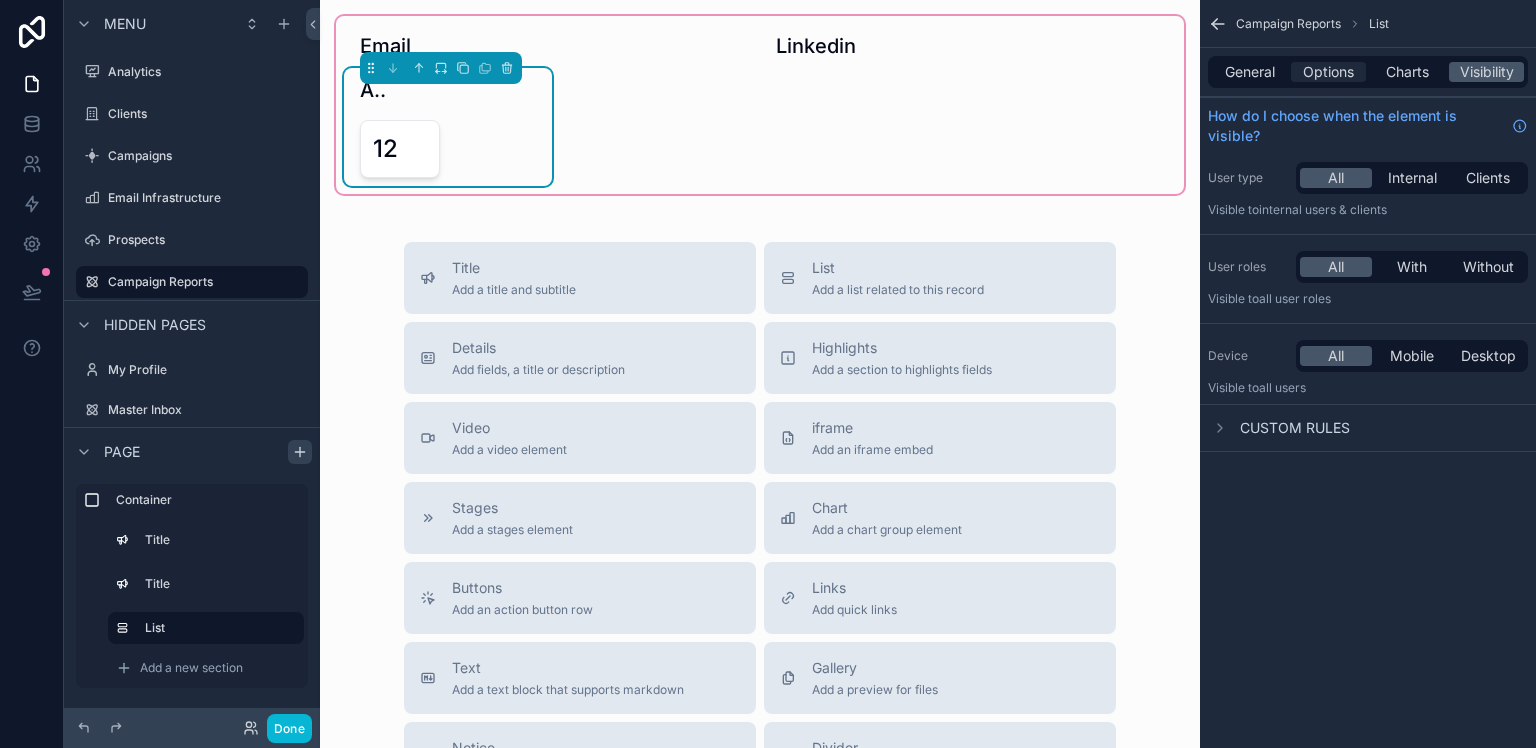 click on "Options" at bounding box center (1328, 72) 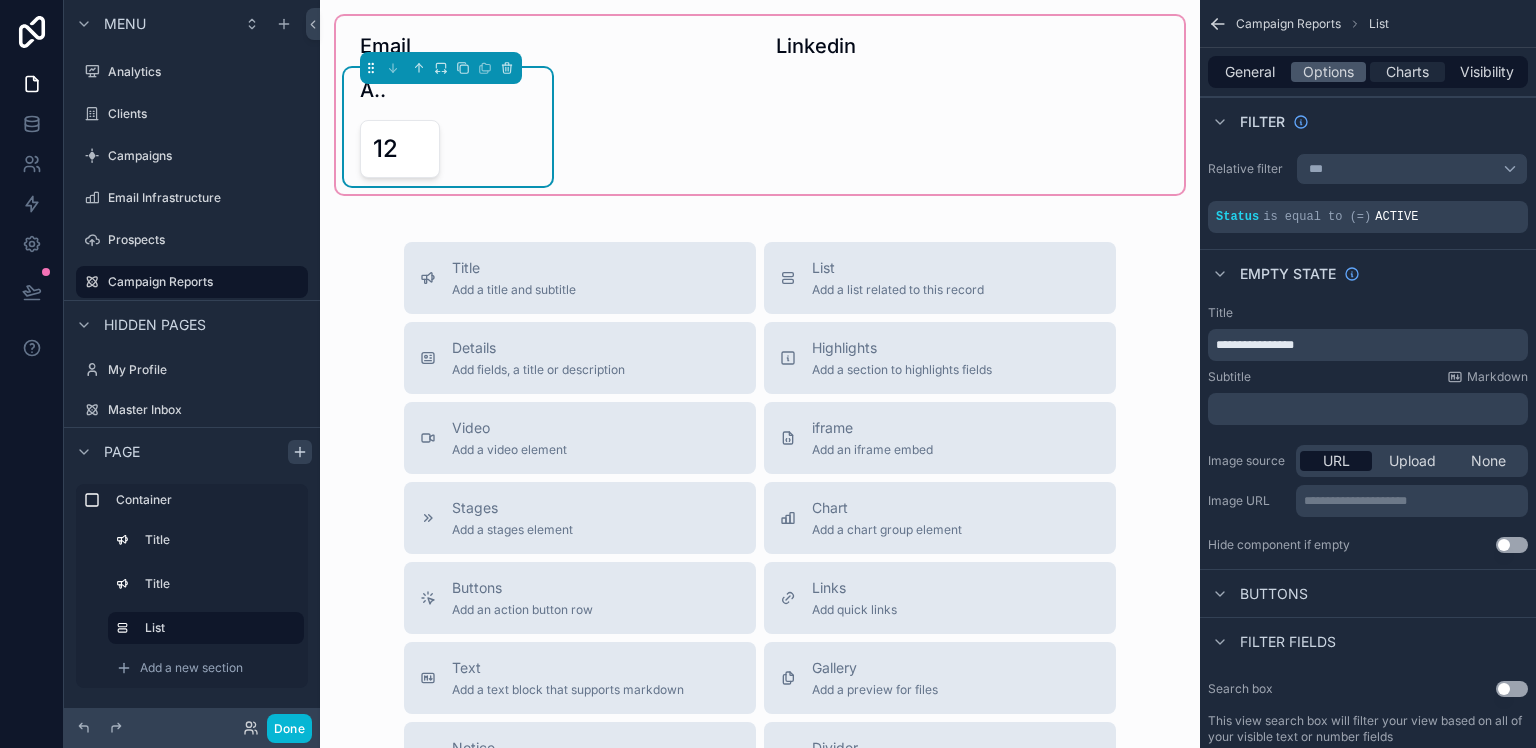 click on "Charts" at bounding box center (1407, 72) 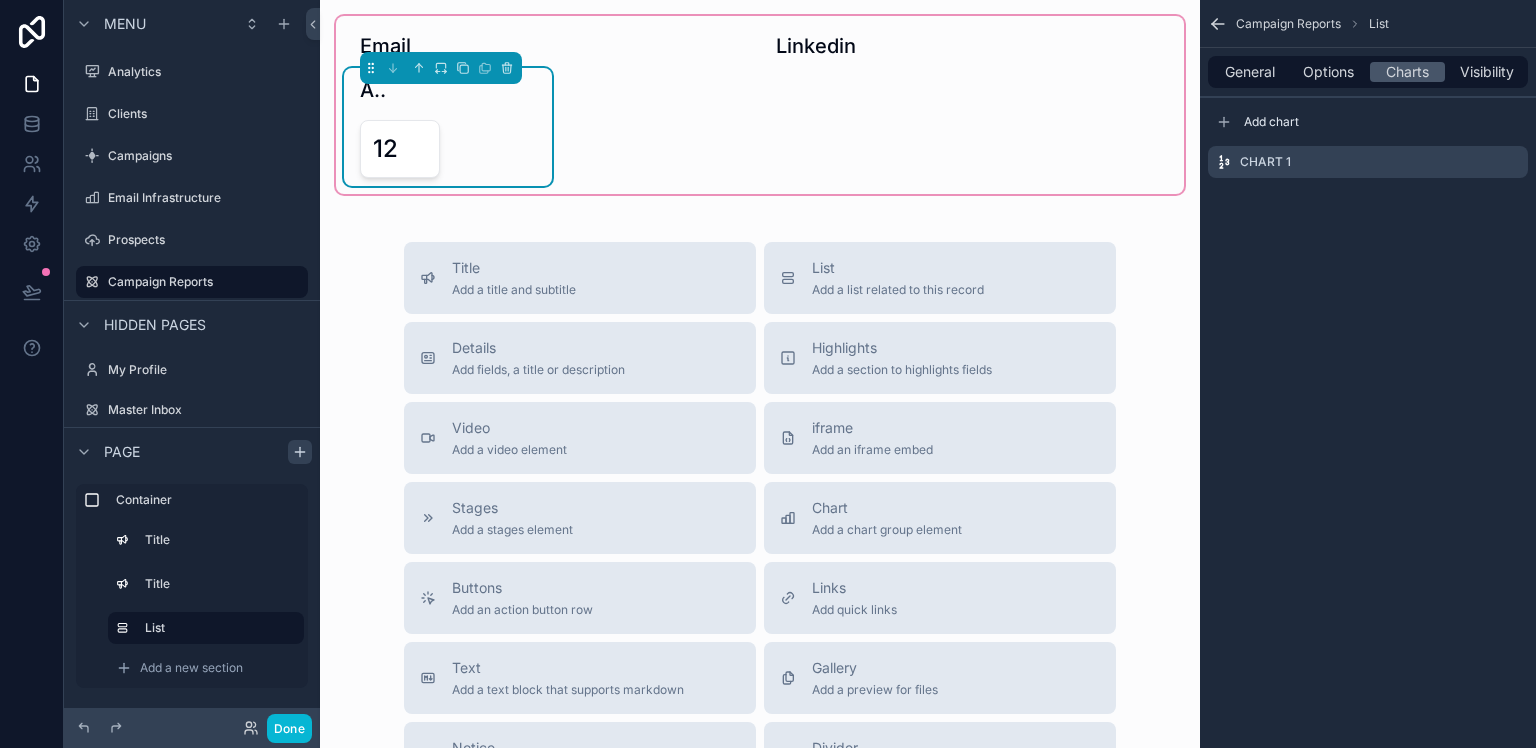 click on "General Options Charts Visibility" at bounding box center [1368, 72] 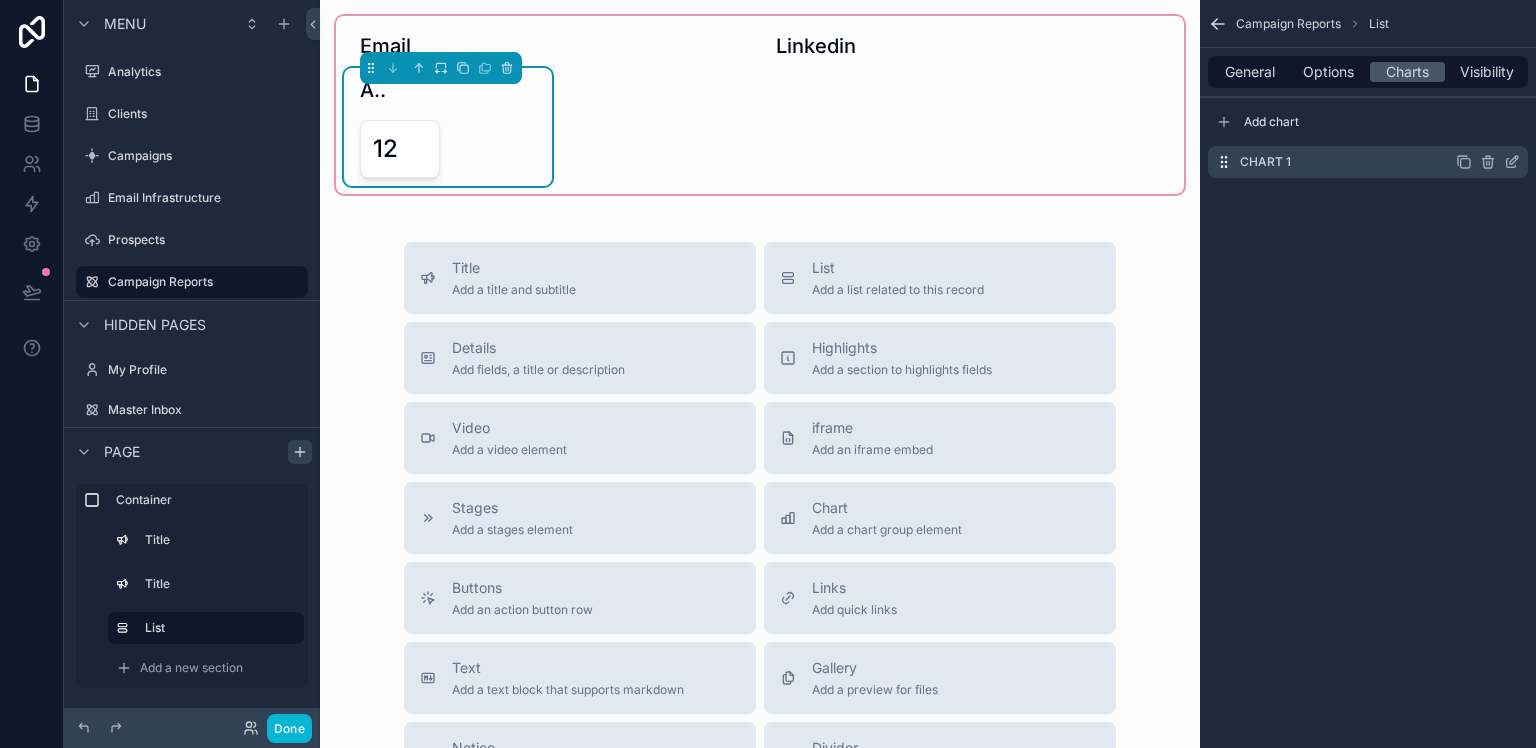 click 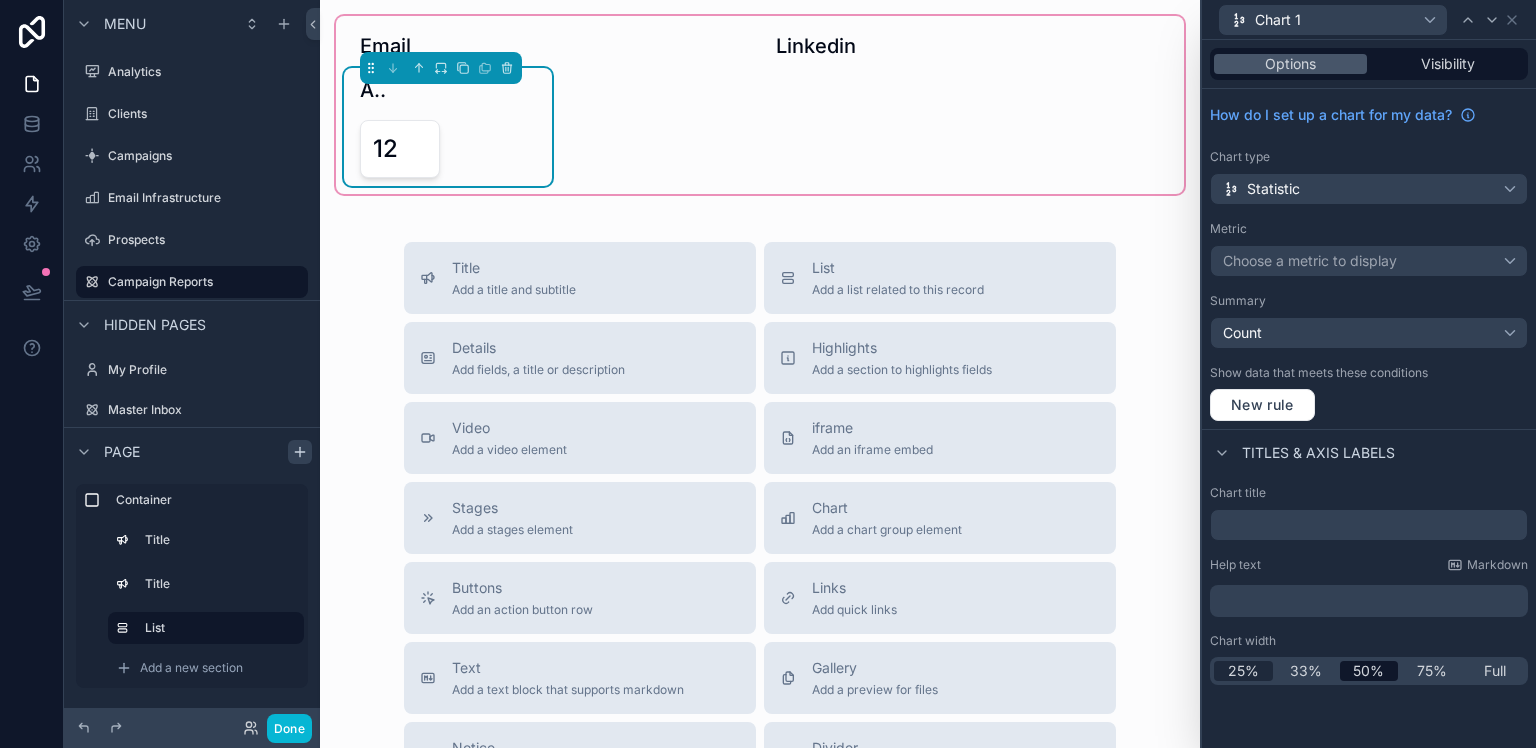 click on "25%" at bounding box center (1243, 671) 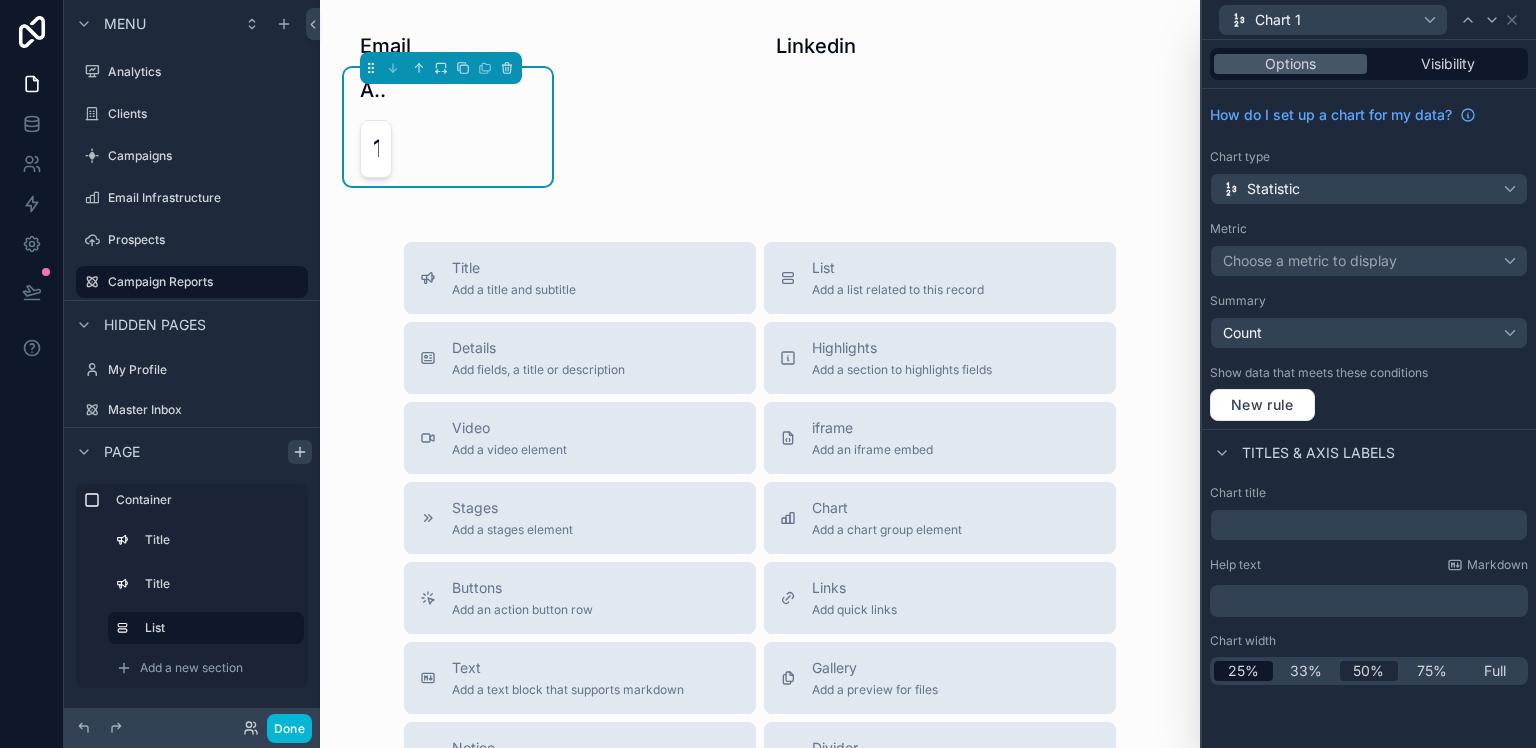 click on "50%" at bounding box center (1368, 671) 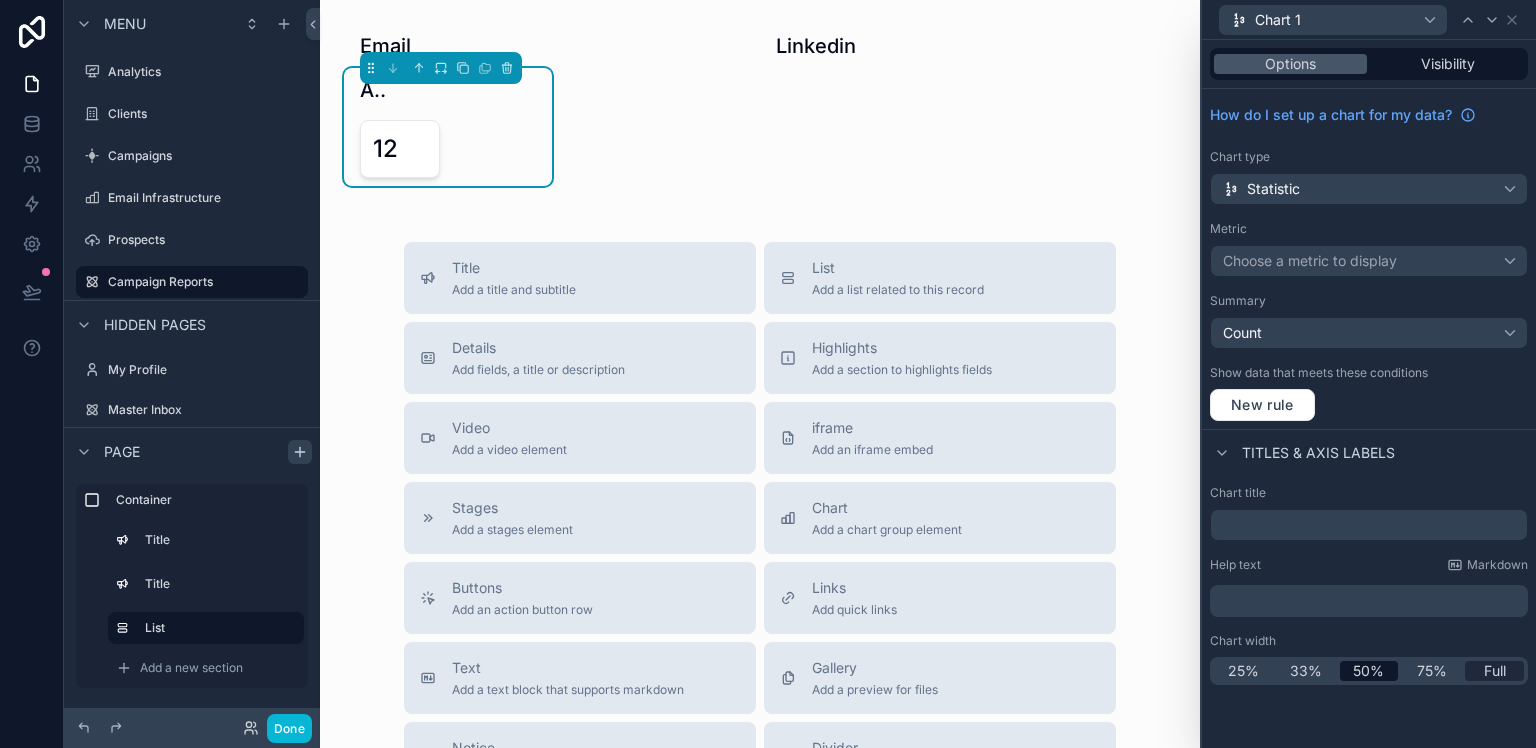 click on "Full" at bounding box center [1495, 671] 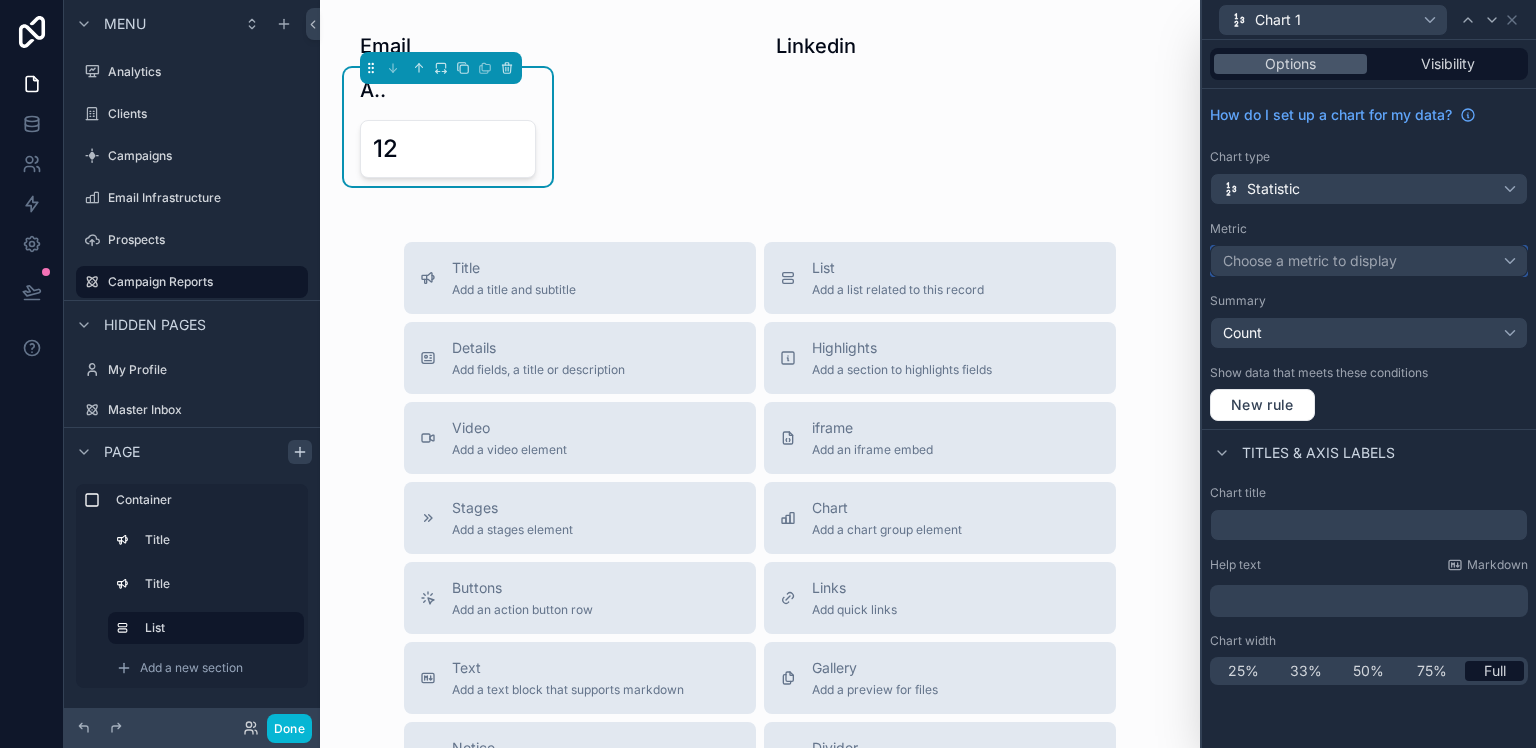 click on "Choose a metric to display" at bounding box center [1310, 260] 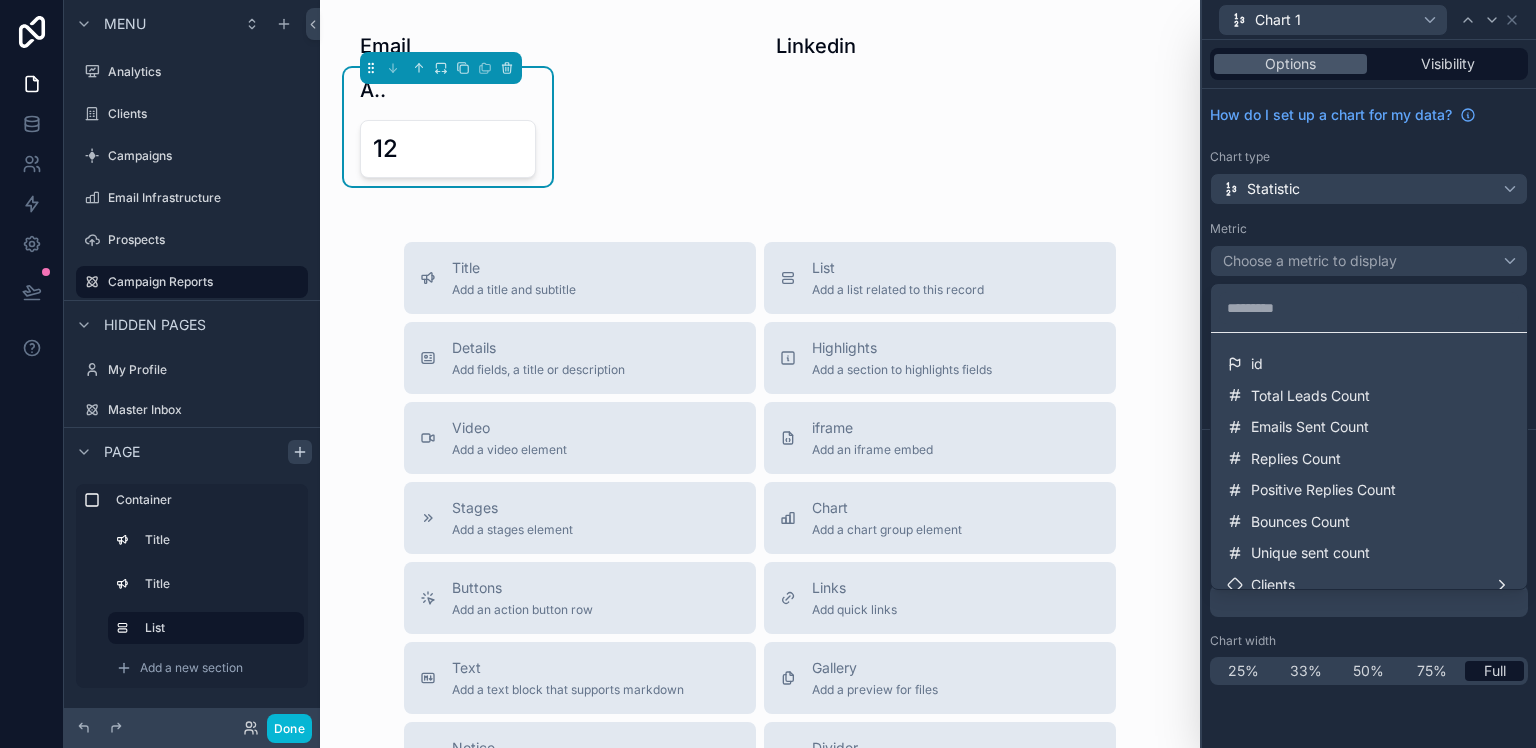 click at bounding box center (1369, 374) 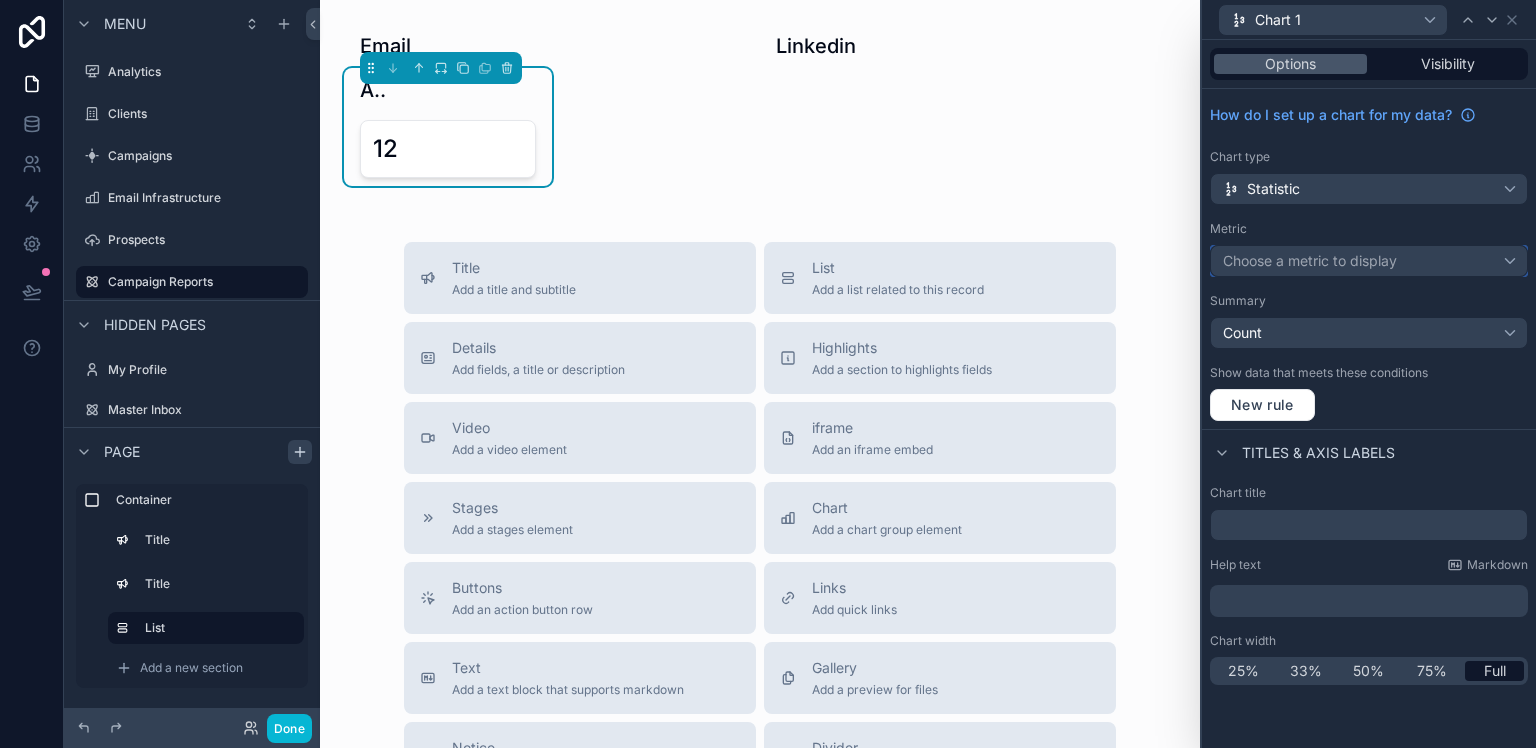 click on "Choose a metric to display" at bounding box center (1369, 261) 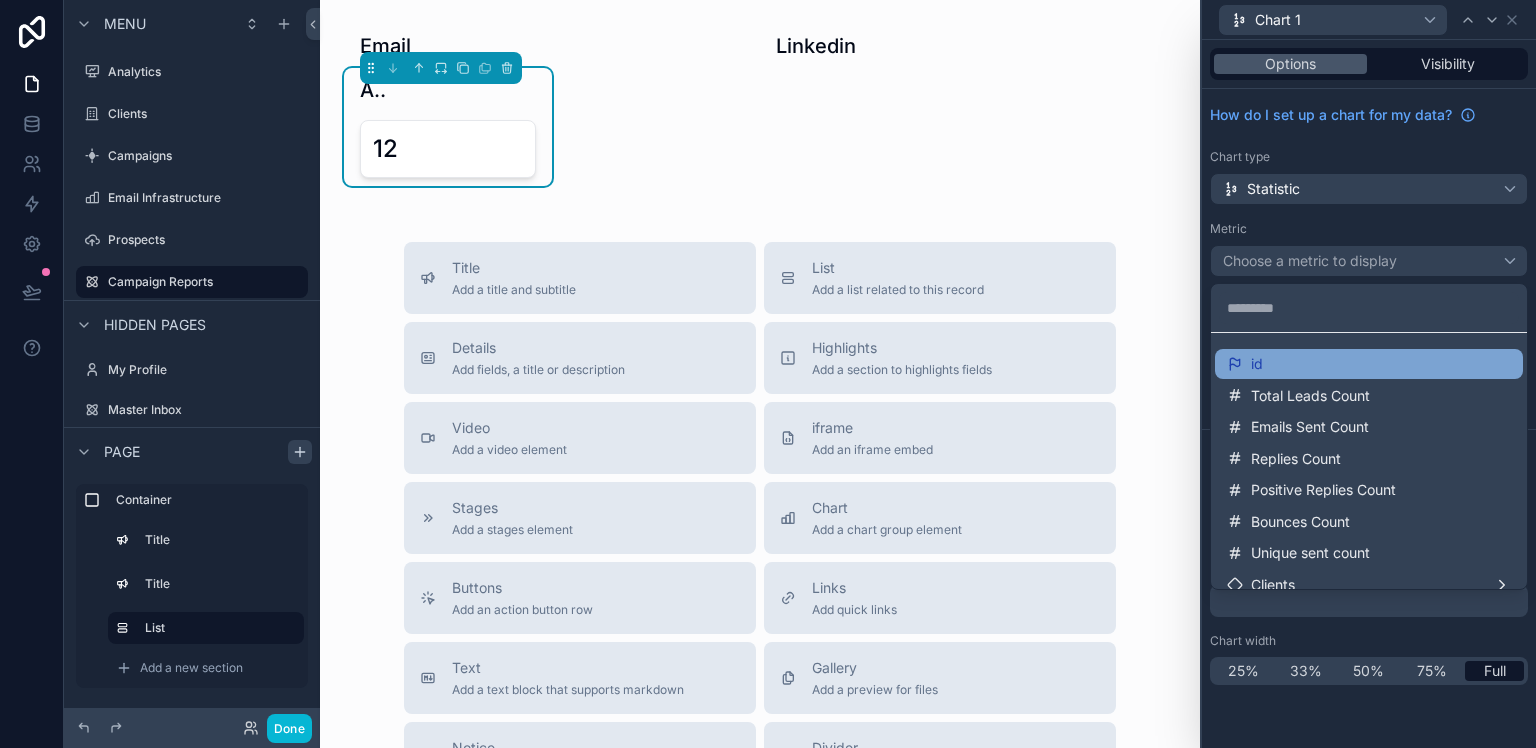 click on "id" at bounding box center (1369, 364) 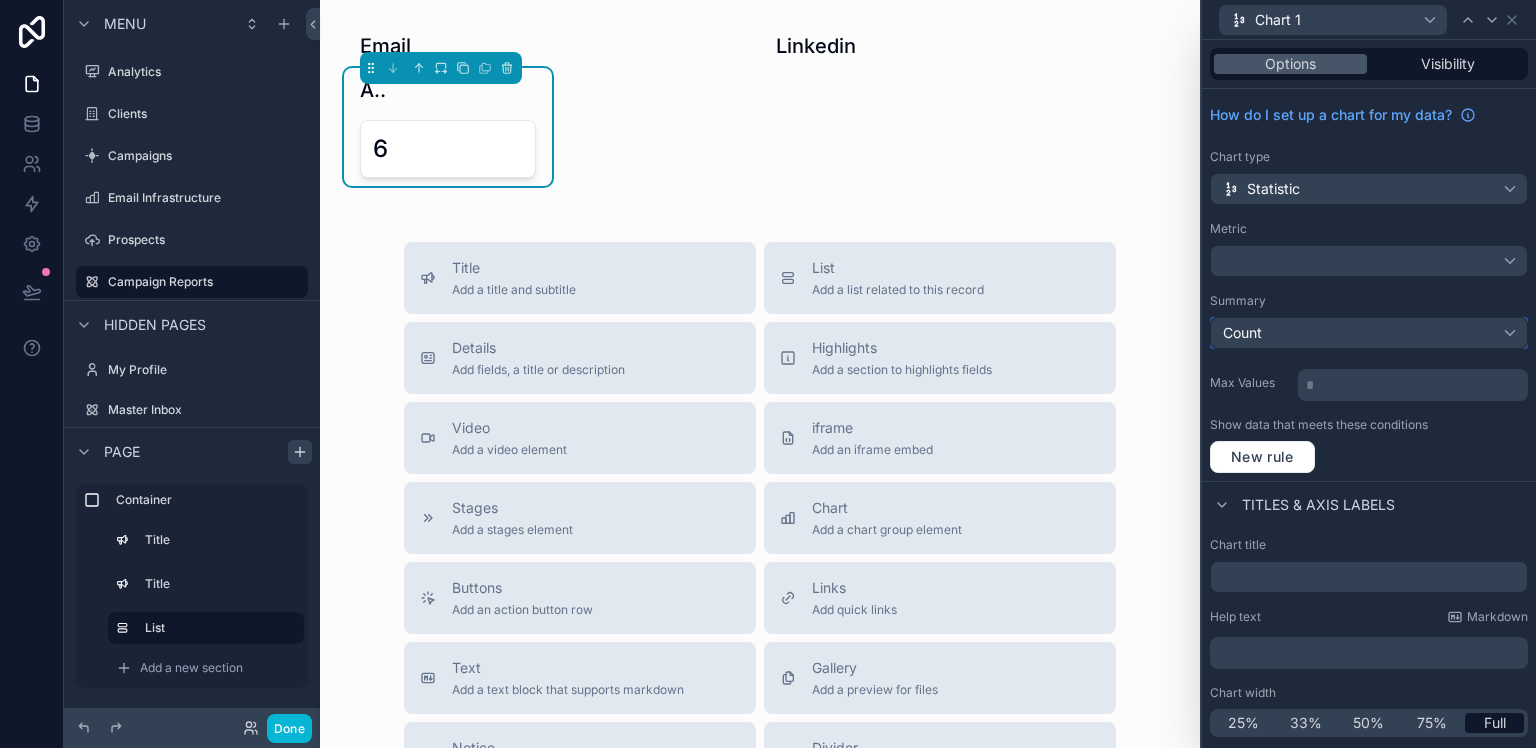 click on "Count" at bounding box center [1369, 333] 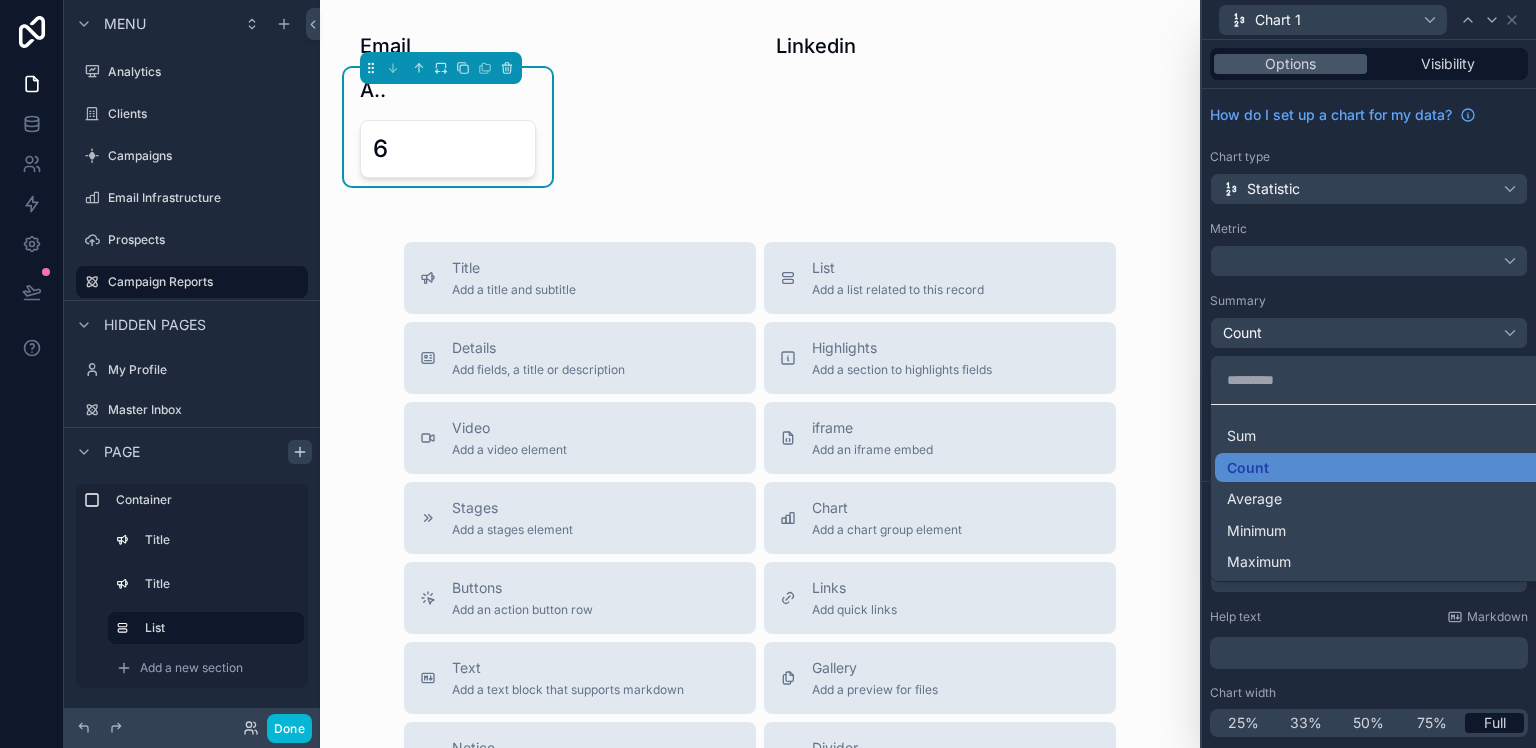 click at bounding box center (1369, 374) 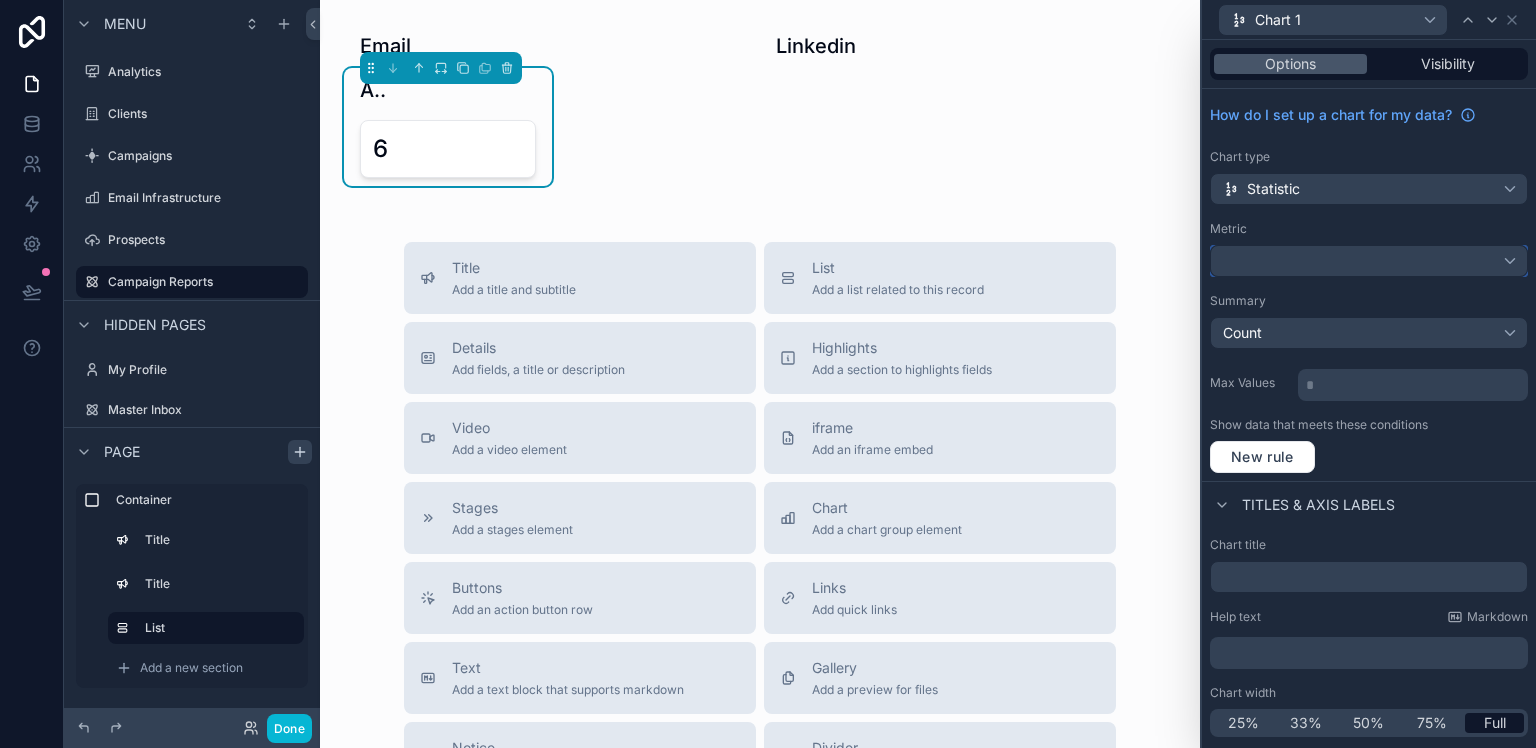 click at bounding box center [1369, 261] 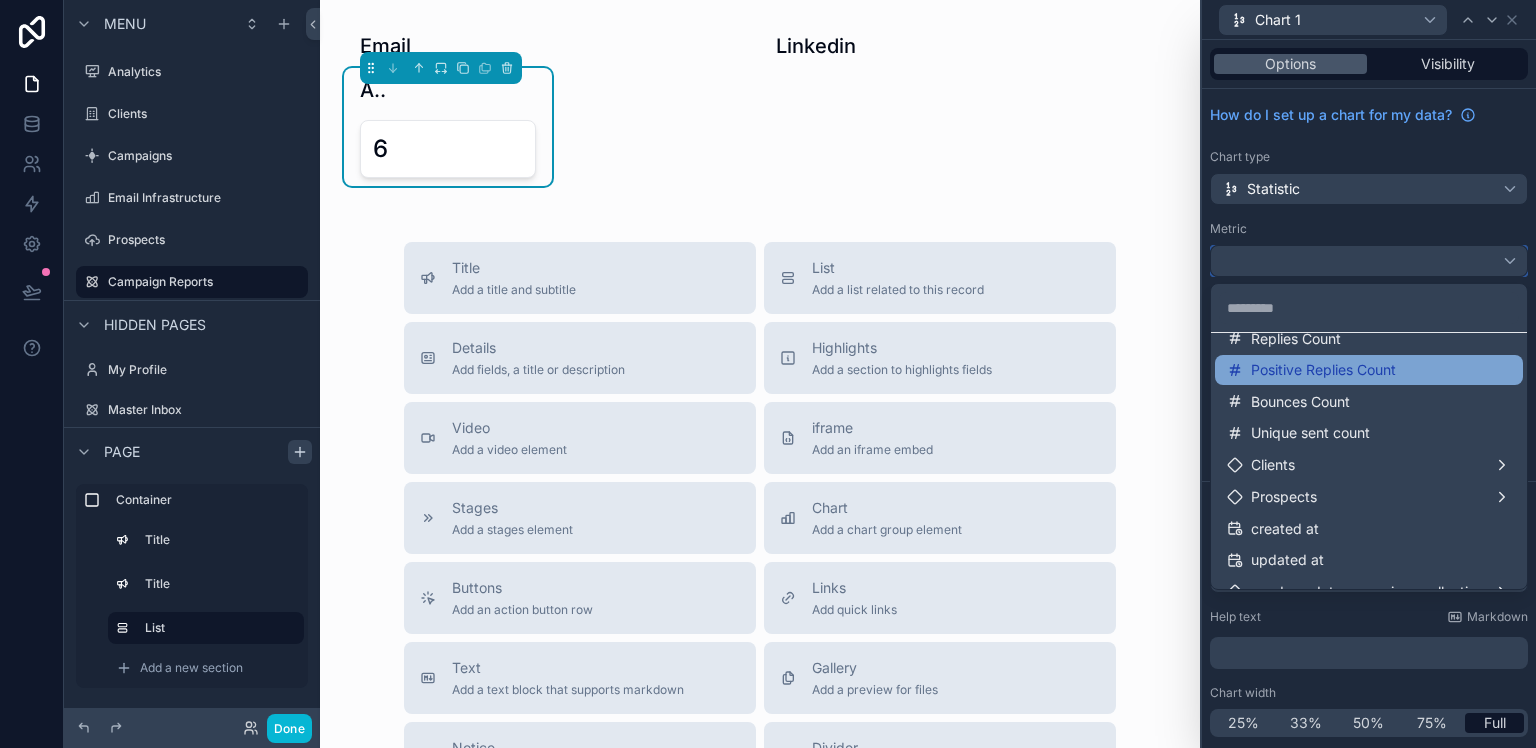 scroll, scrollTop: 0, scrollLeft: 0, axis: both 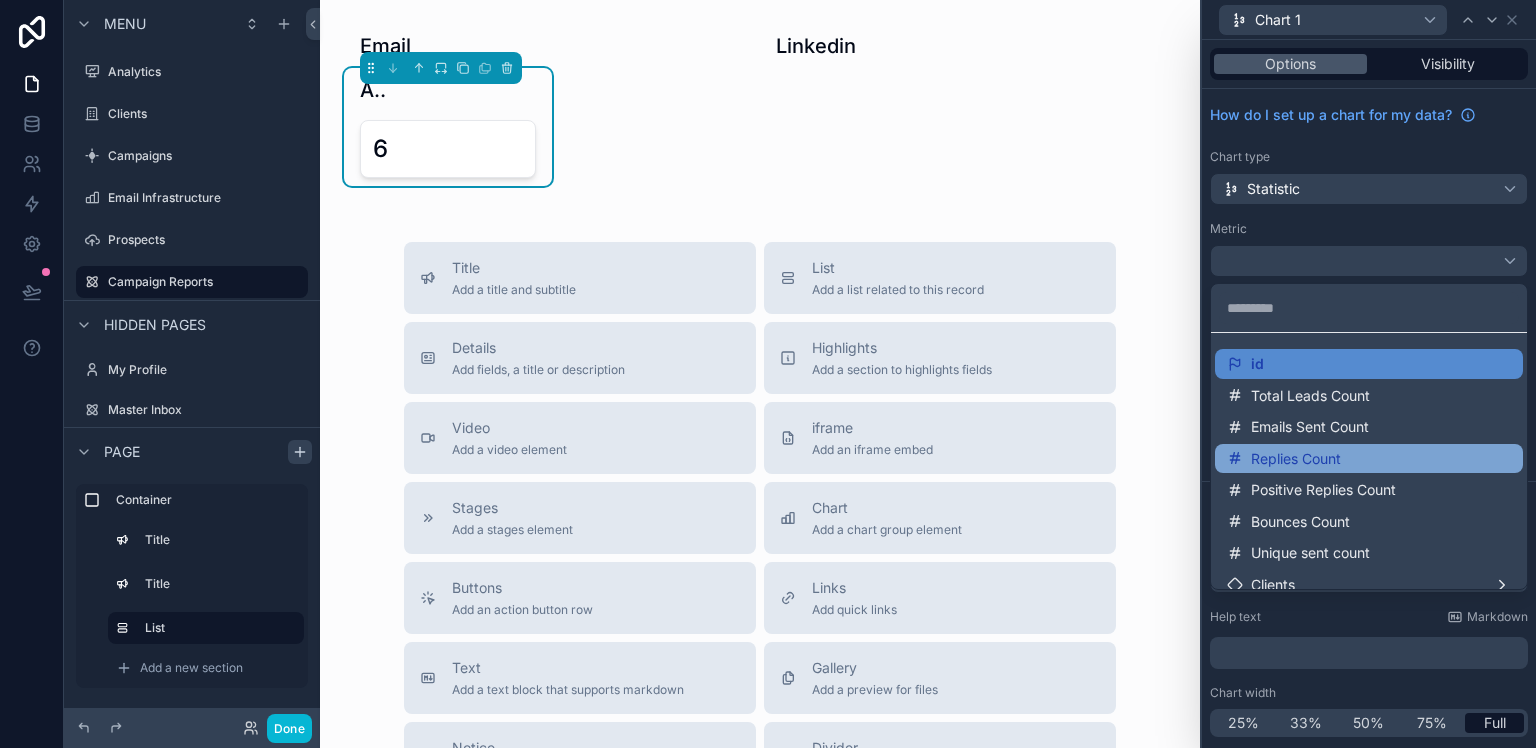 click on "Replies Count" at bounding box center (1369, 459) 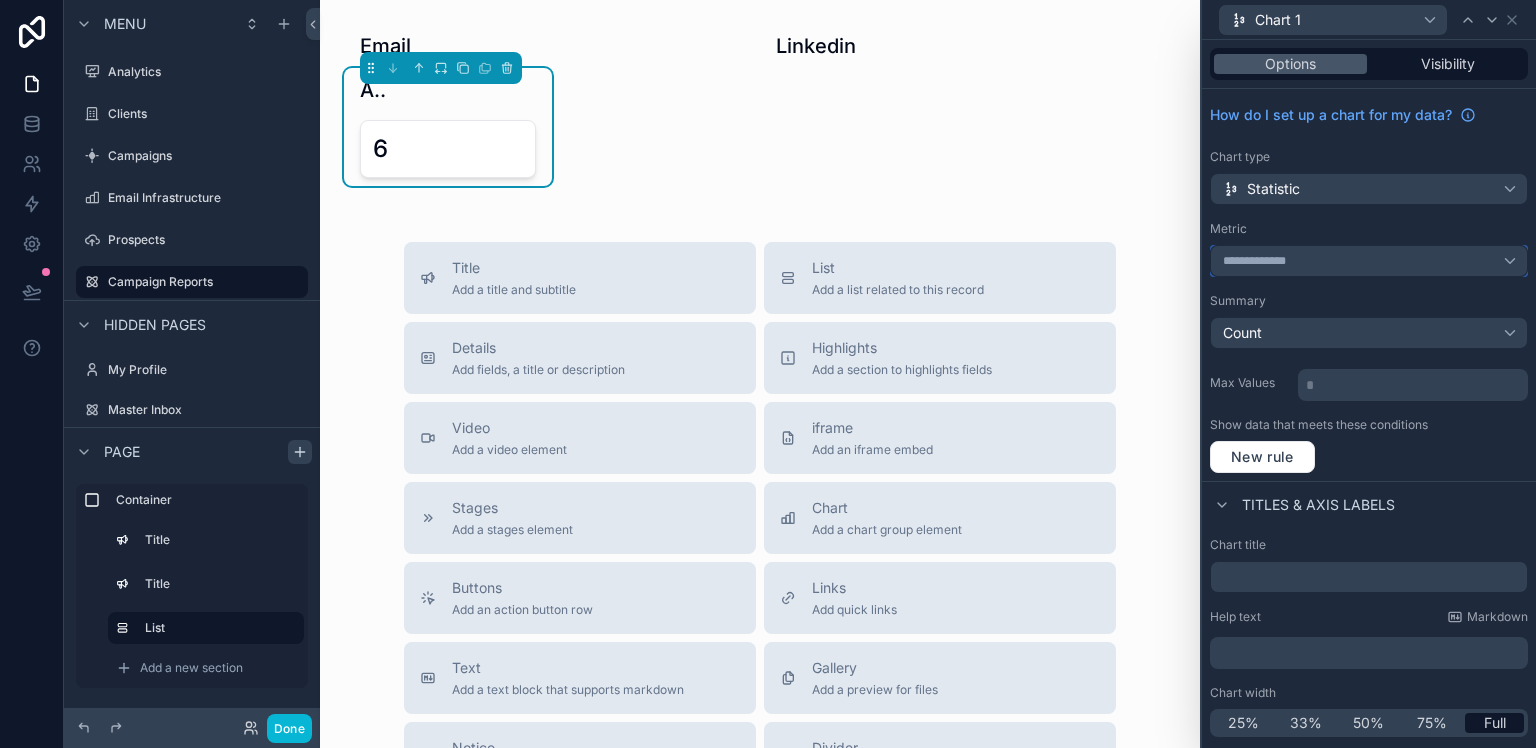 click on "**********" at bounding box center (1262, 261) 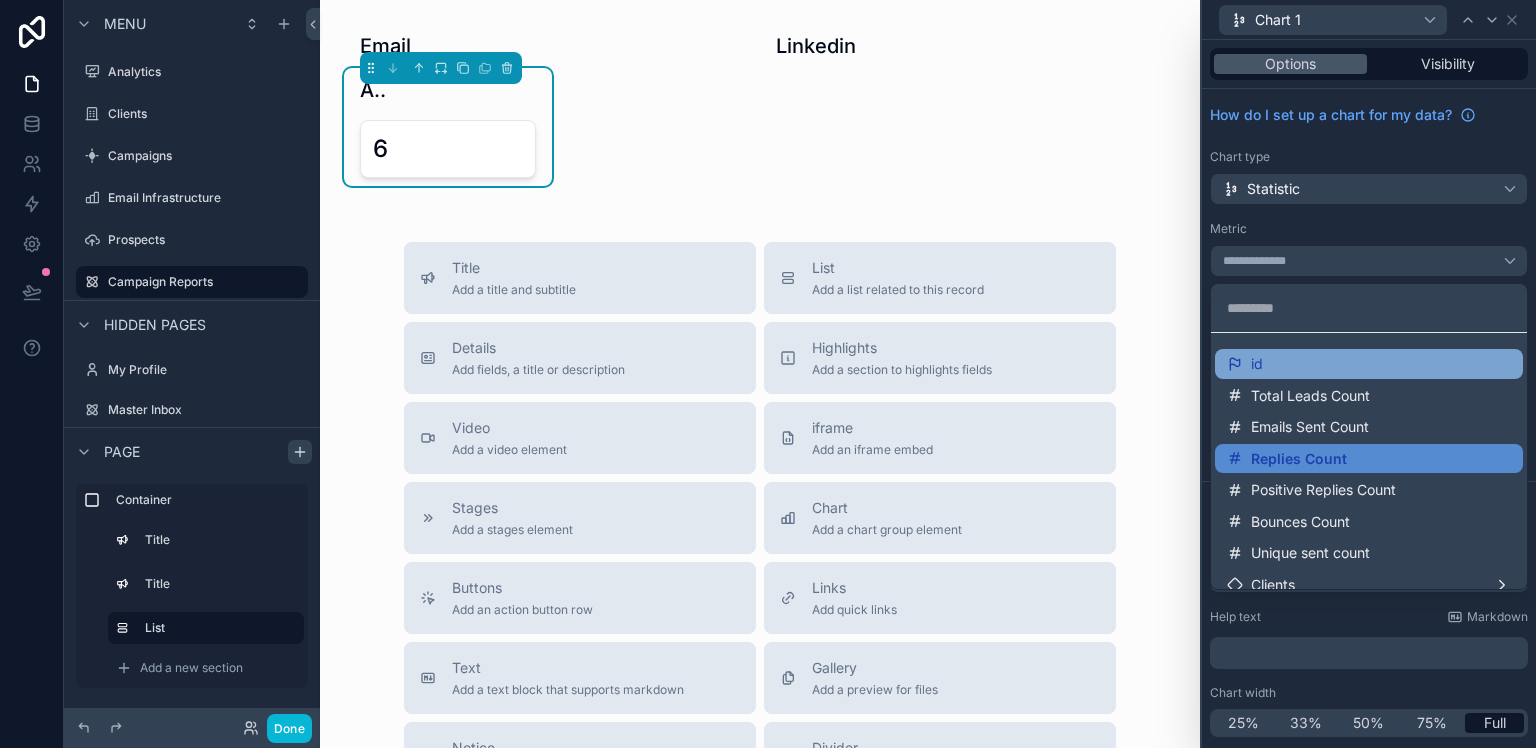 click on "id" at bounding box center (1369, 364) 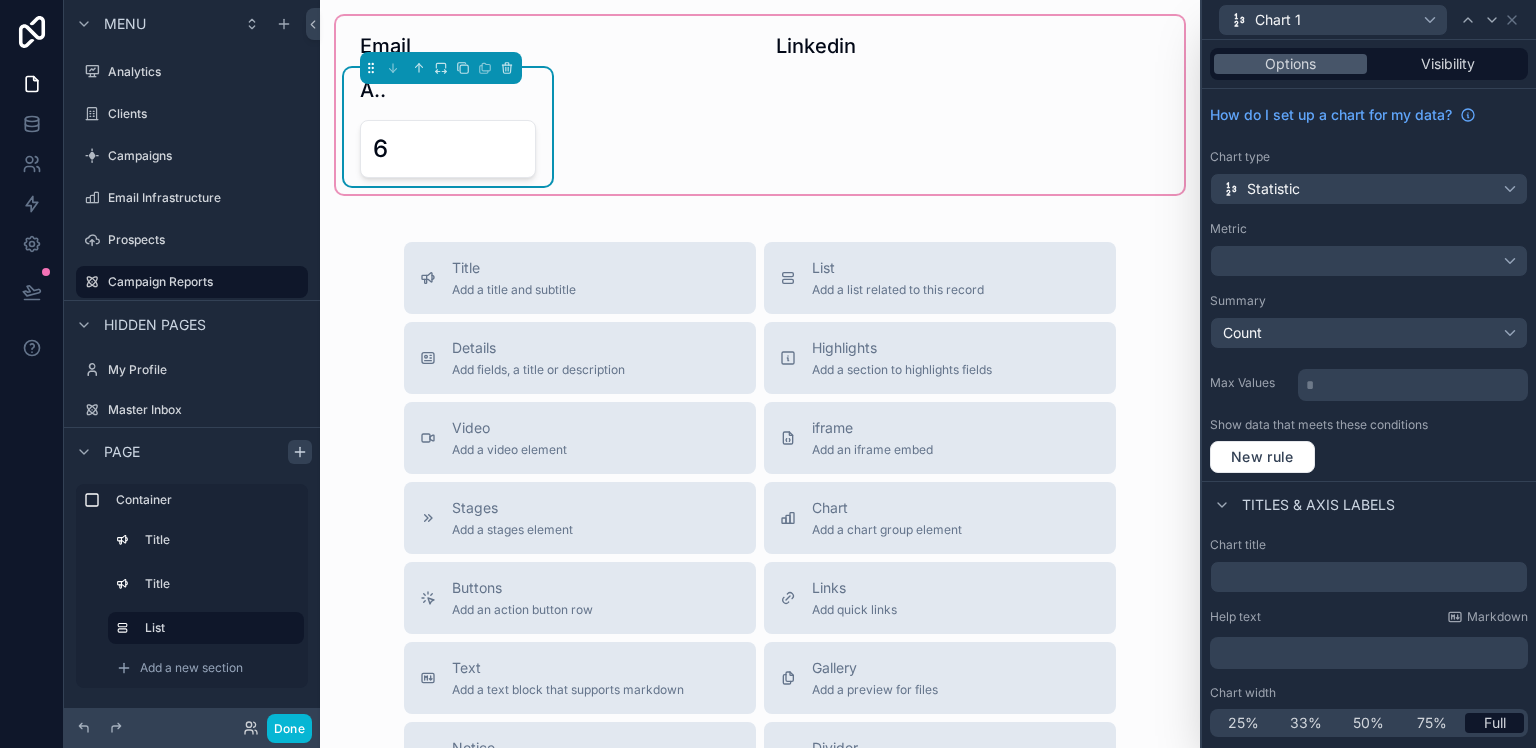 click on "6" at bounding box center [448, 149] 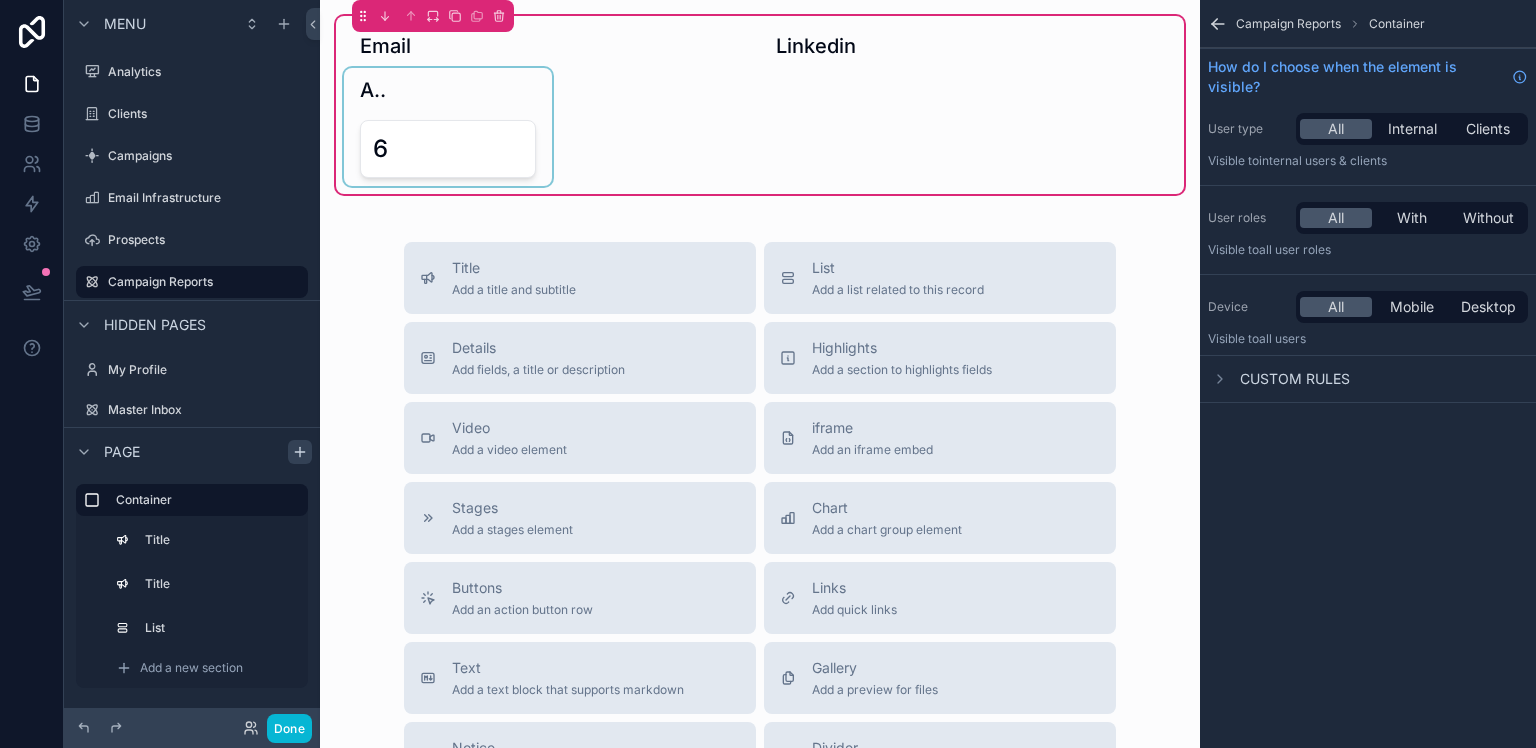 click at bounding box center [448, 127] 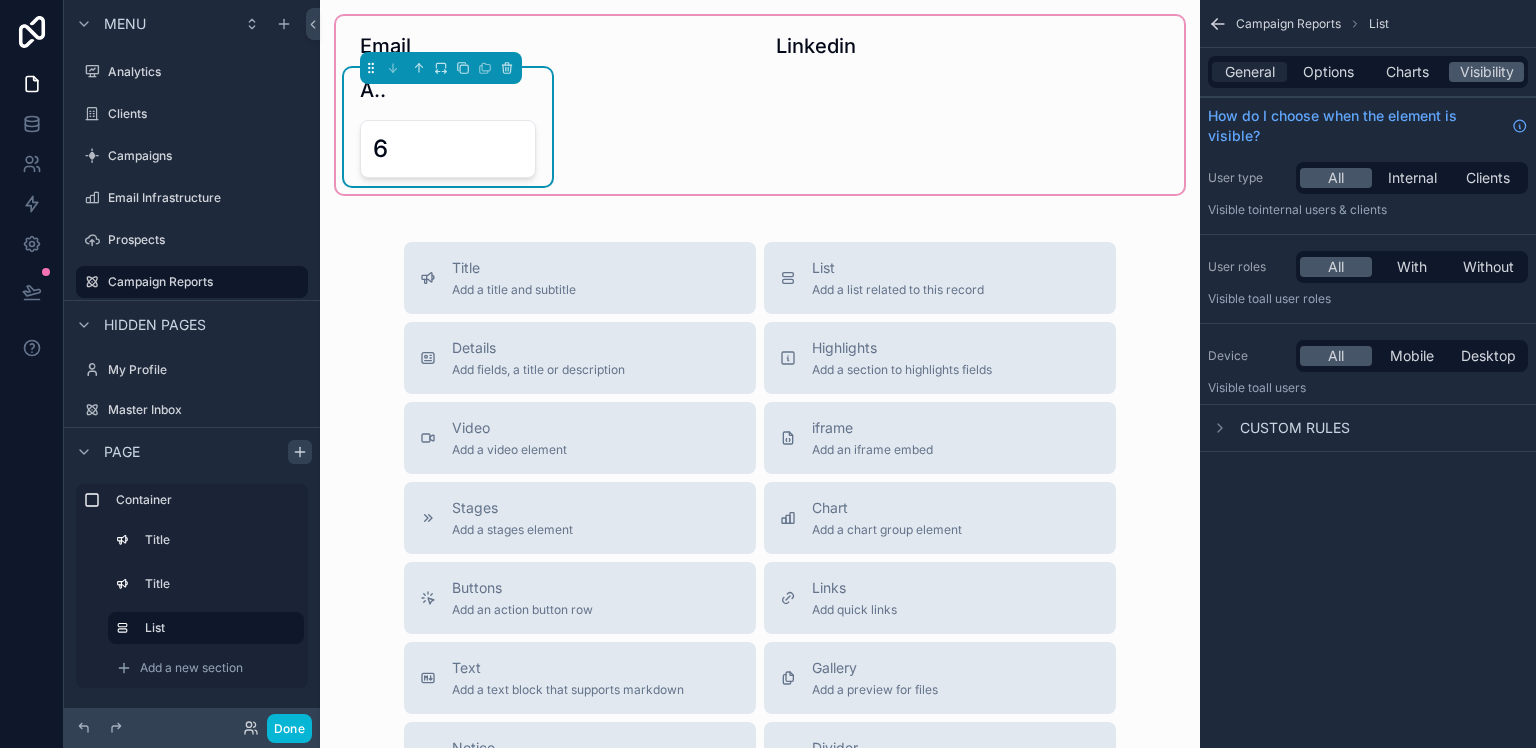 click on "General" at bounding box center [1250, 72] 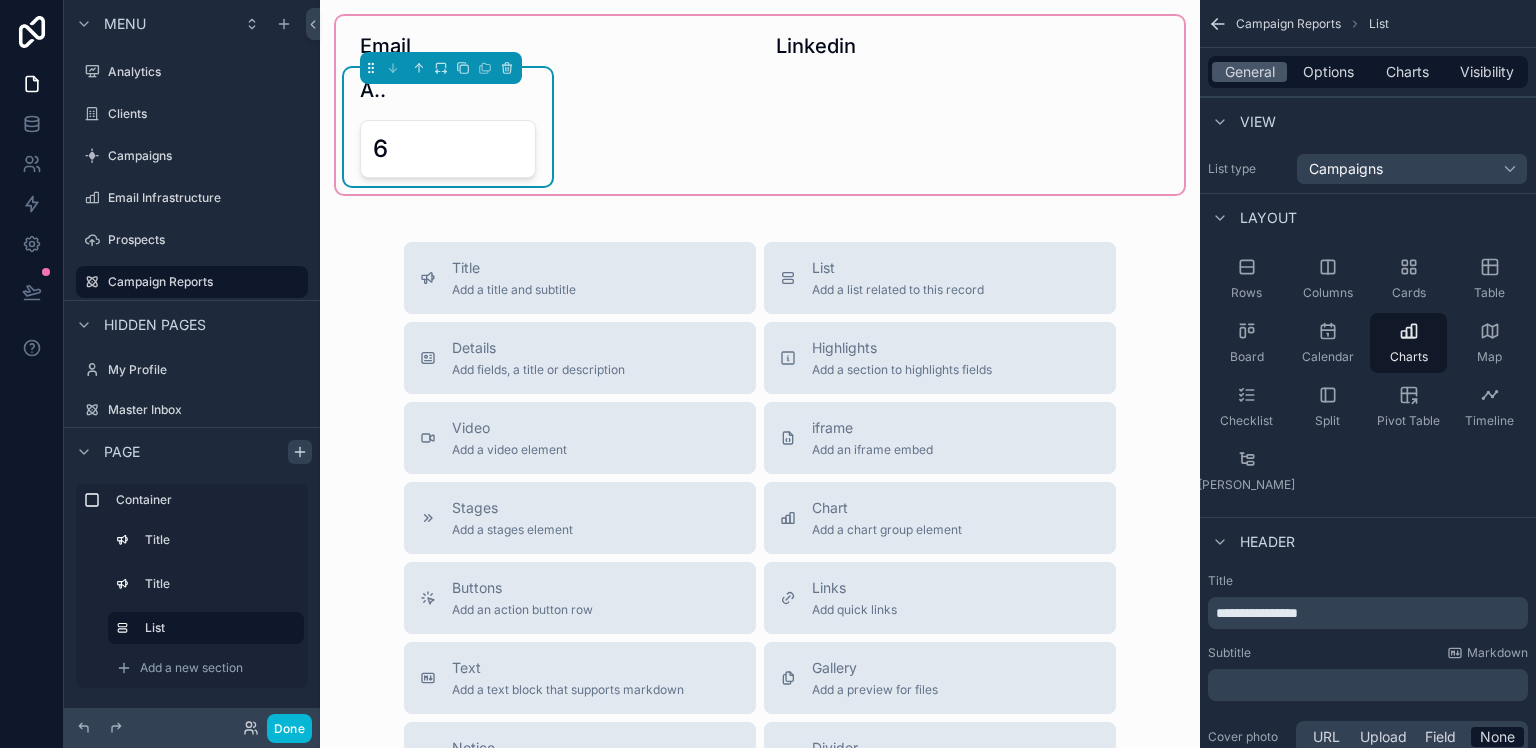 click on "**********" at bounding box center (1370, 613) 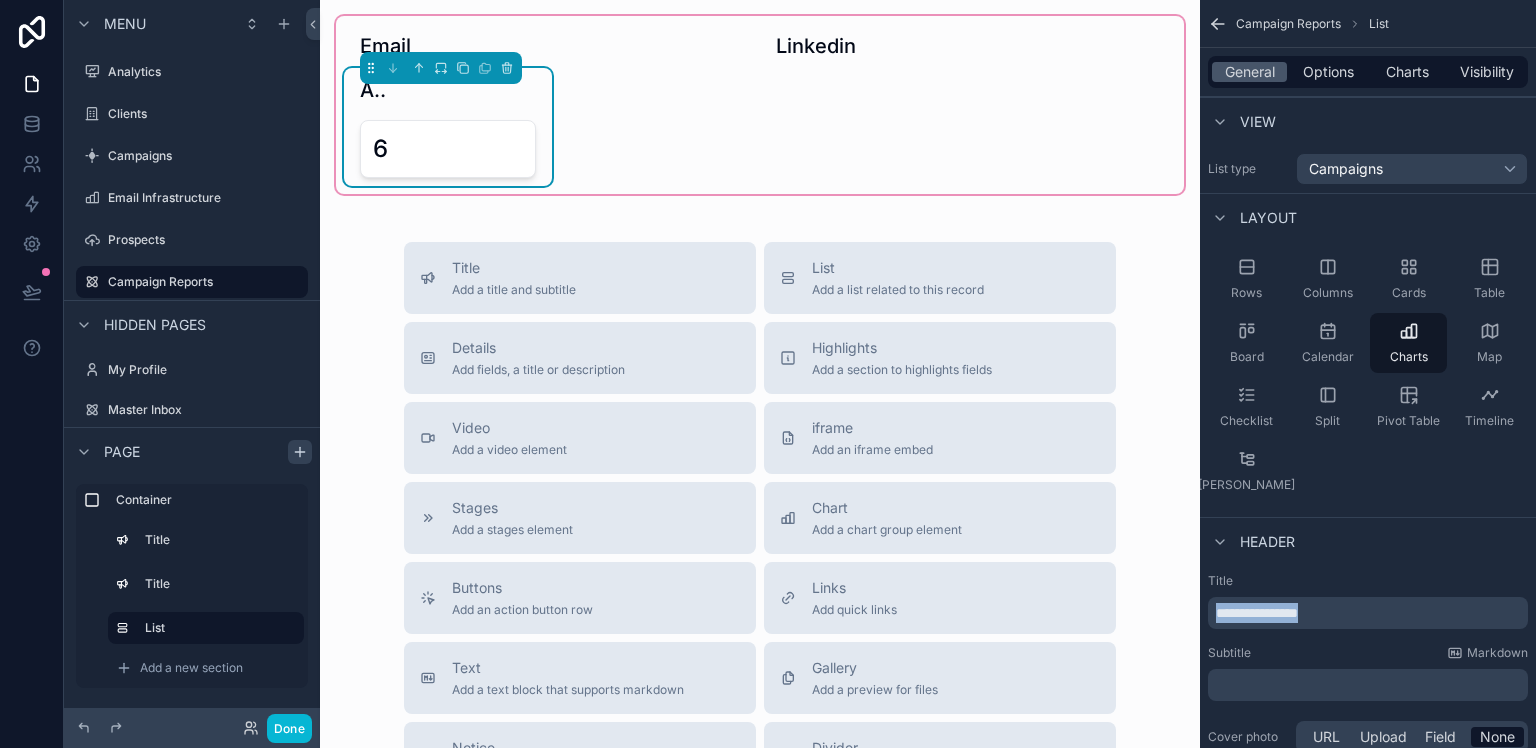 click on "**********" at bounding box center (1370, 613) 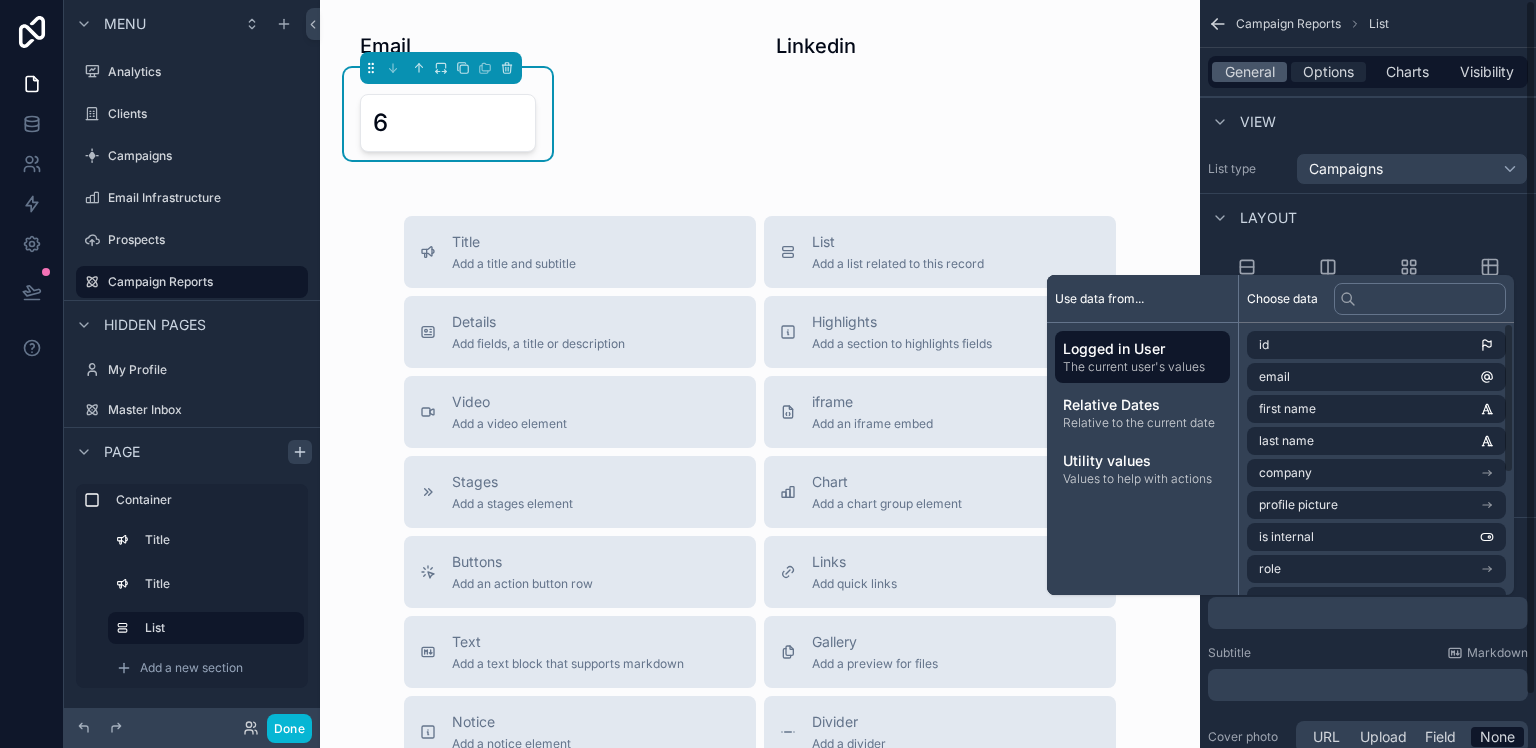 click on "Options" at bounding box center [1328, 72] 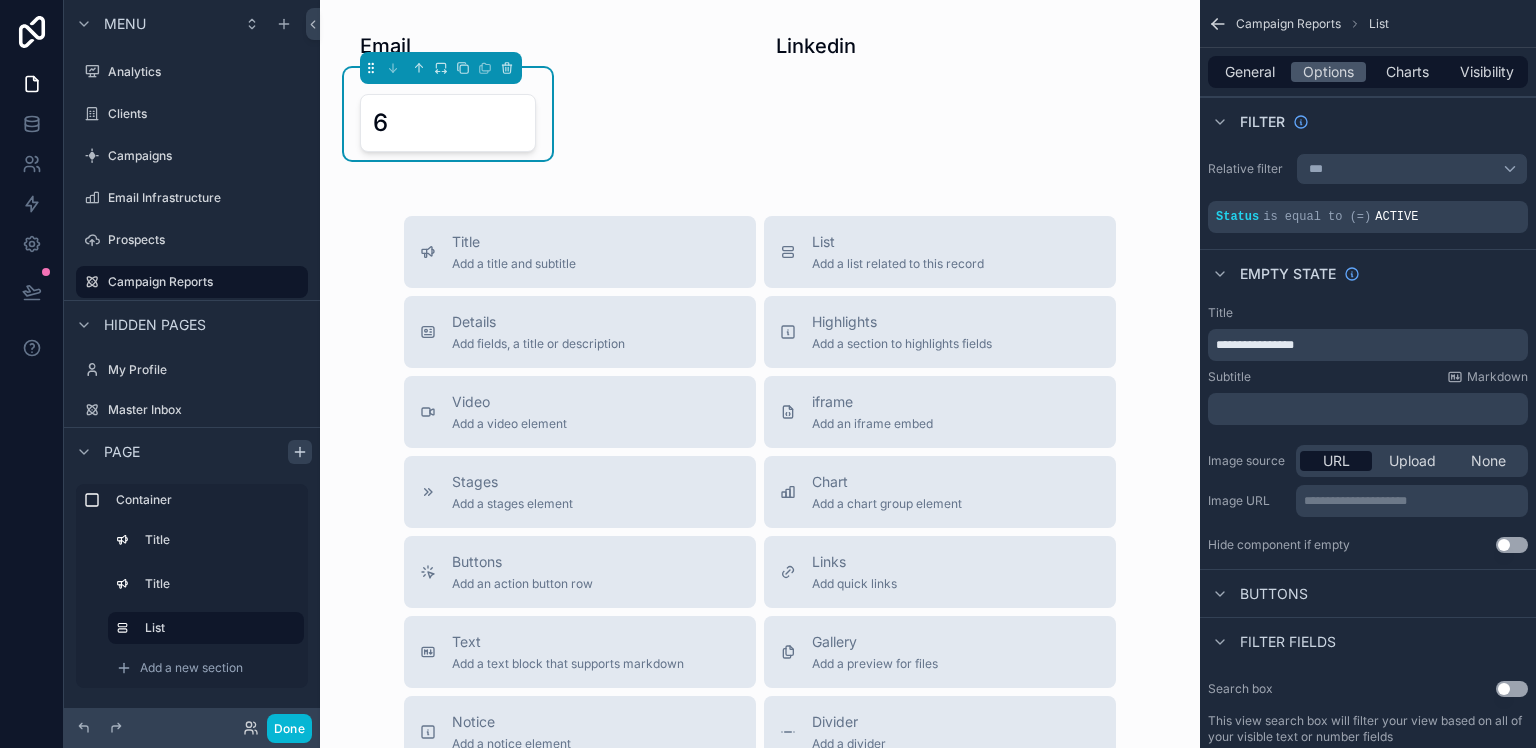 click on "**********" at bounding box center [1370, 345] 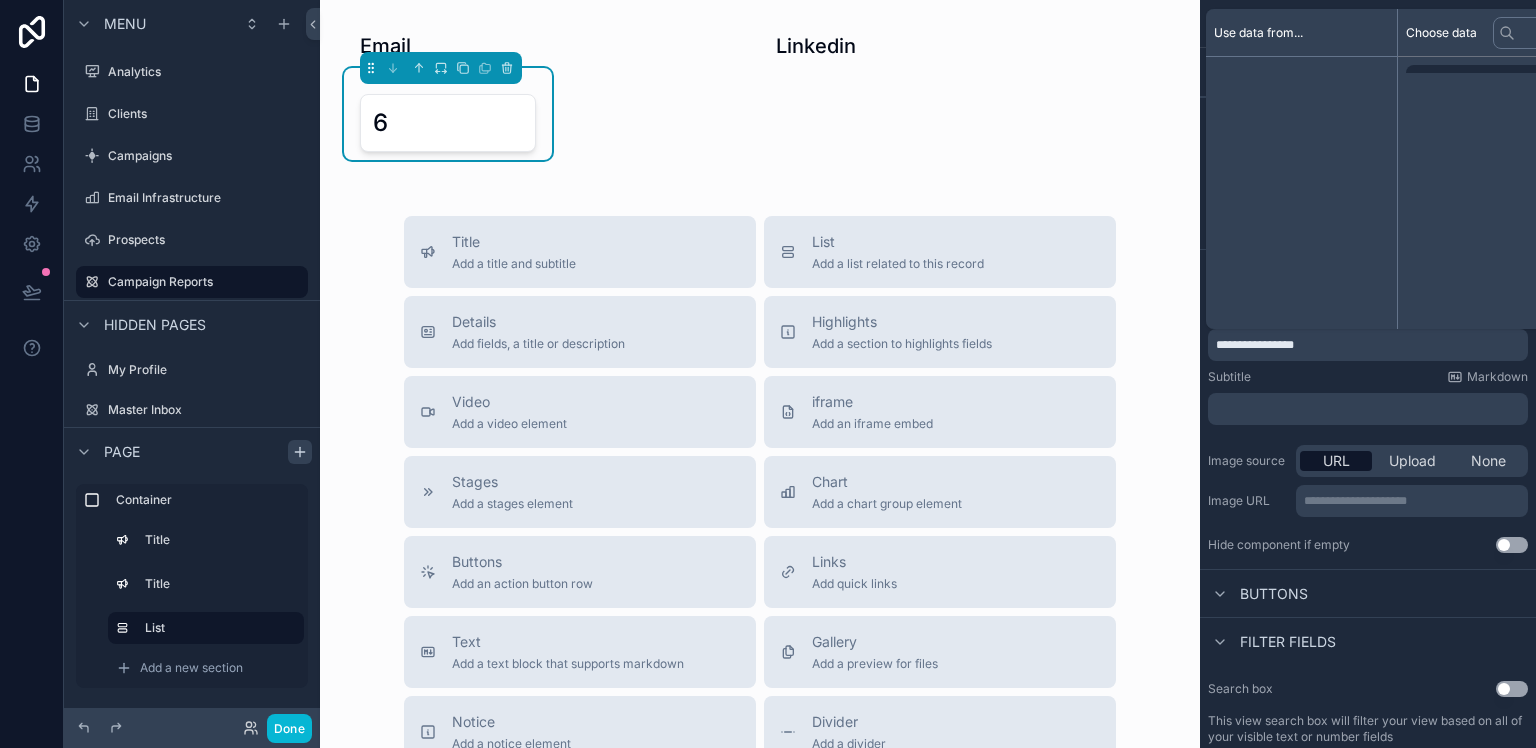 click on "**********" at bounding box center [1370, 345] 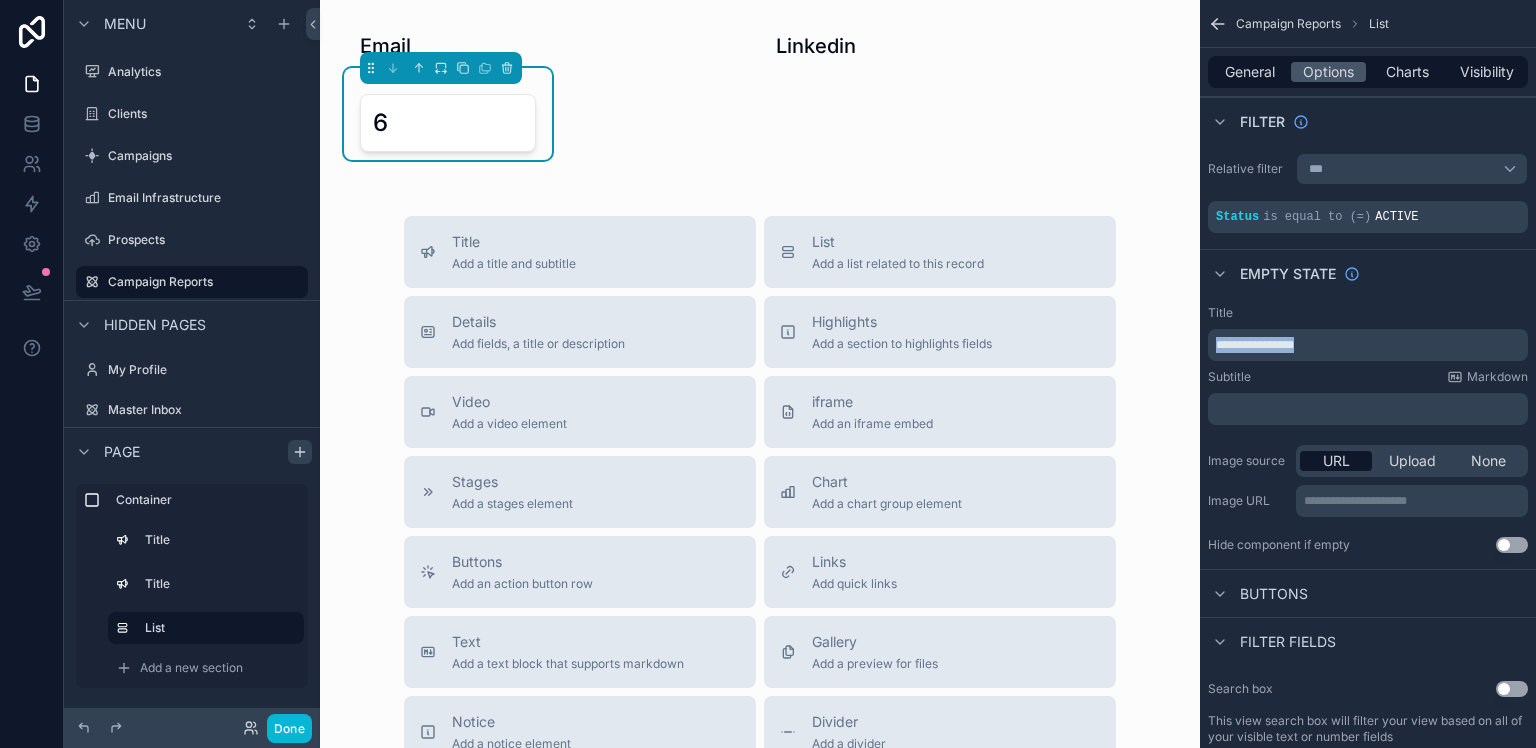 click on "**********" at bounding box center (1370, 345) 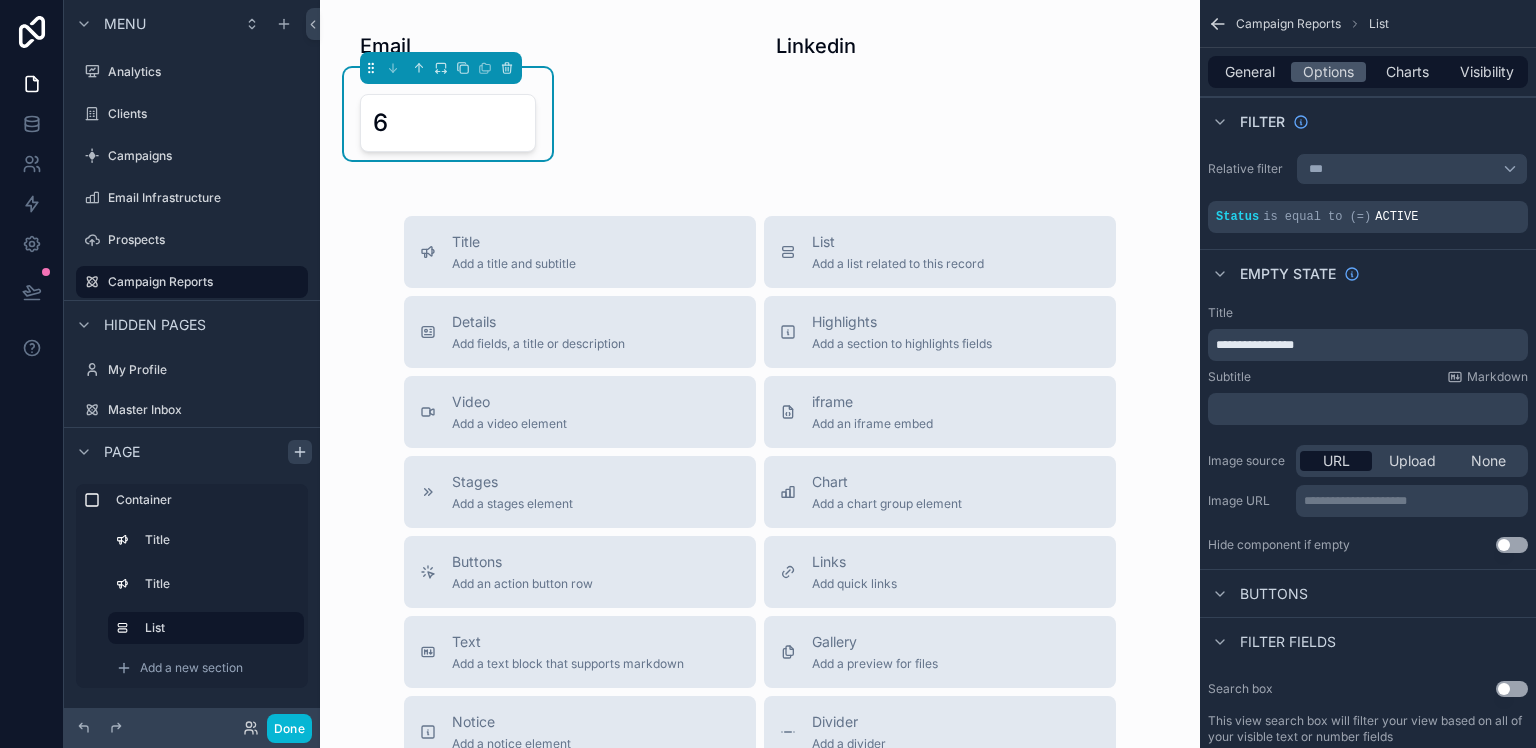 click on "Subtitle Markdown" at bounding box center [1368, 377] 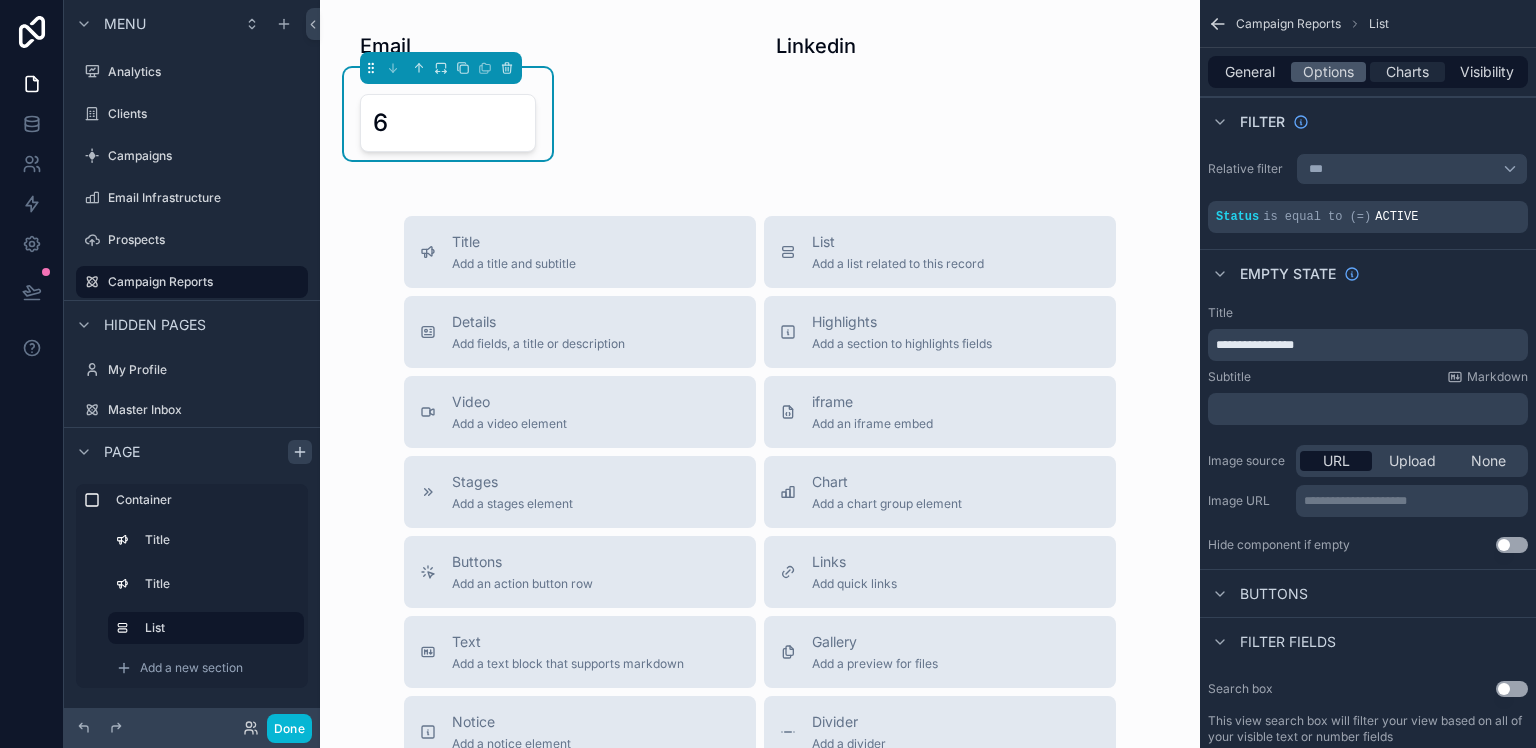 click on "Charts" at bounding box center (1407, 72) 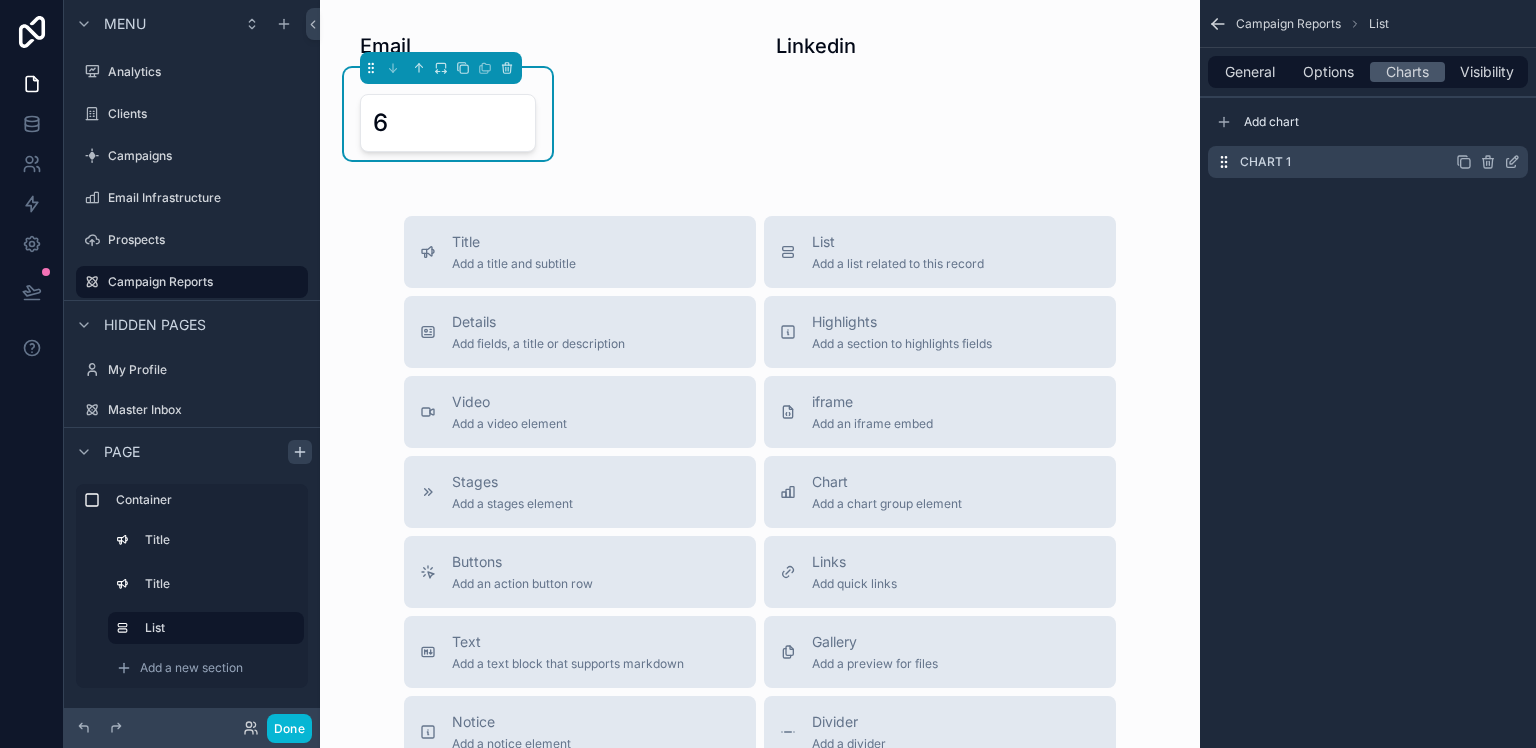 click 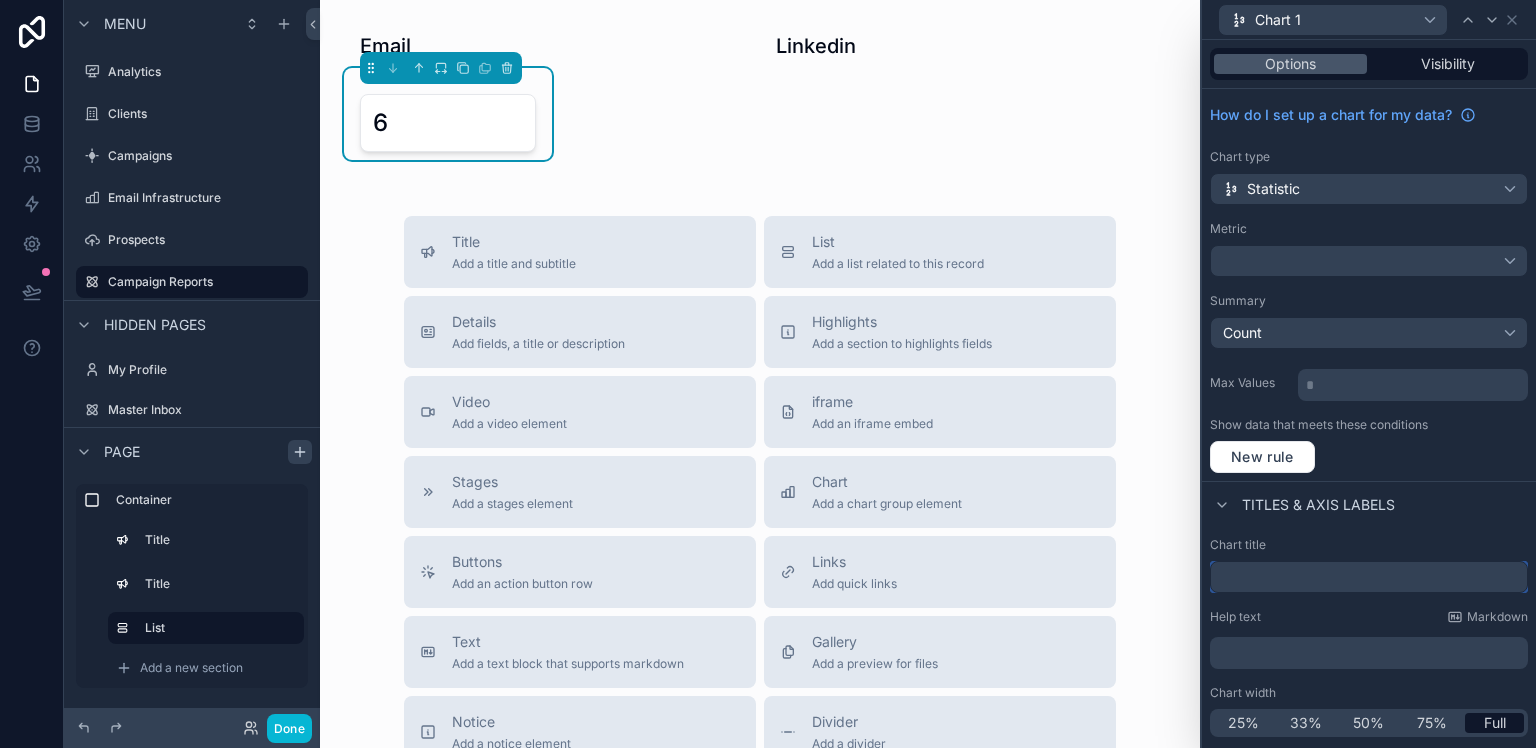 click at bounding box center (1369, 577) 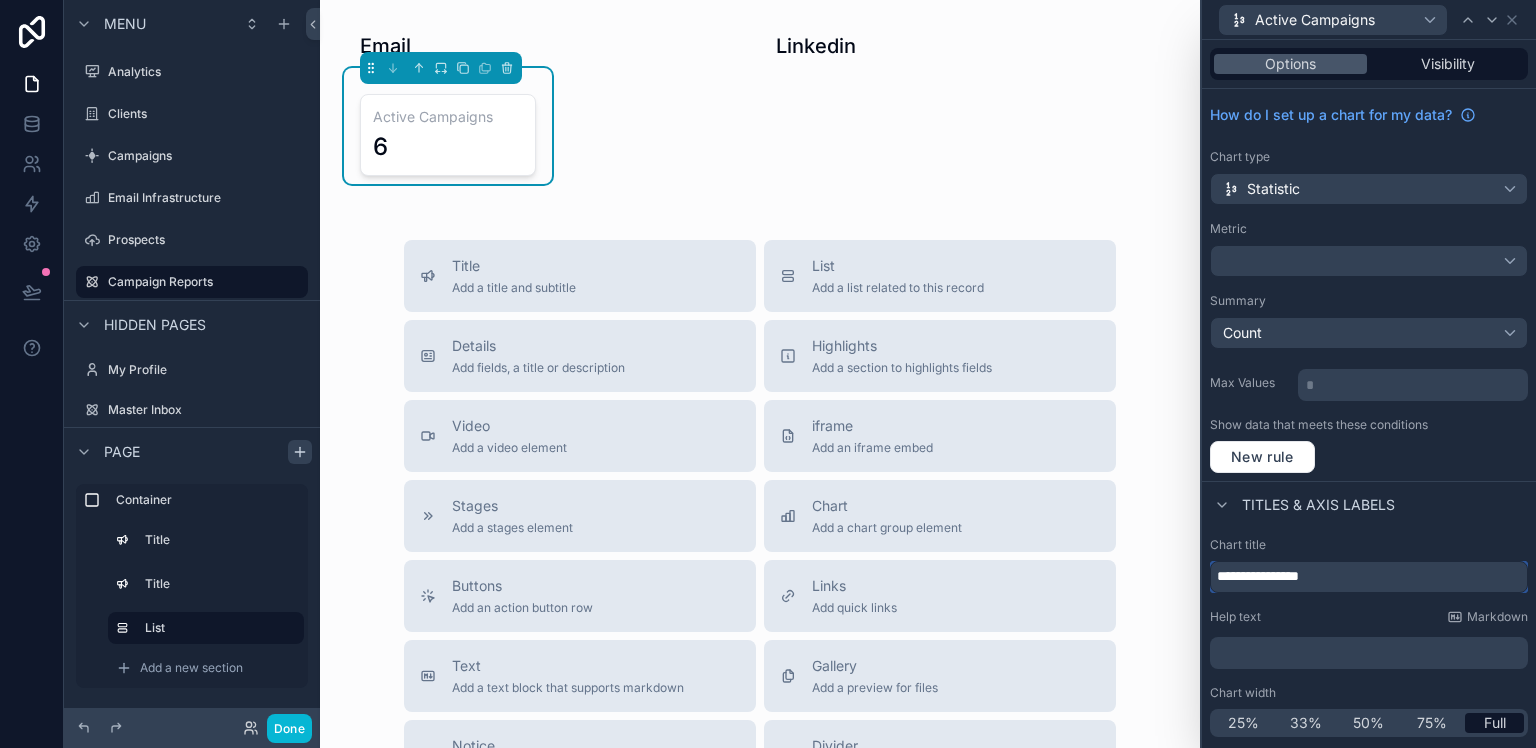 type on "**********" 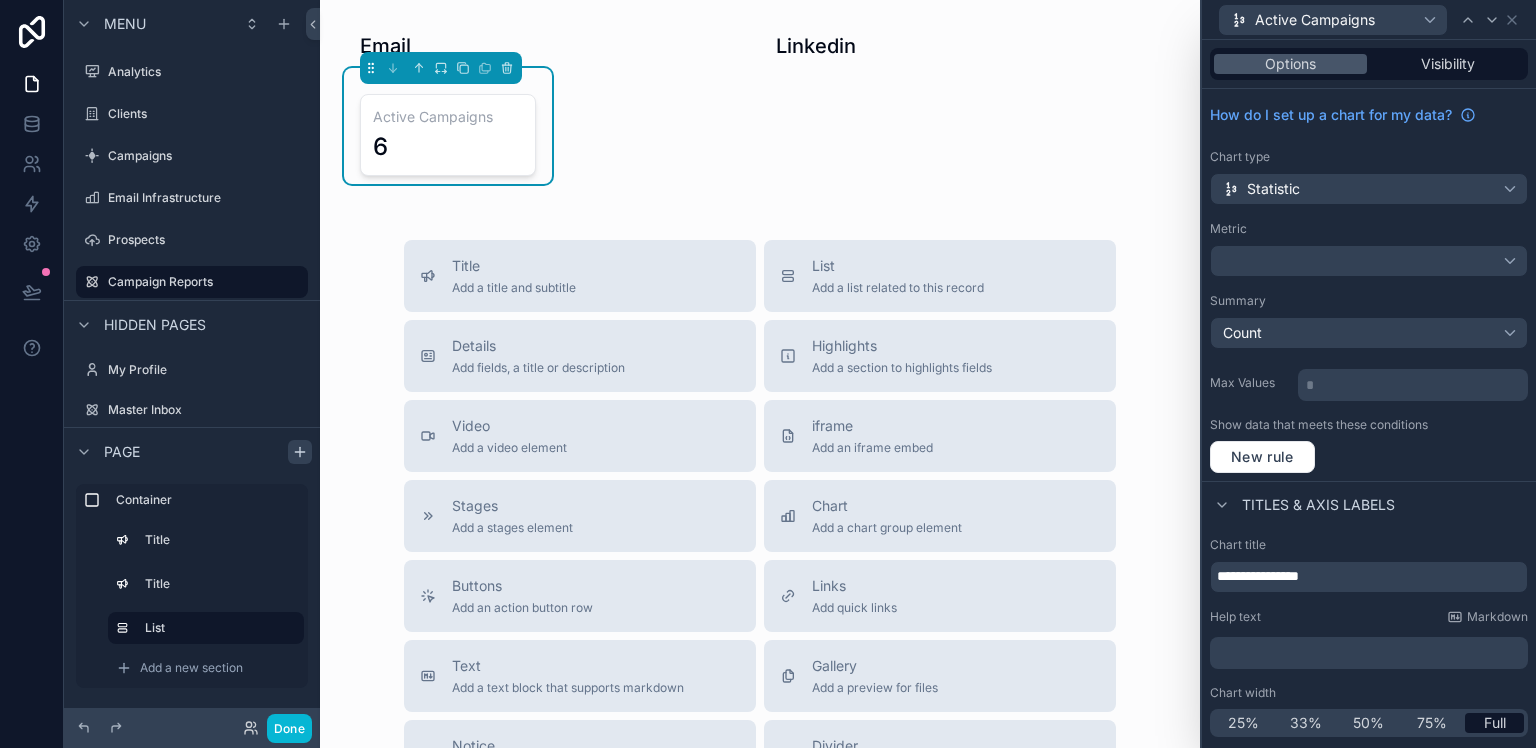 click on "Chart title" at bounding box center [1369, 545] 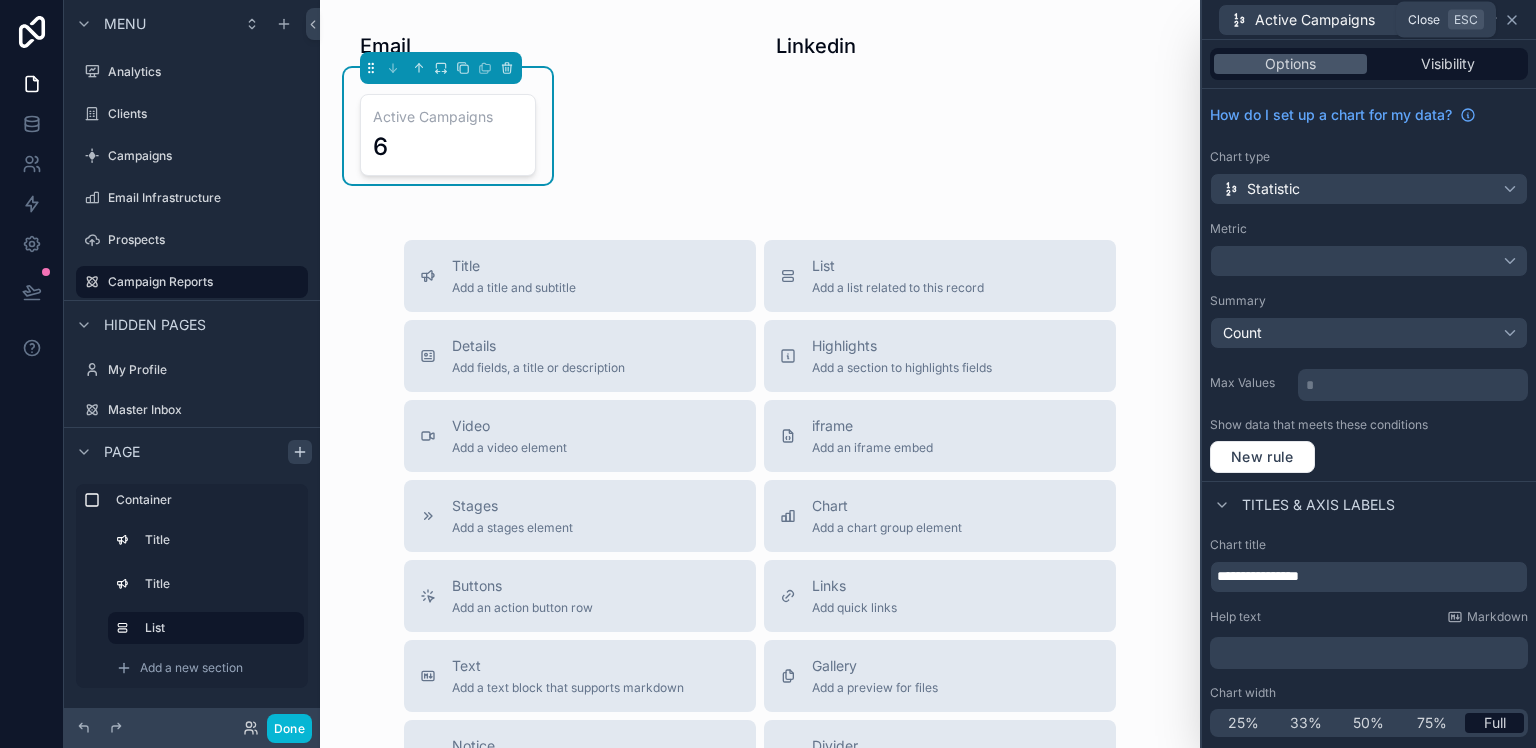 click 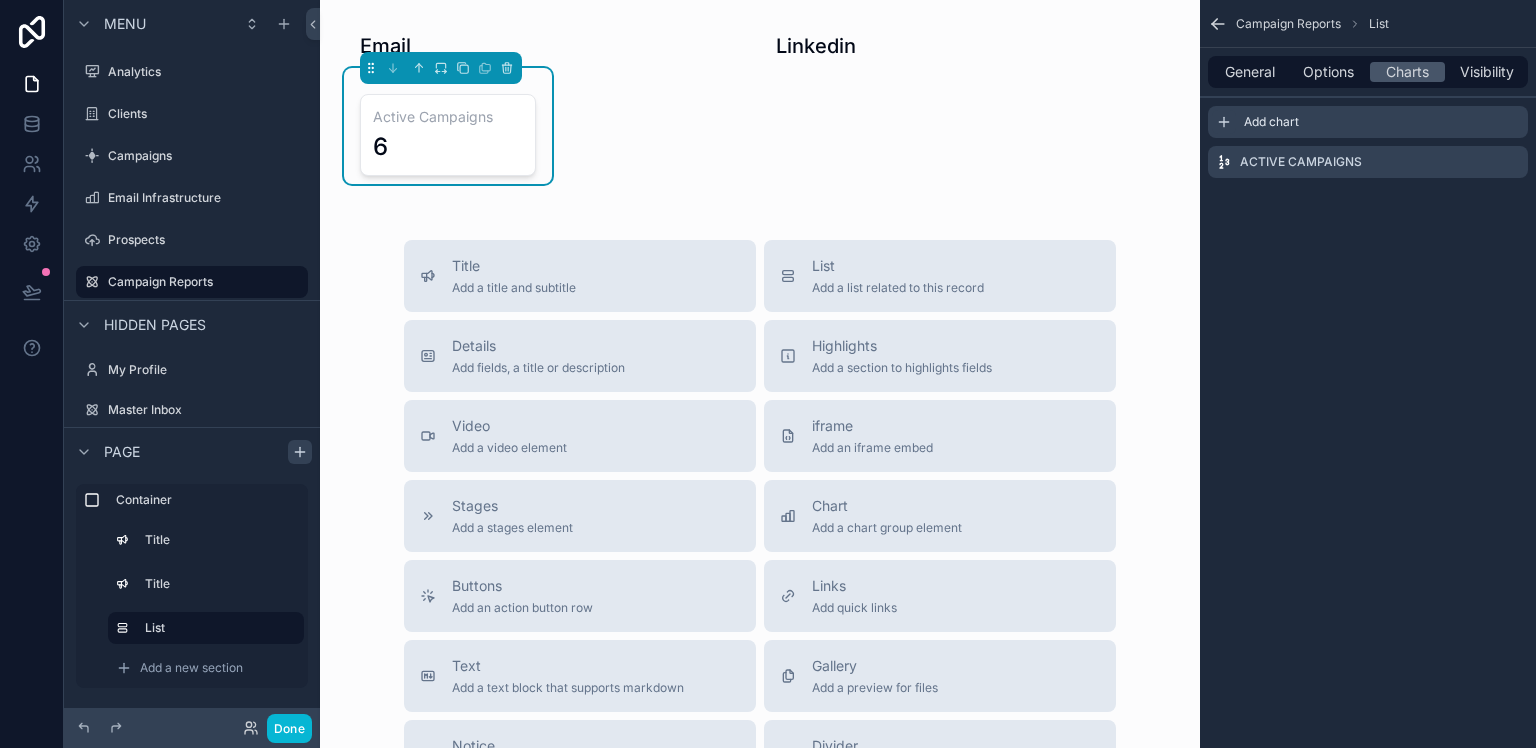 click 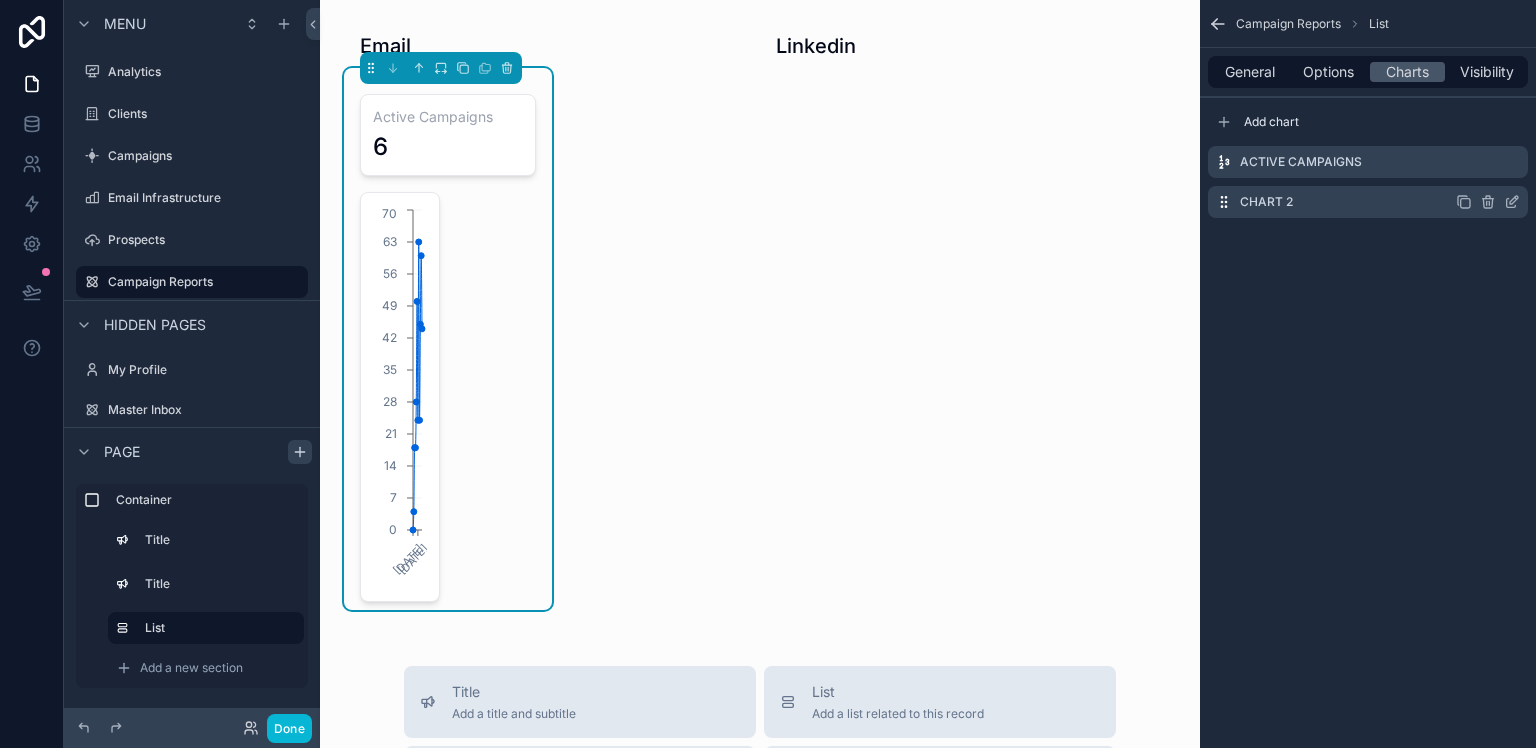 click 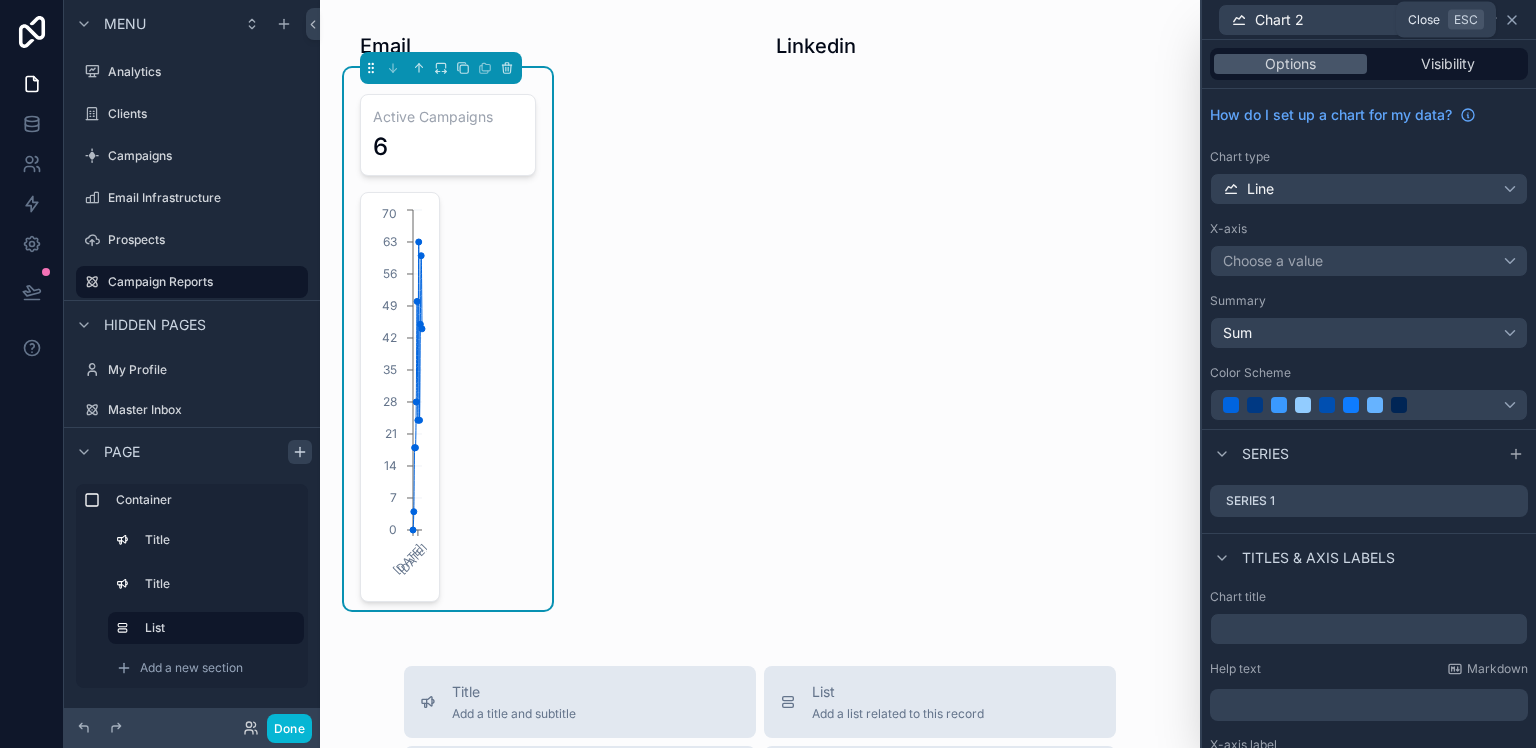 click 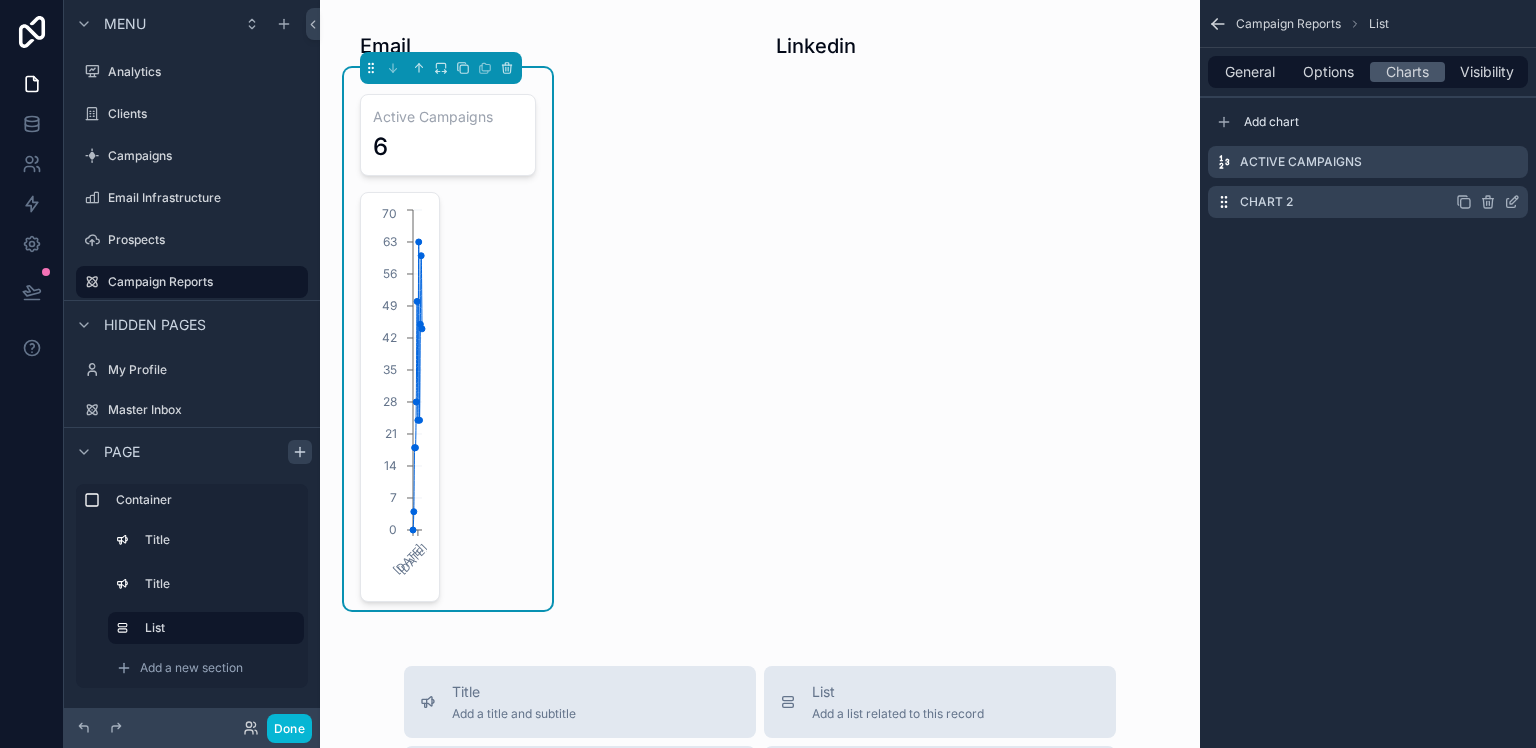 click 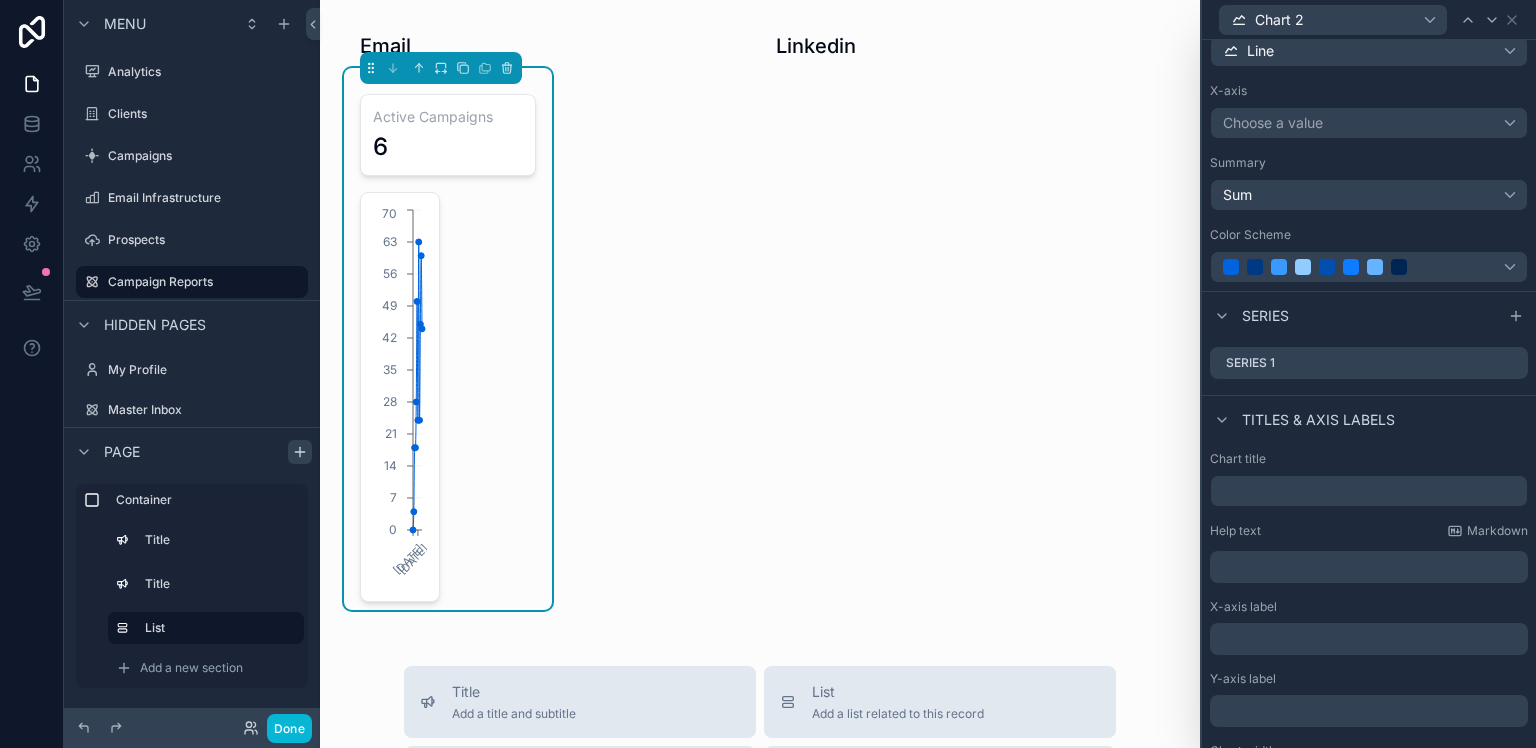 scroll, scrollTop: 193, scrollLeft: 0, axis: vertical 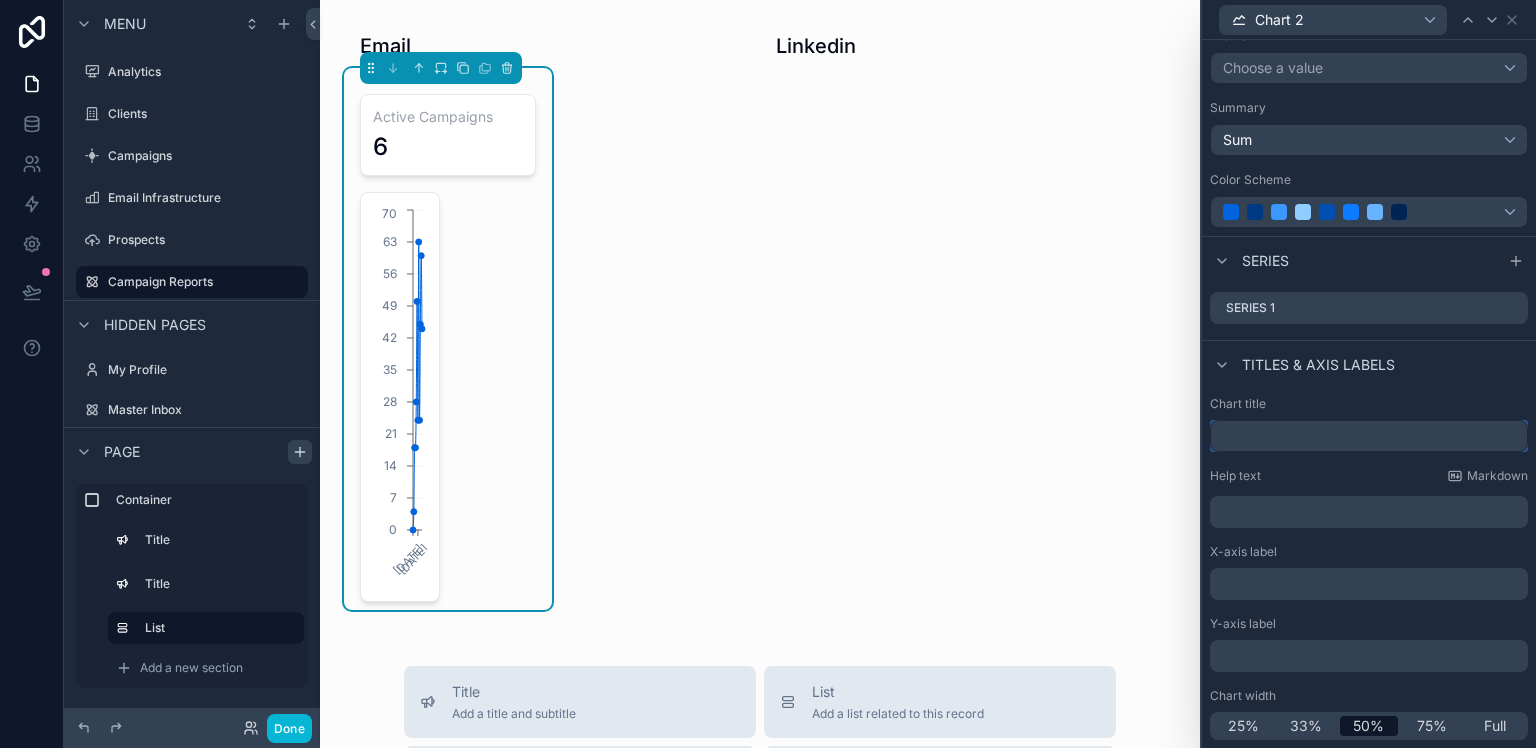 click at bounding box center (1369, 436) 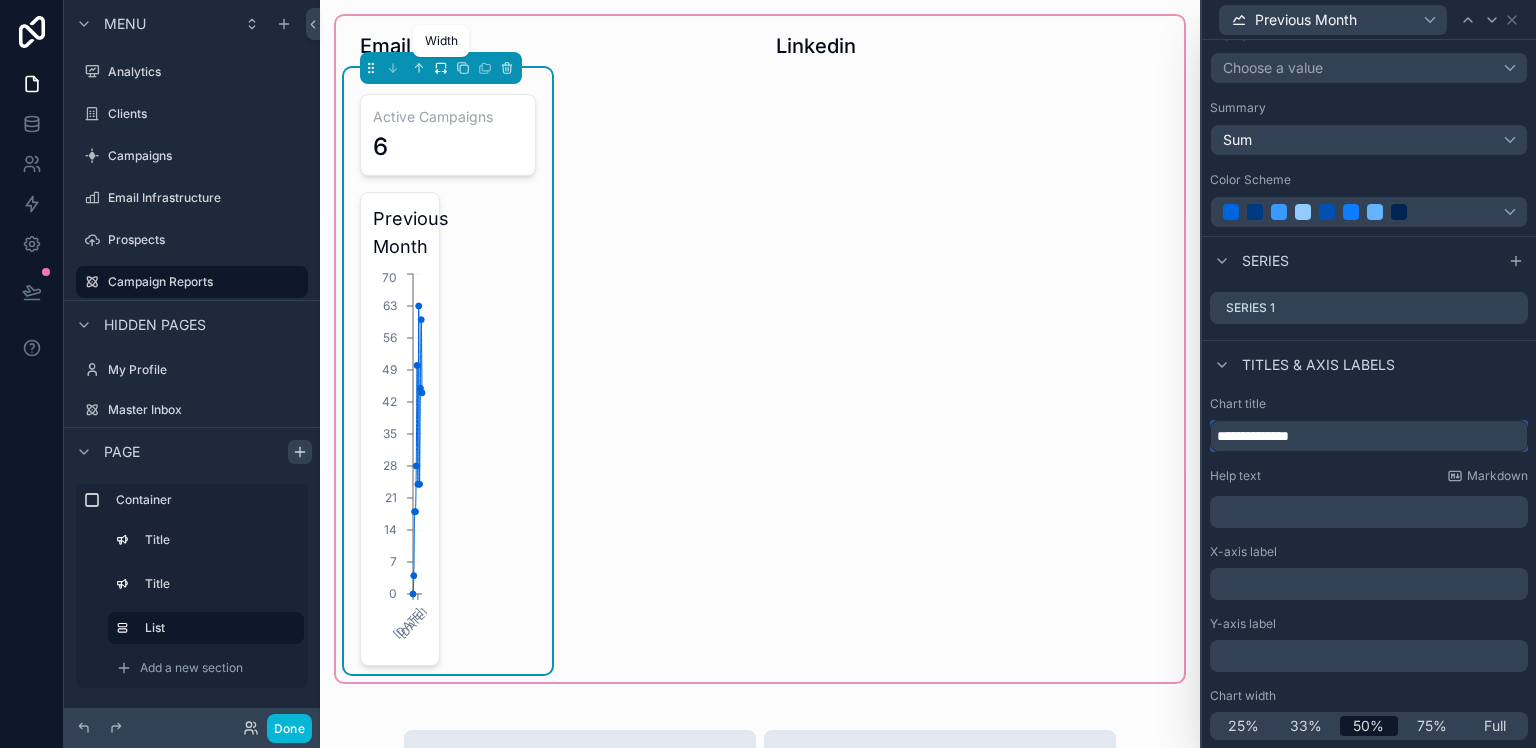 type on "**********" 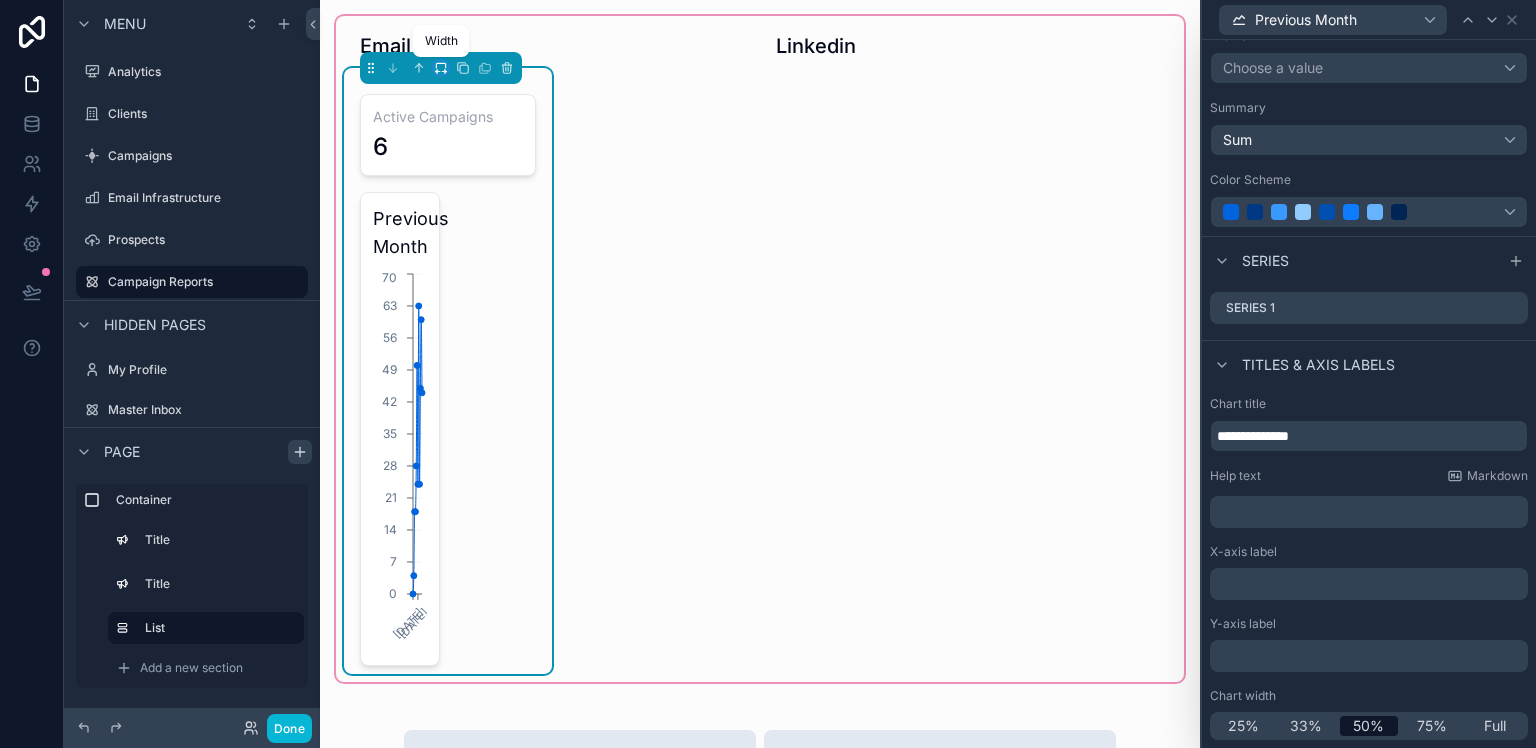click 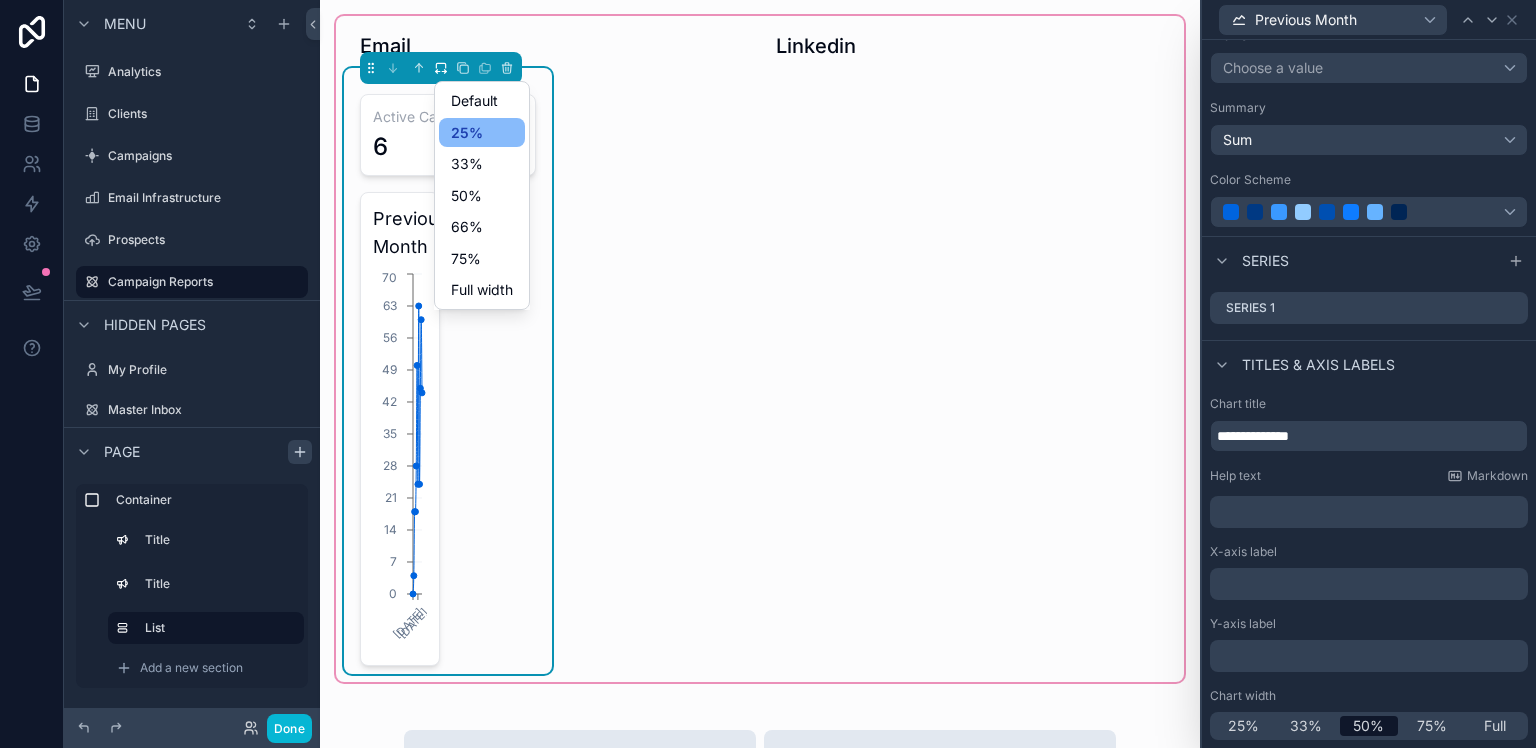 click at bounding box center [768, 374] 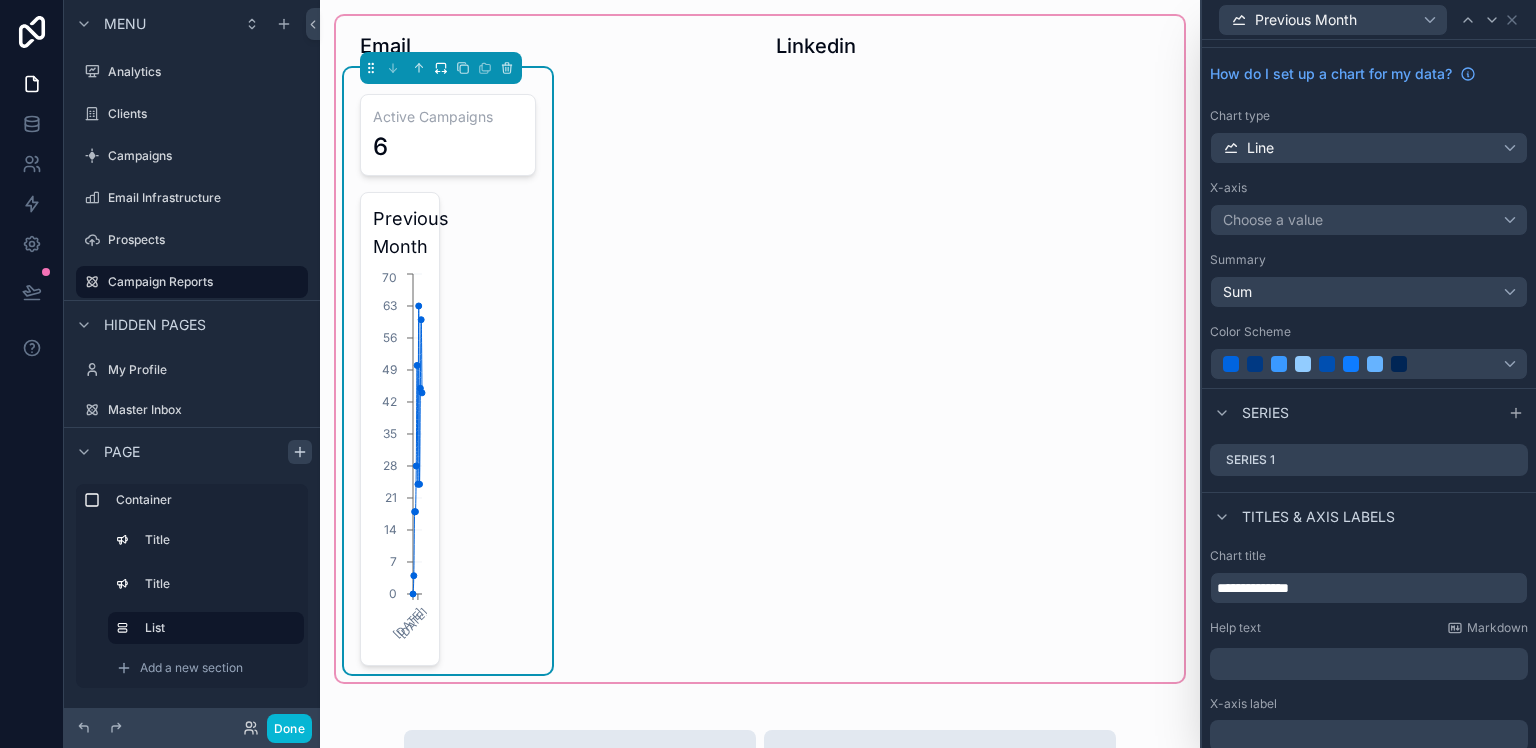scroll, scrollTop: 0, scrollLeft: 0, axis: both 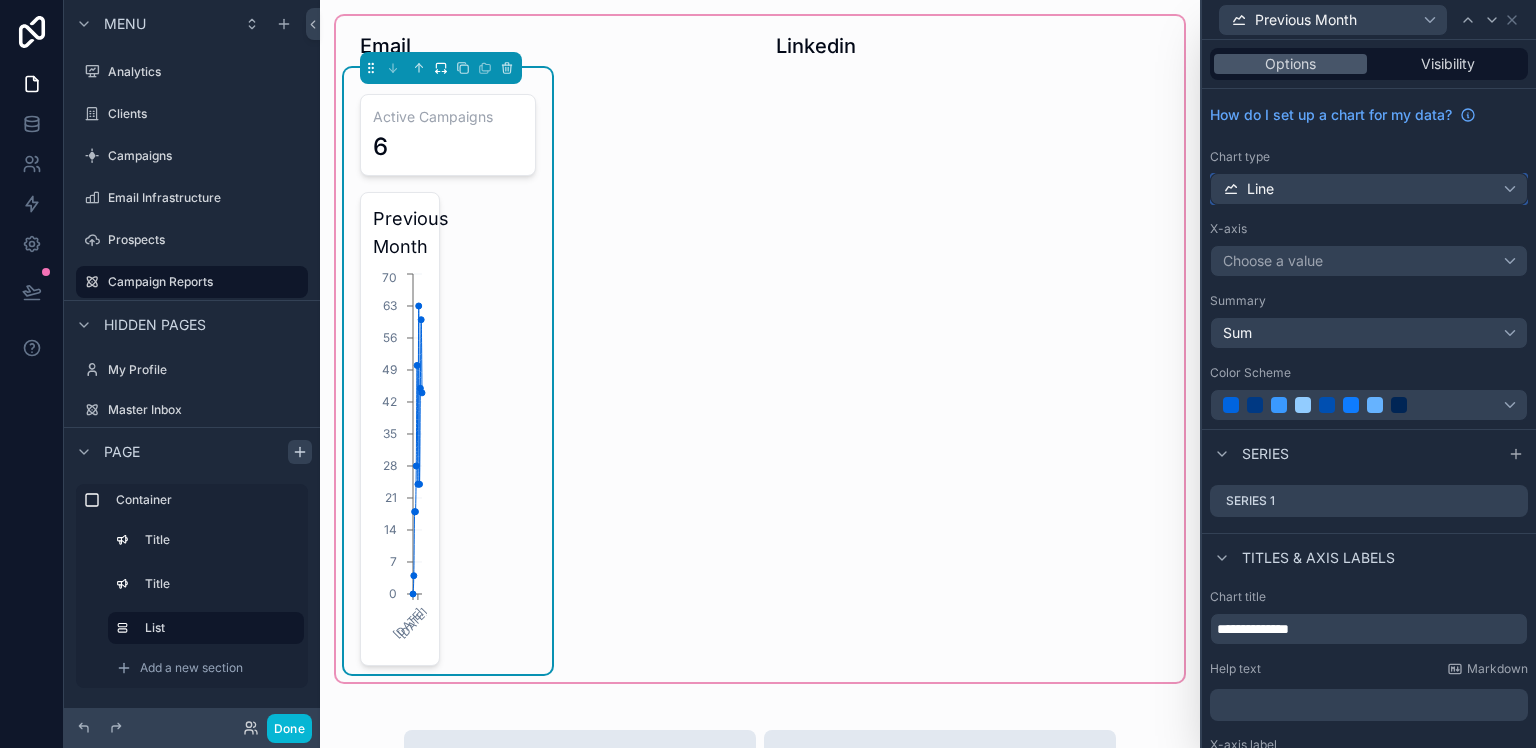 click on "Line" at bounding box center [1369, 189] 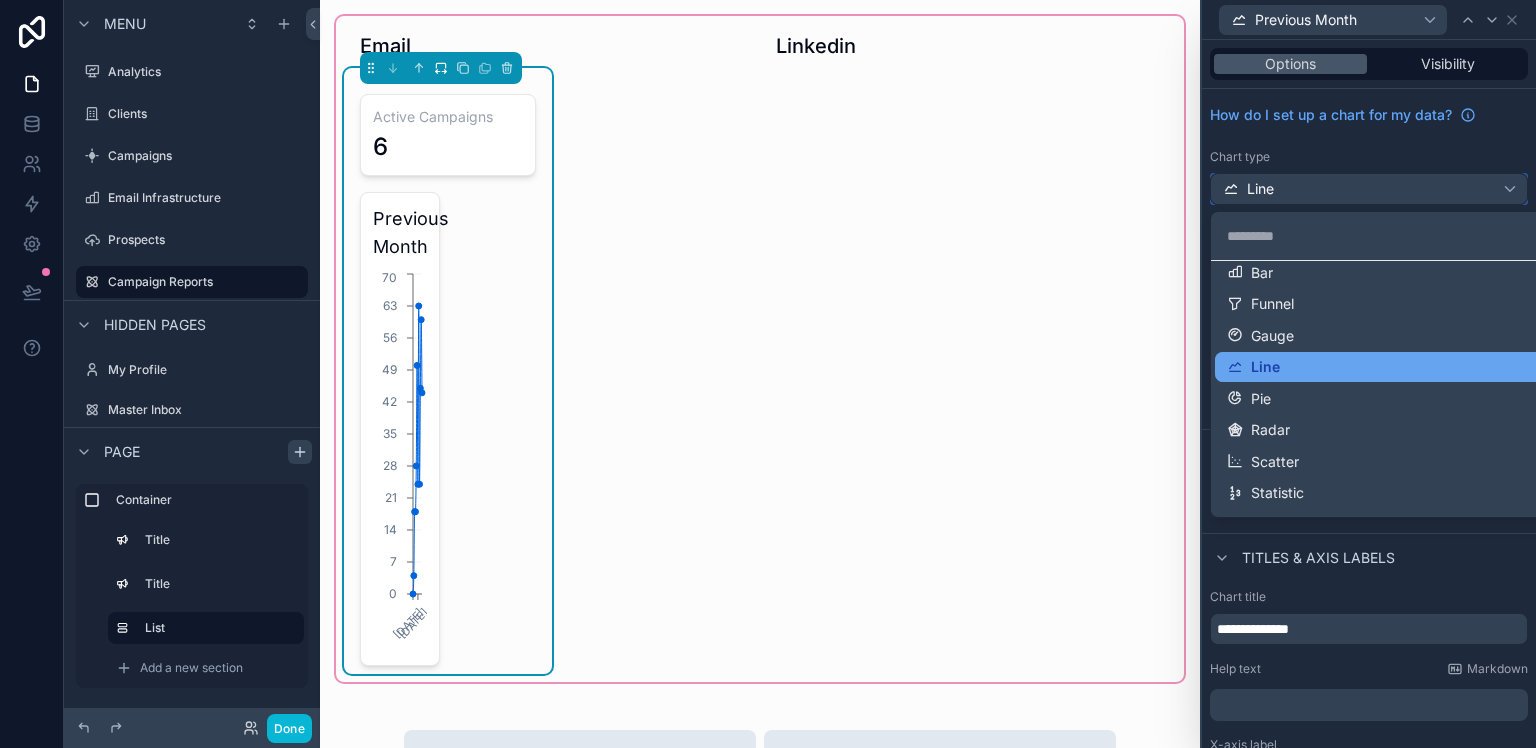 scroll, scrollTop: 77, scrollLeft: 0, axis: vertical 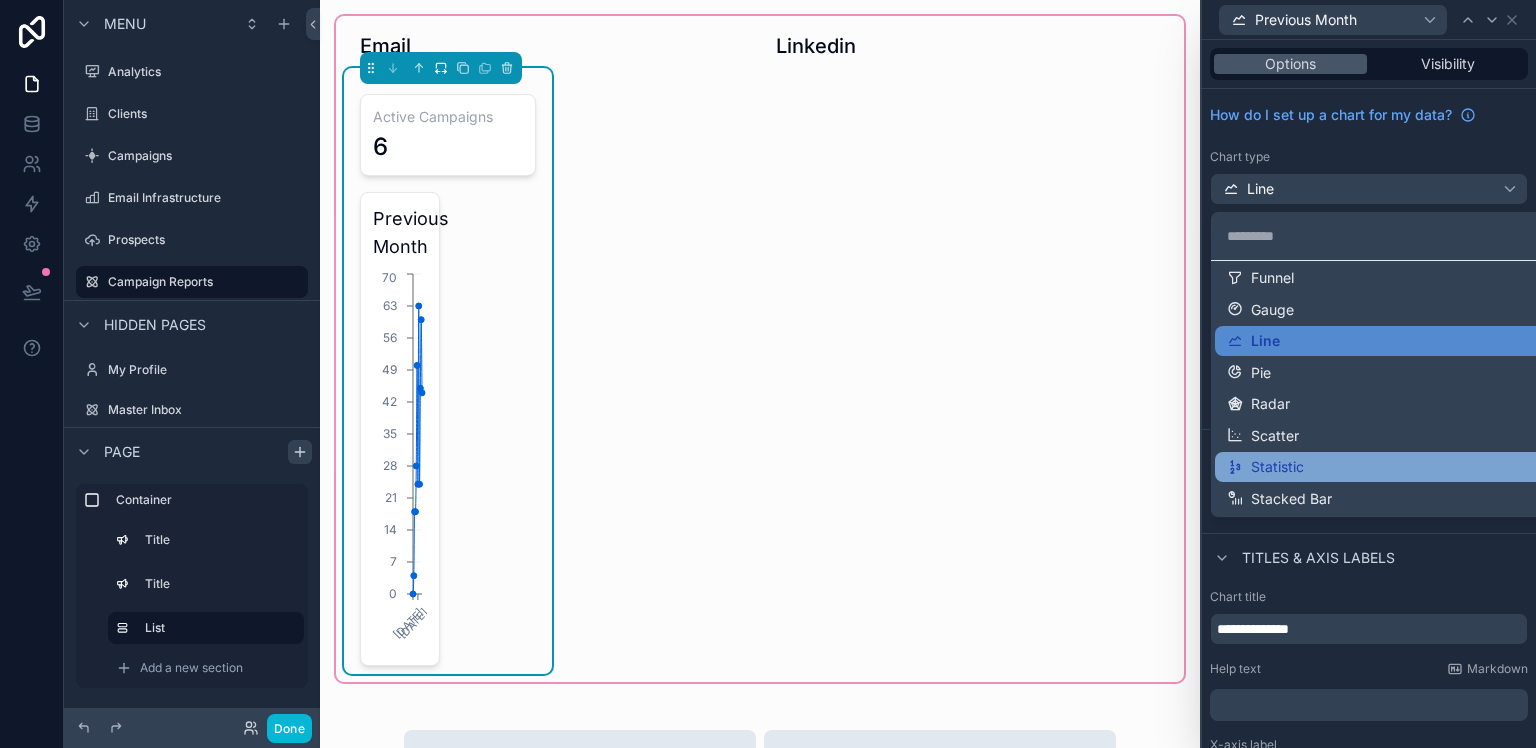 click on "Statistic" at bounding box center [1277, 467] 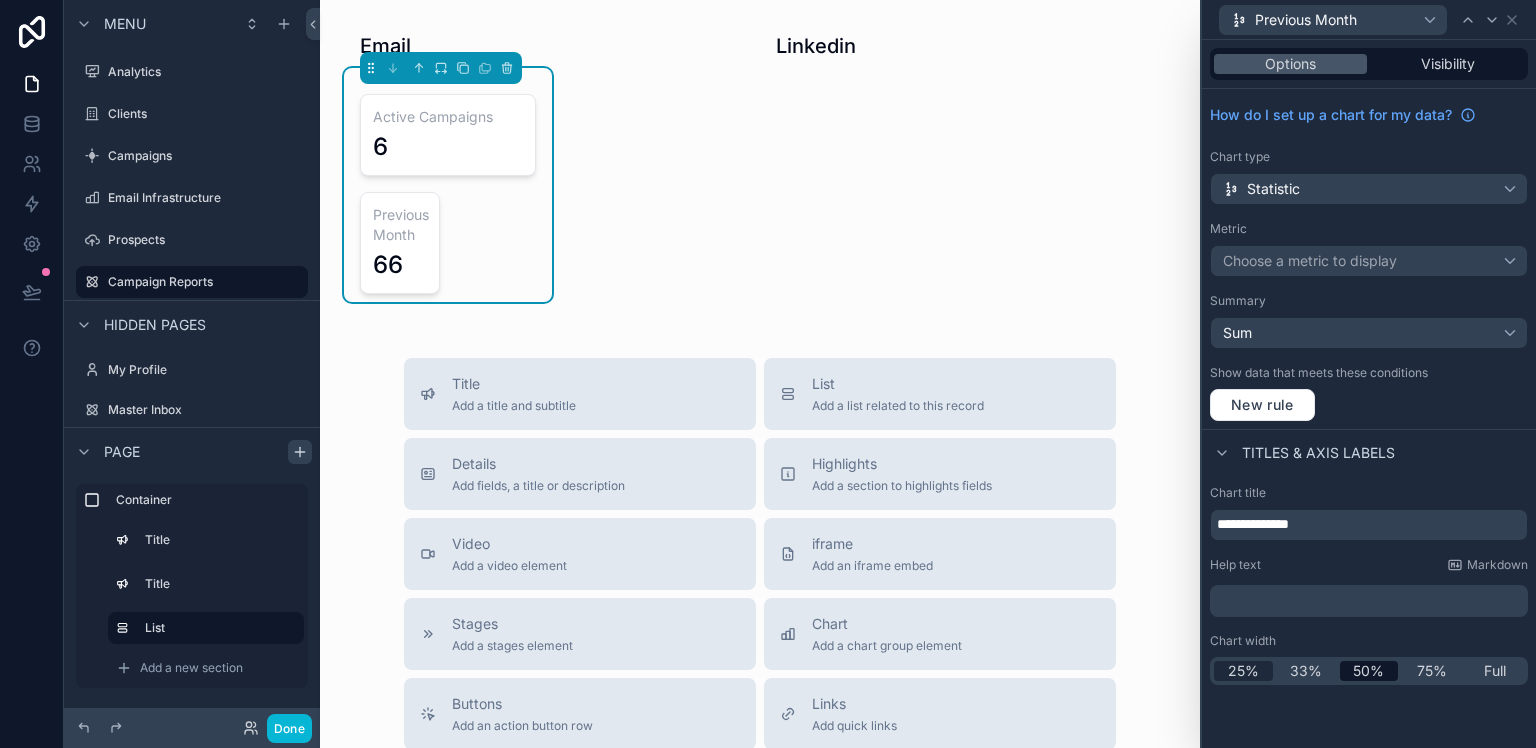 click on "25%" at bounding box center [1243, 671] 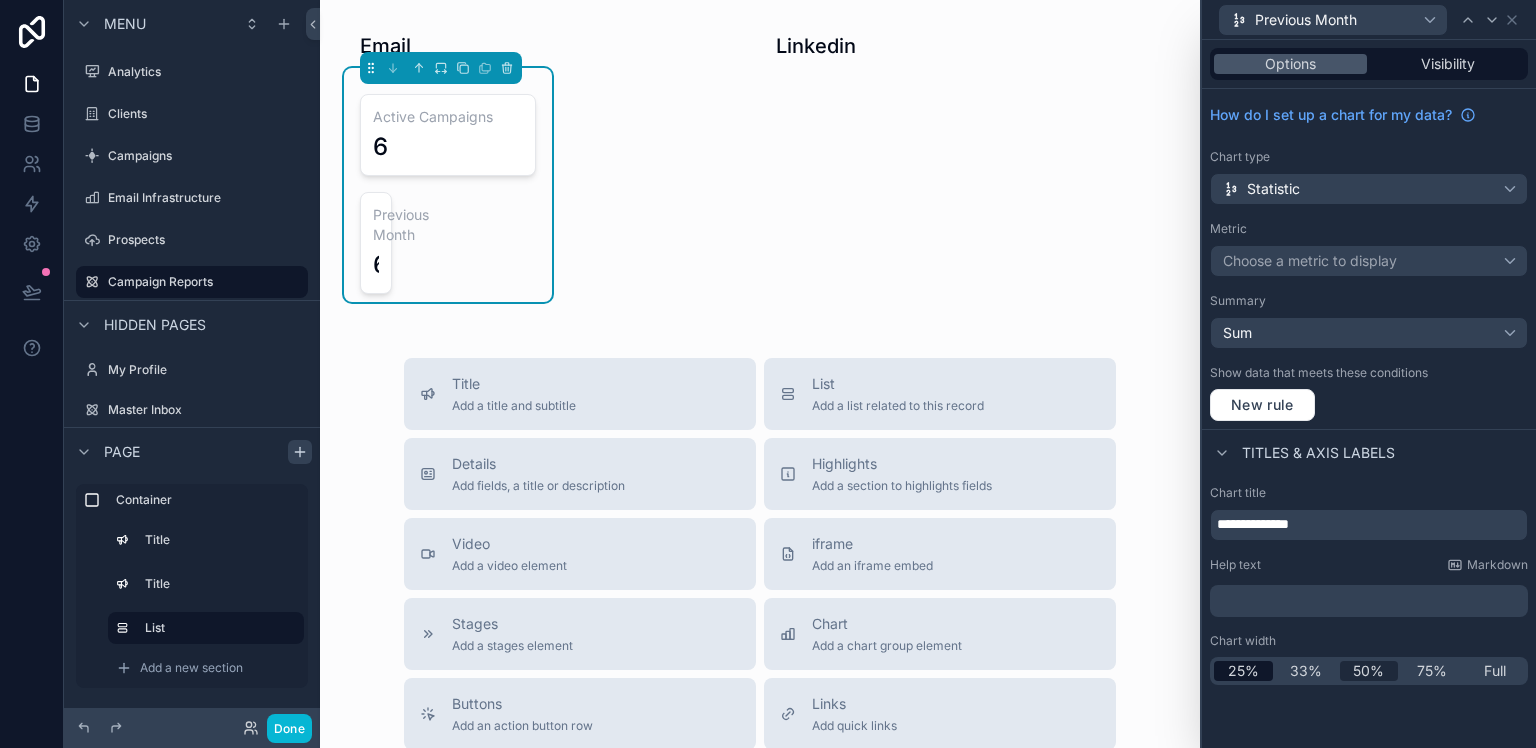 click on "50%" at bounding box center (1368, 671) 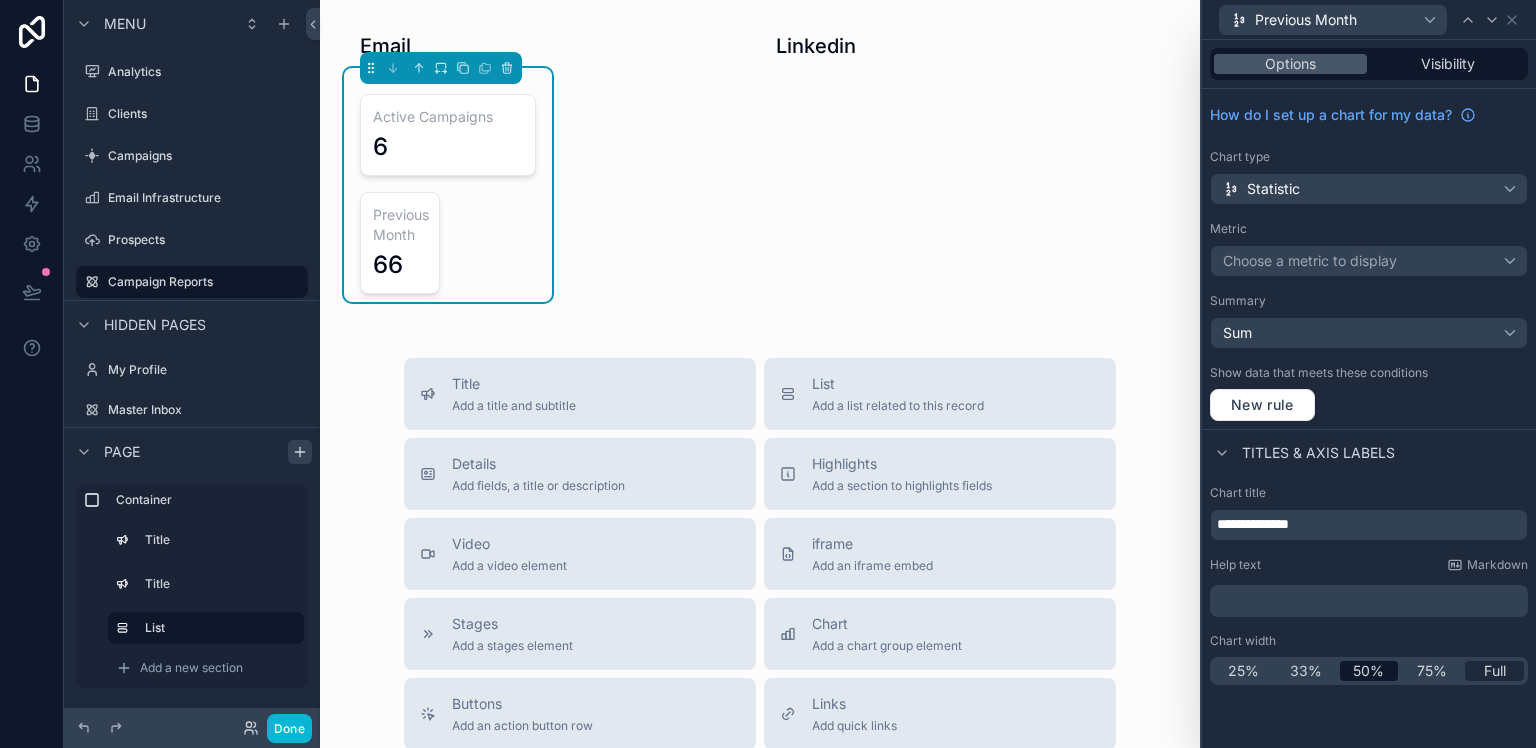 click on "Full" at bounding box center (1494, 671) 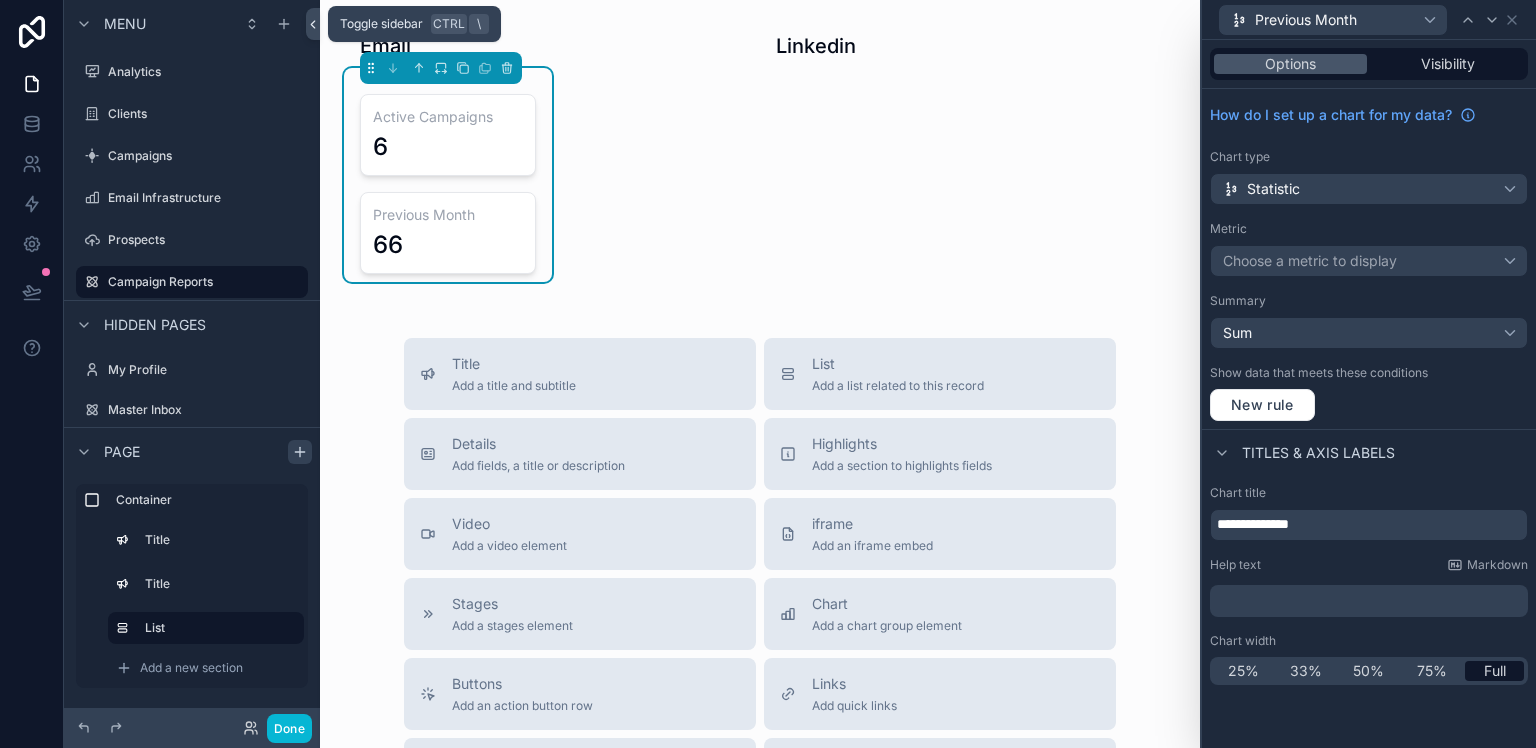 click 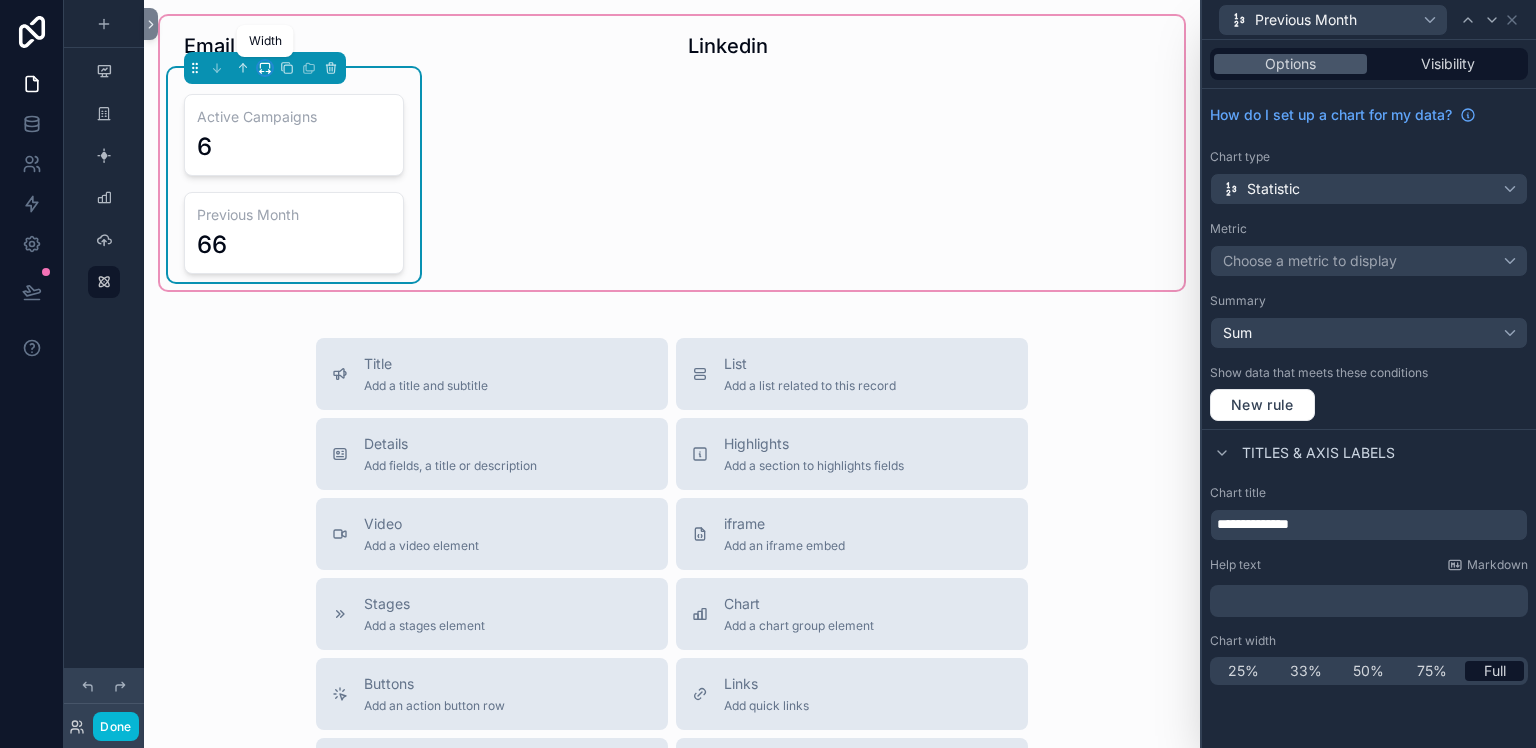 click 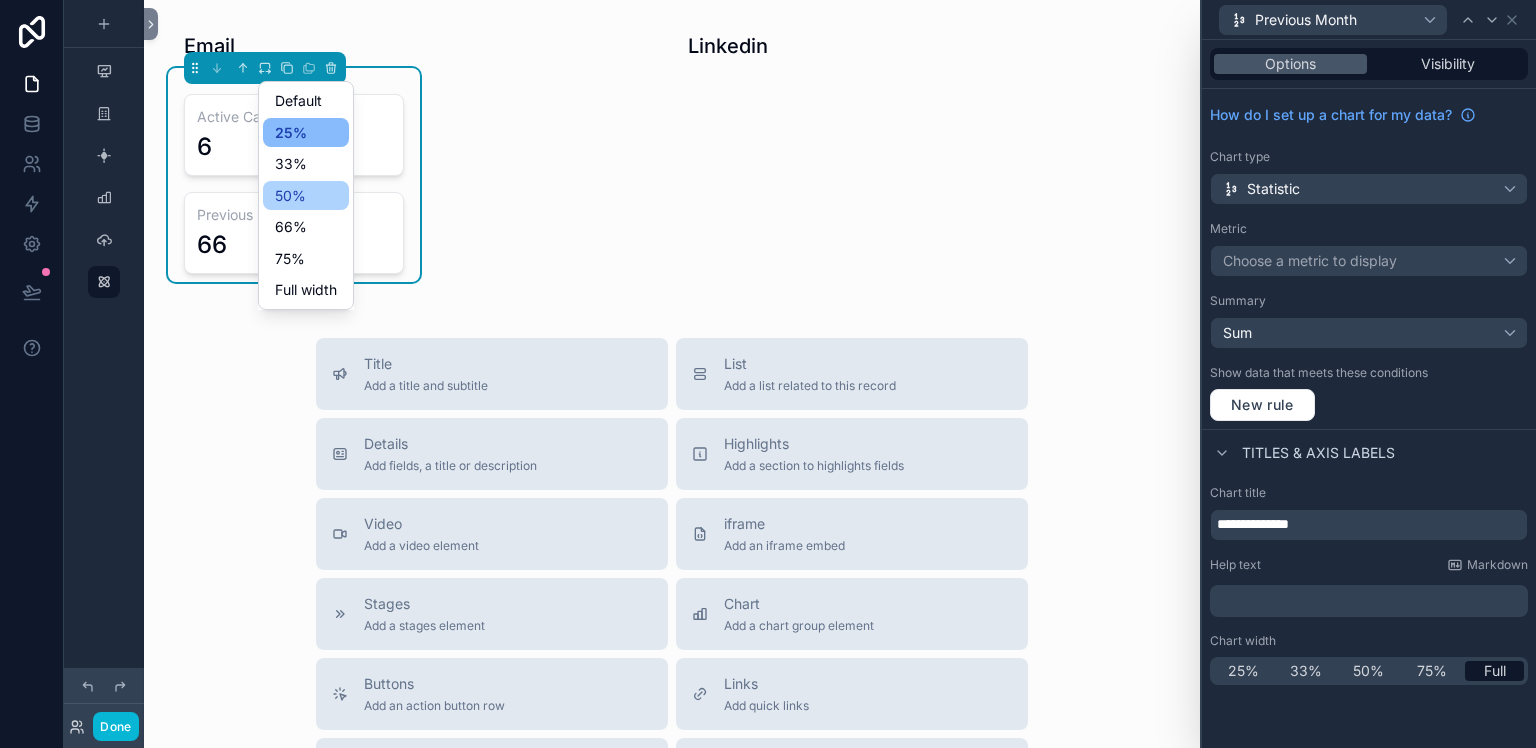 click on "50%" at bounding box center [290, 196] 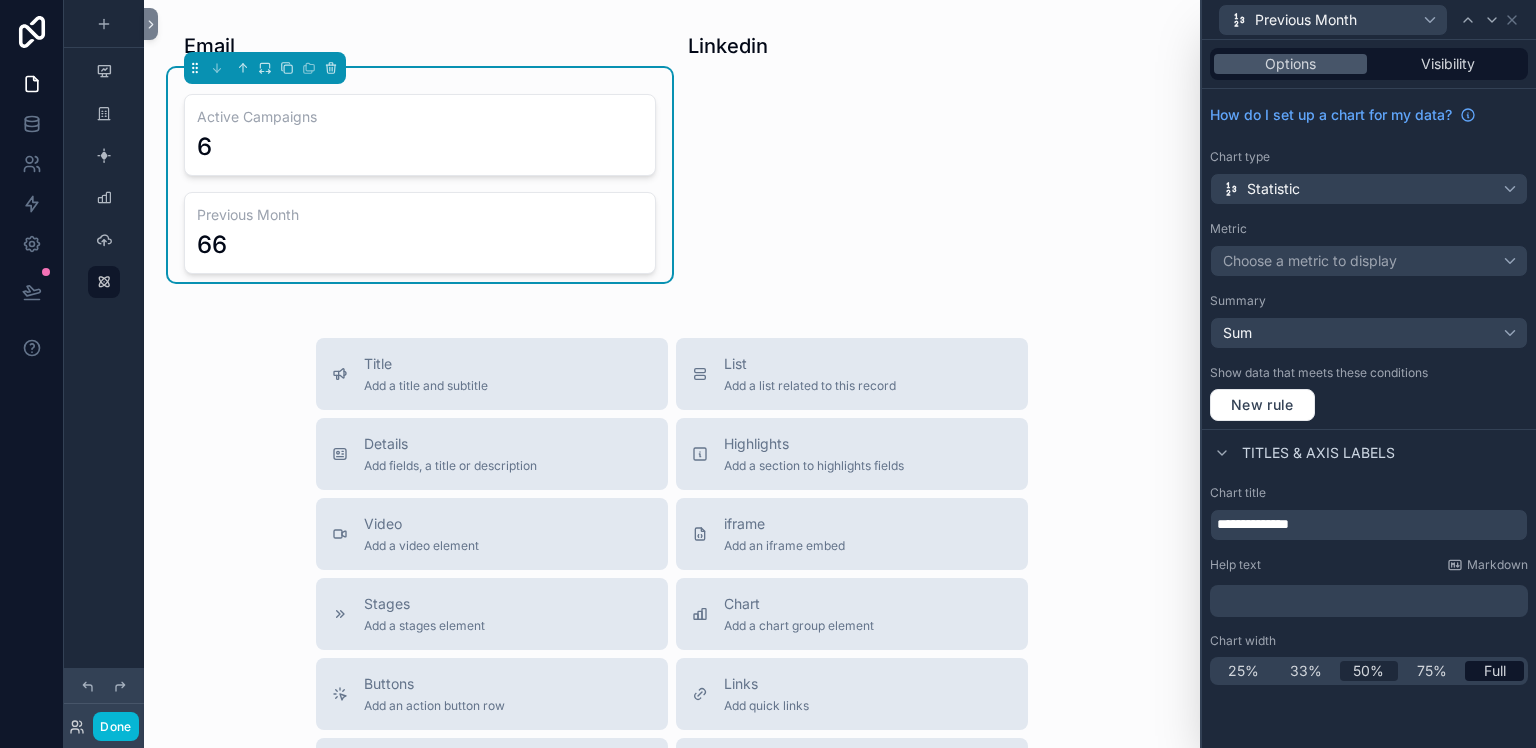 click on "50%" at bounding box center (1368, 671) 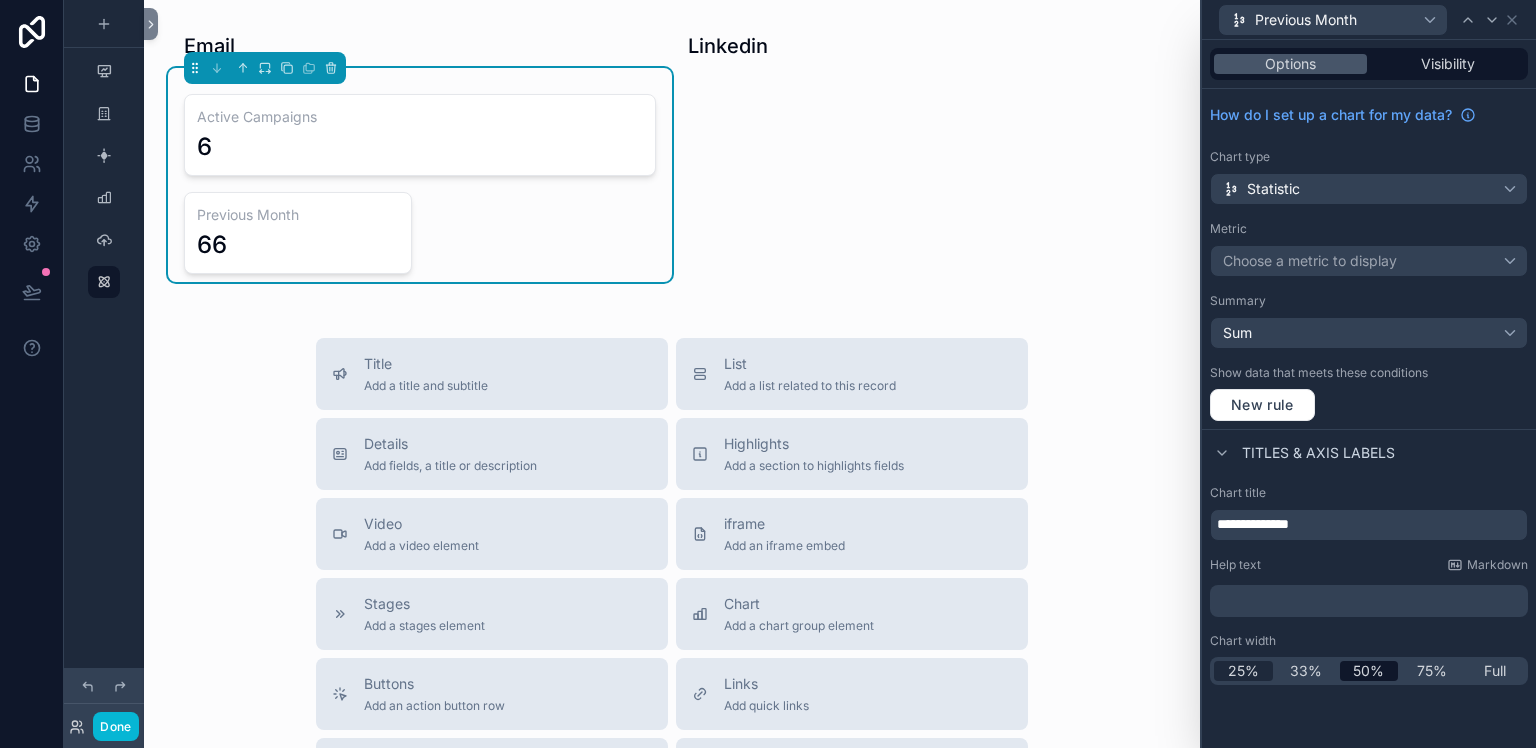 click on "25%" at bounding box center [1243, 671] 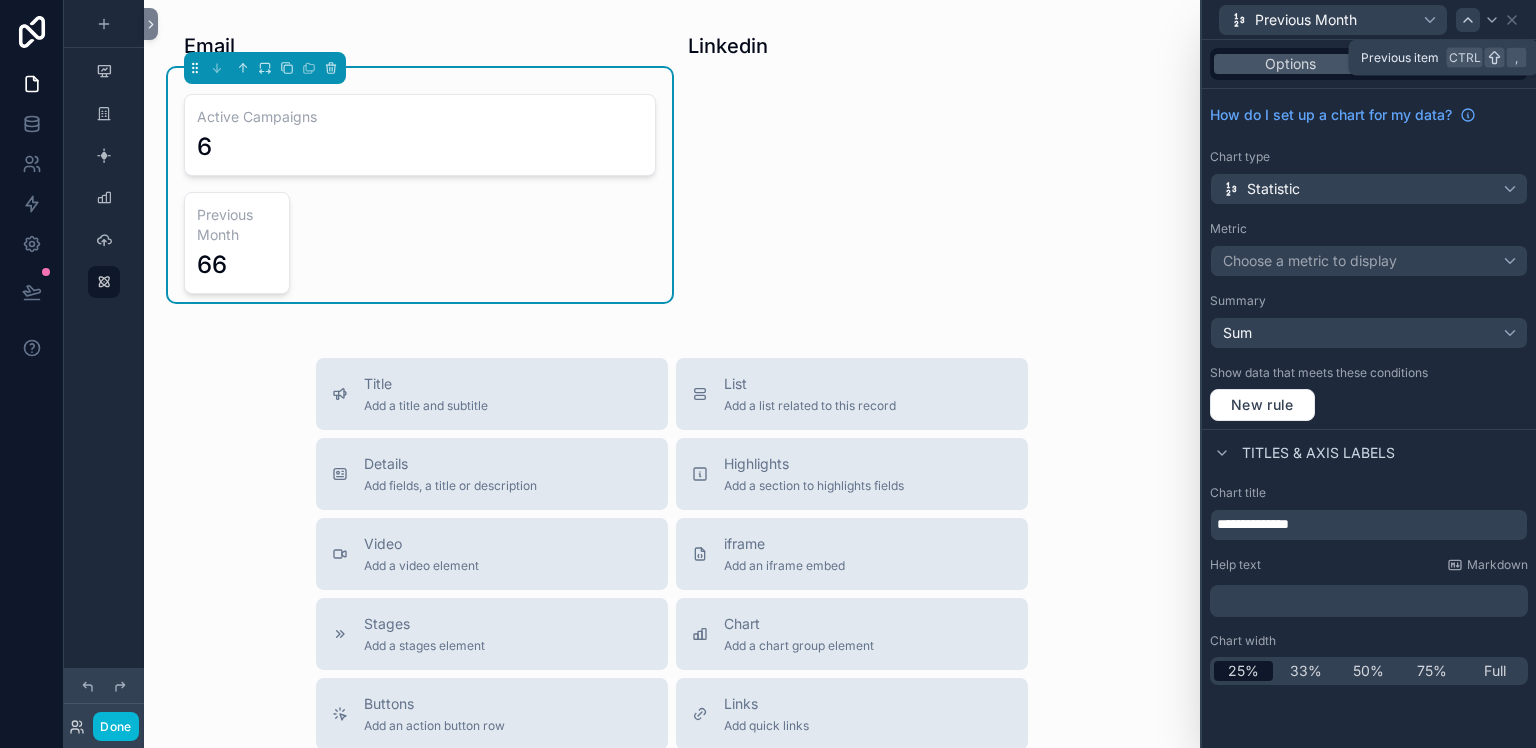 click 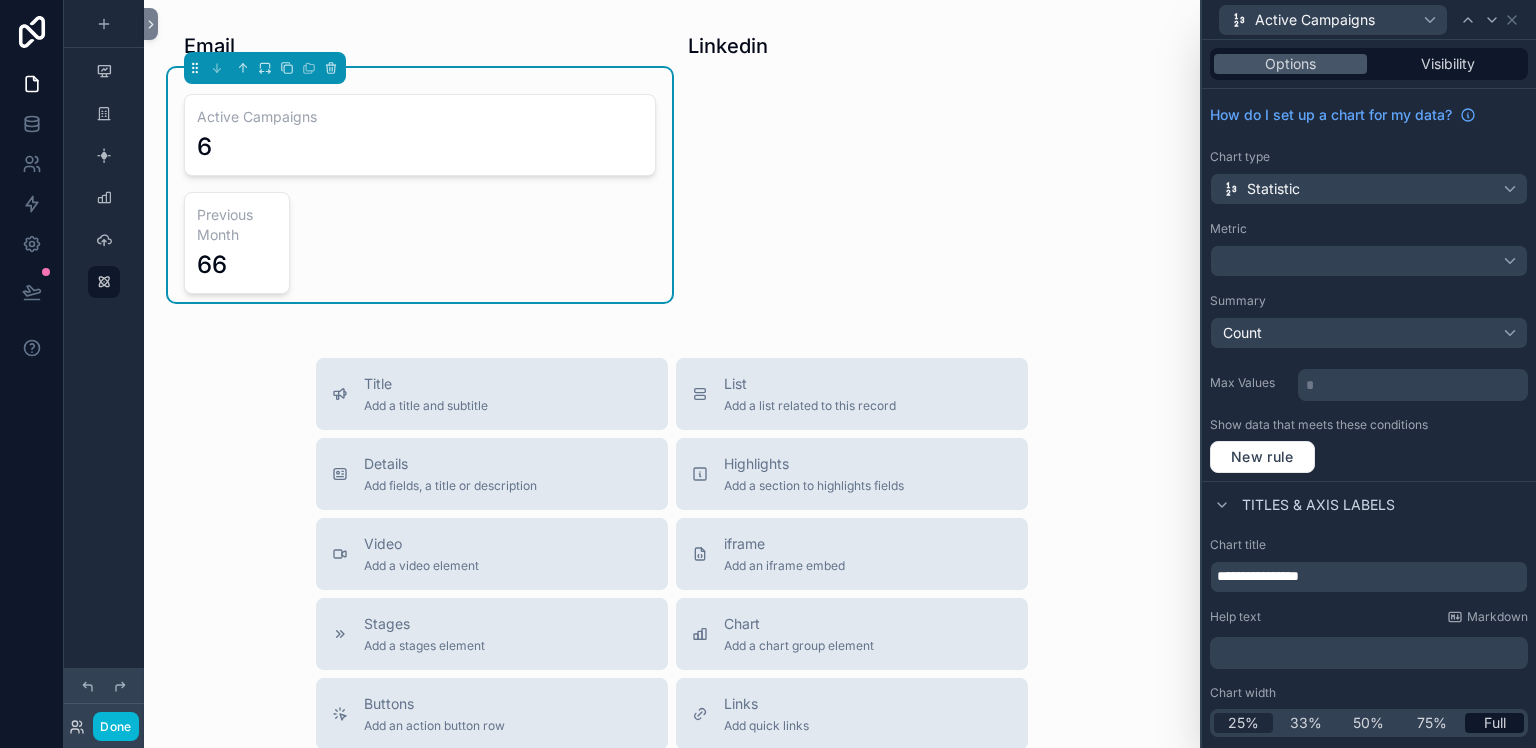 click on "25%" at bounding box center (1243, 723) 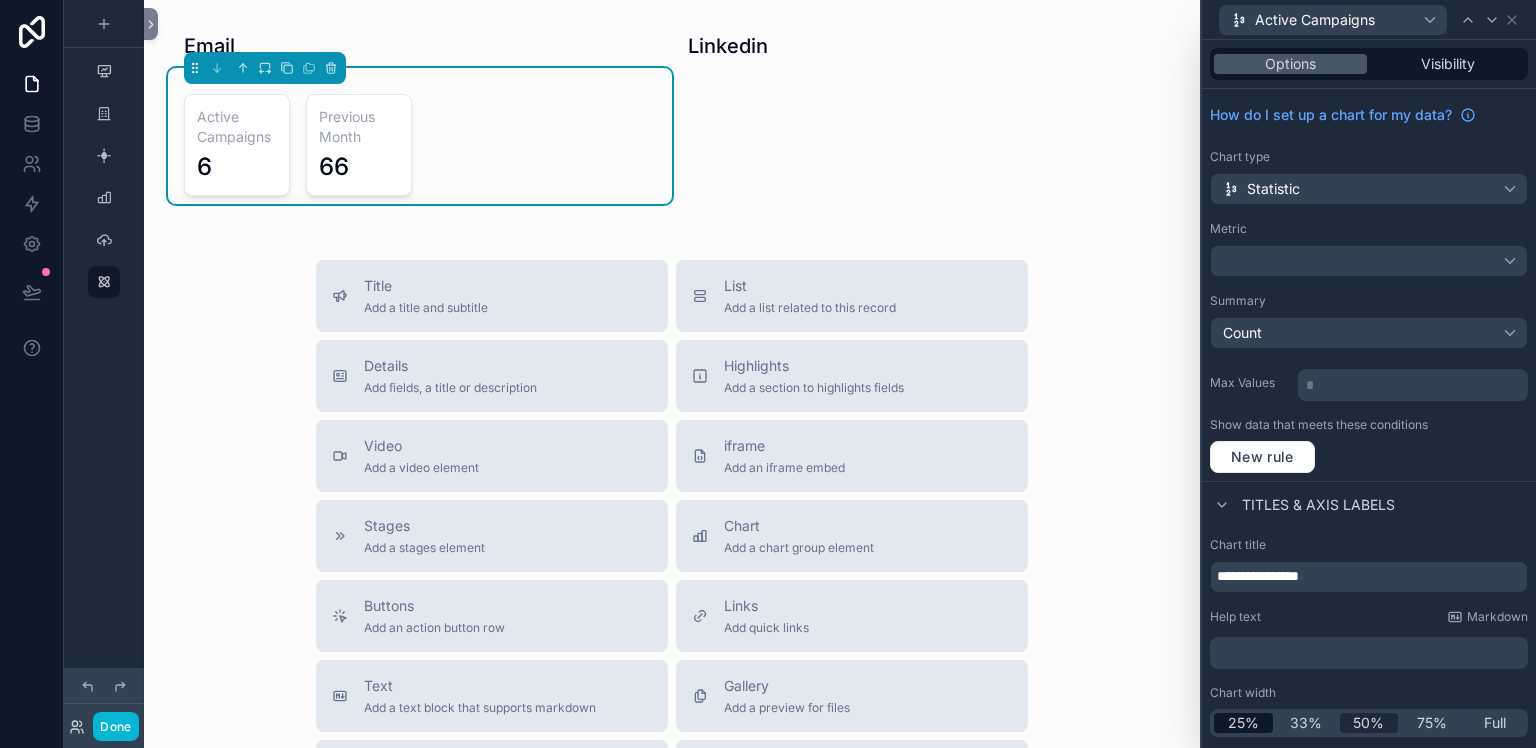 click on "50%" at bounding box center (1368, 723) 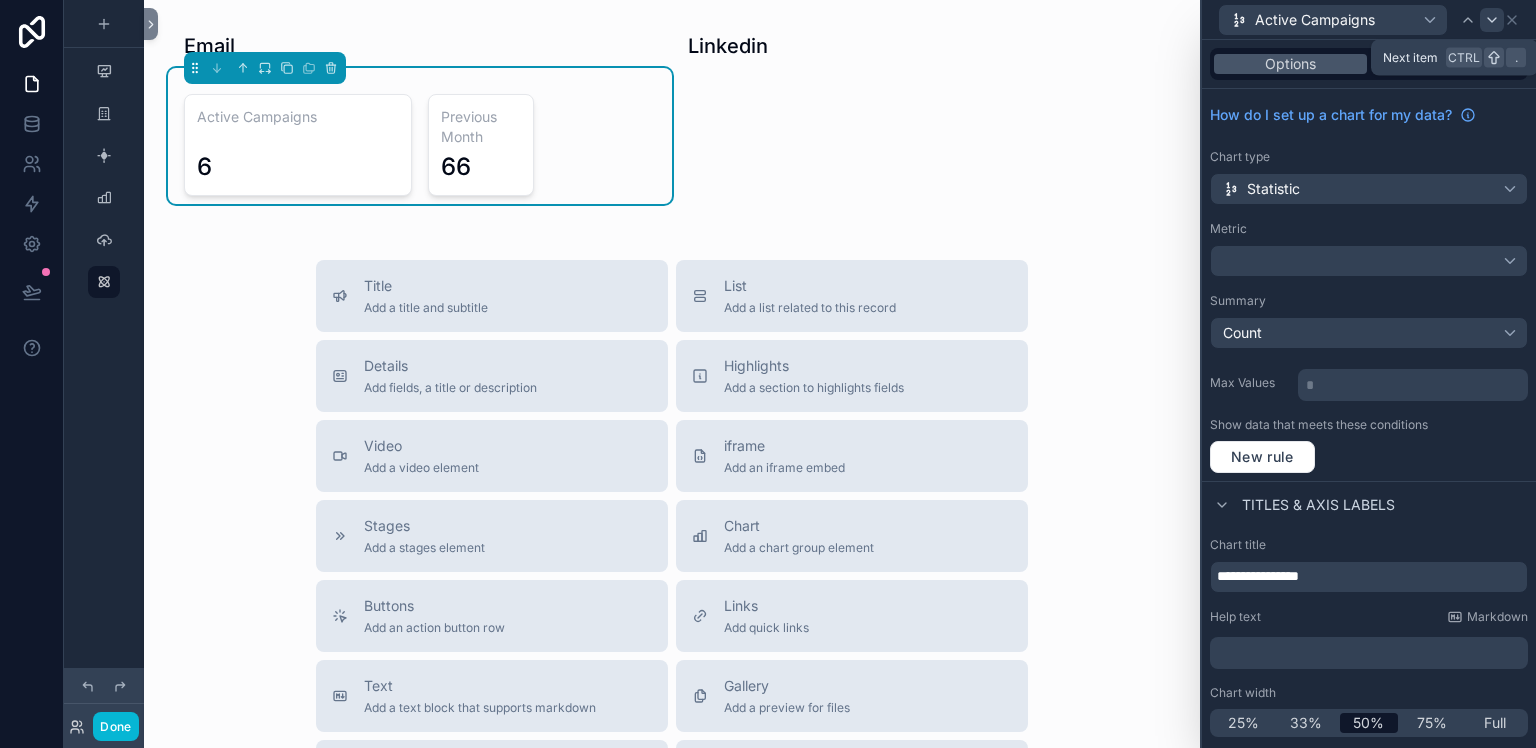 click 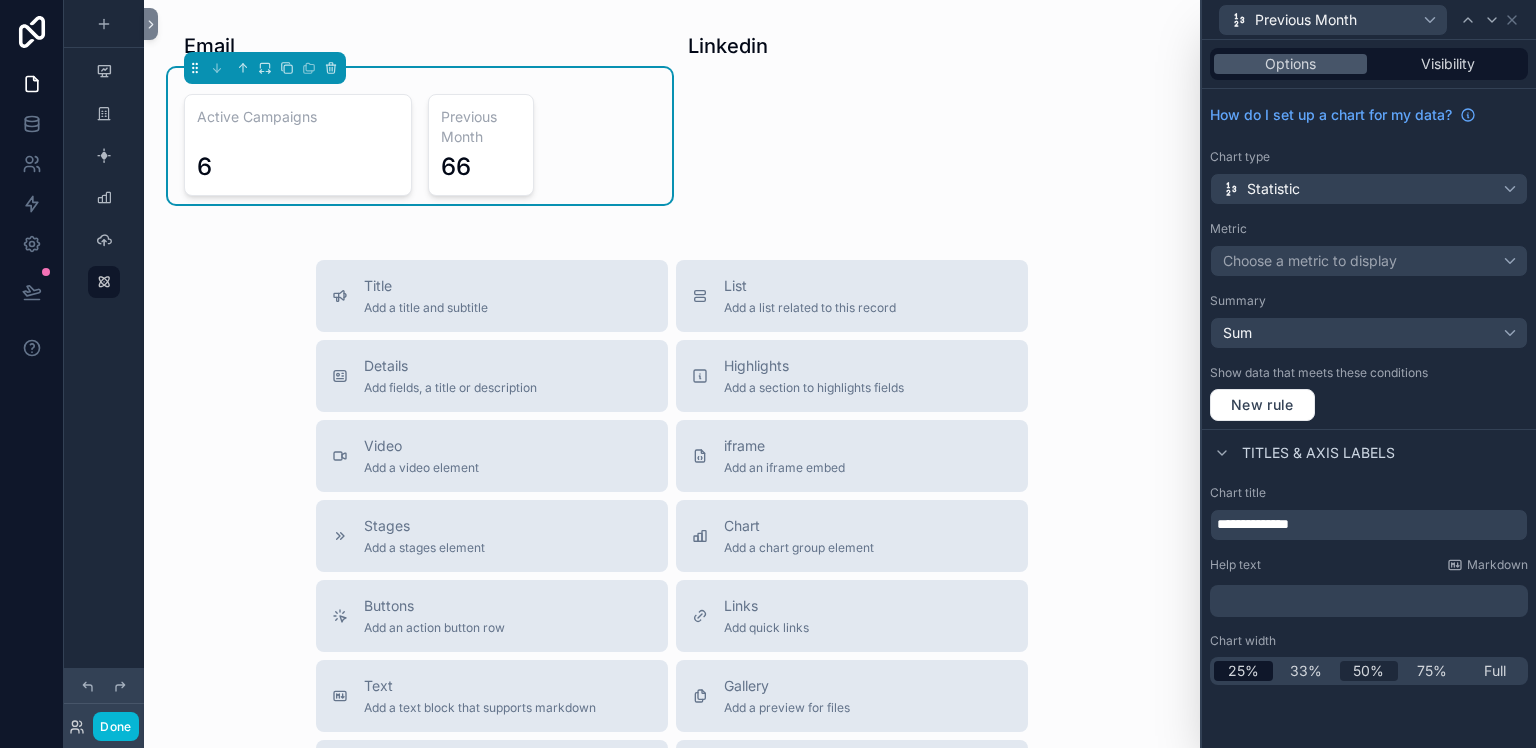 click on "50%" at bounding box center (1368, 671) 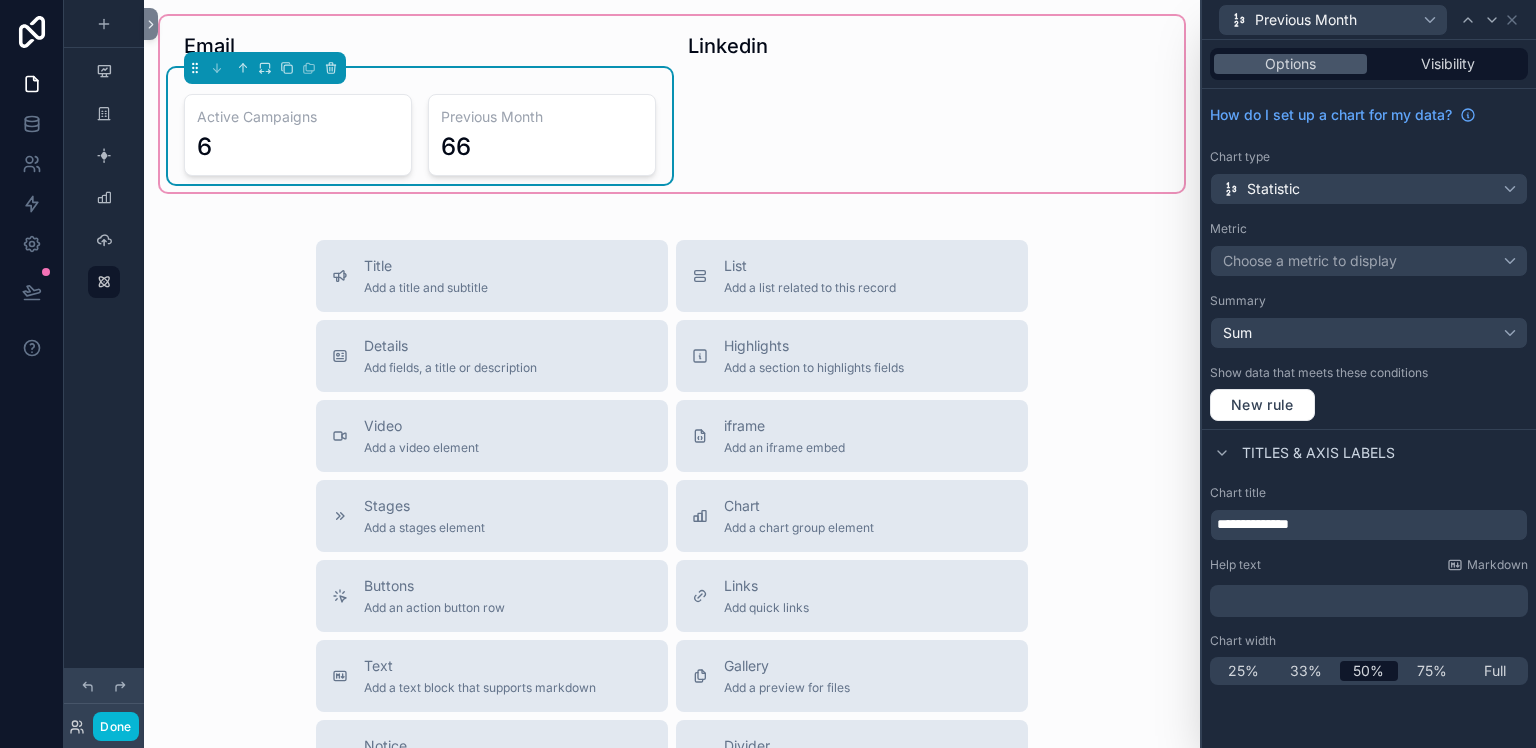 click on "Email Linkedin Active Campaigns 6 Previous Month 66" at bounding box center (672, 104) 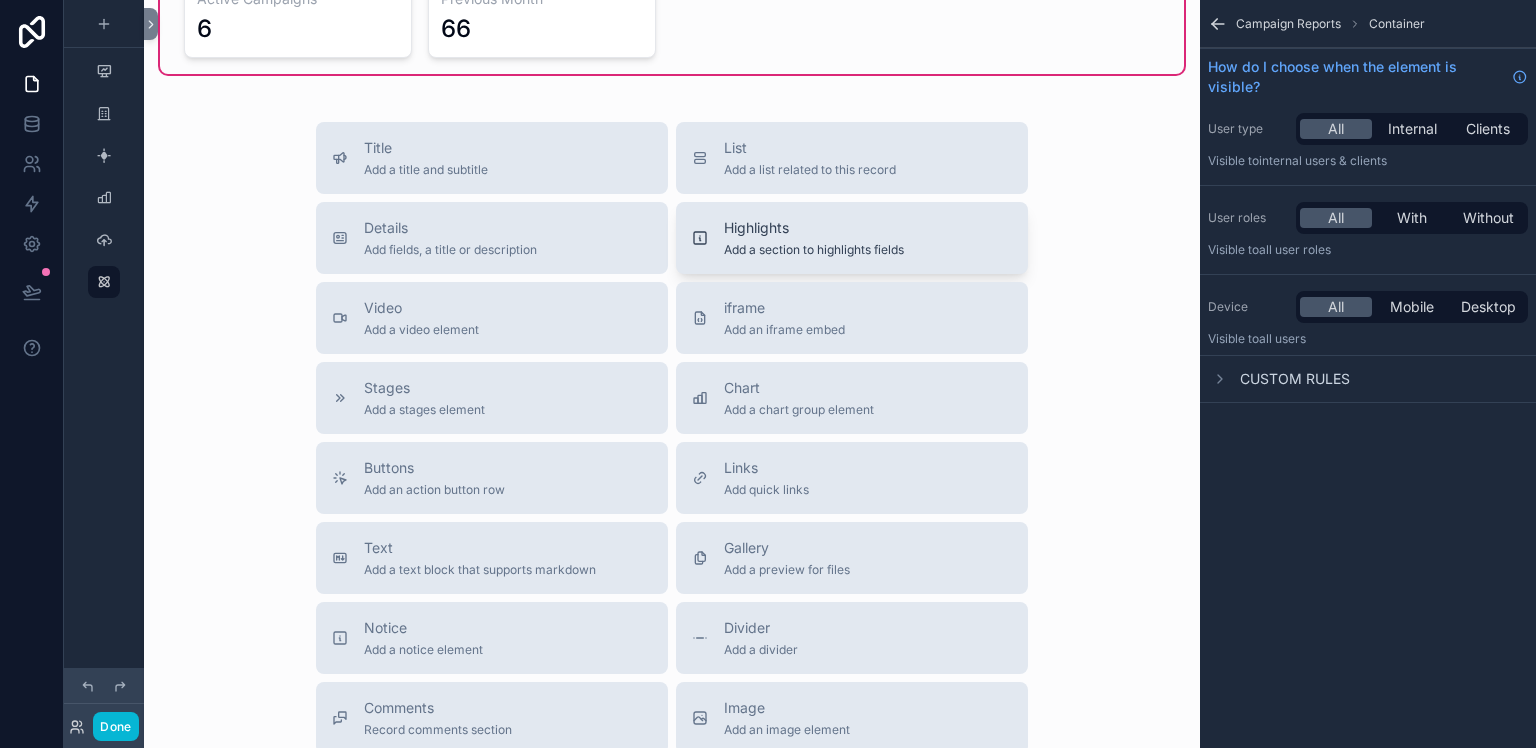 scroll, scrollTop: 0, scrollLeft: 0, axis: both 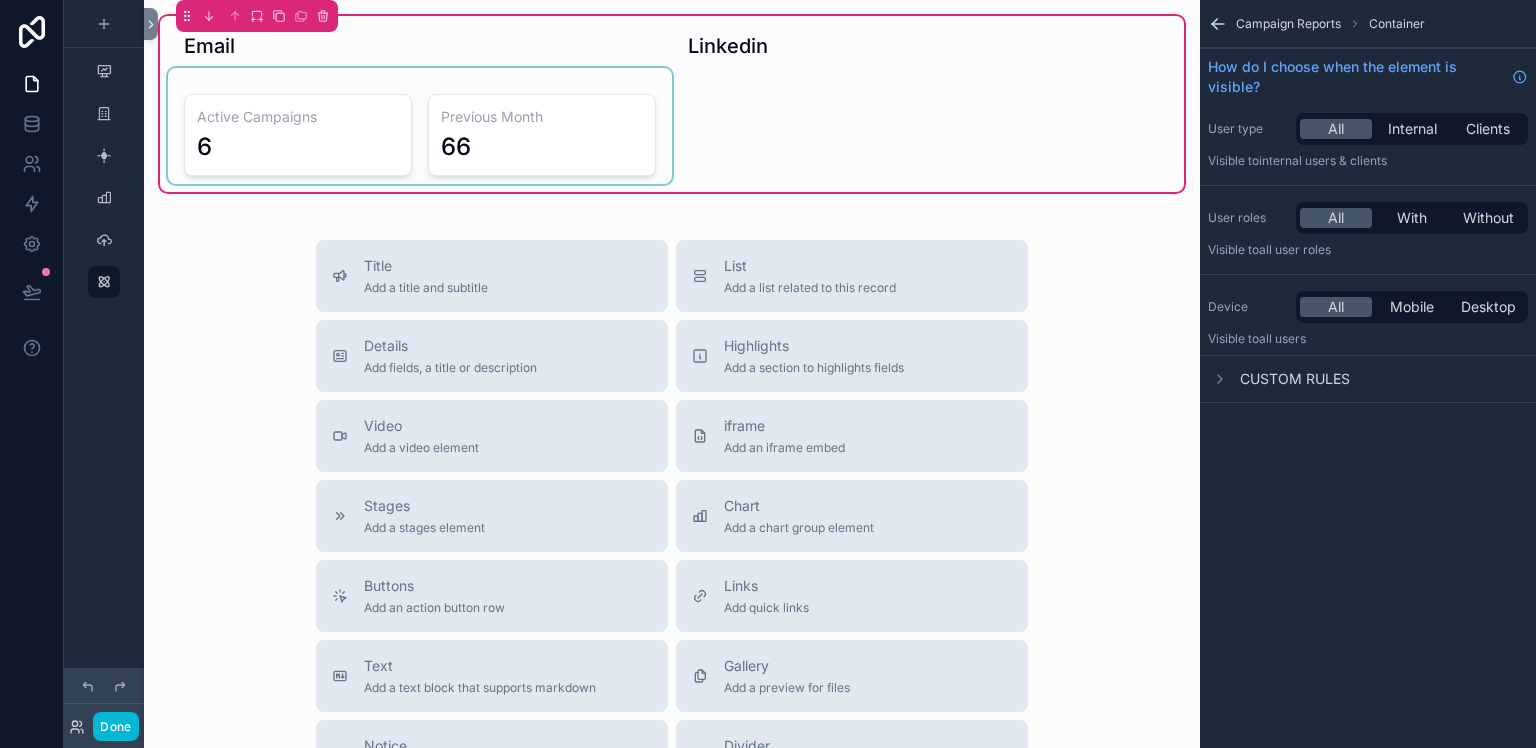 click at bounding box center [420, 126] 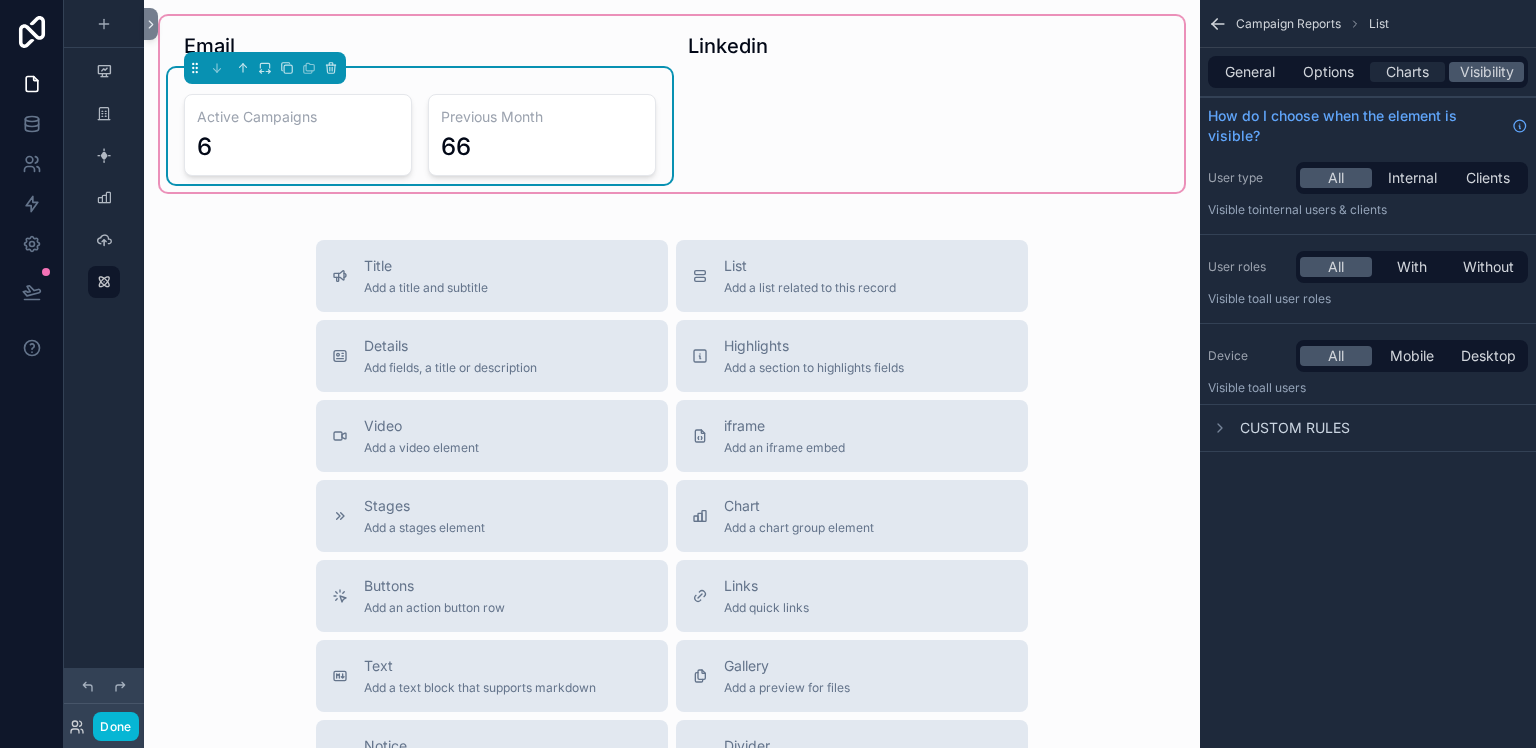 click on "Charts" at bounding box center [1407, 72] 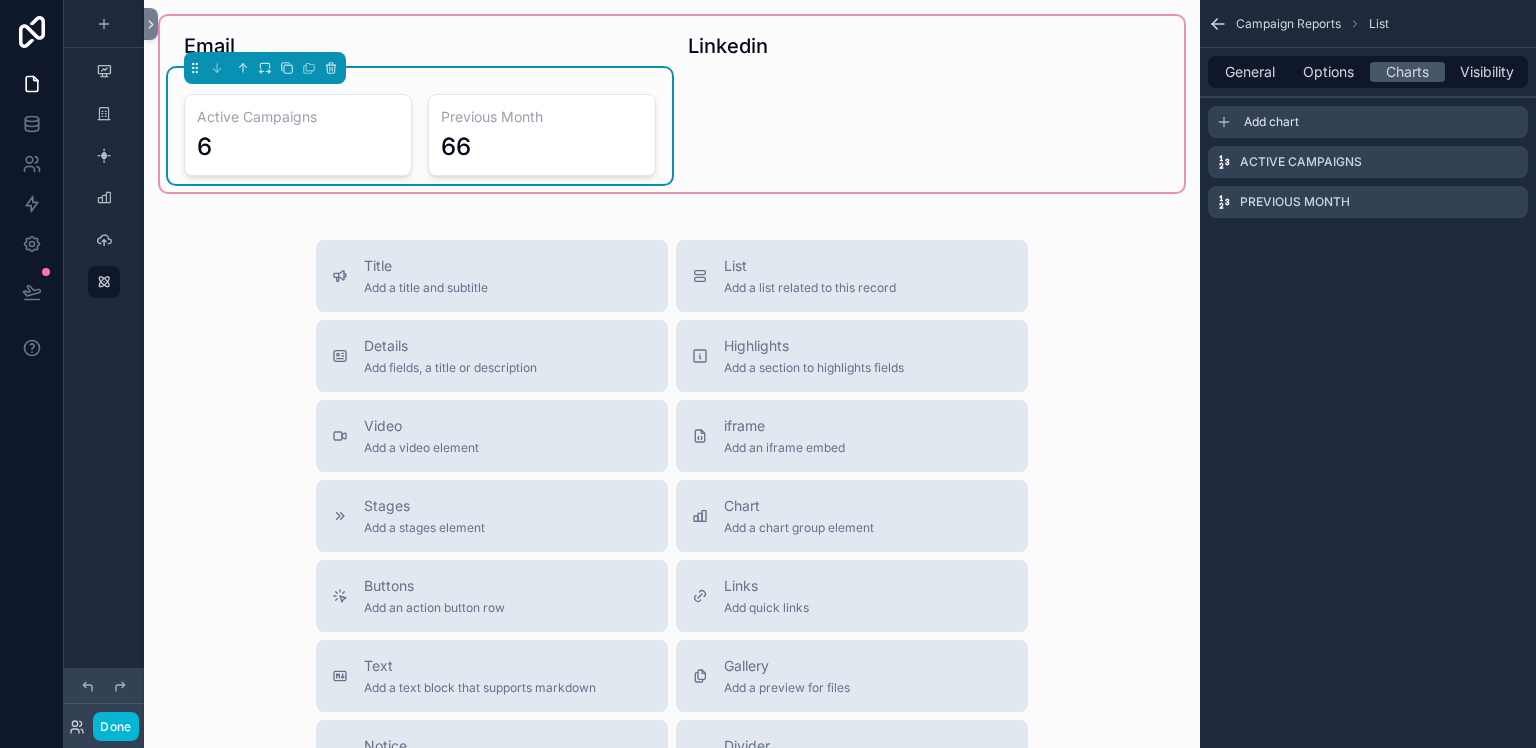 drag, startPoint x: 1240, startPoint y: 122, endPoint x: 1277, endPoint y: 132, distance: 38.327538 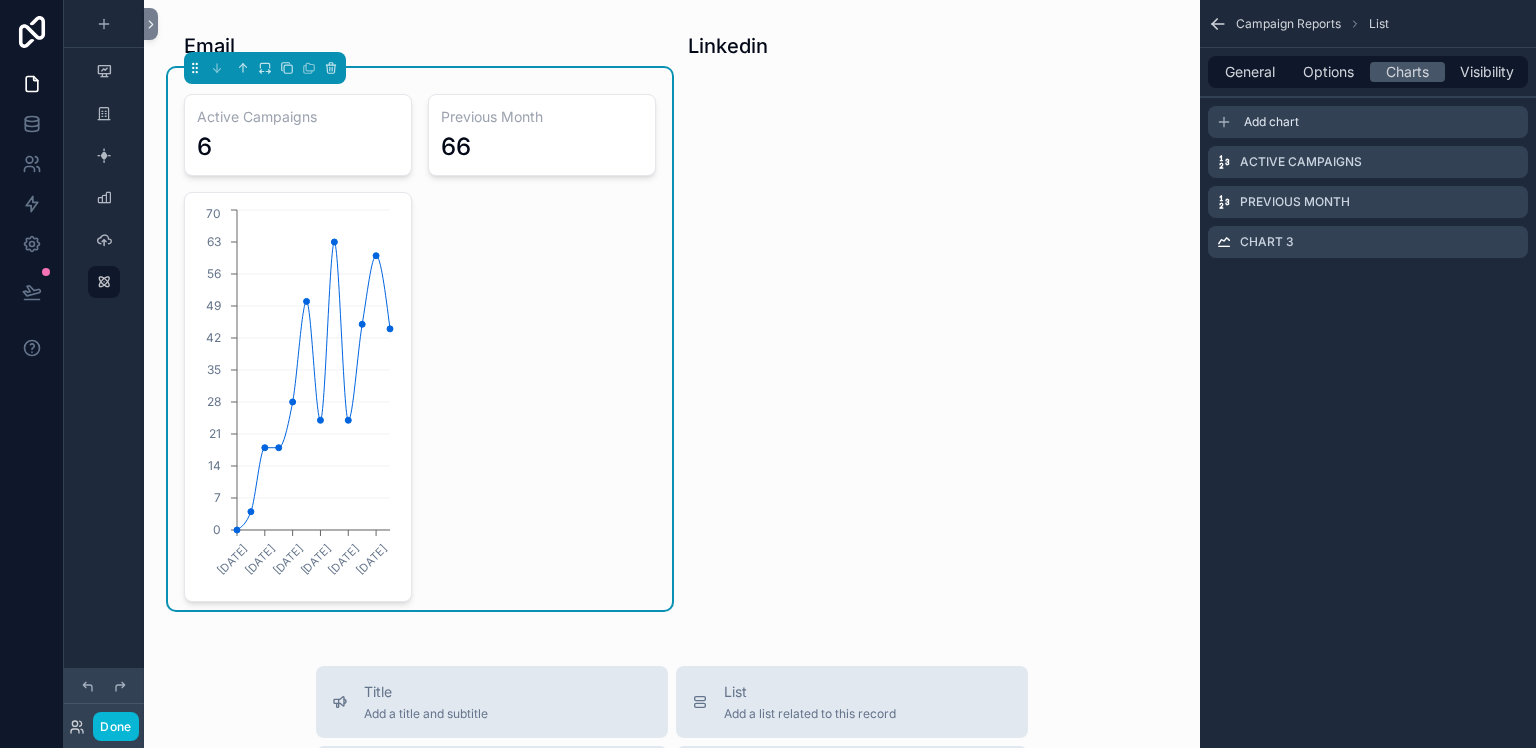 click on "Add chart" at bounding box center (1368, 122) 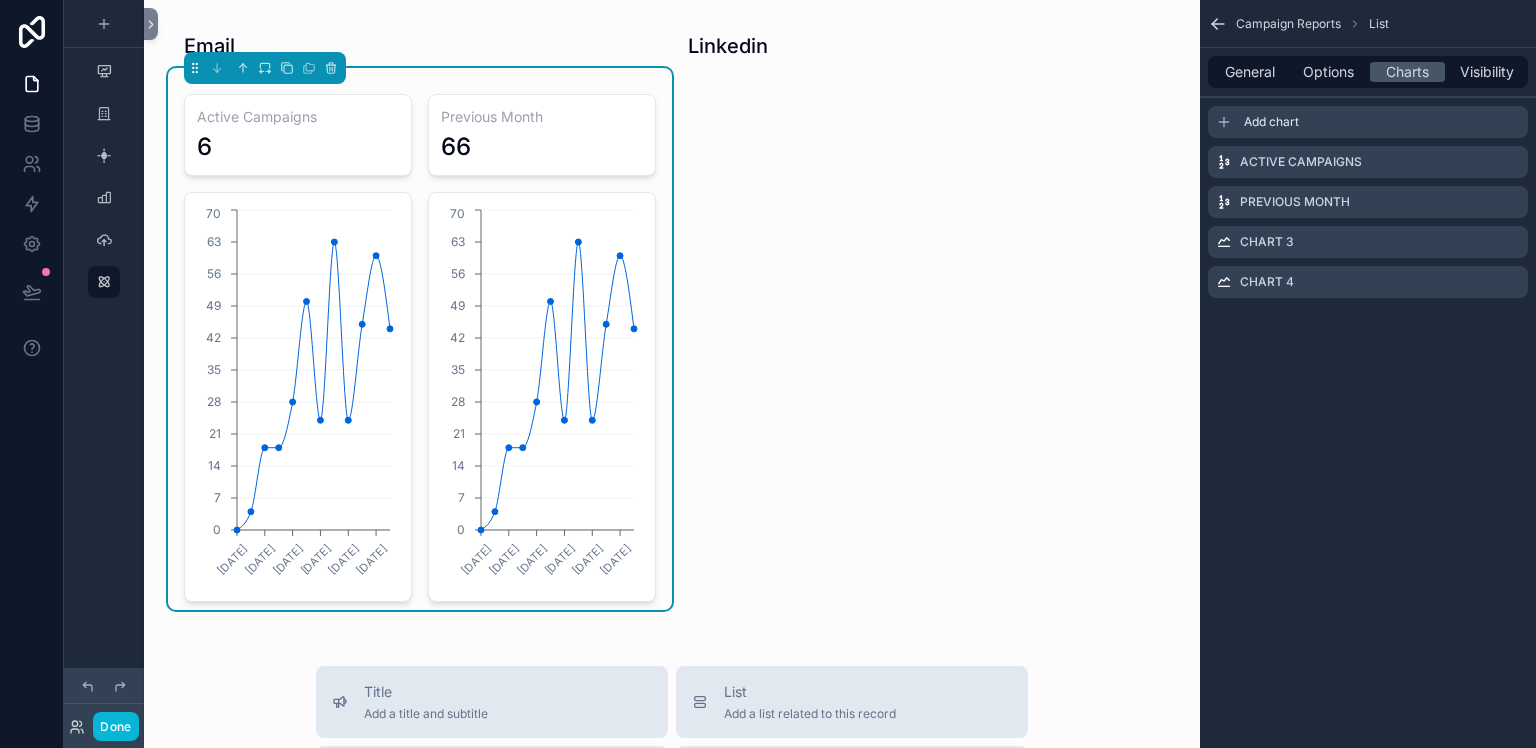 click on "Add chart" at bounding box center (1368, 122) 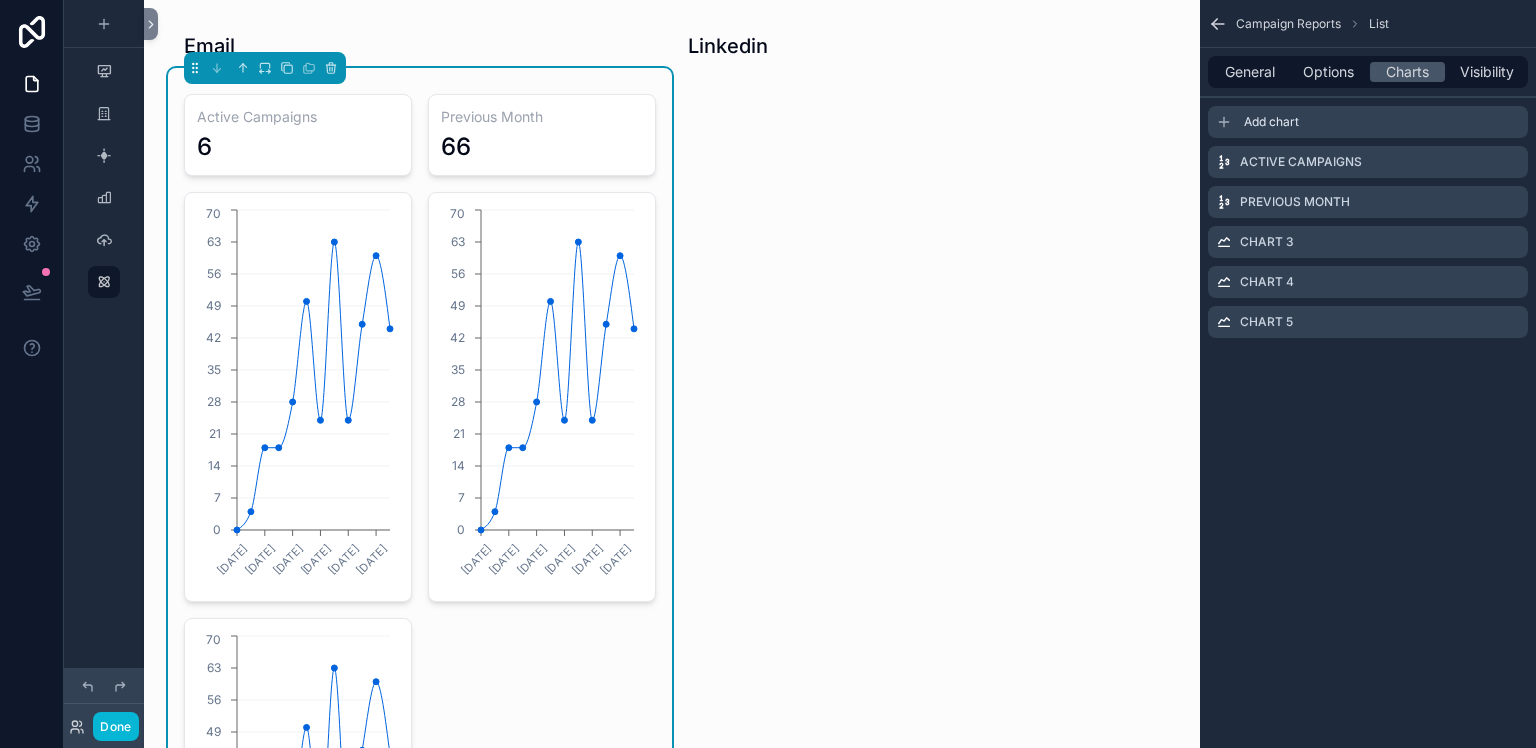 click on "Add chart" at bounding box center [1368, 122] 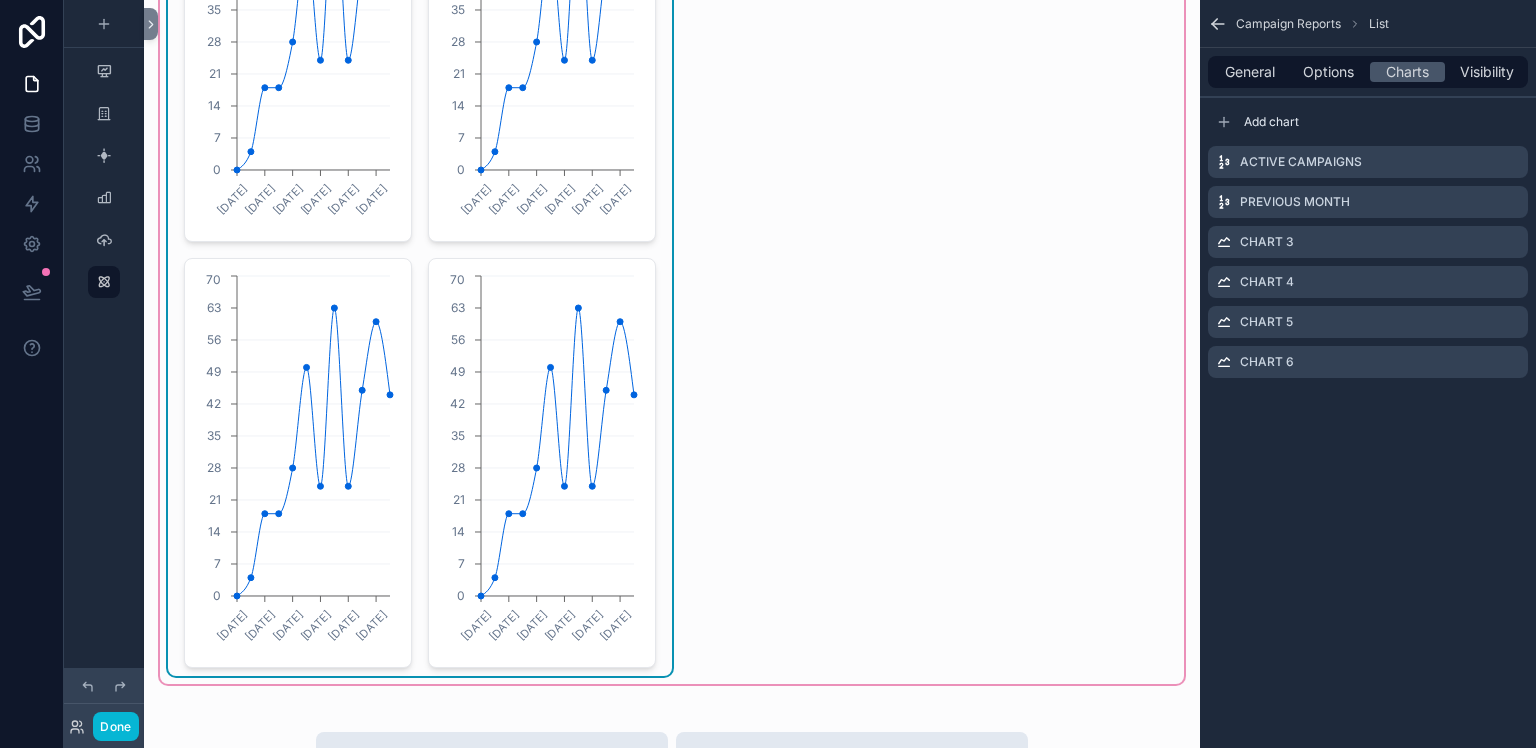scroll, scrollTop: 0, scrollLeft: 0, axis: both 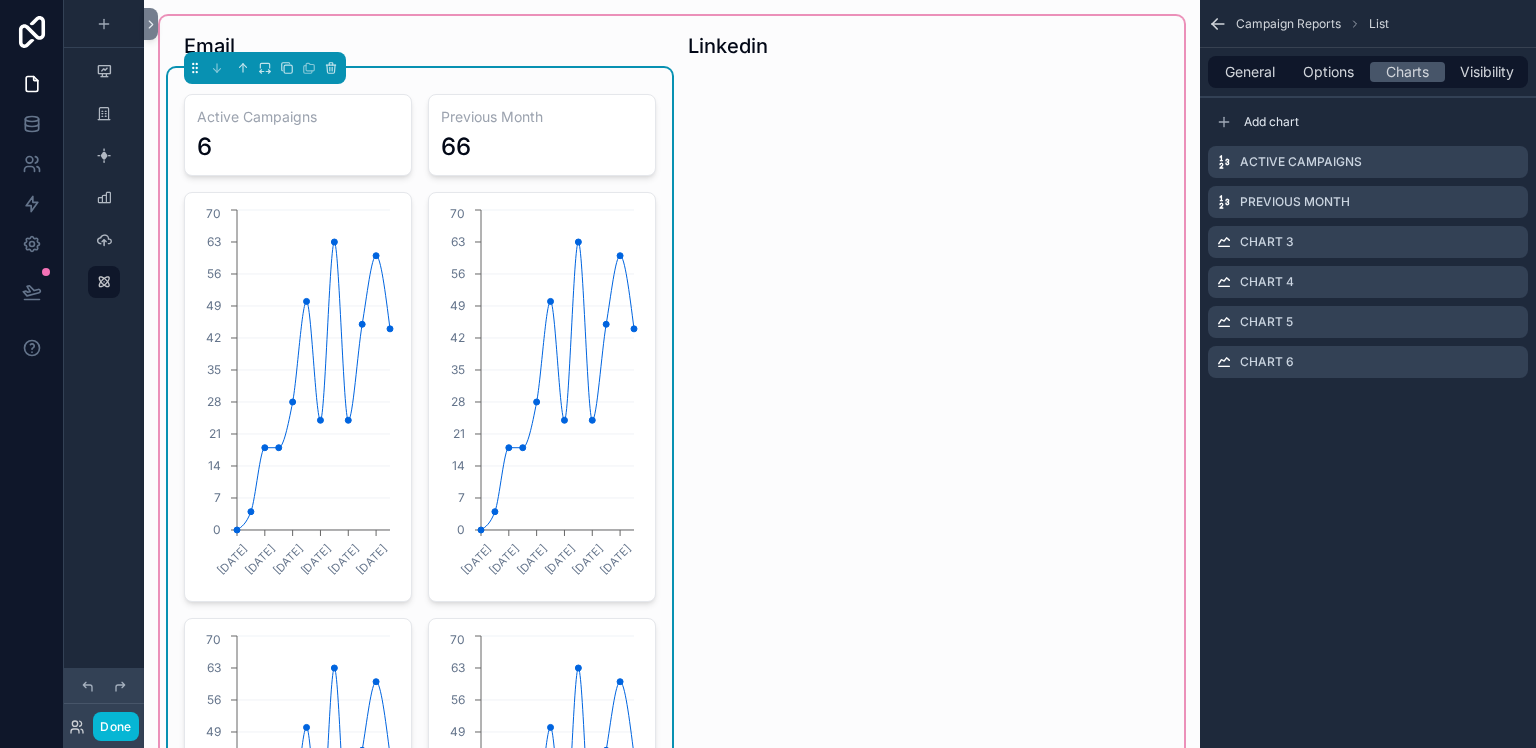 click on "Email Linkedin Active Campaigns 6 Previous Month 66 [DATE] [DATE] [DATE] [DATE] [DATE] [DATE] 0 7 14 21 28 35 42 49 56 63 70 [DATE] [DATE] [DATE] [DATE] [DATE] [DATE] 0 7 14 21 28 35 42 49 56 63 70 [DATE] [DATE] [DATE] [DATE] [DATE] [DATE] 0 7 14 21 28 35 42 49 56 63 70 [DATE] [DATE] [DATE] [DATE] [DATE] [DATE] 0 7 14 21 28 35 42 49 56 63 70" at bounding box center (672, 530) 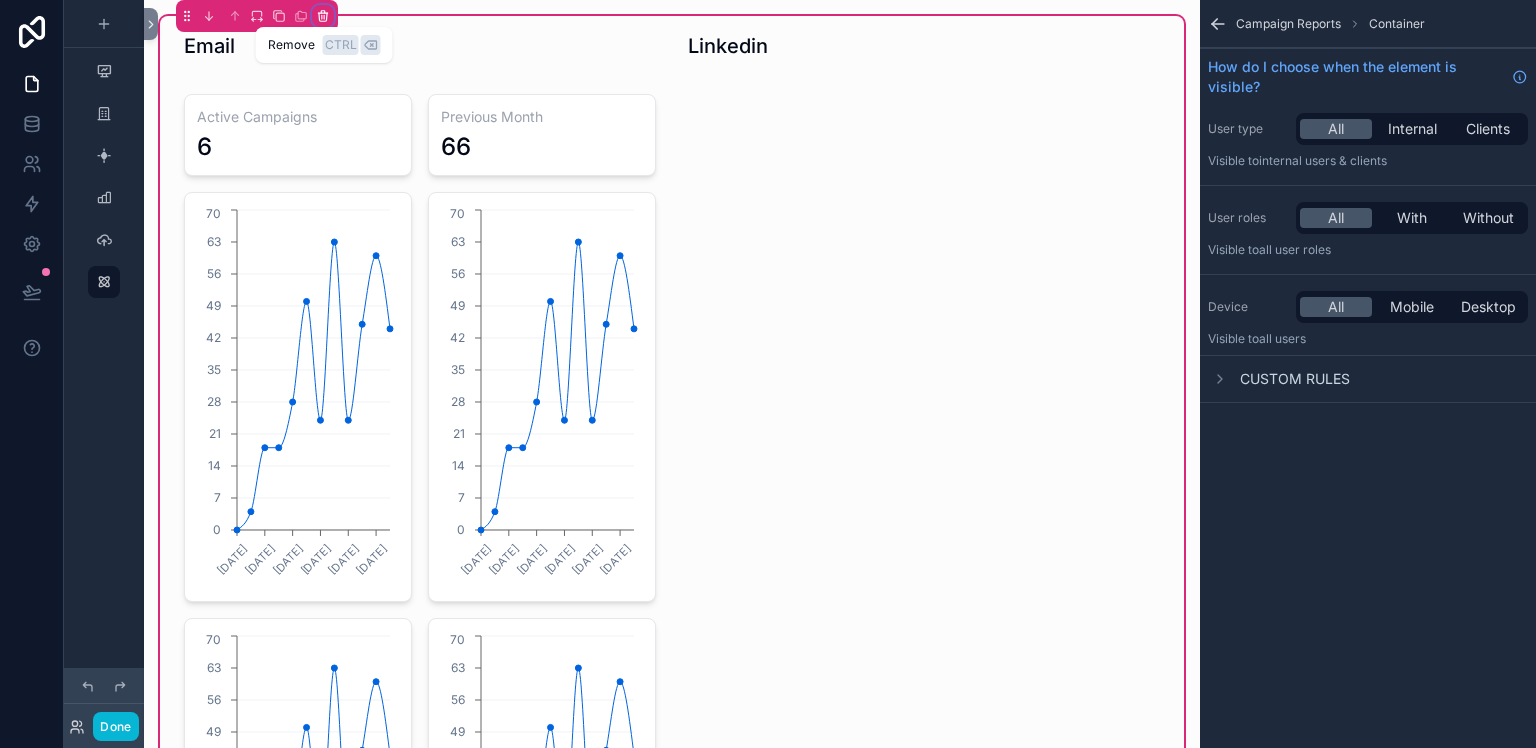 click 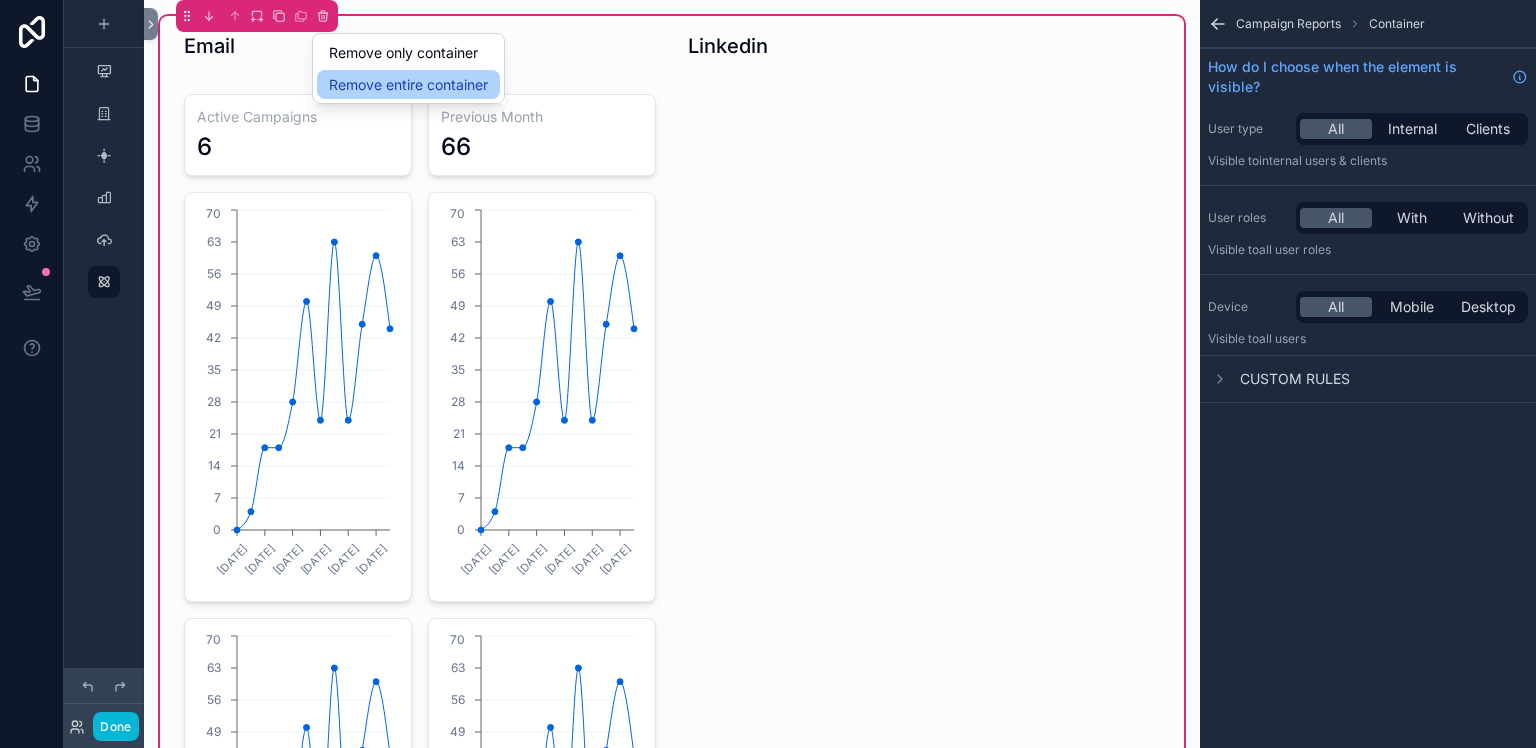 click on "Remove entire container" at bounding box center (408, 85) 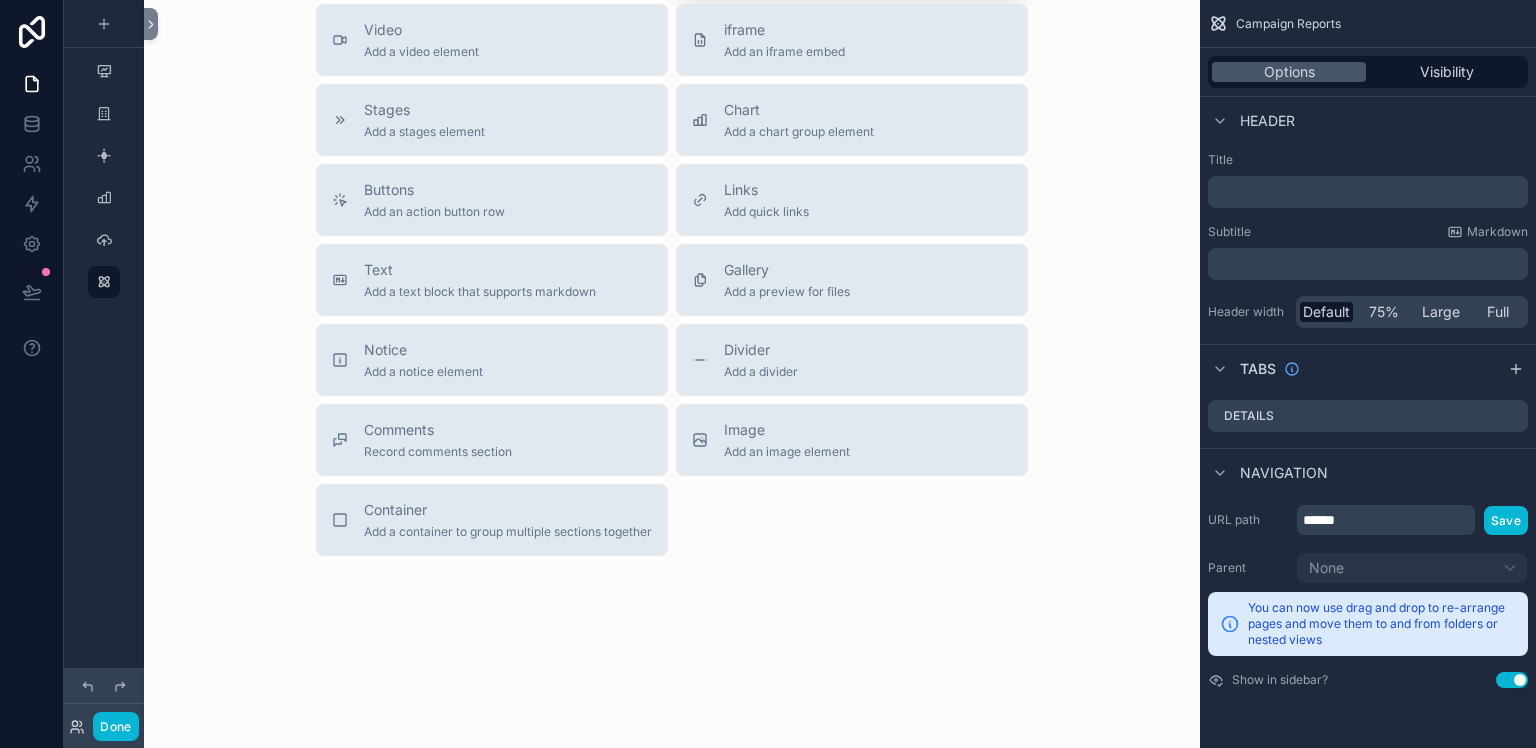 scroll, scrollTop: 0, scrollLeft: 0, axis: both 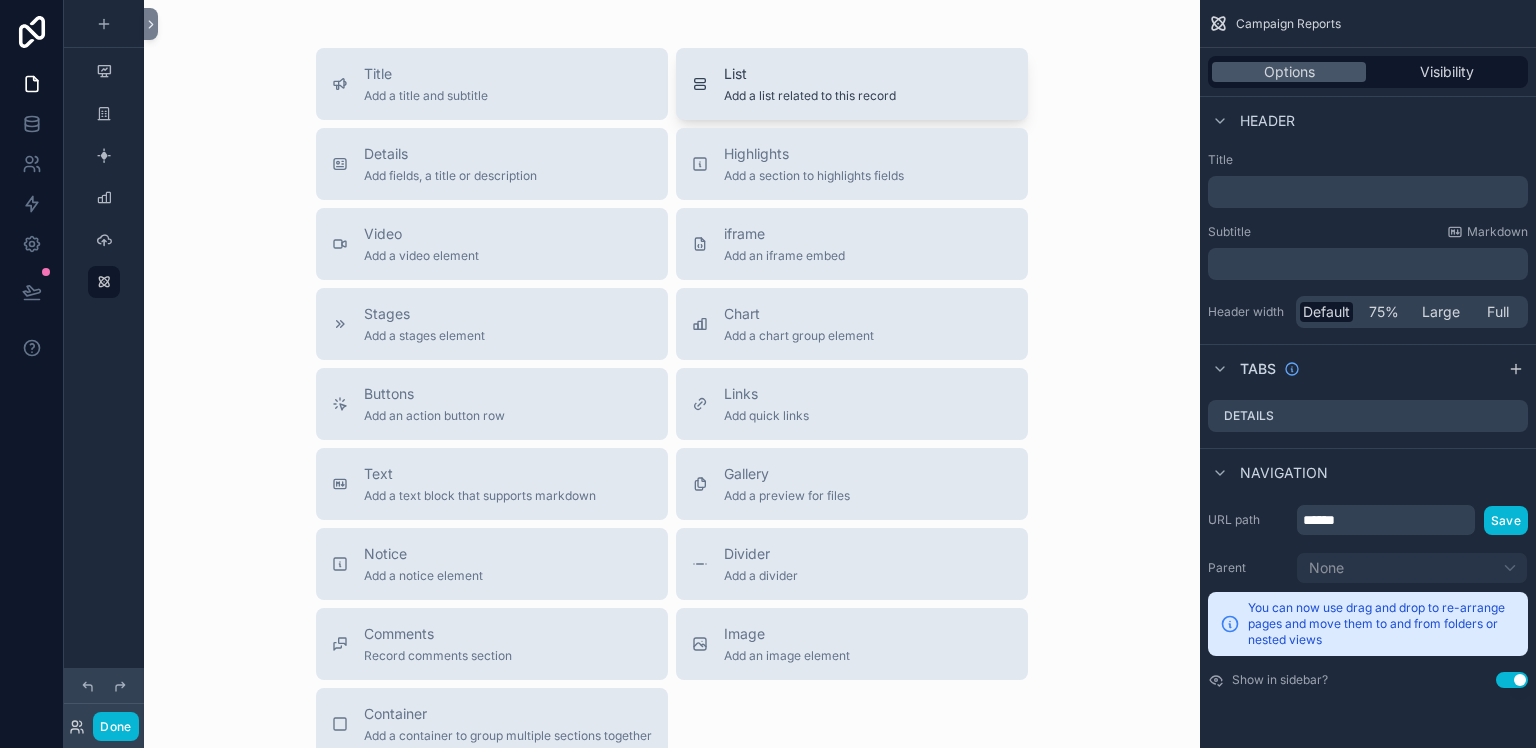 click on "Add a list related to this record" at bounding box center [810, 96] 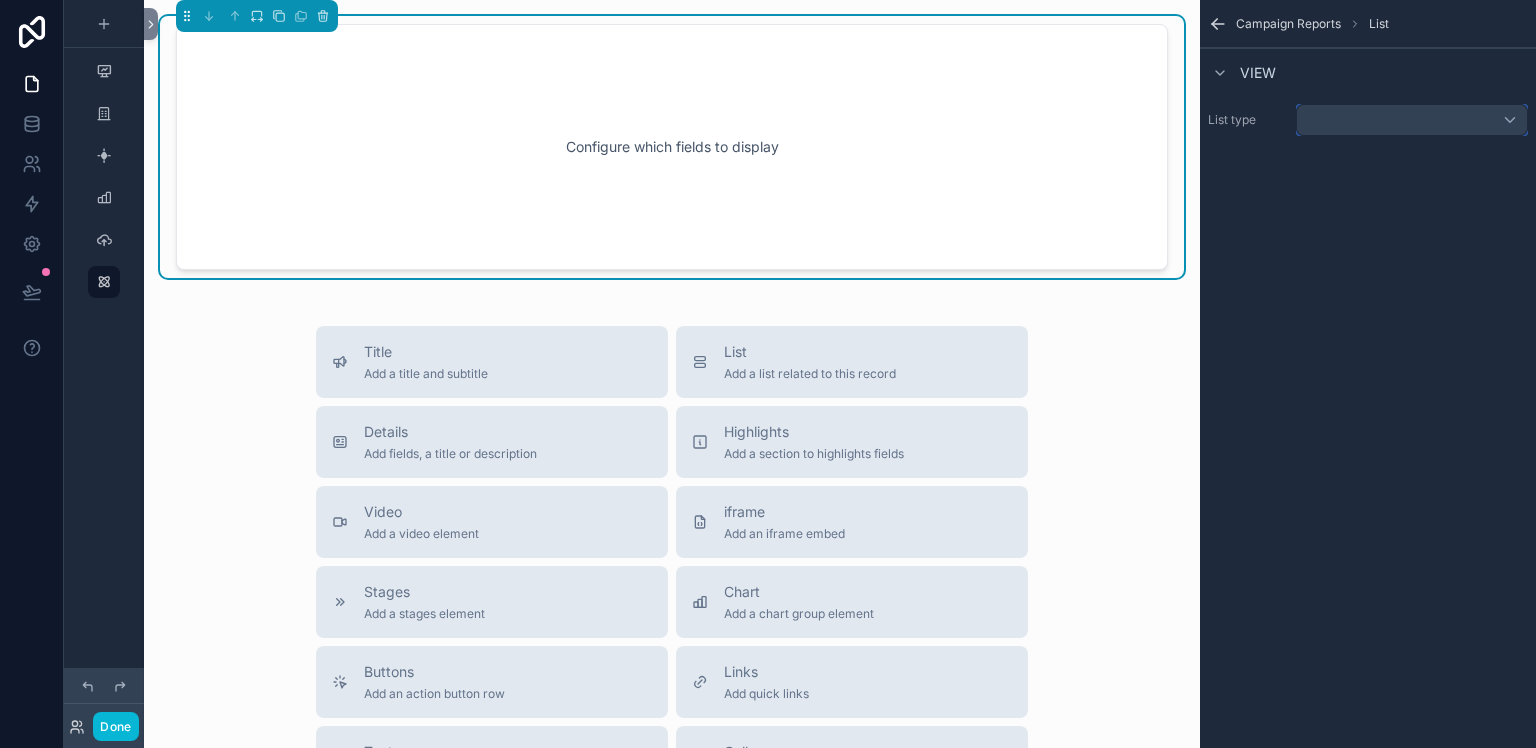 click at bounding box center (1412, 120) 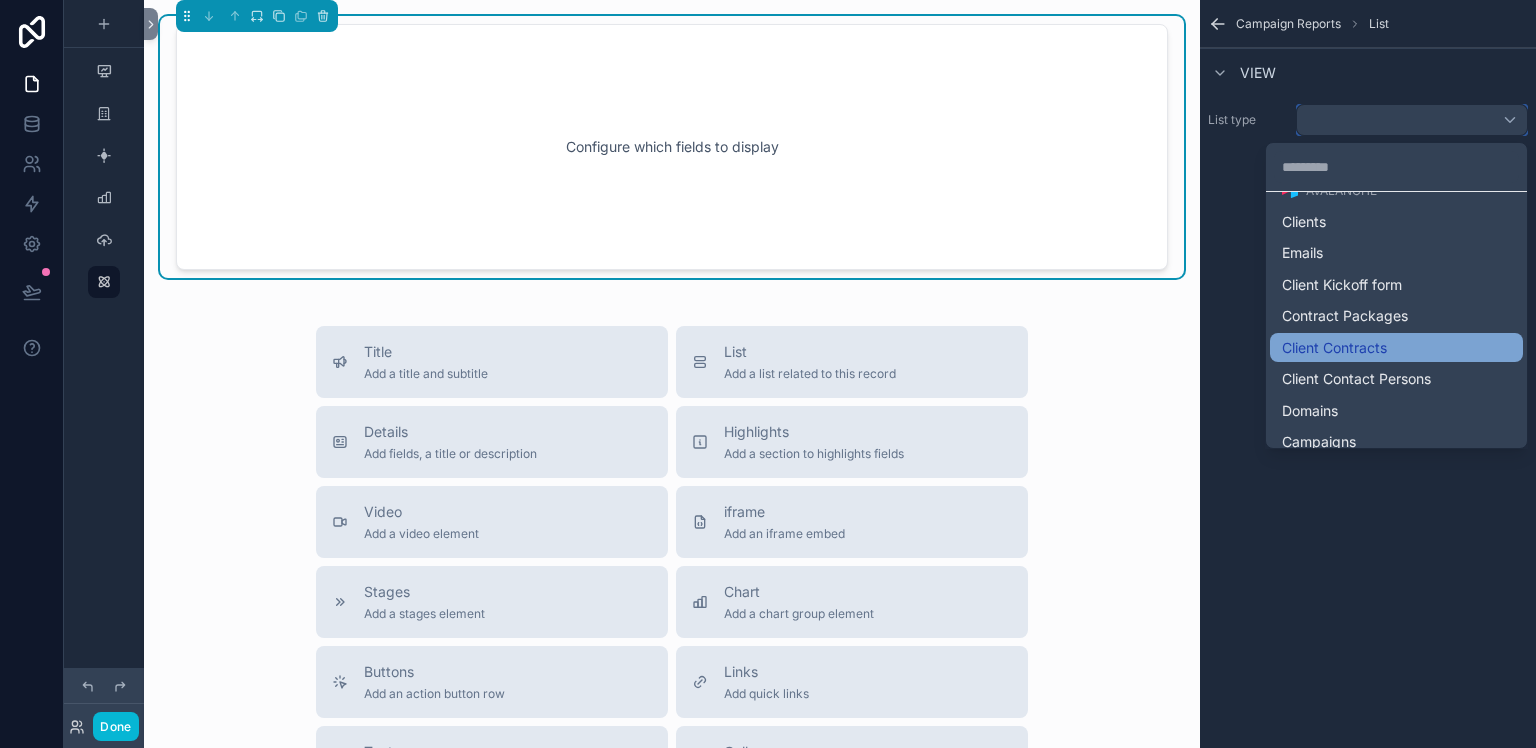 scroll, scrollTop: 120, scrollLeft: 0, axis: vertical 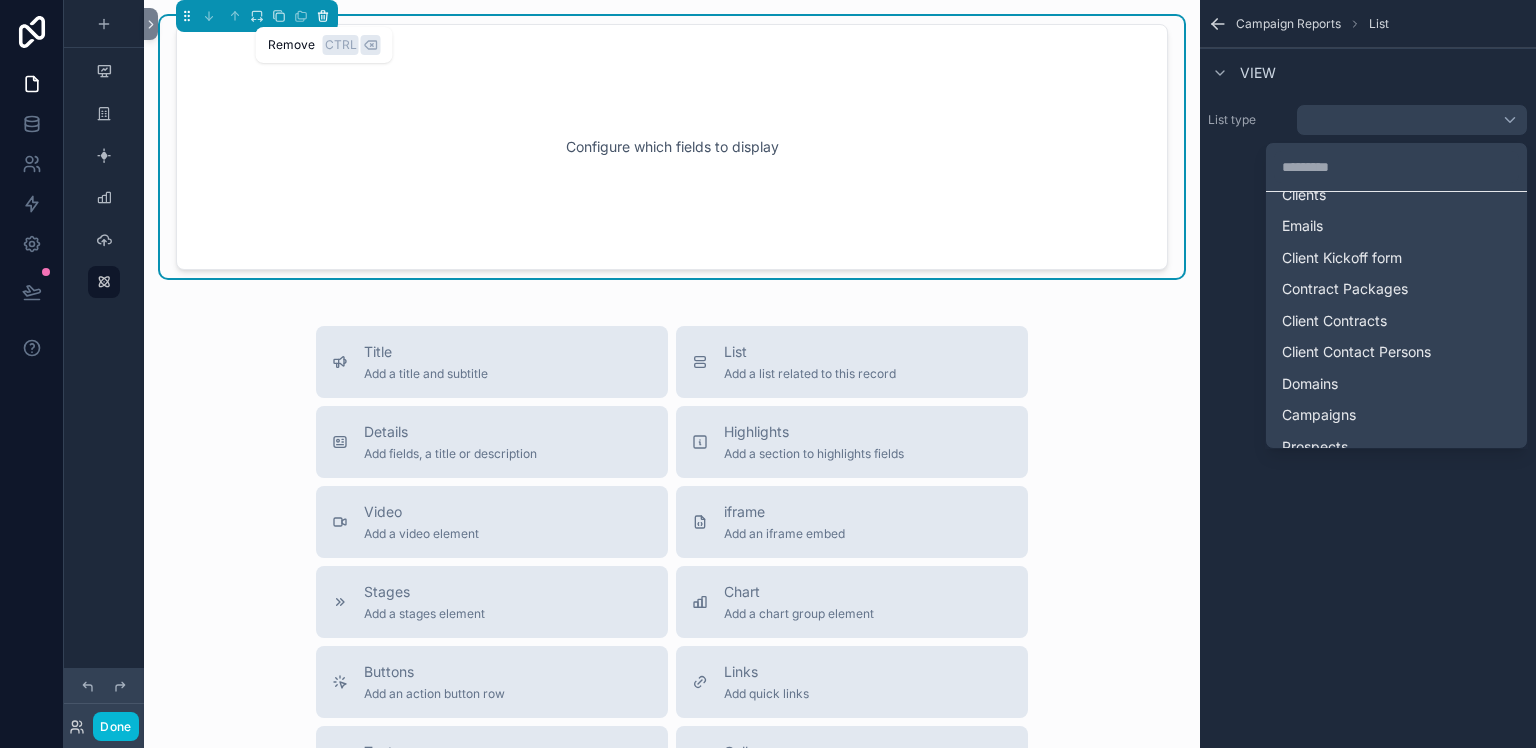 click 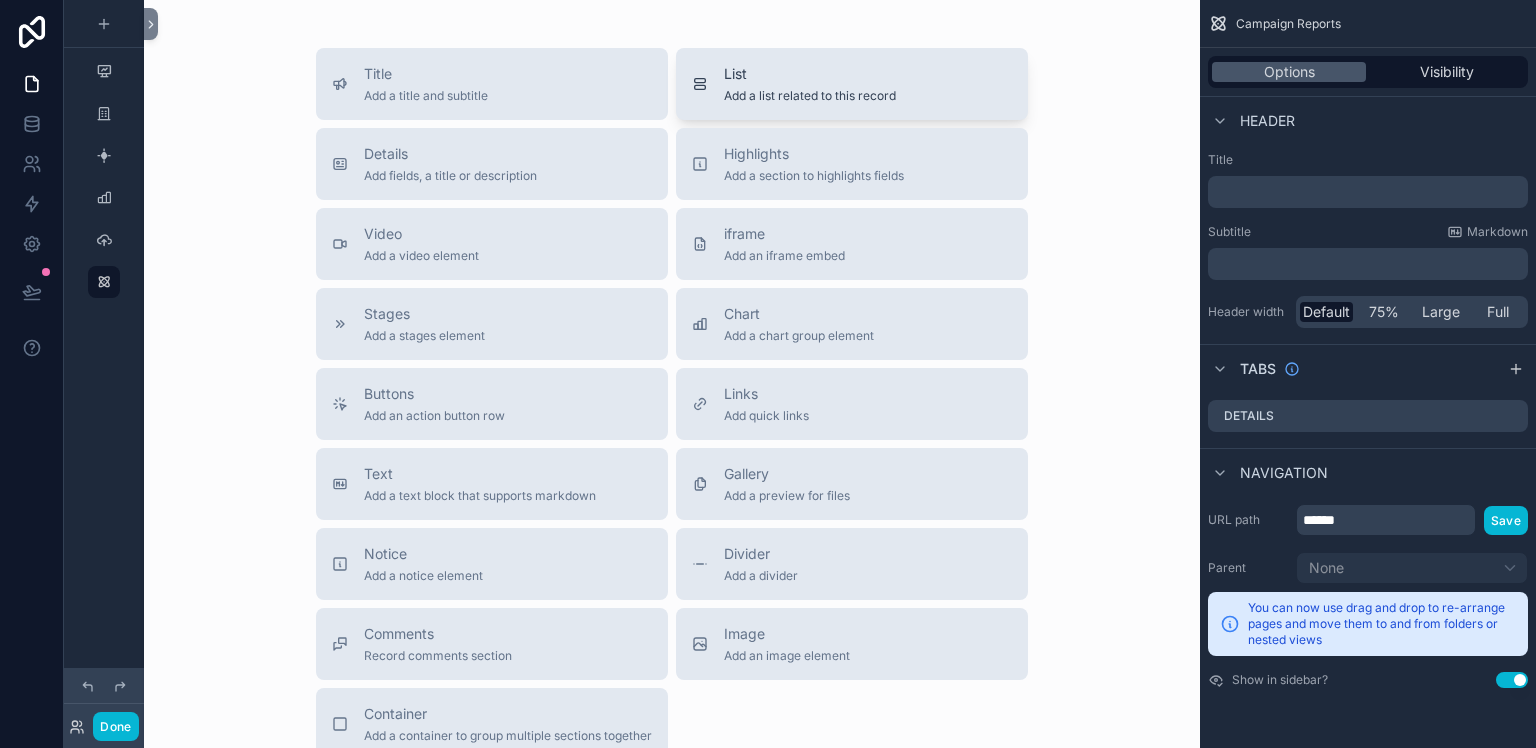 click on "Add a list related to this record" at bounding box center (810, 96) 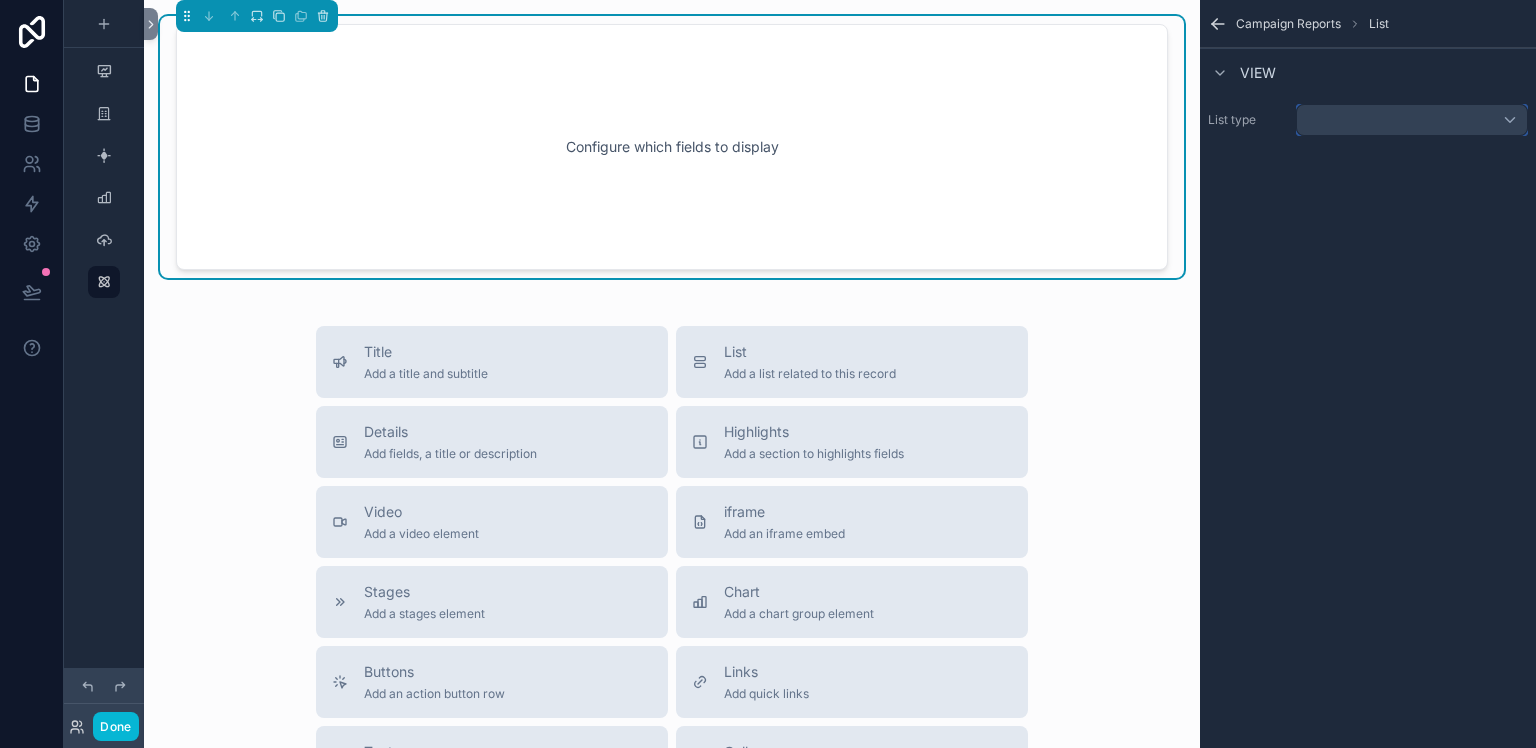 click at bounding box center [1412, 120] 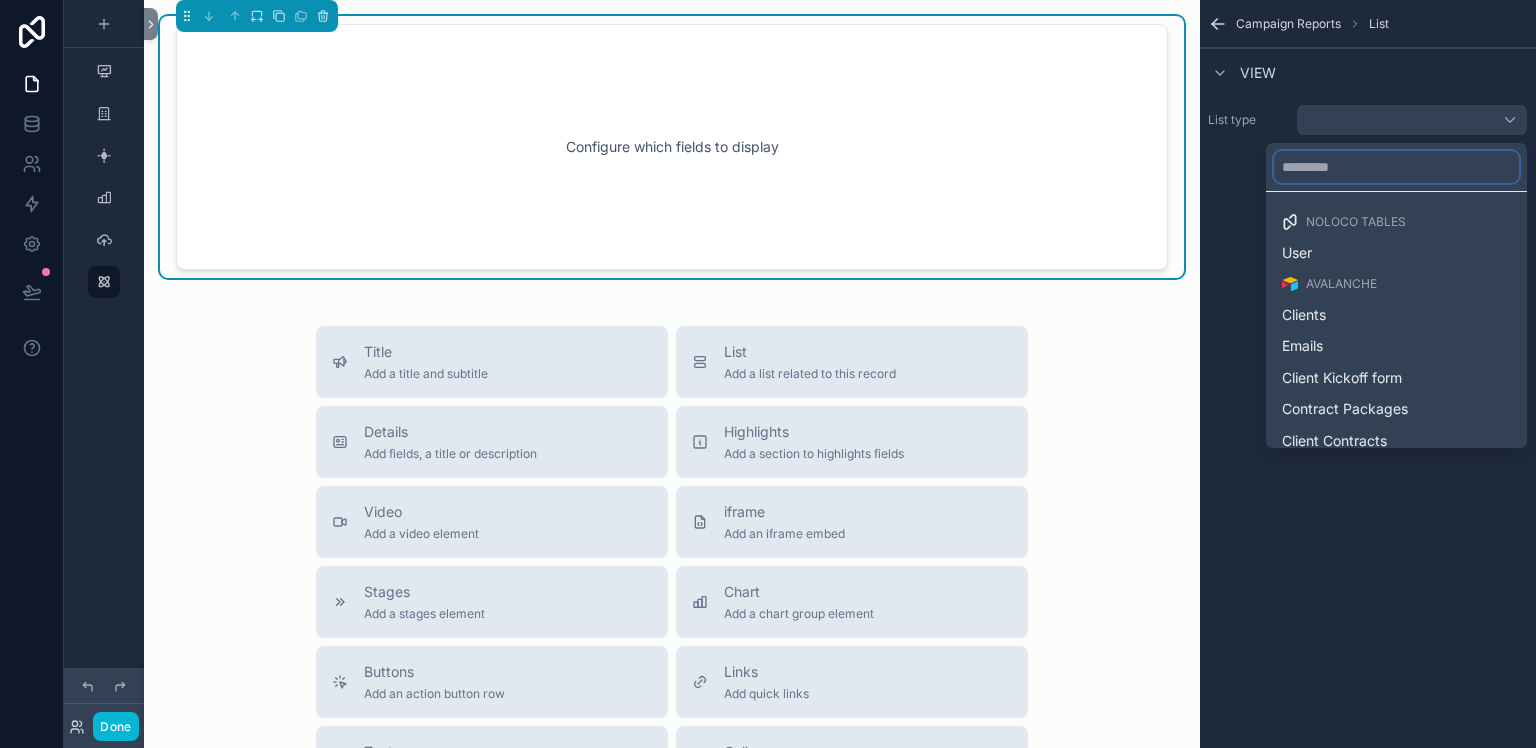 click at bounding box center (1396, 167) 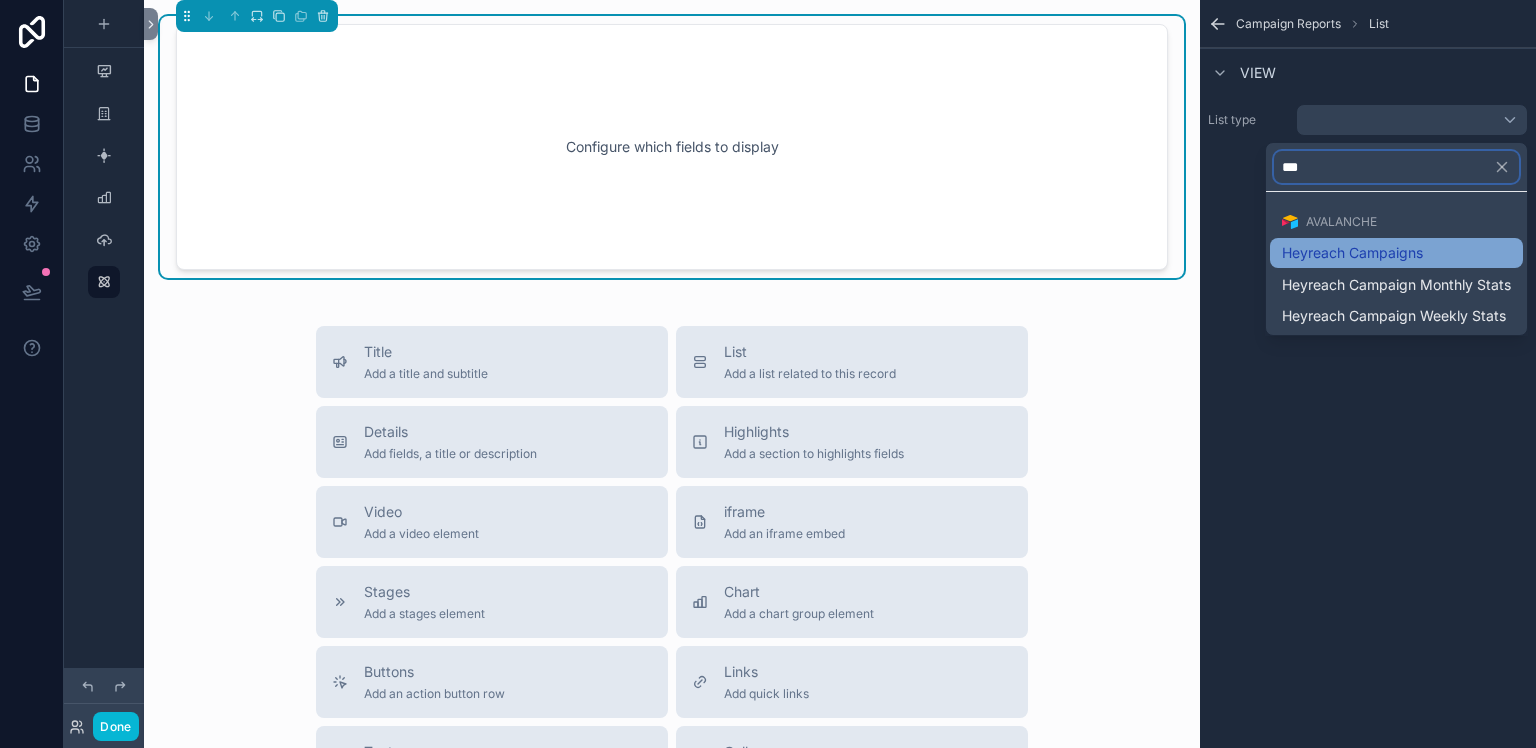 type on "***" 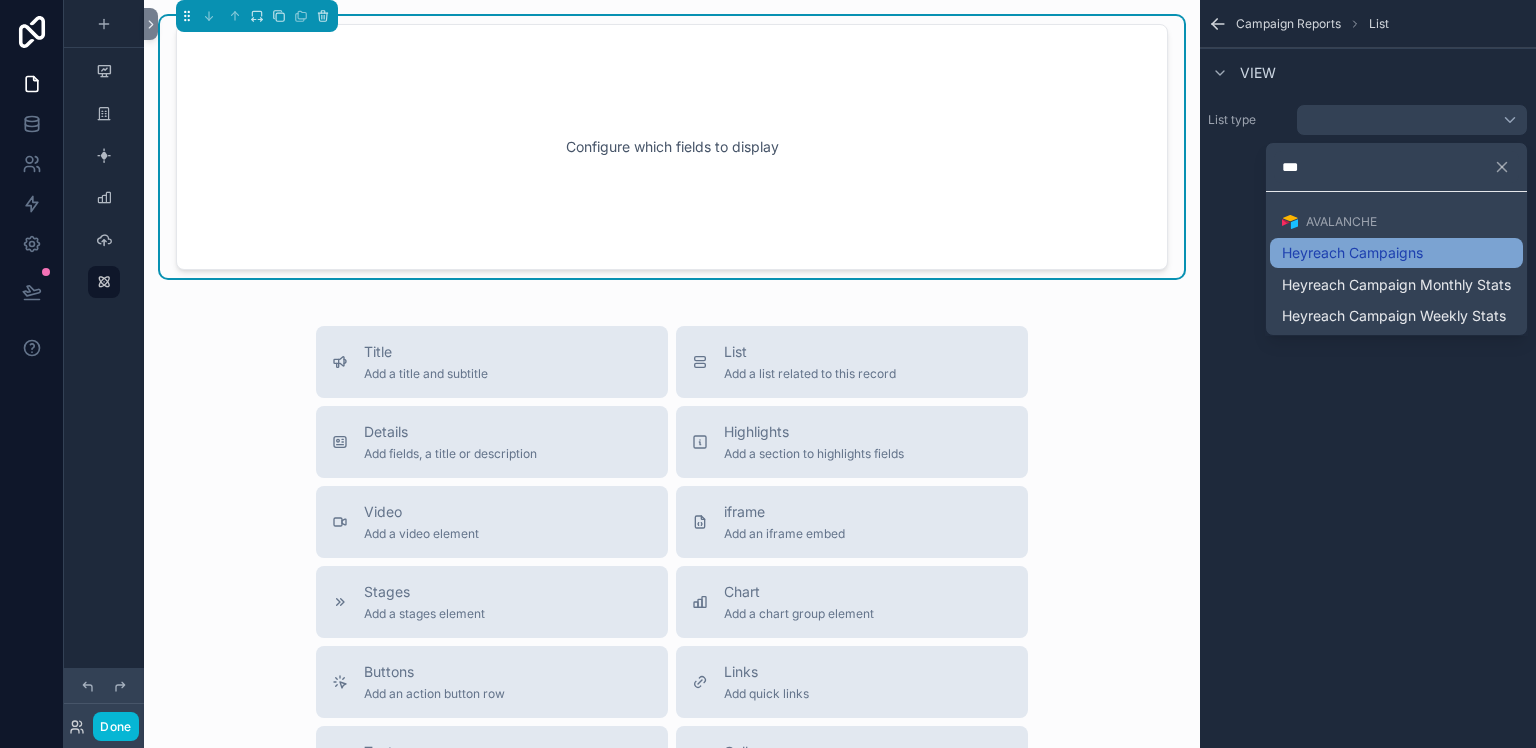 click on "Heyreach Campaigns" at bounding box center [1352, 253] 